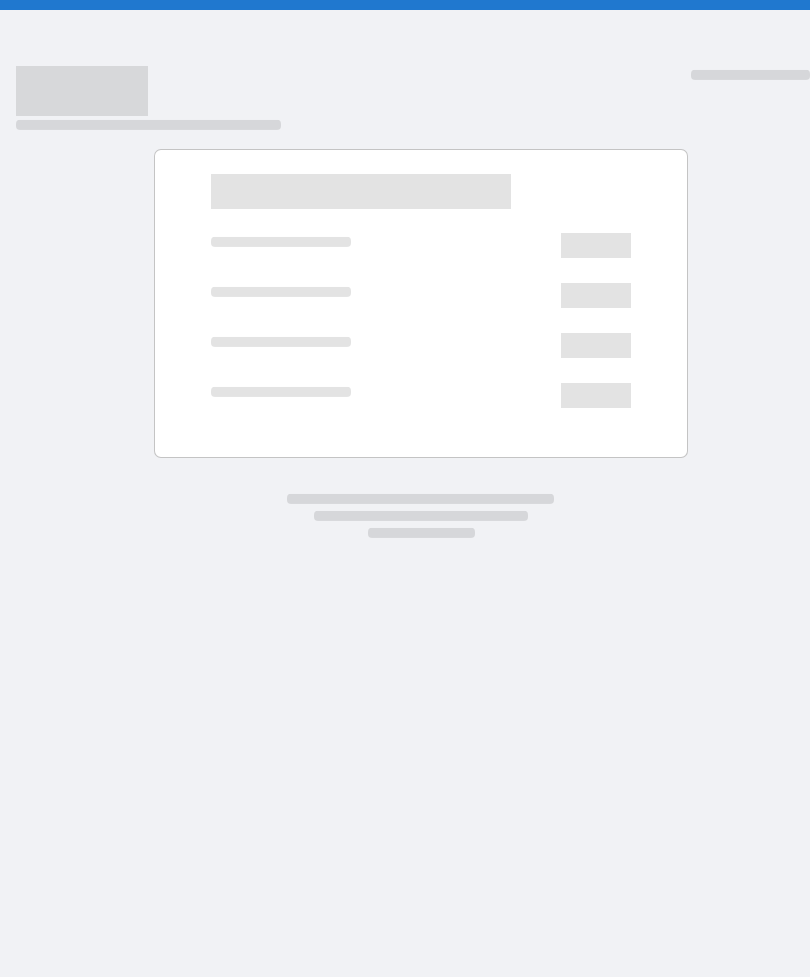 scroll, scrollTop: 0, scrollLeft: 0, axis: both 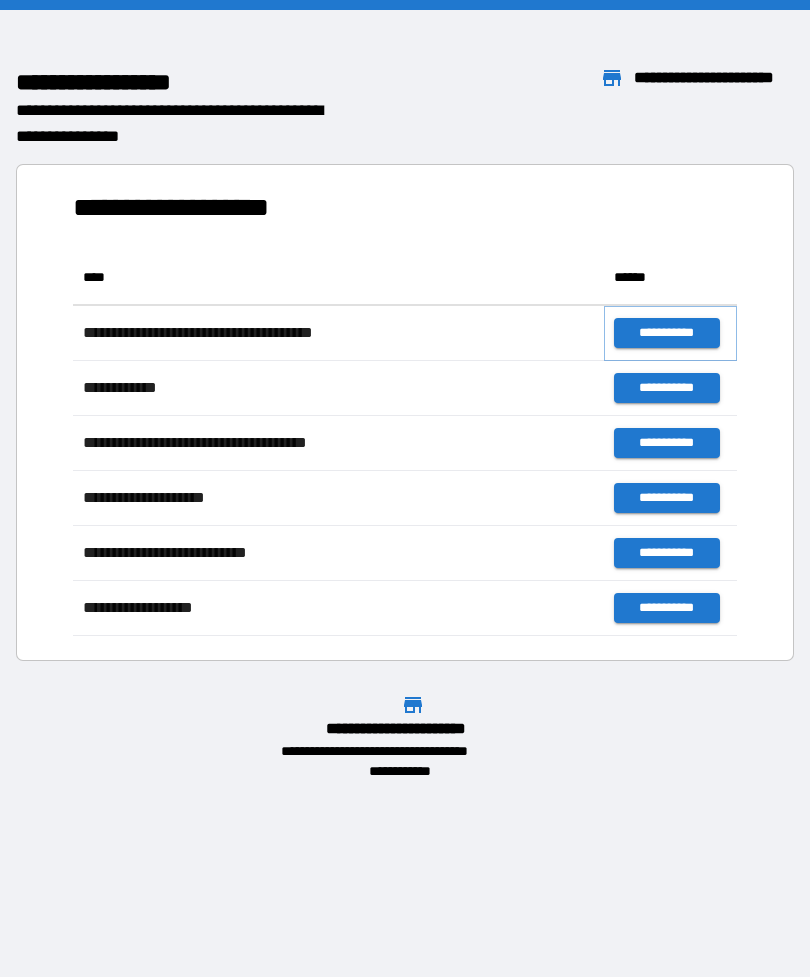 click on "**********" at bounding box center (666, 333) 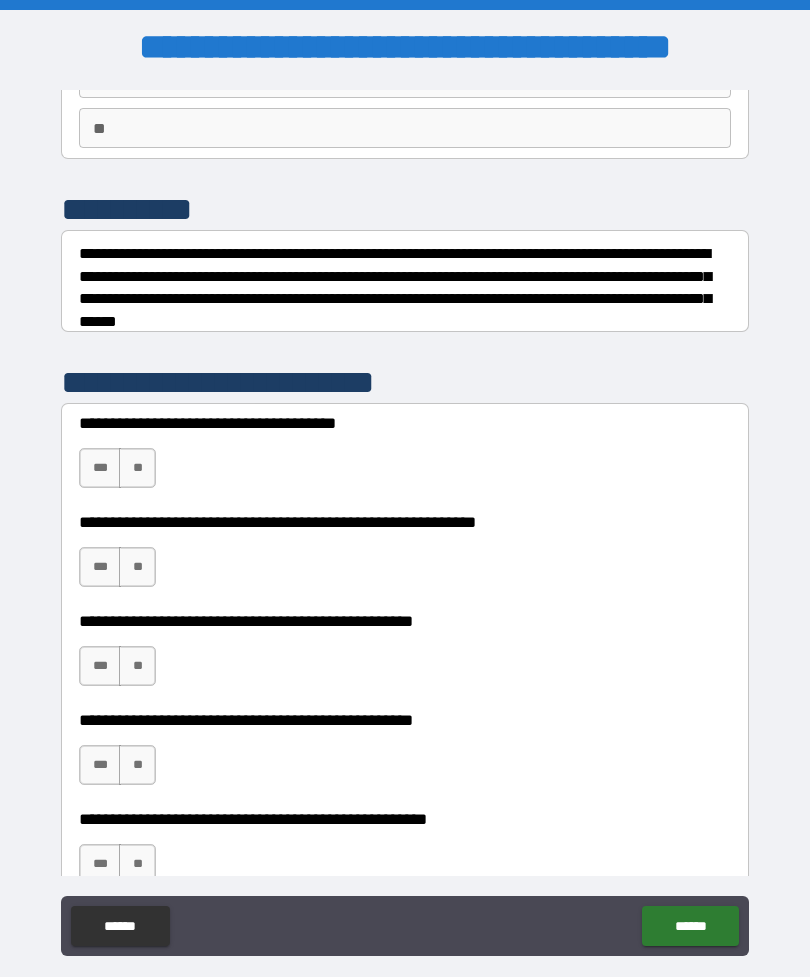 scroll, scrollTop: 182, scrollLeft: 0, axis: vertical 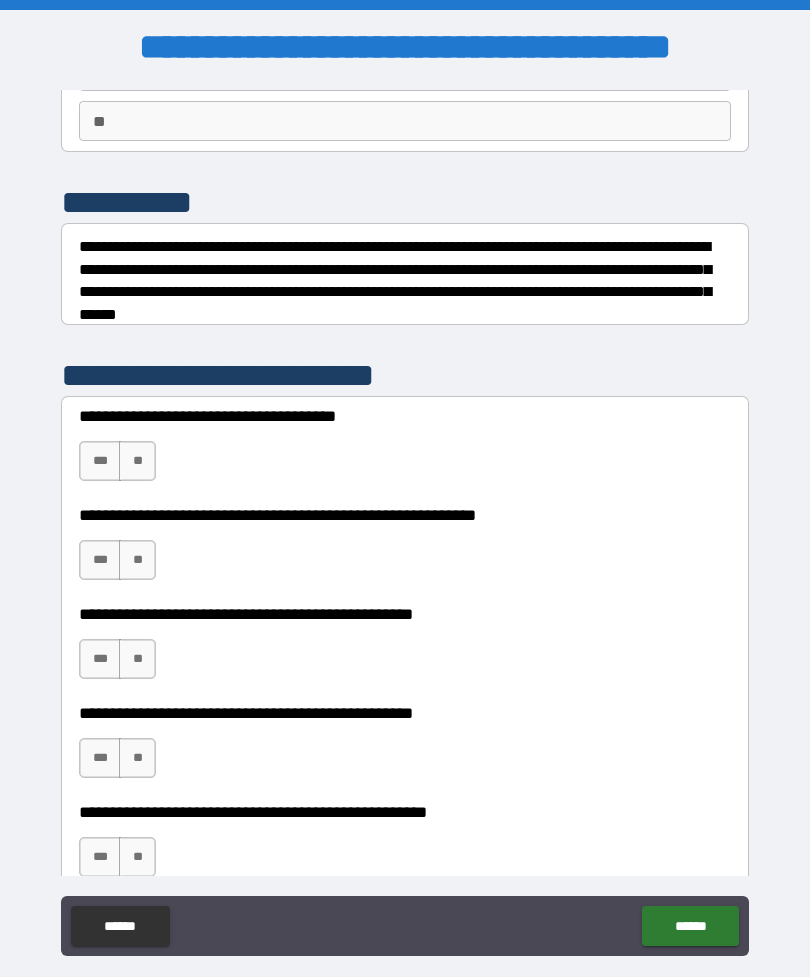 click on "**" at bounding box center (137, 461) 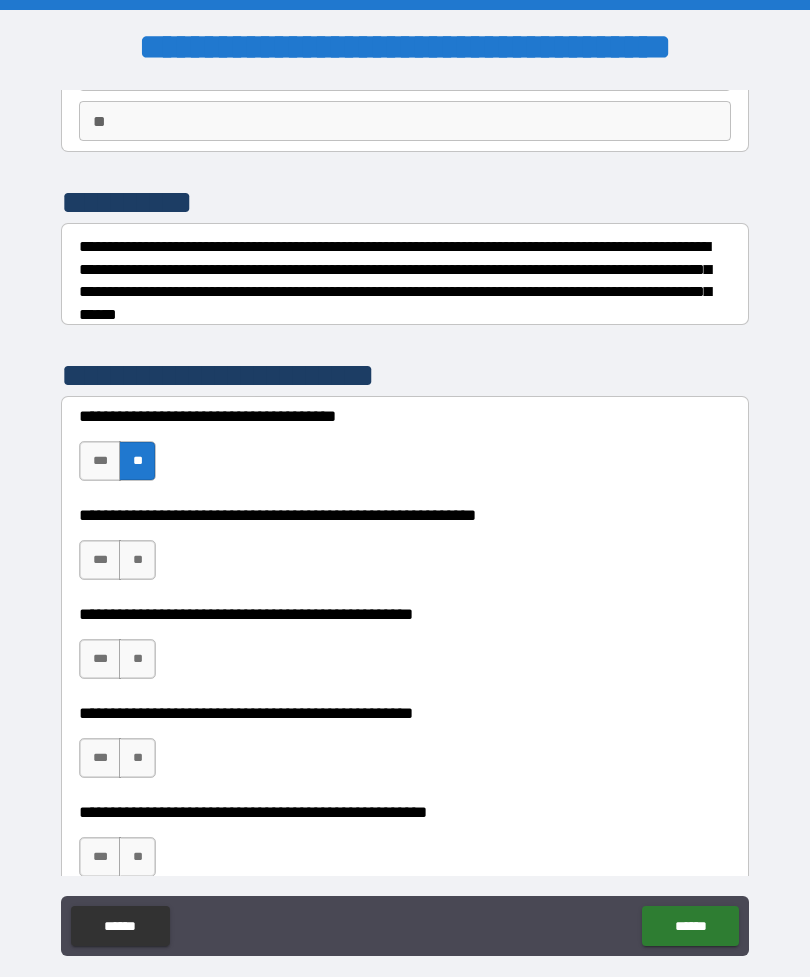 click on "**" at bounding box center (137, 560) 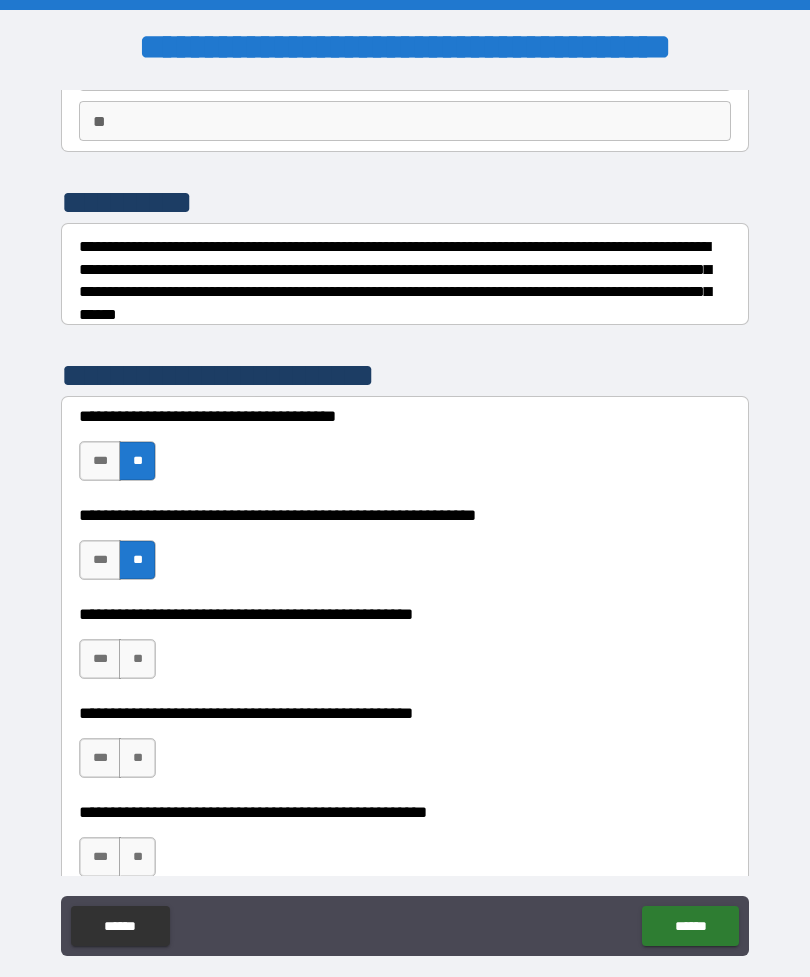 click on "**" at bounding box center (137, 659) 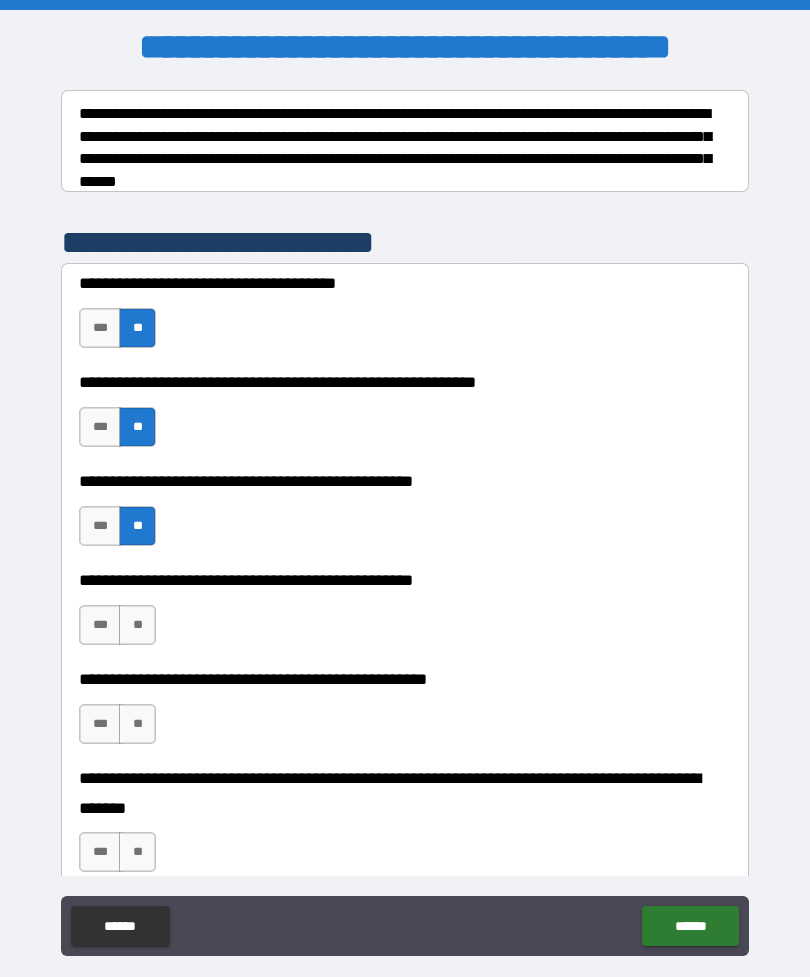 scroll, scrollTop: 322, scrollLeft: 0, axis: vertical 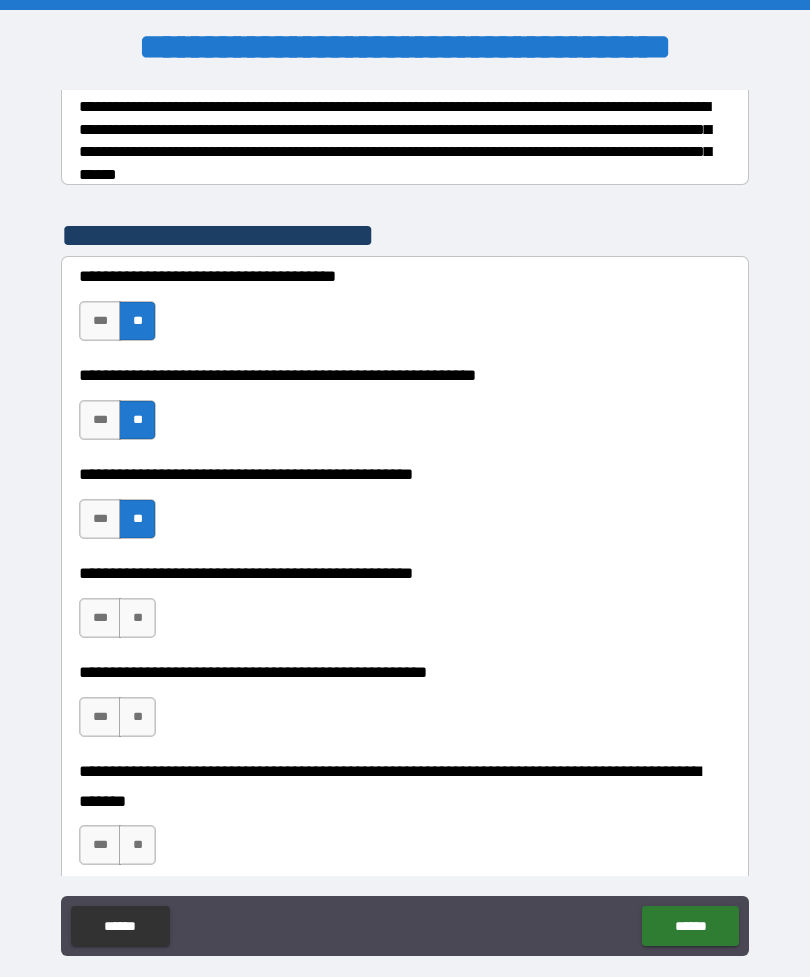 click on "**" at bounding box center [137, 618] 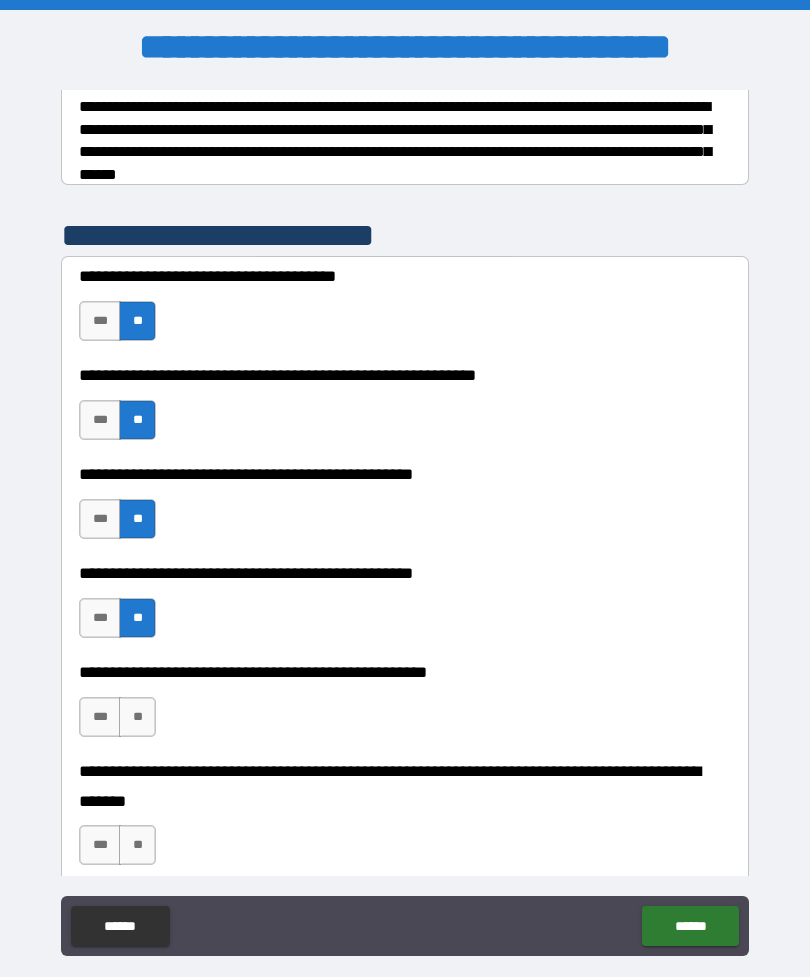 click on "**" at bounding box center (137, 717) 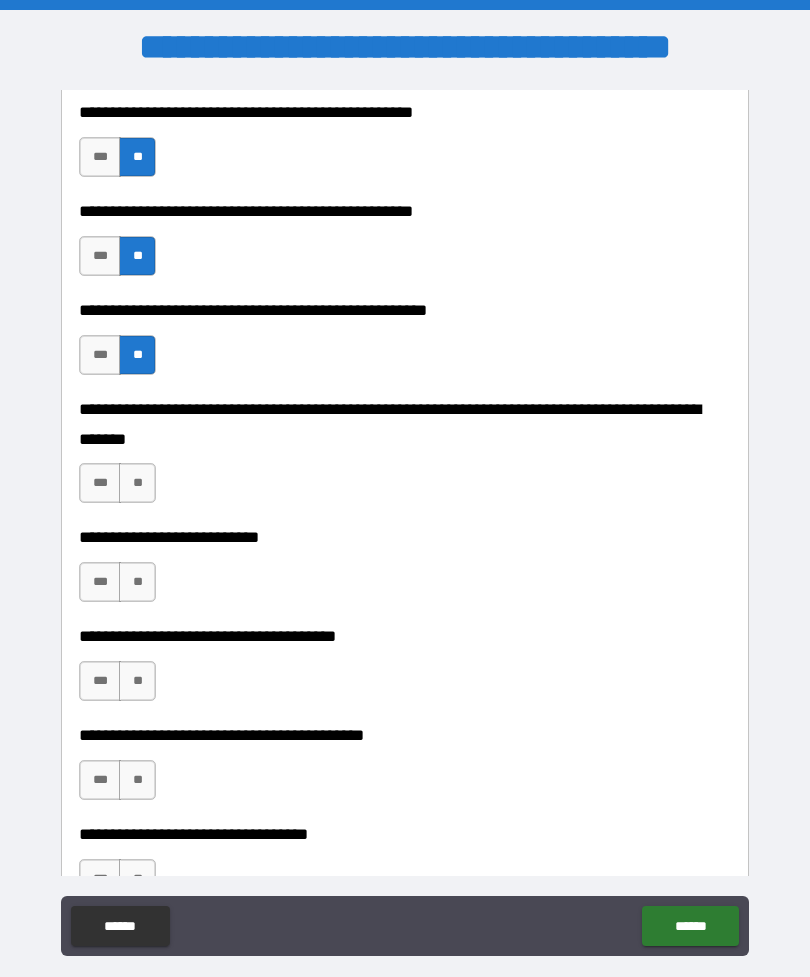scroll, scrollTop: 687, scrollLeft: 0, axis: vertical 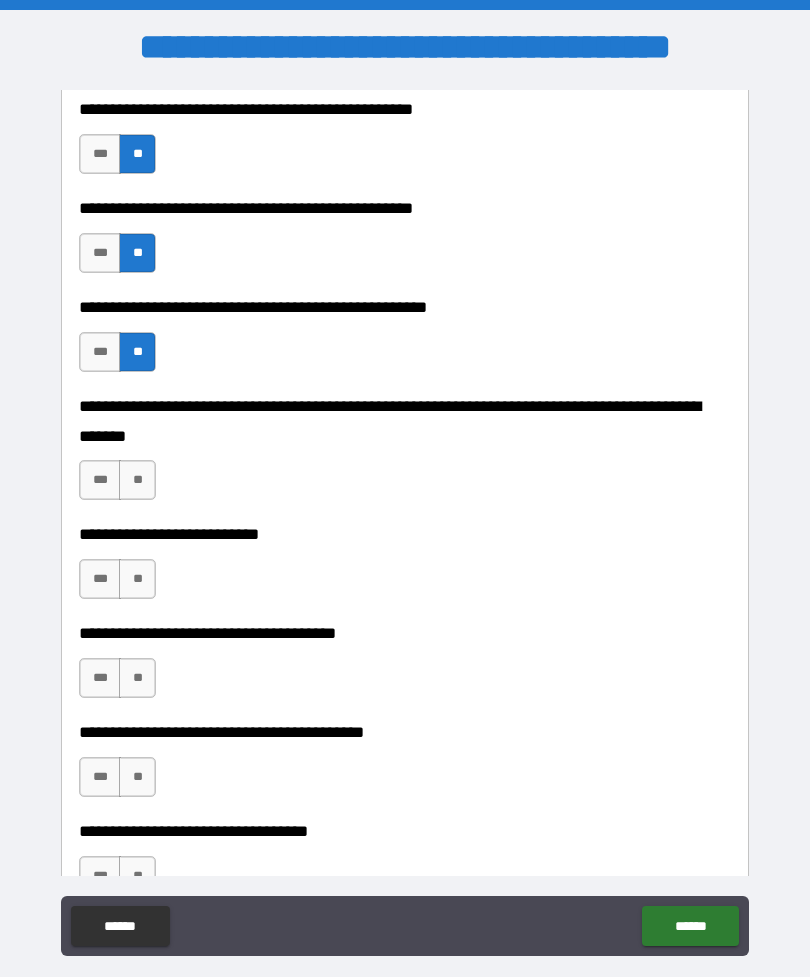 click on "**" at bounding box center [137, 480] 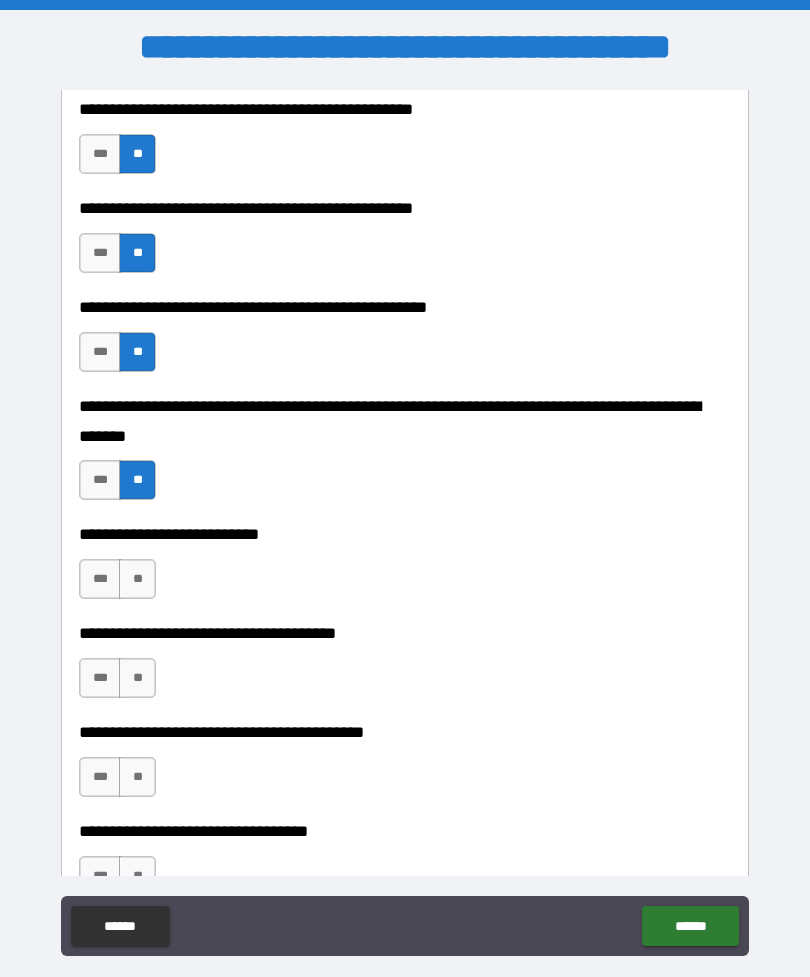 click on "**" at bounding box center (137, 579) 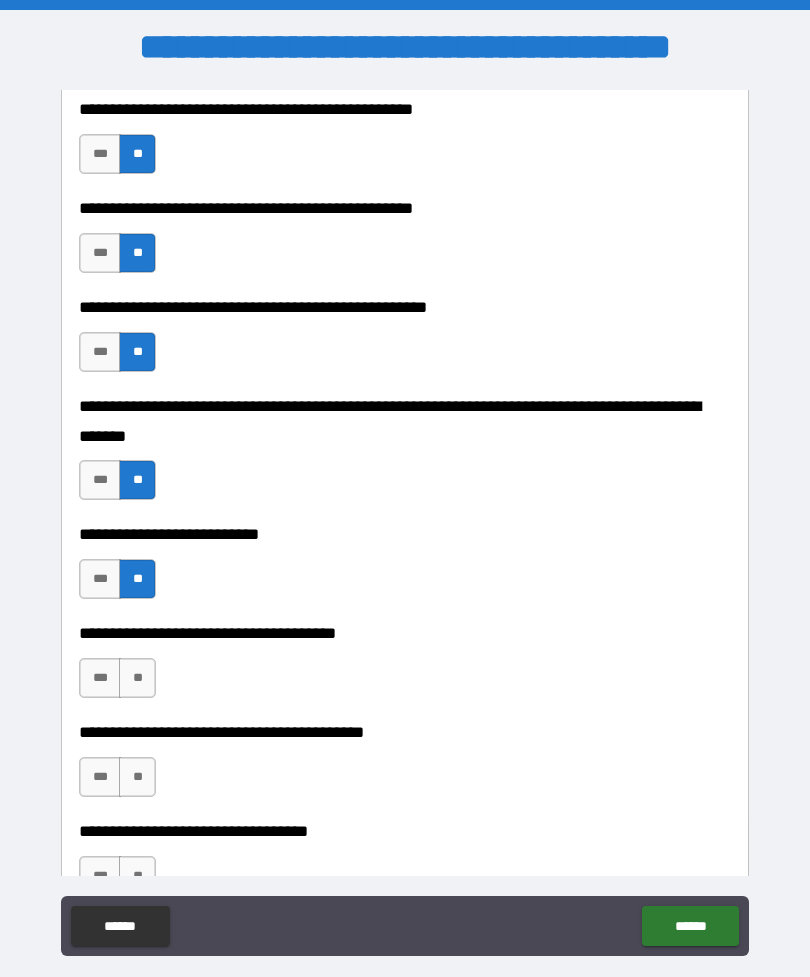 click on "**" at bounding box center [137, 678] 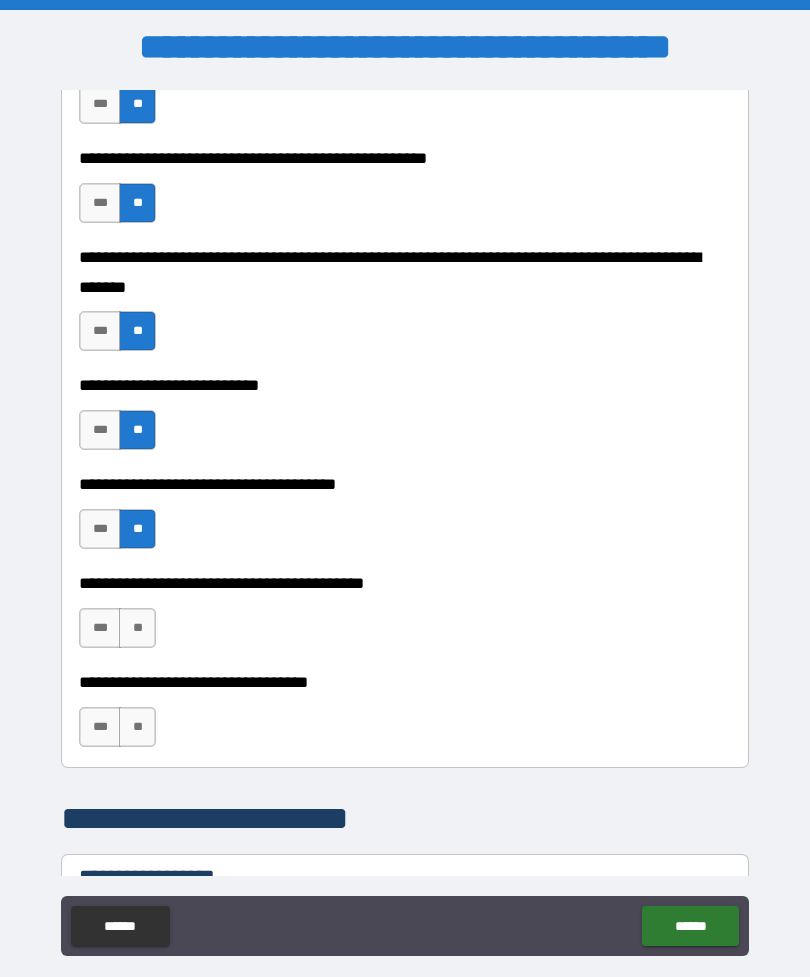 scroll, scrollTop: 841, scrollLeft: 0, axis: vertical 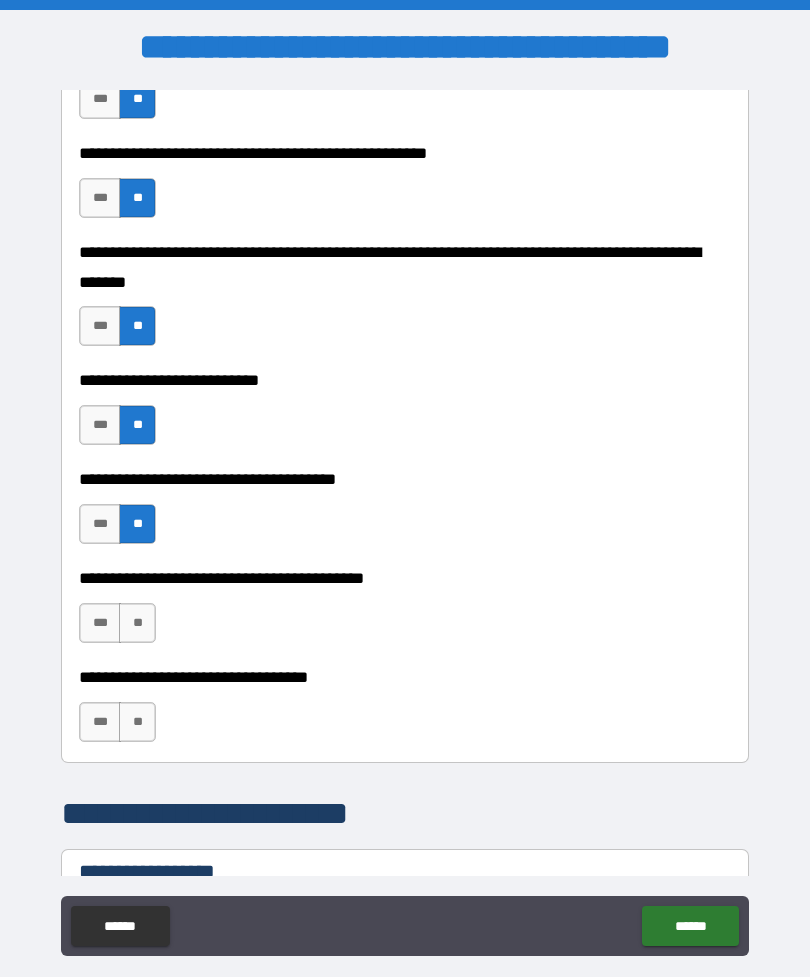 click on "**" at bounding box center [137, 623] 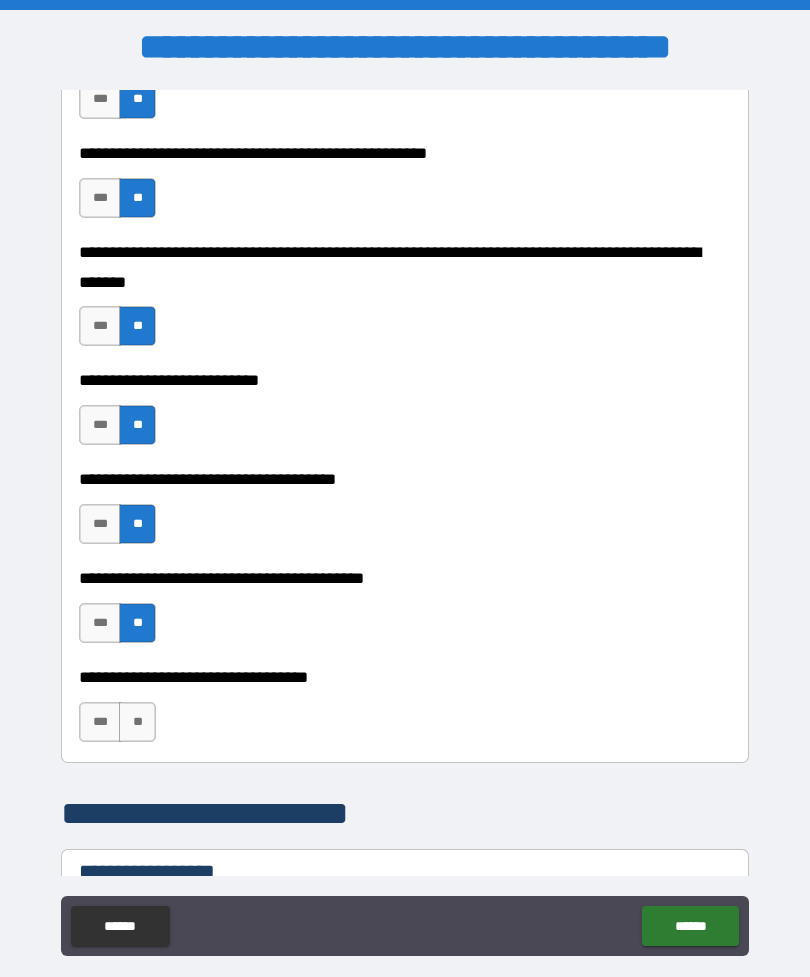 click on "**" at bounding box center [137, 722] 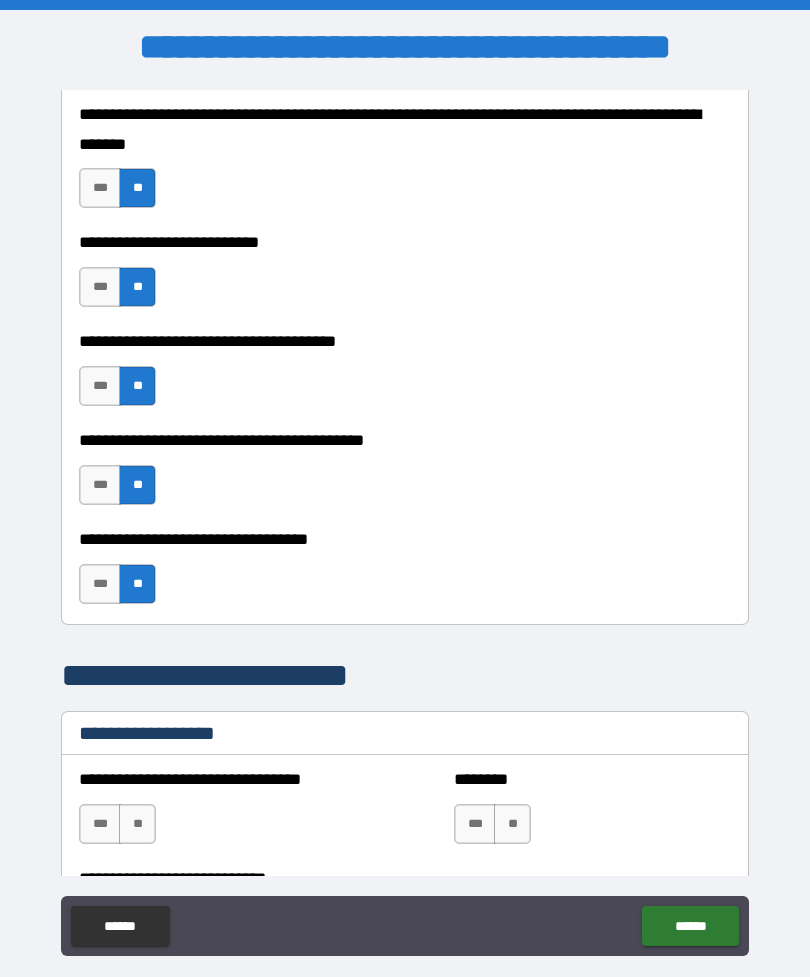 scroll, scrollTop: 983, scrollLeft: 0, axis: vertical 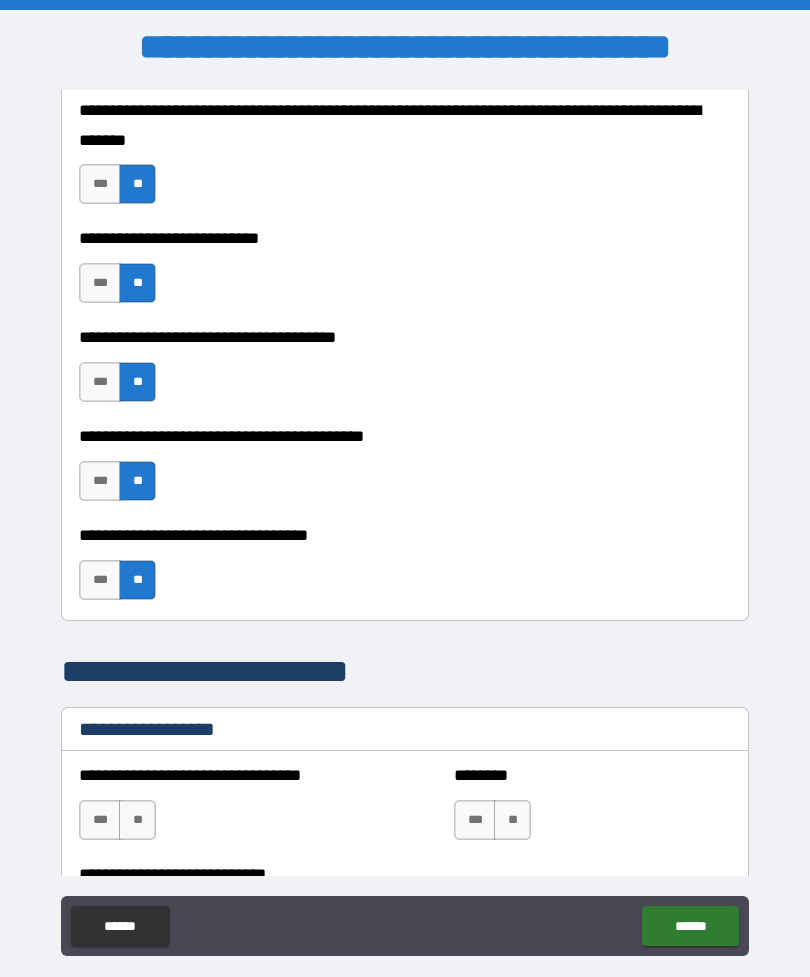 click on "***" at bounding box center [100, 481] 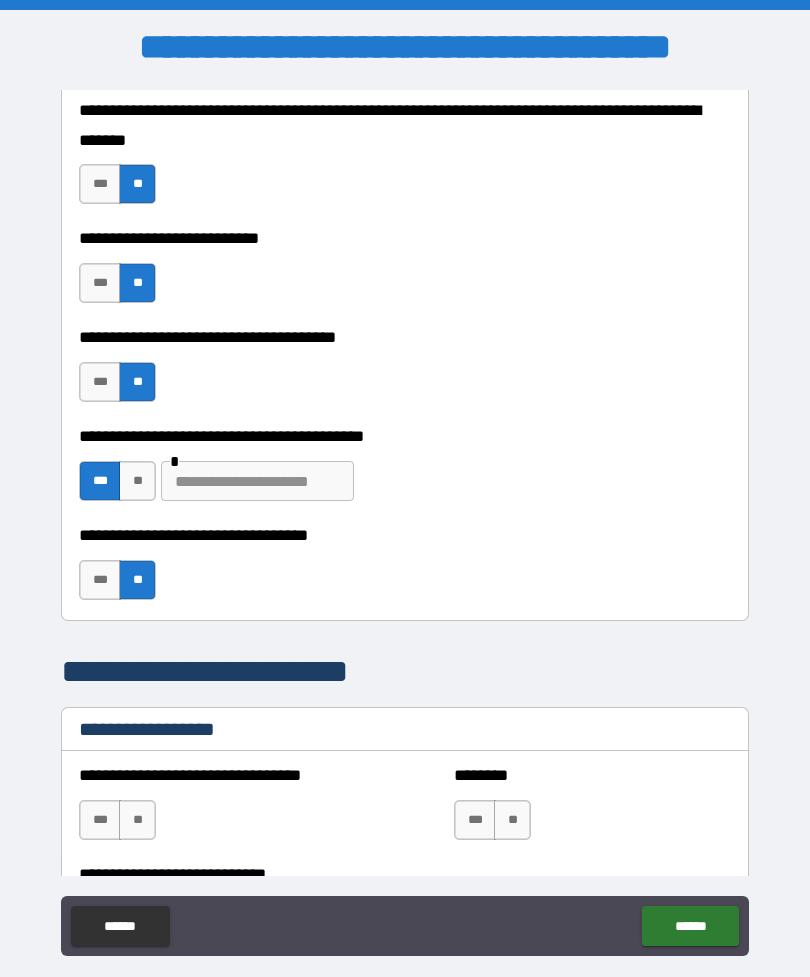 click at bounding box center [257, 481] 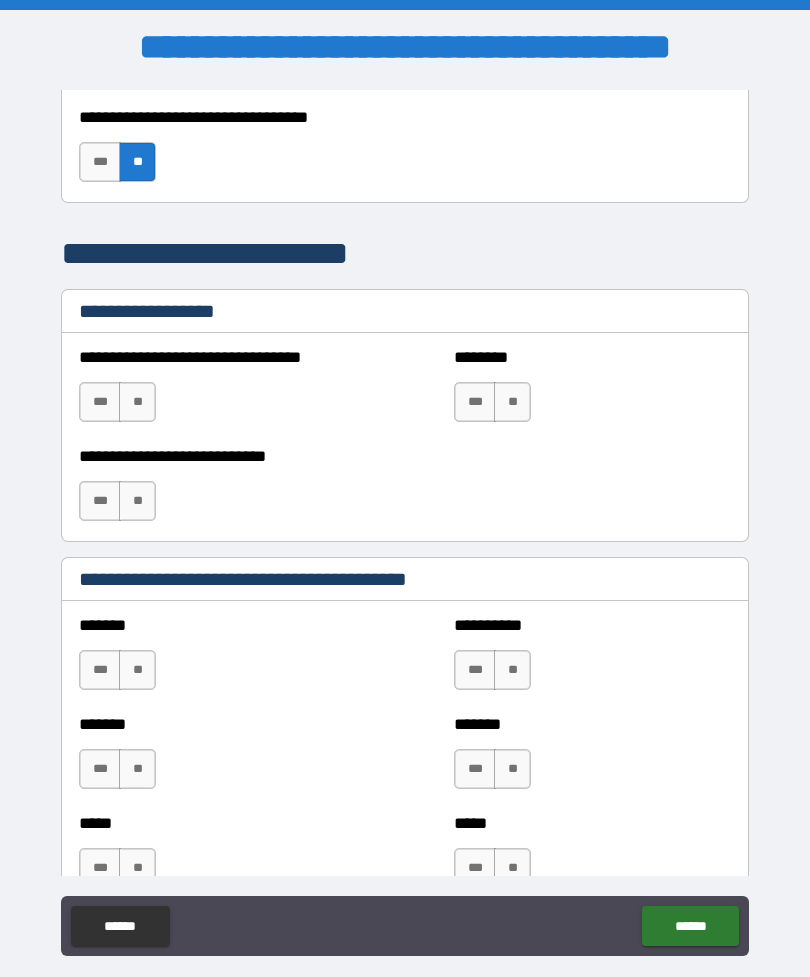 scroll, scrollTop: 1410, scrollLeft: 0, axis: vertical 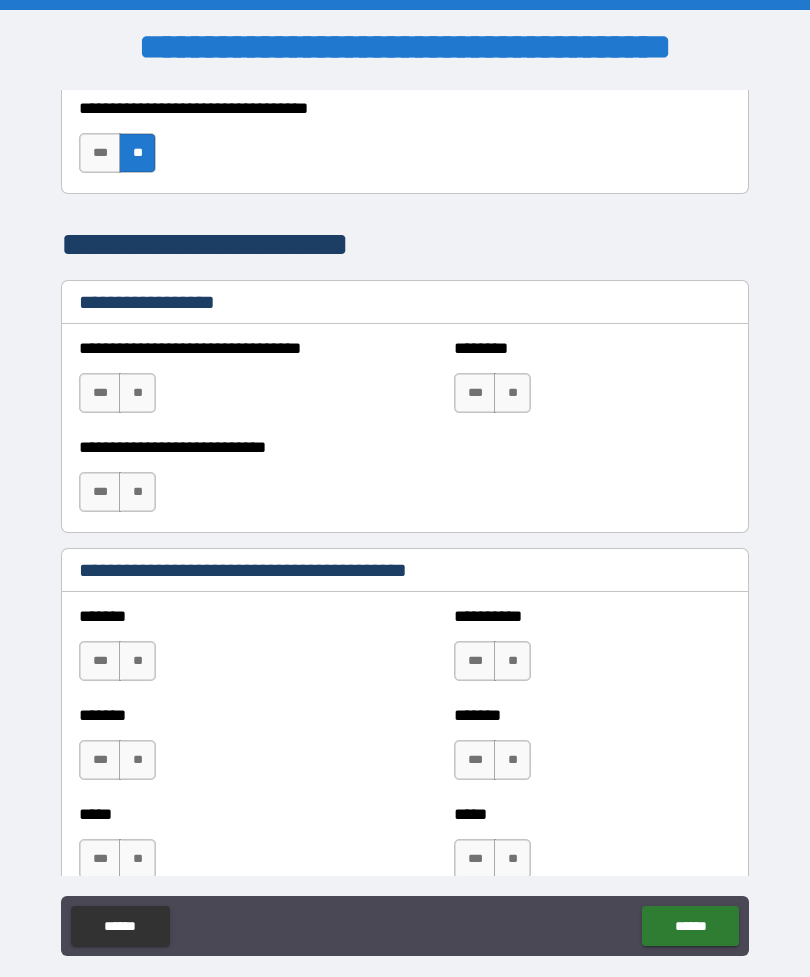 type on "**********" 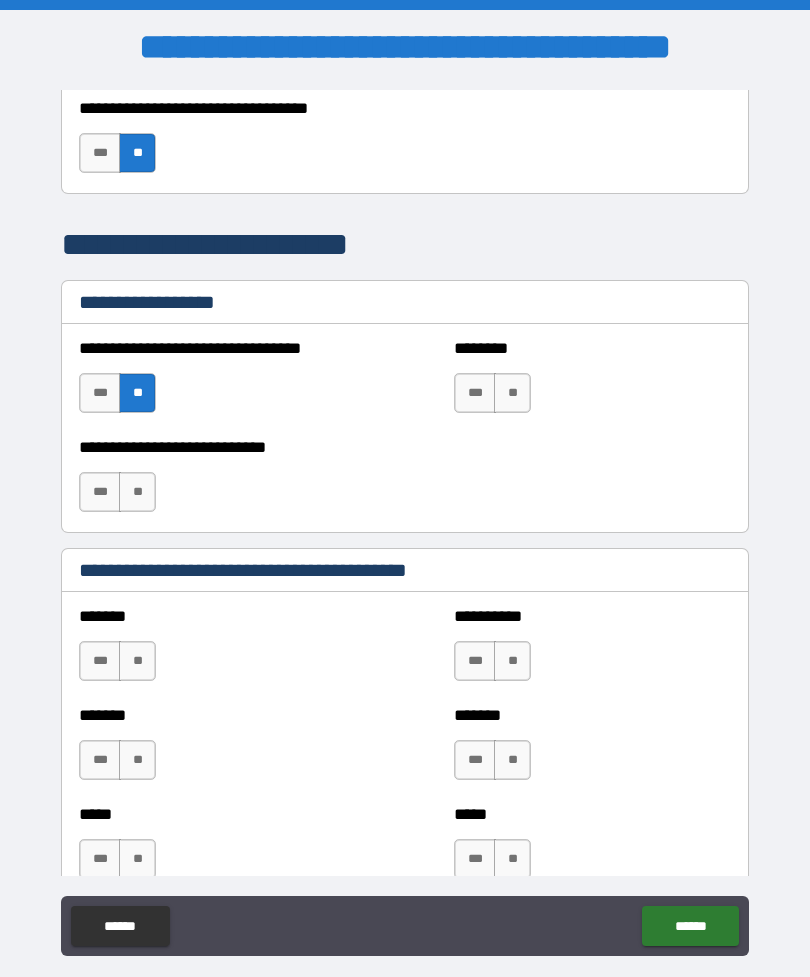 click on "**" at bounding box center (512, 393) 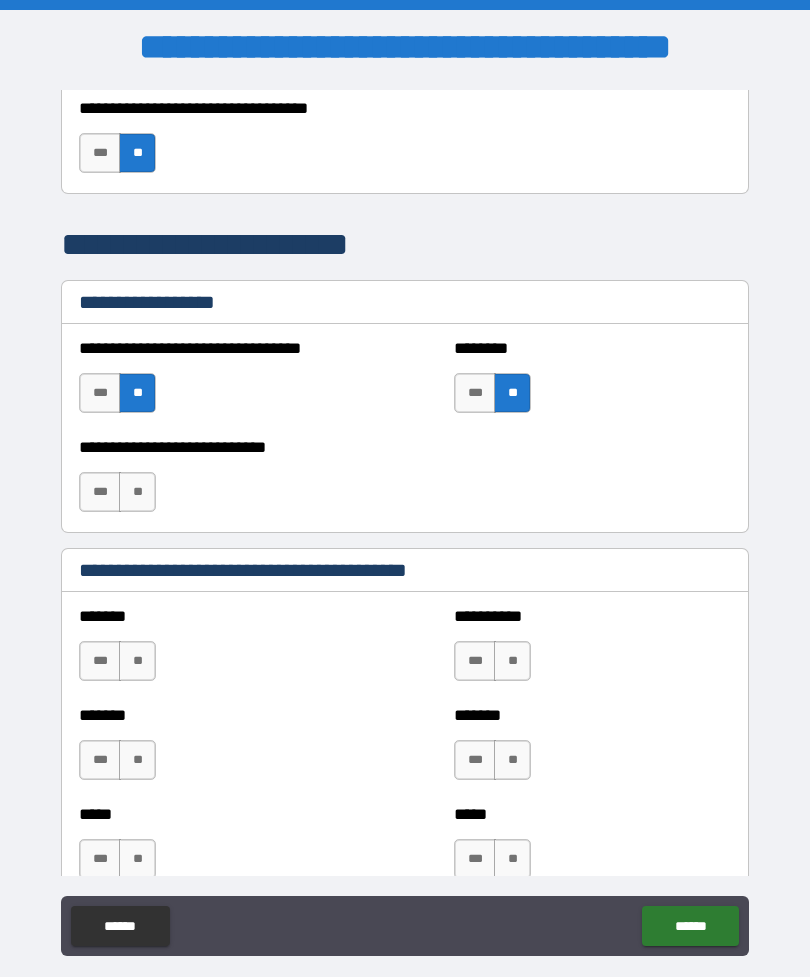 click on "**" at bounding box center [137, 492] 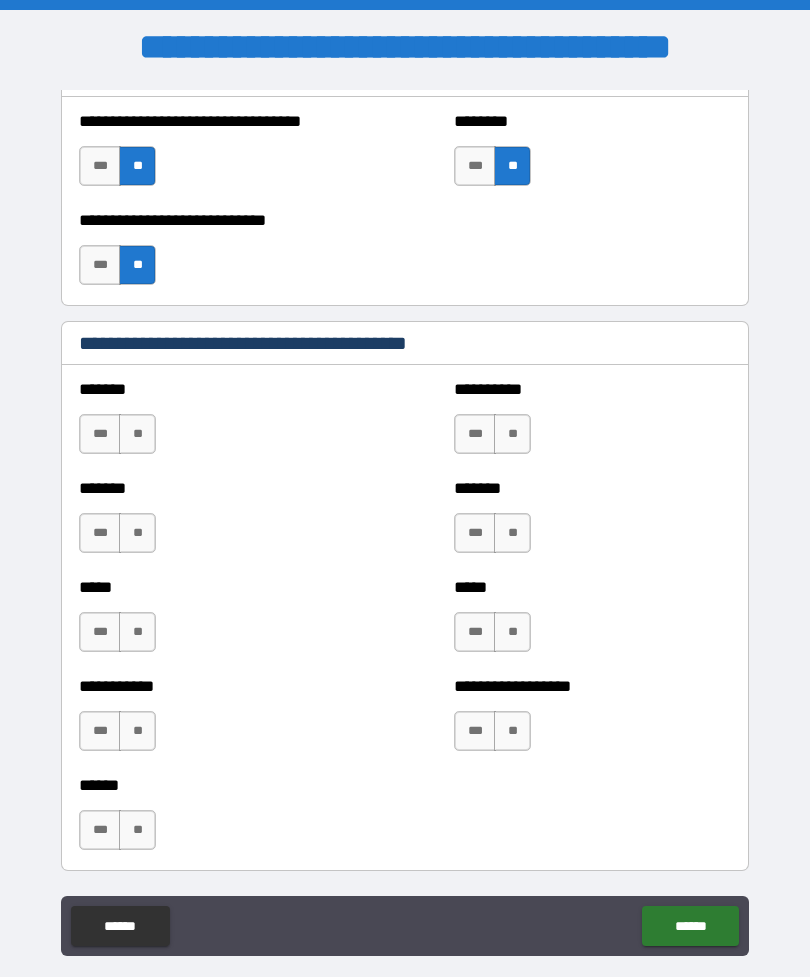 scroll, scrollTop: 1641, scrollLeft: 0, axis: vertical 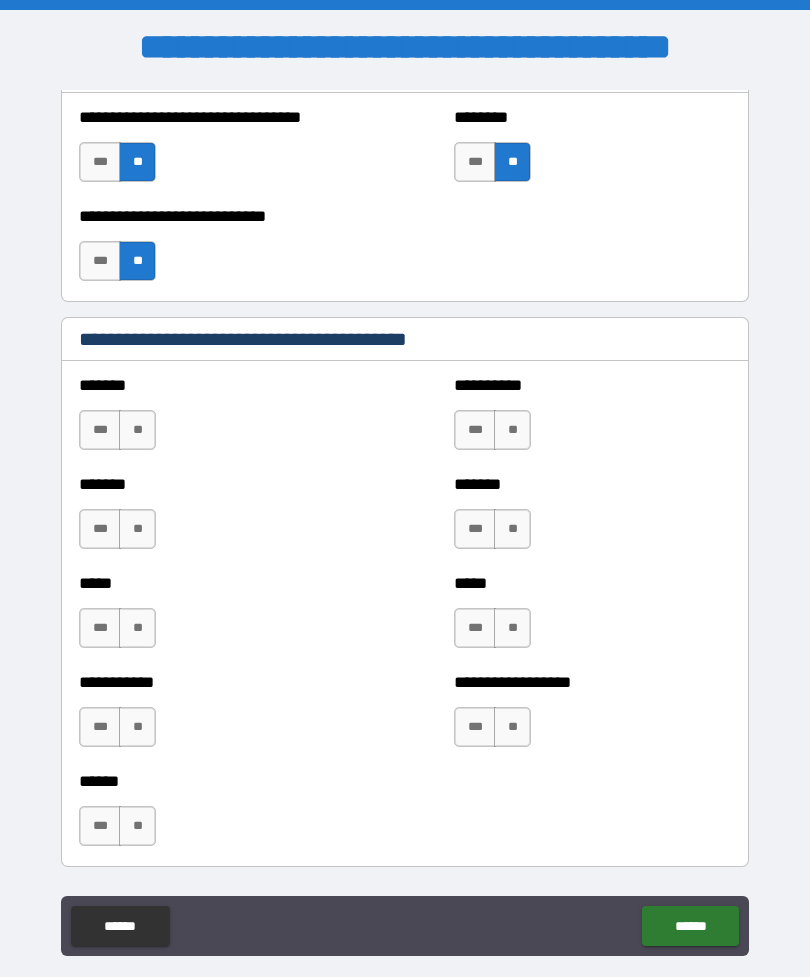 click on "**" at bounding box center [512, 430] 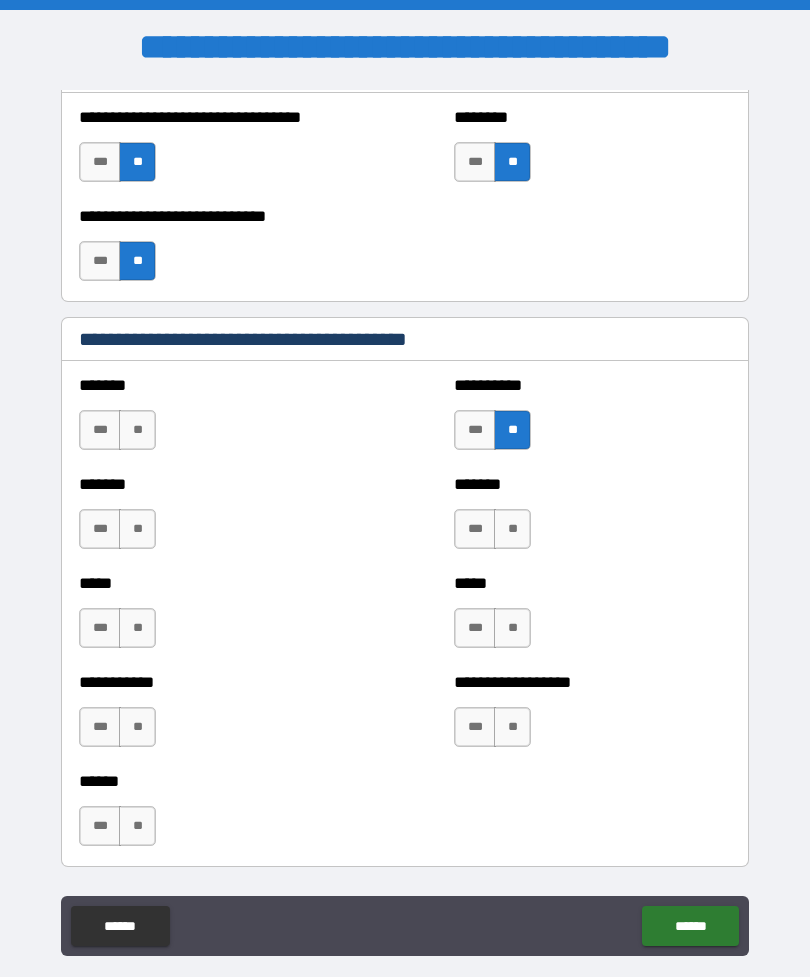 click on "**" at bounding box center [512, 529] 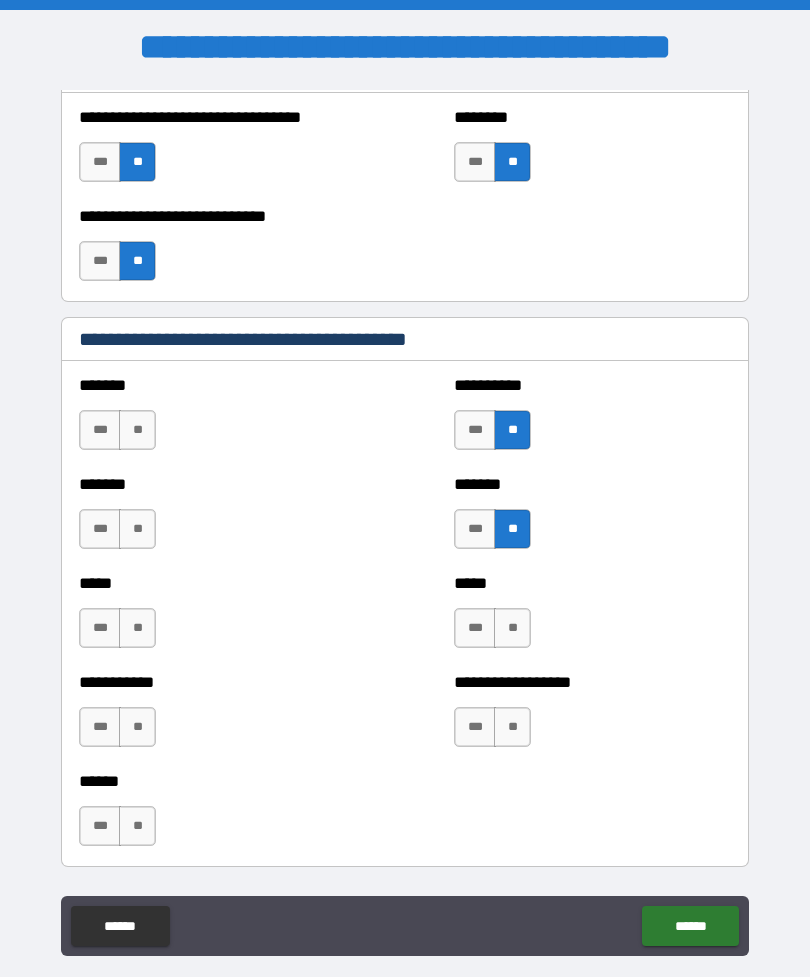 click on "**" at bounding box center [512, 628] 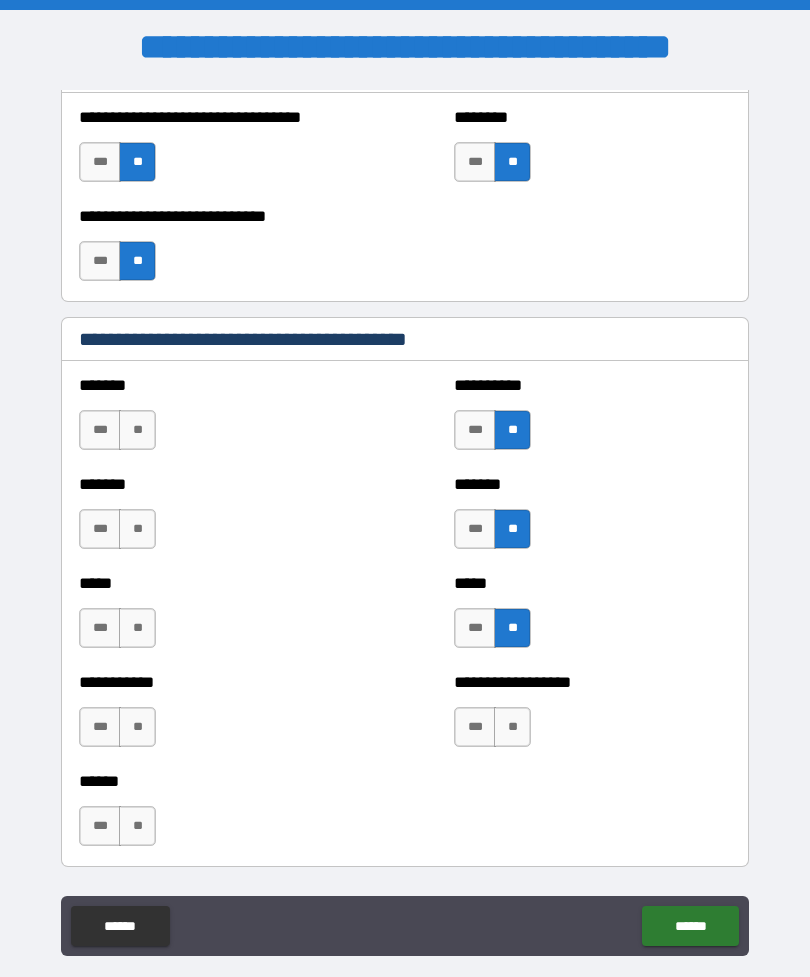 click on "**" at bounding box center (512, 727) 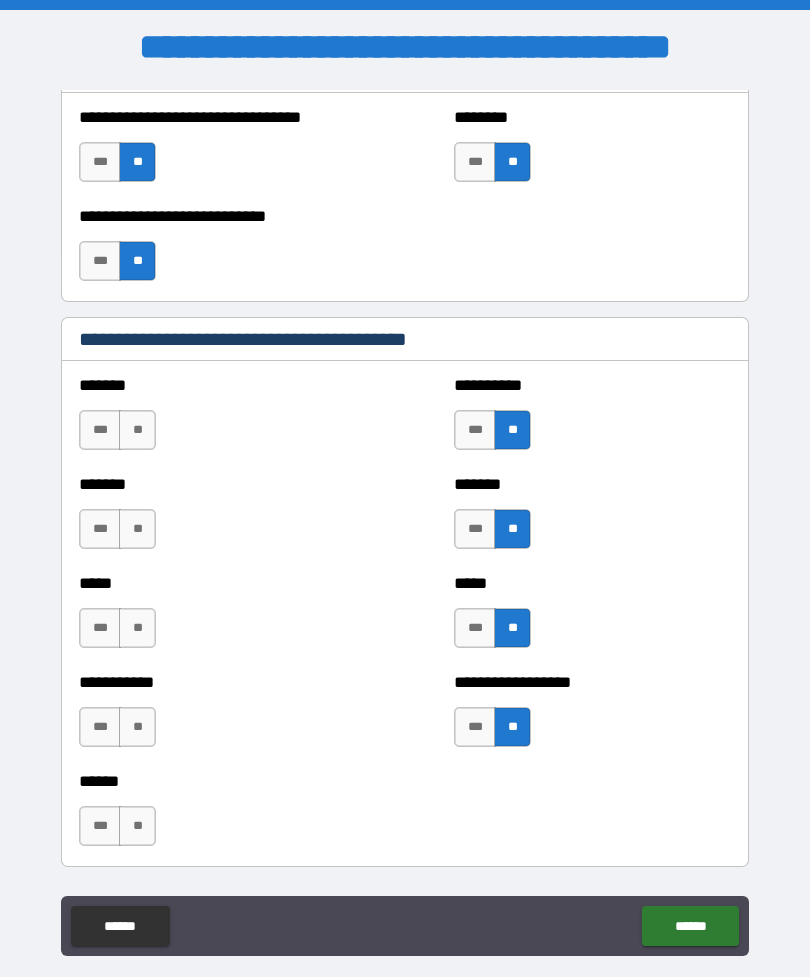 click on "**" at bounding box center (137, 727) 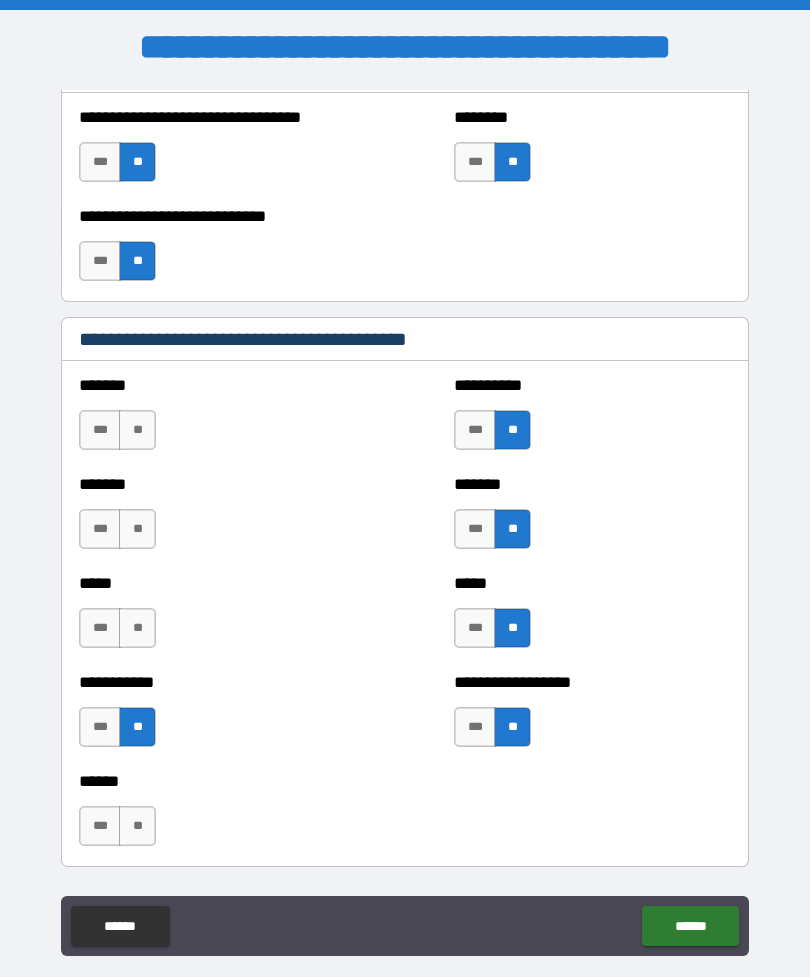 click on "**" at bounding box center [137, 628] 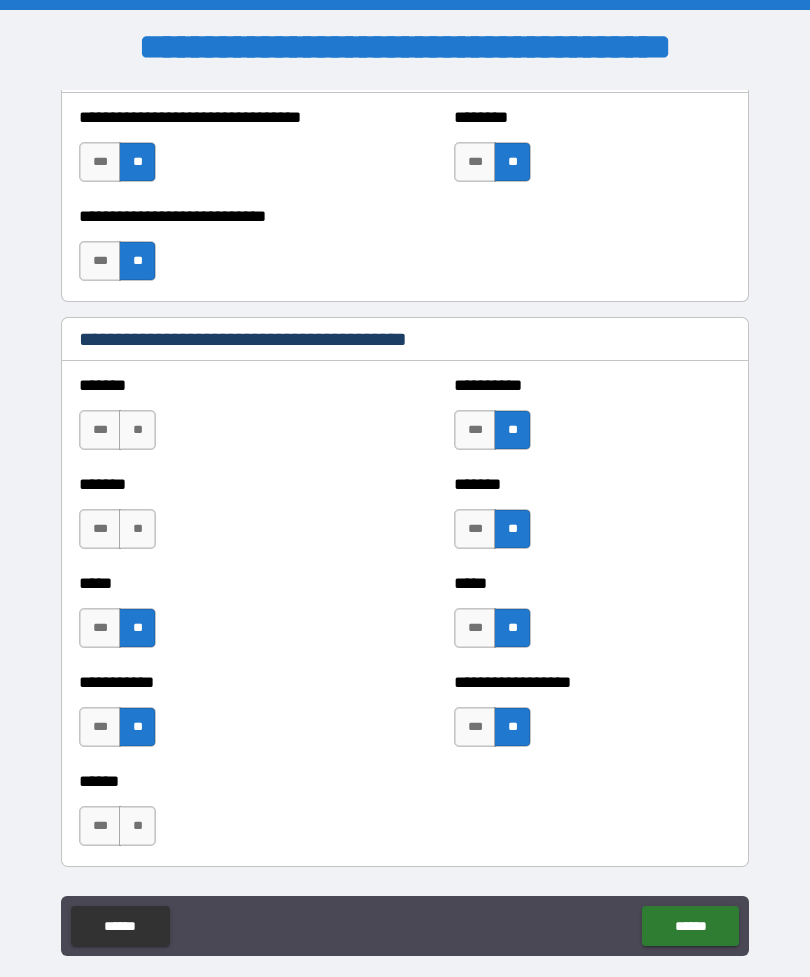 click on "**" at bounding box center [137, 529] 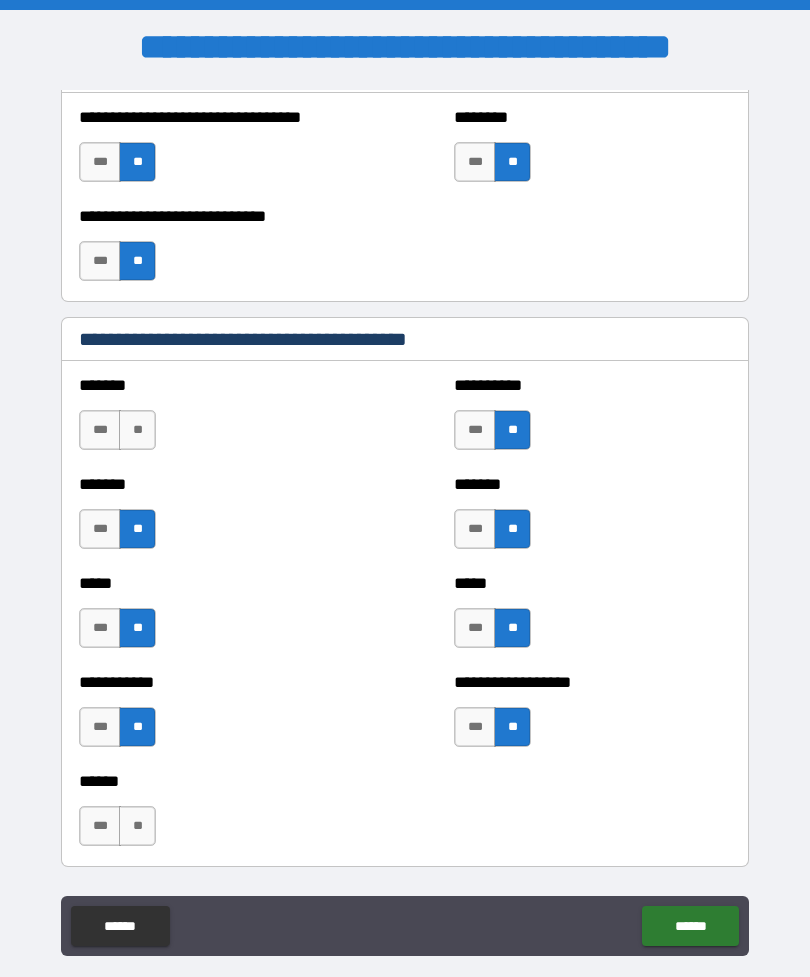 click on "**" at bounding box center [137, 430] 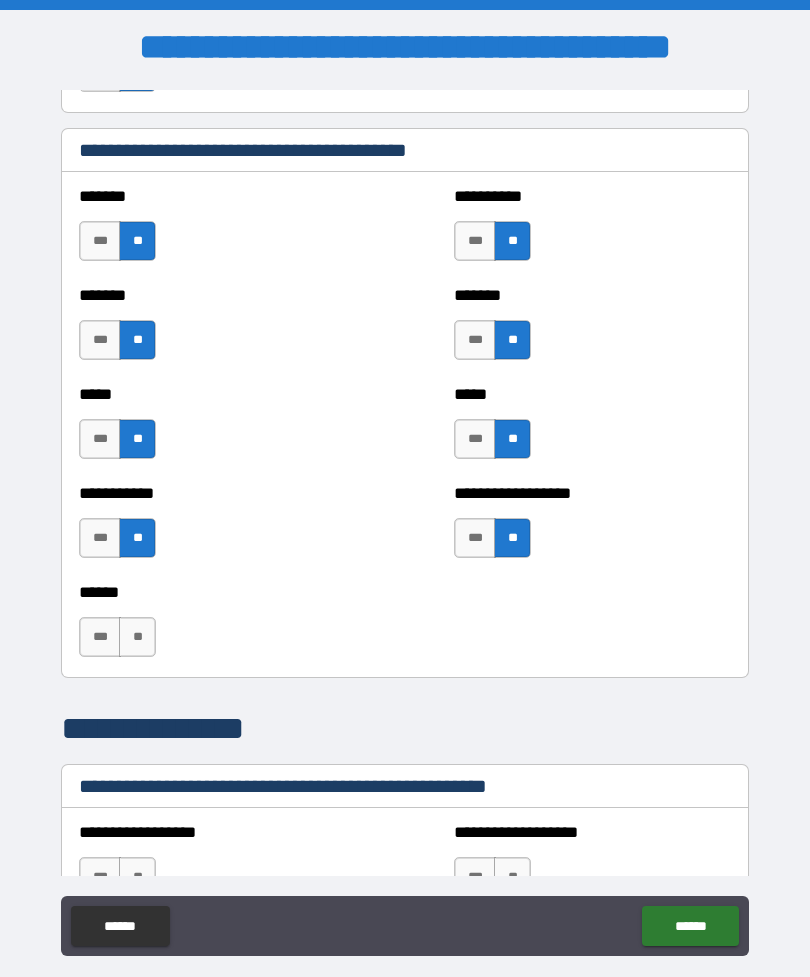 scroll, scrollTop: 1831, scrollLeft: 0, axis: vertical 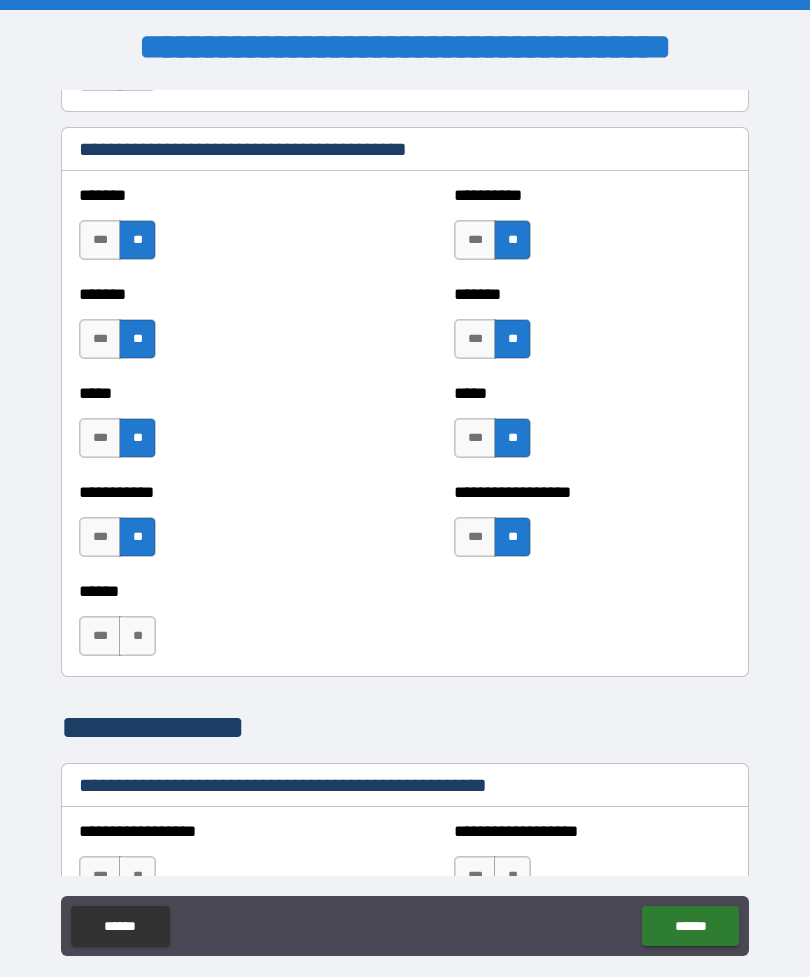 click on "***" at bounding box center [100, 636] 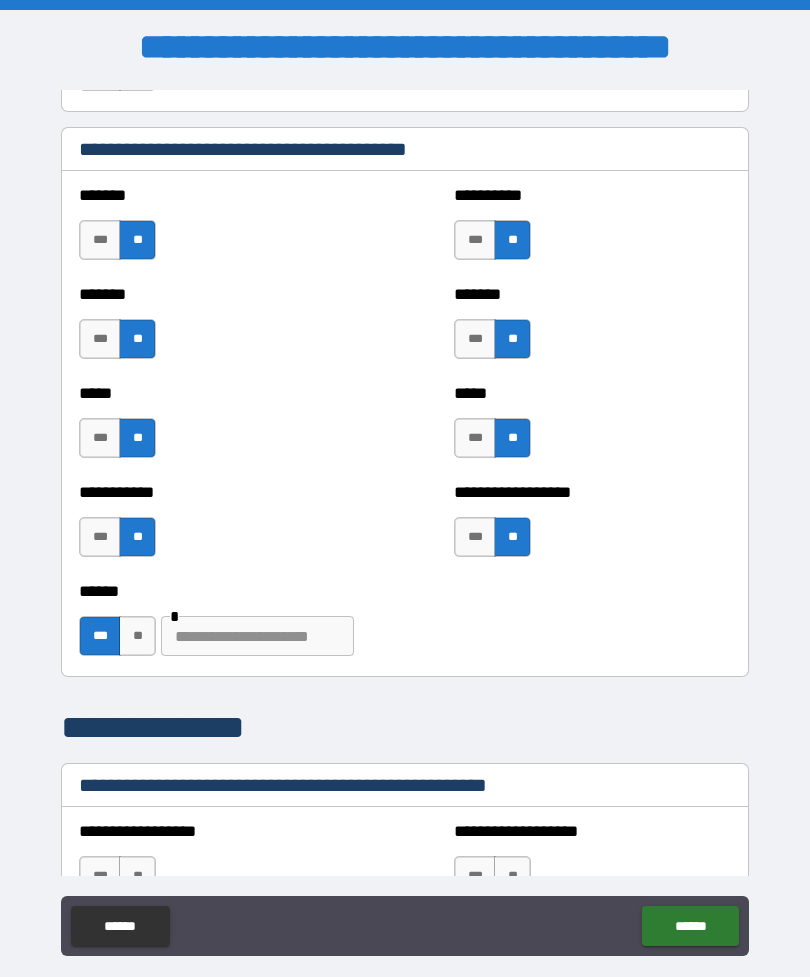 click at bounding box center [257, 636] 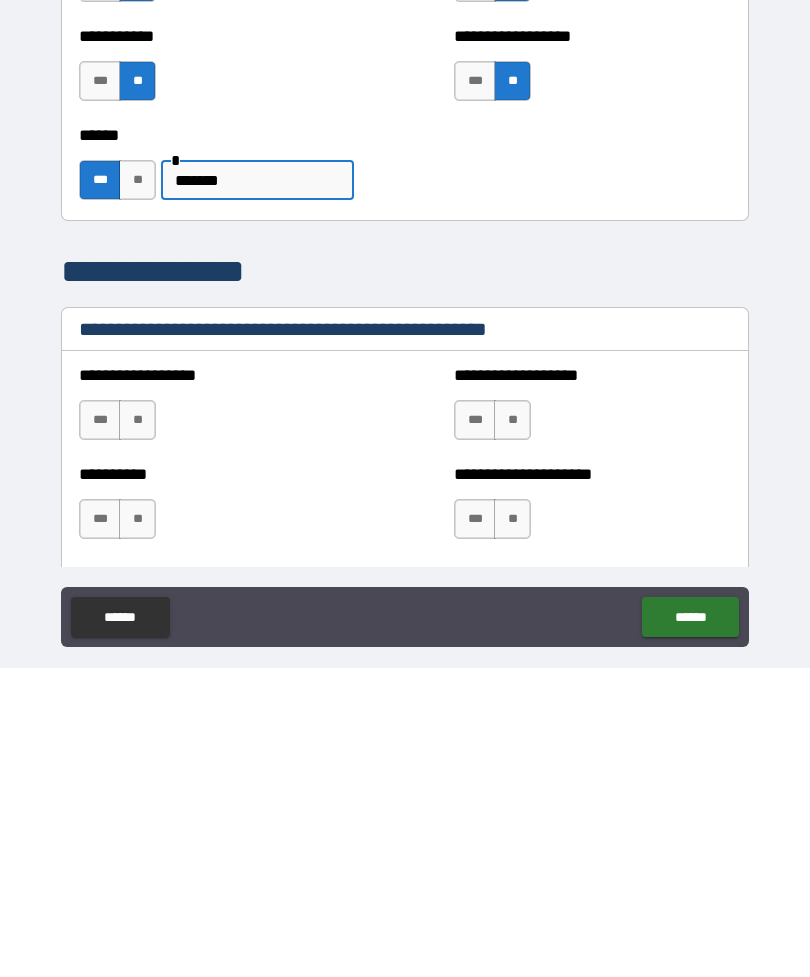 scroll, scrollTop: 1992, scrollLeft: 0, axis: vertical 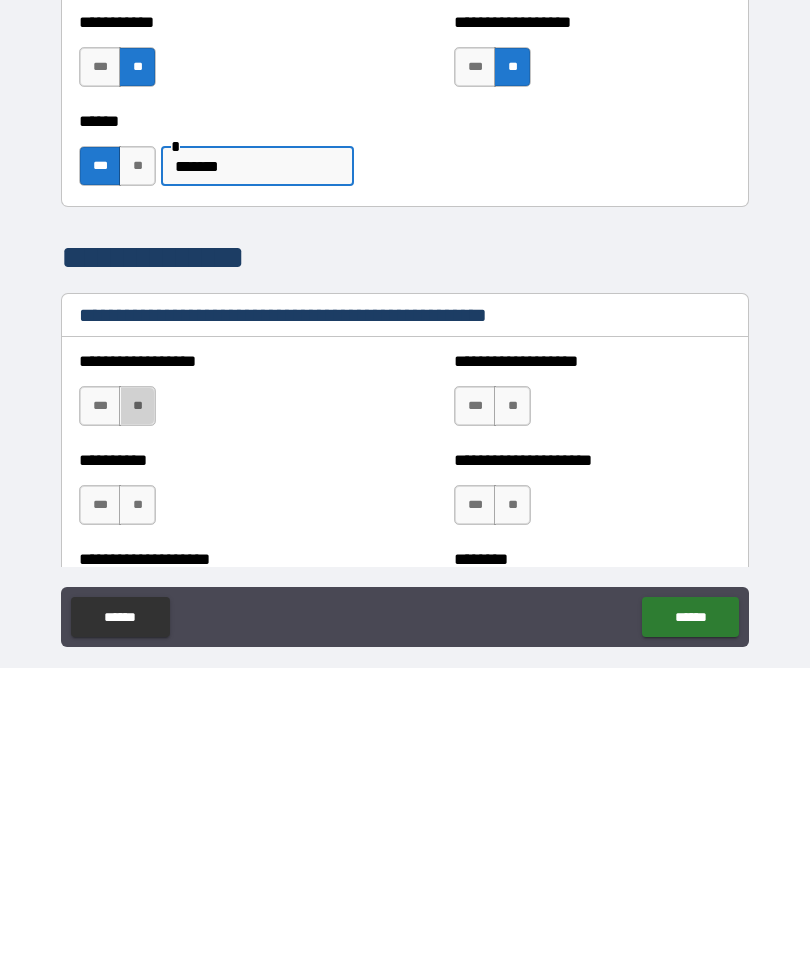 type on "*******" 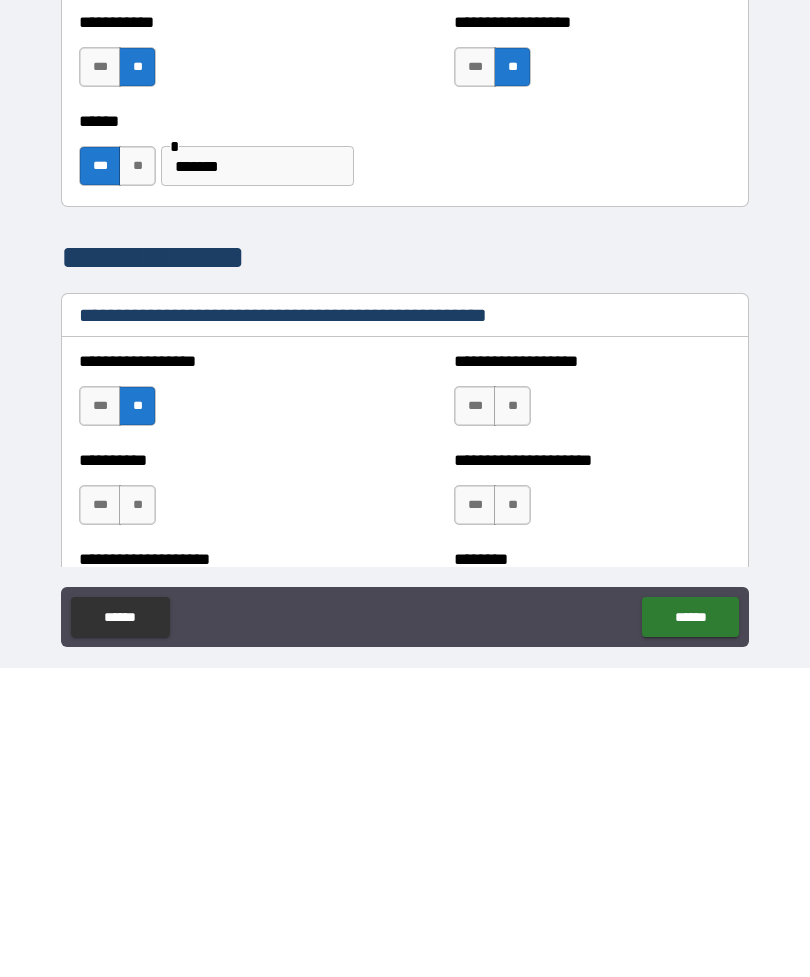 scroll, scrollTop: 64, scrollLeft: 0, axis: vertical 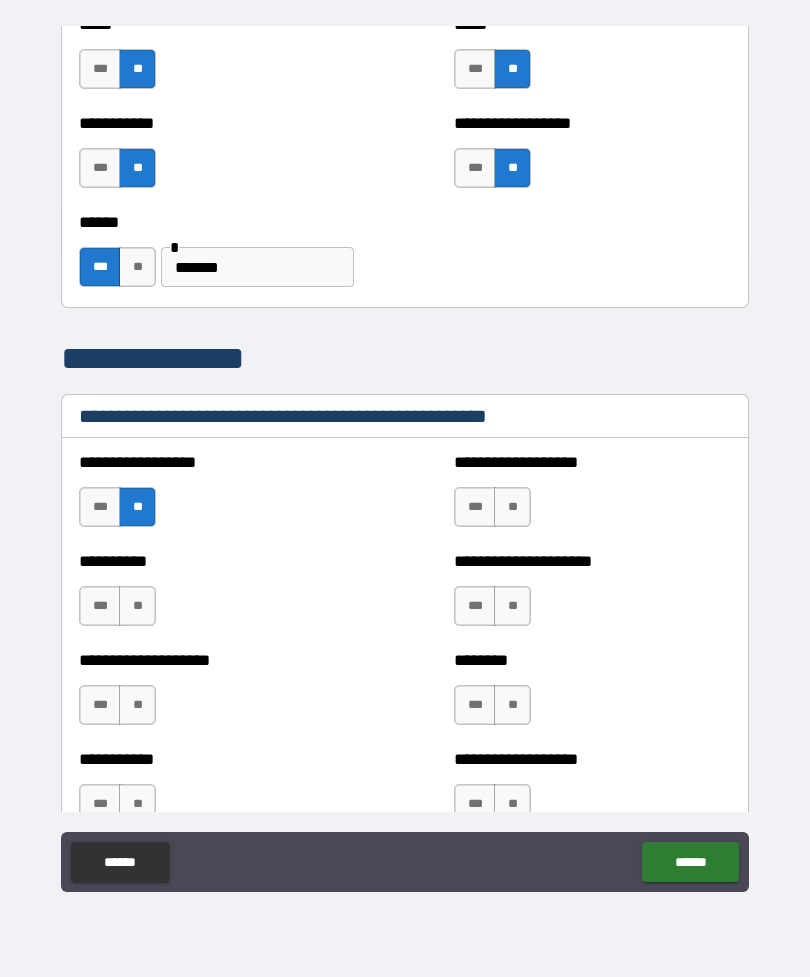 click on "**" at bounding box center [137, 606] 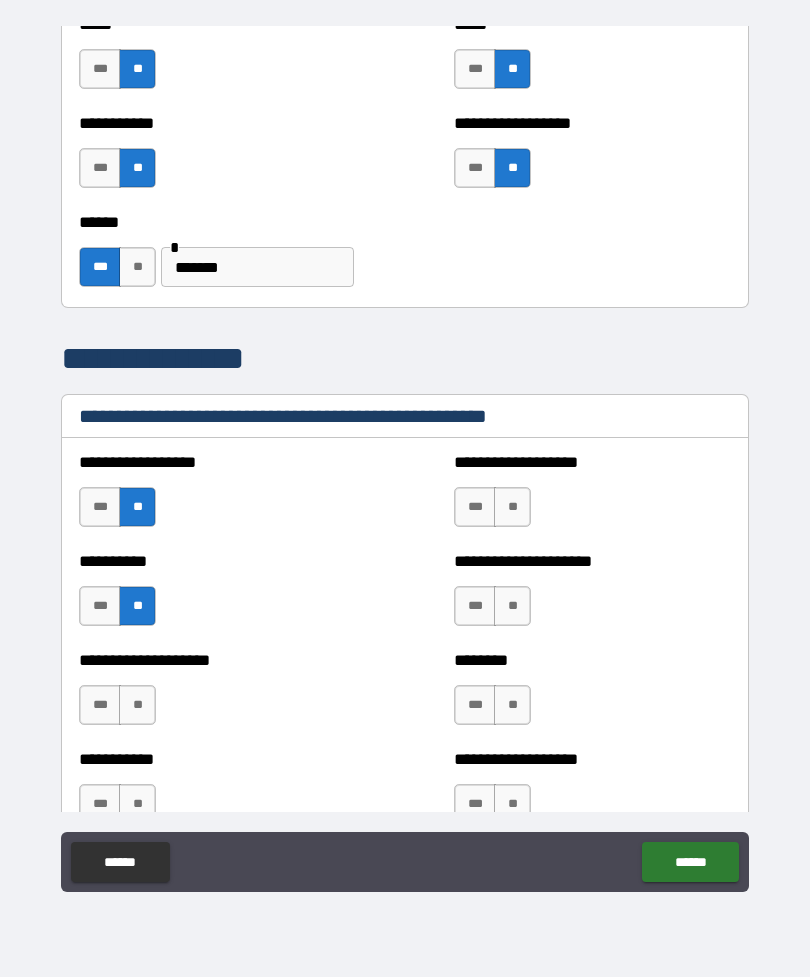 click on "**" at bounding box center (512, 606) 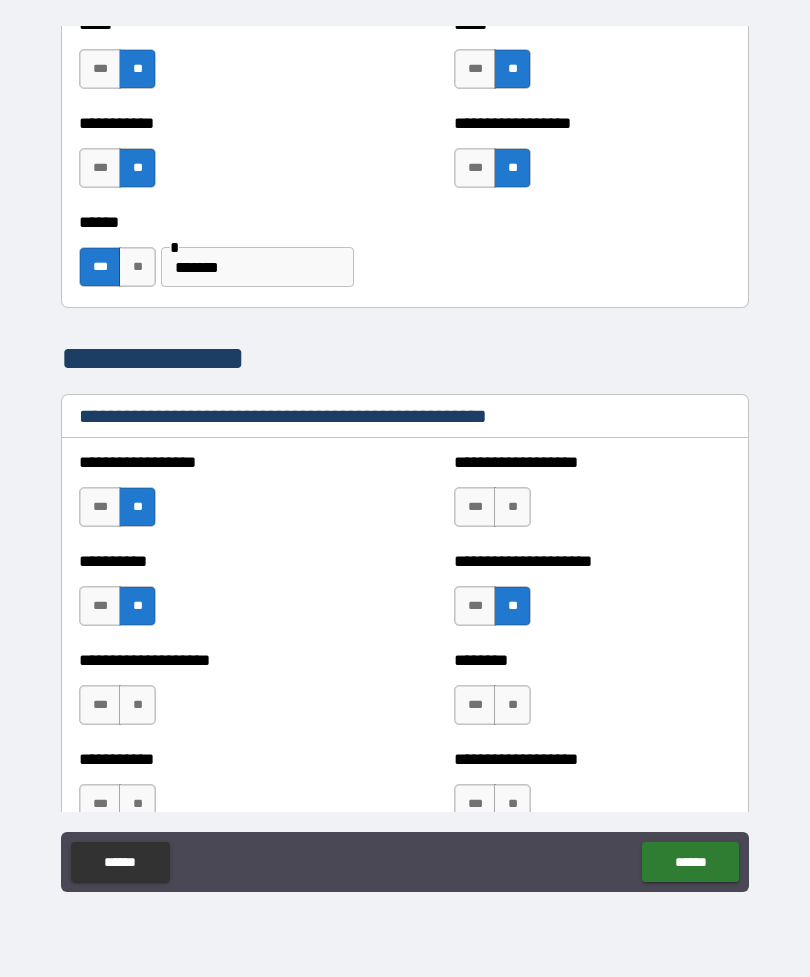 click on "**" at bounding box center (512, 507) 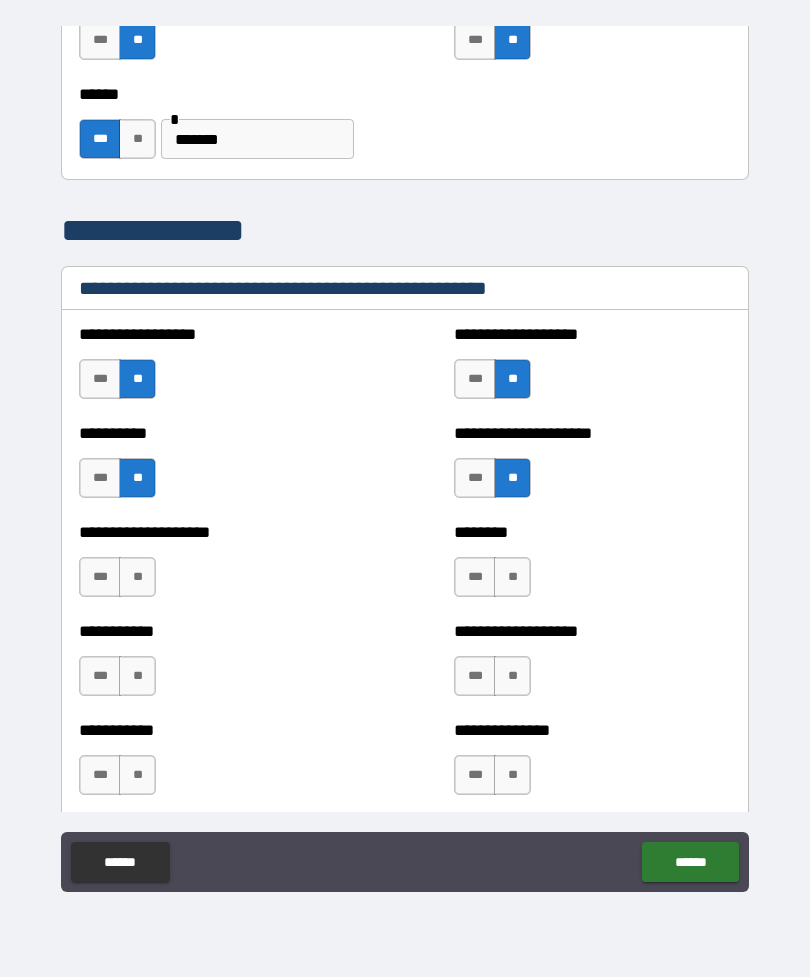 scroll, scrollTop: 2269, scrollLeft: 0, axis: vertical 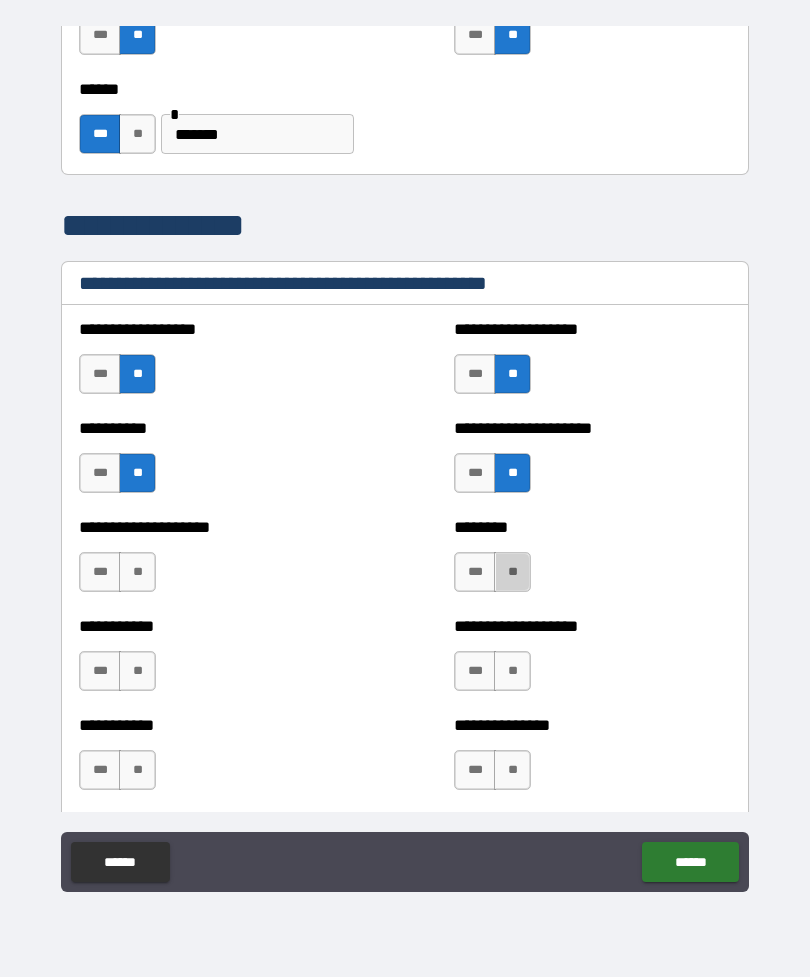 click on "**" at bounding box center [512, 572] 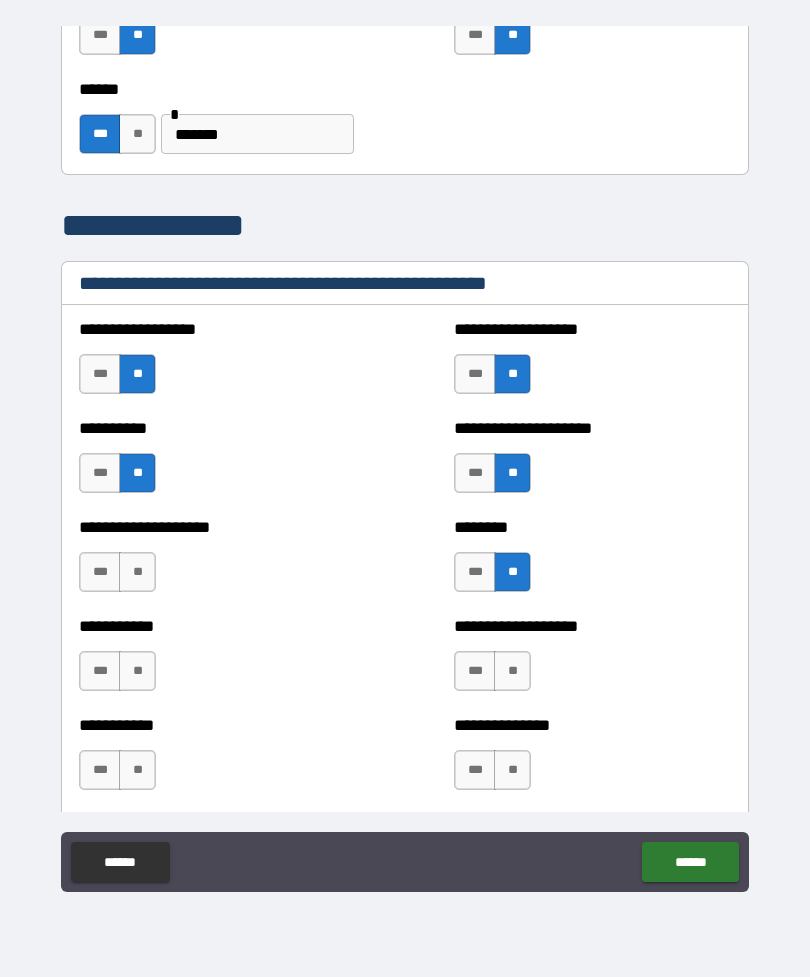 click on "**" at bounding box center (137, 572) 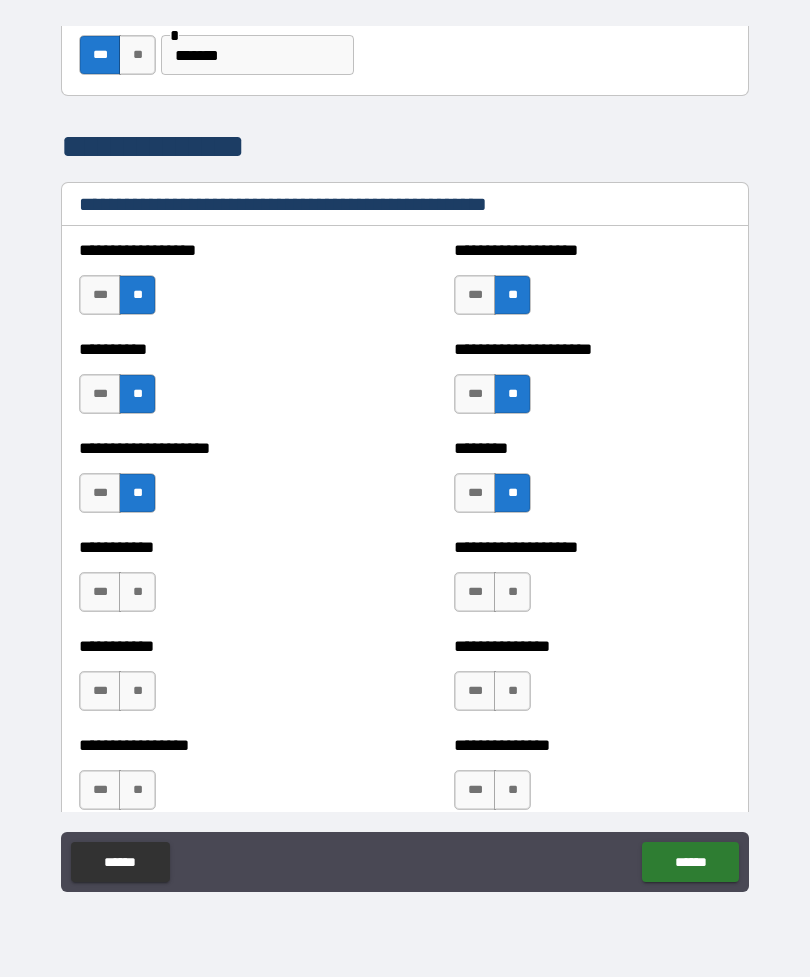 scroll, scrollTop: 2363, scrollLeft: 0, axis: vertical 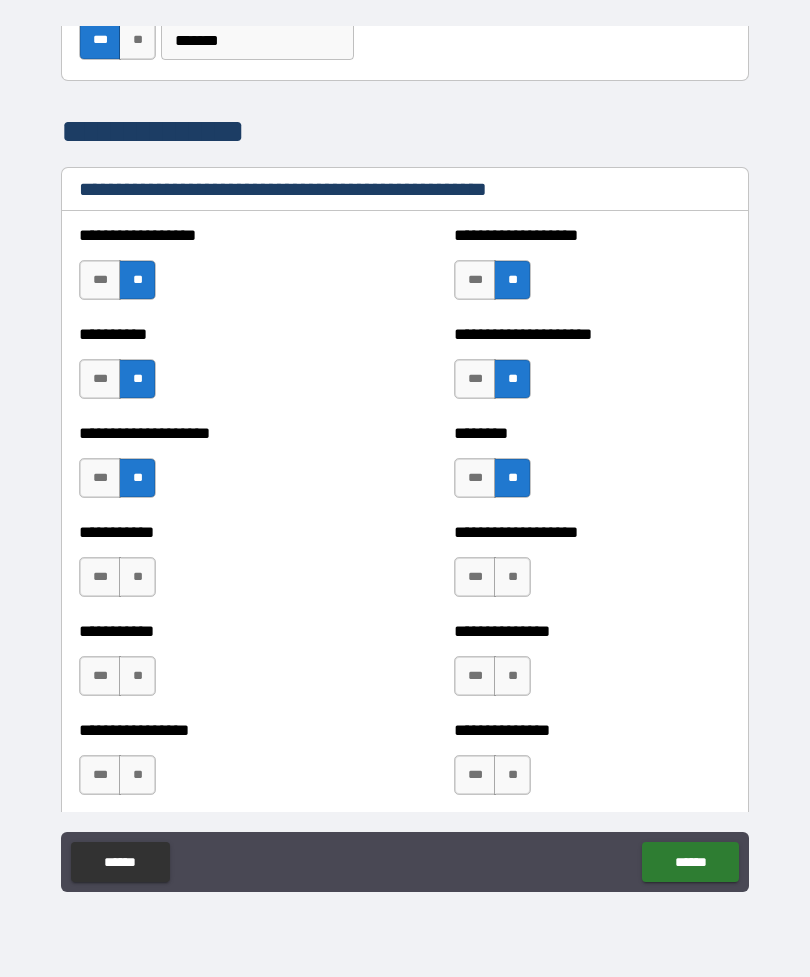 click on "**" at bounding box center (137, 577) 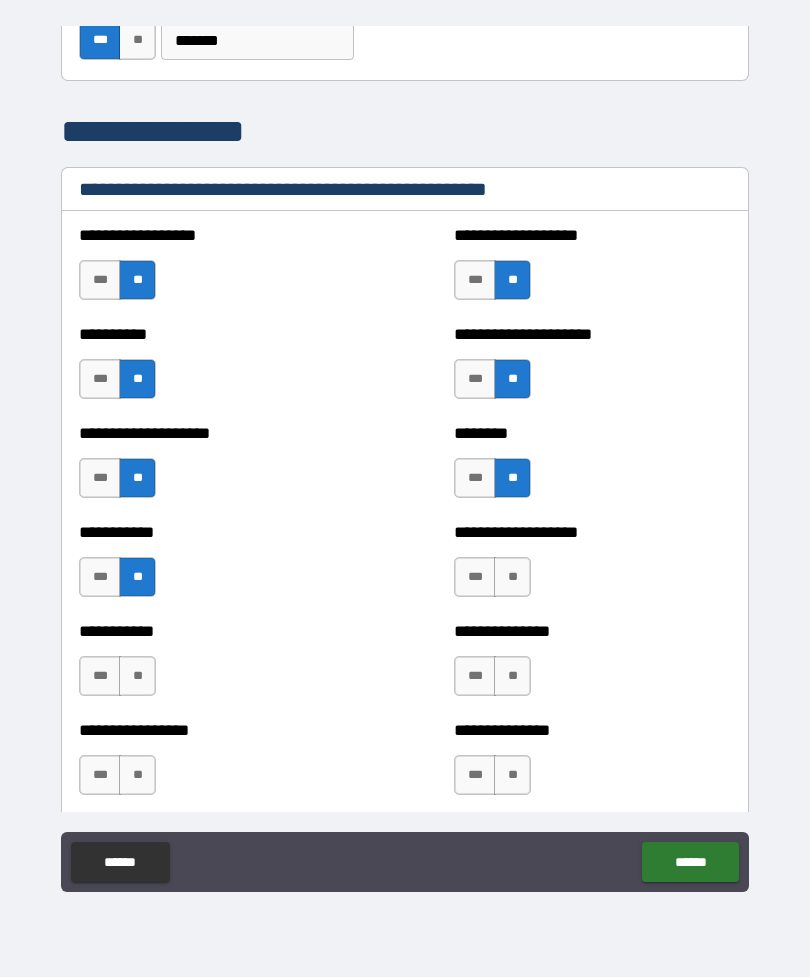 click on "**" at bounding box center [512, 577] 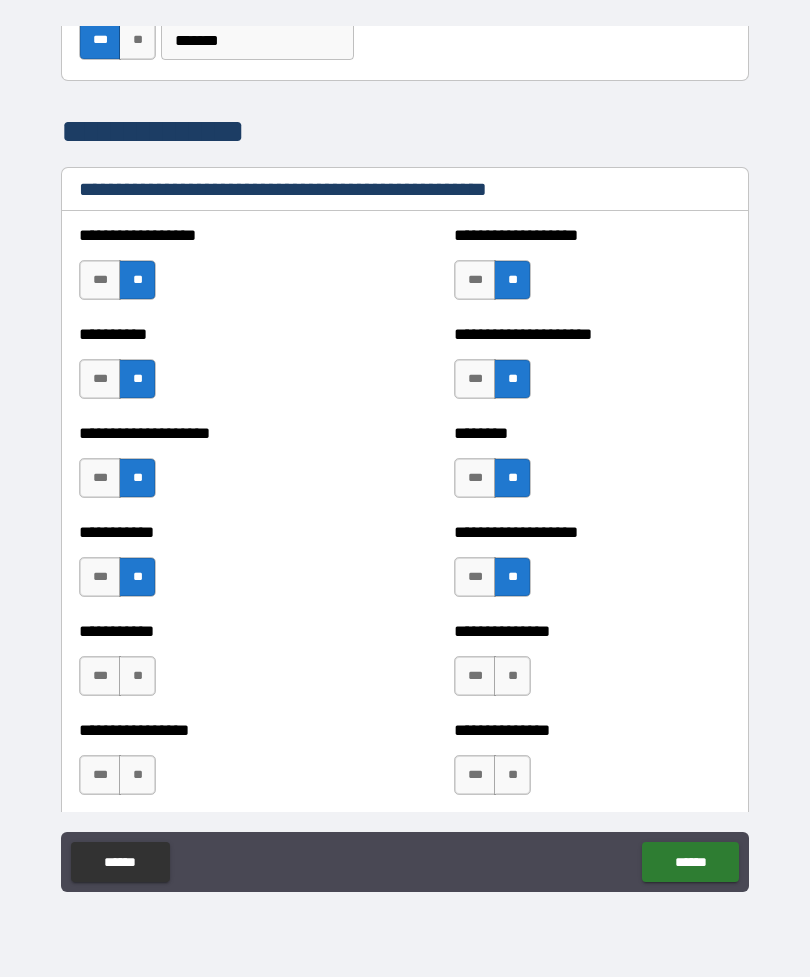 click on "**" at bounding box center (137, 676) 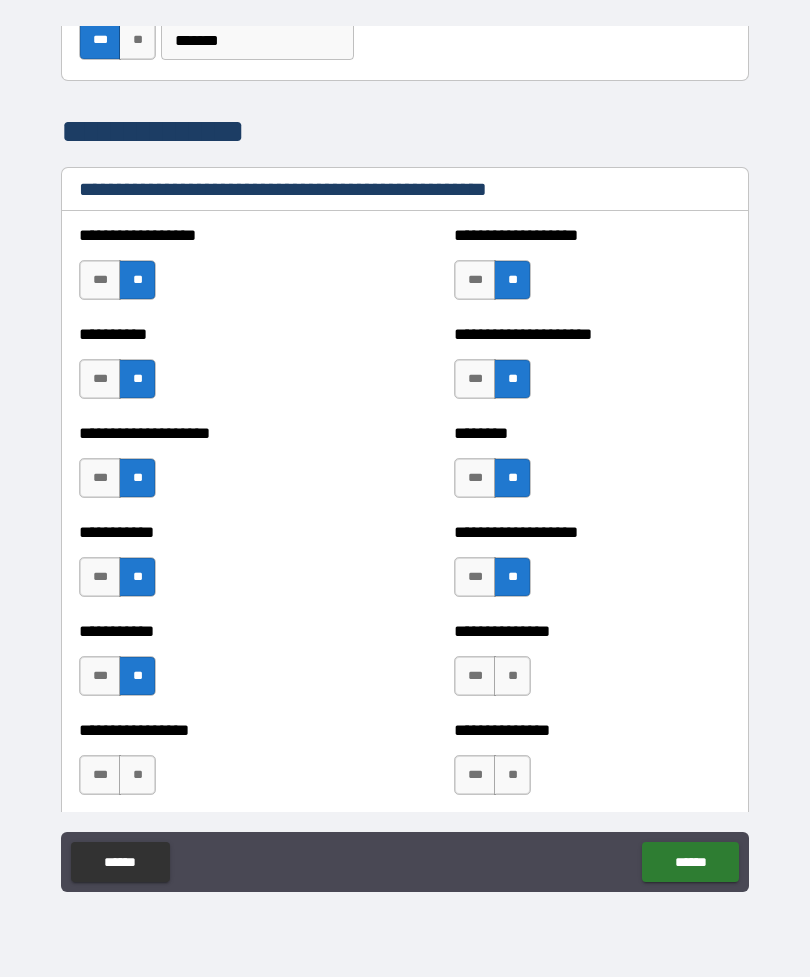 click on "***" at bounding box center (100, 676) 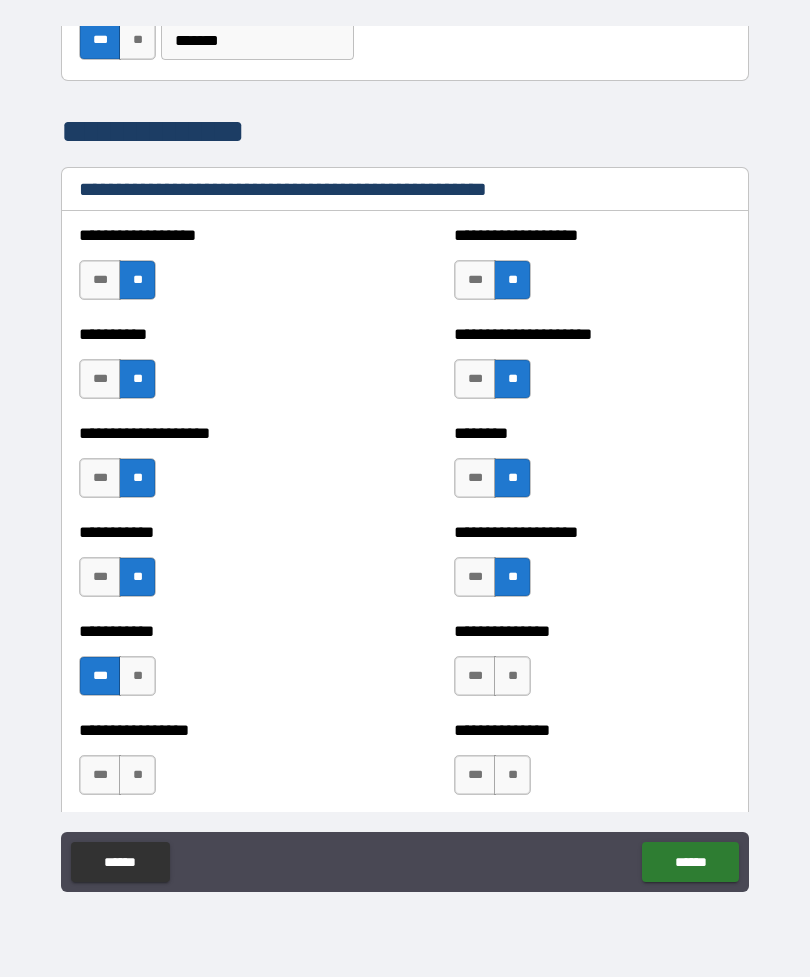 click on "**" at bounding box center (512, 676) 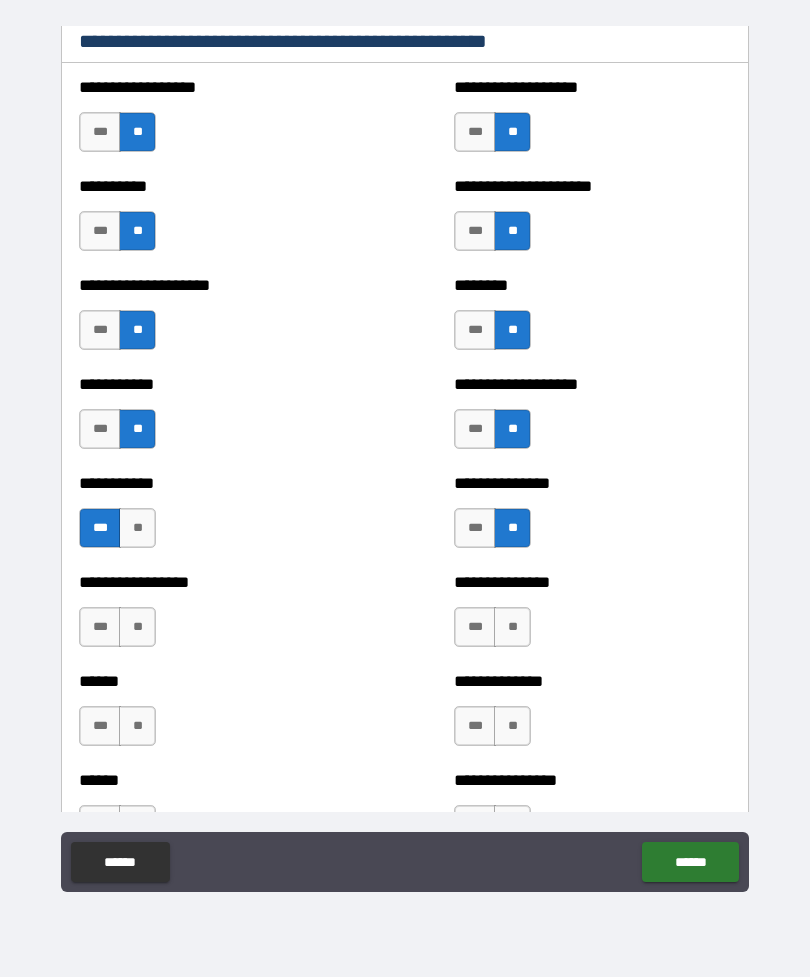 scroll, scrollTop: 2520, scrollLeft: 0, axis: vertical 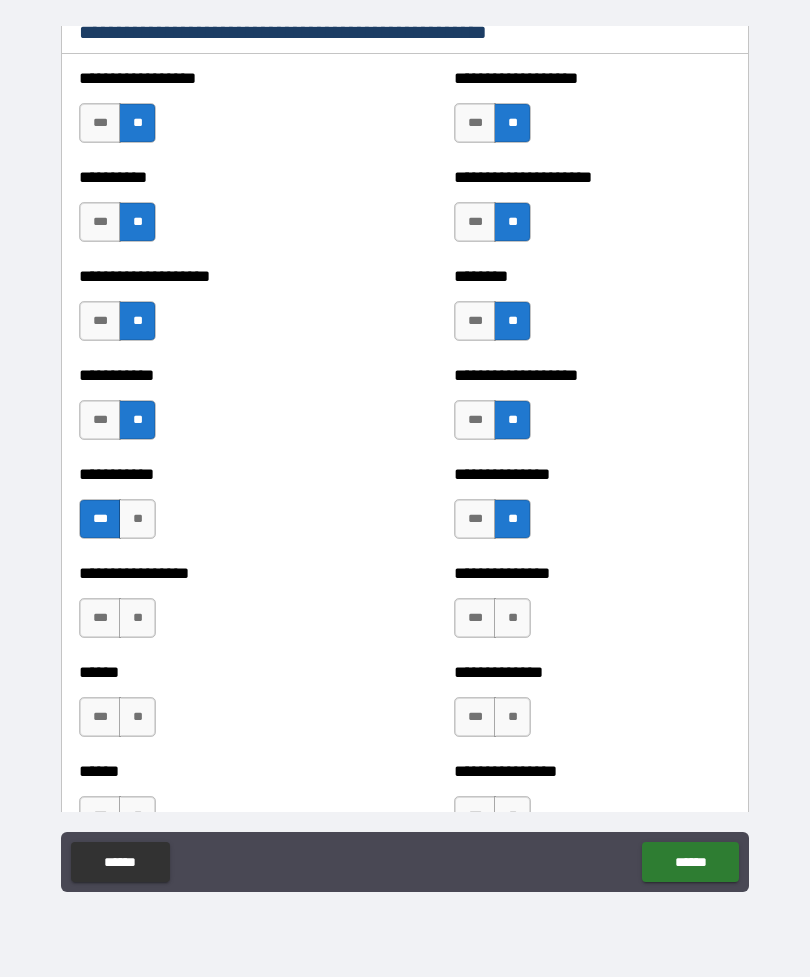 click on "**" at bounding box center (137, 618) 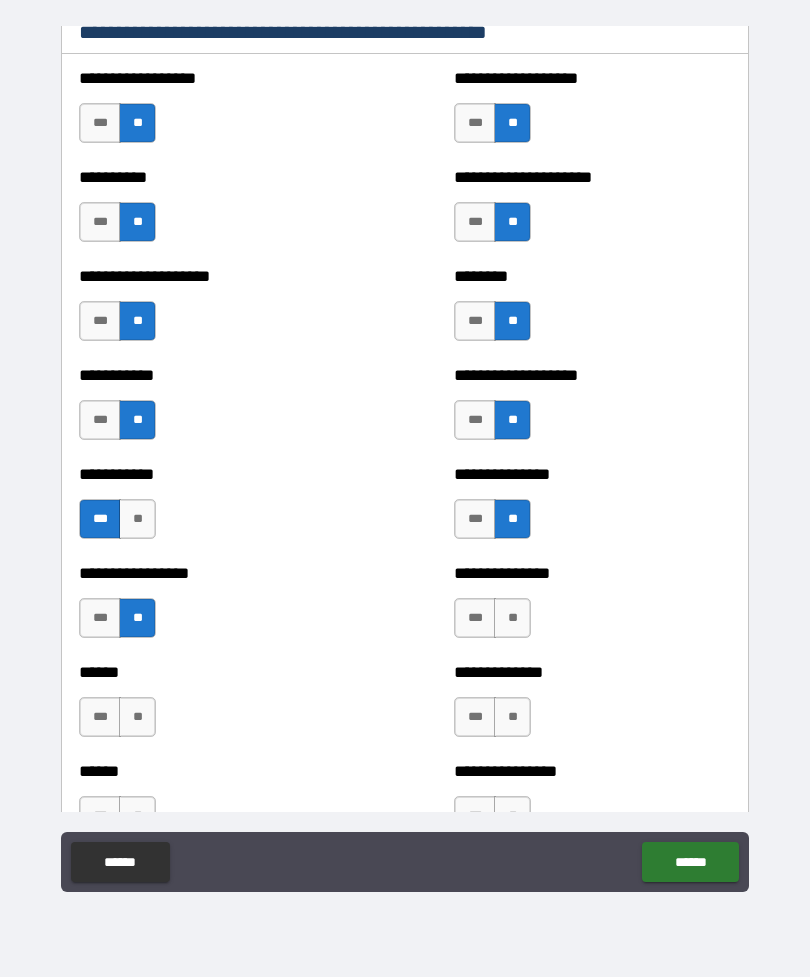 click on "**" at bounding box center [512, 618] 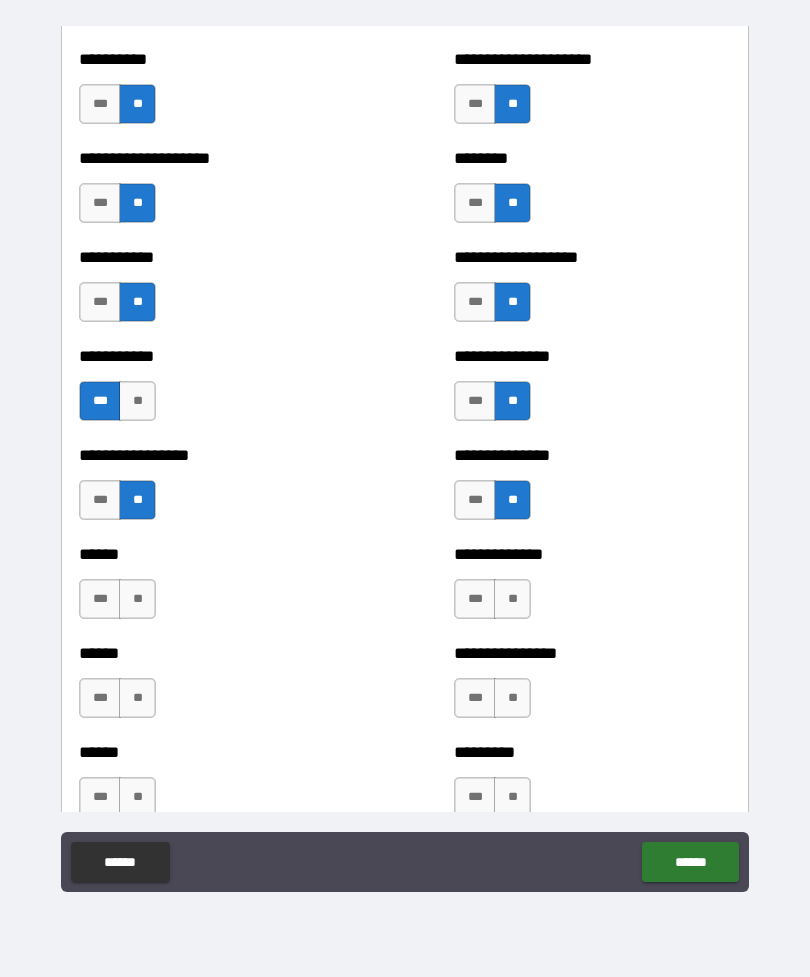 scroll, scrollTop: 2646, scrollLeft: 0, axis: vertical 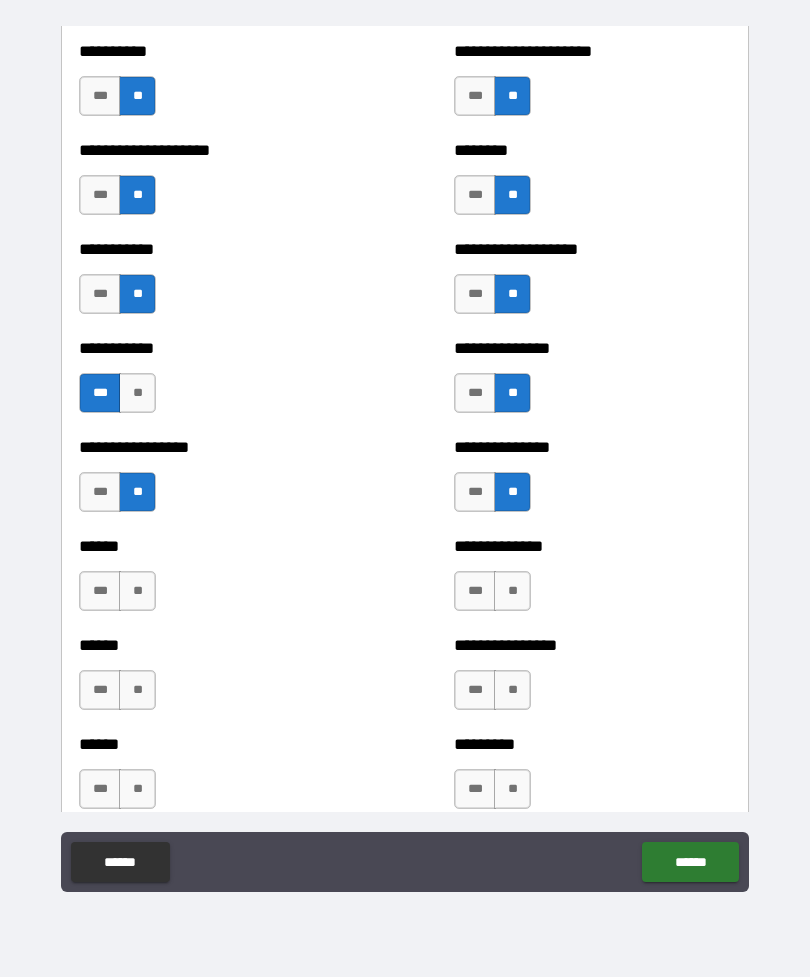 click on "**" at bounding box center [137, 591] 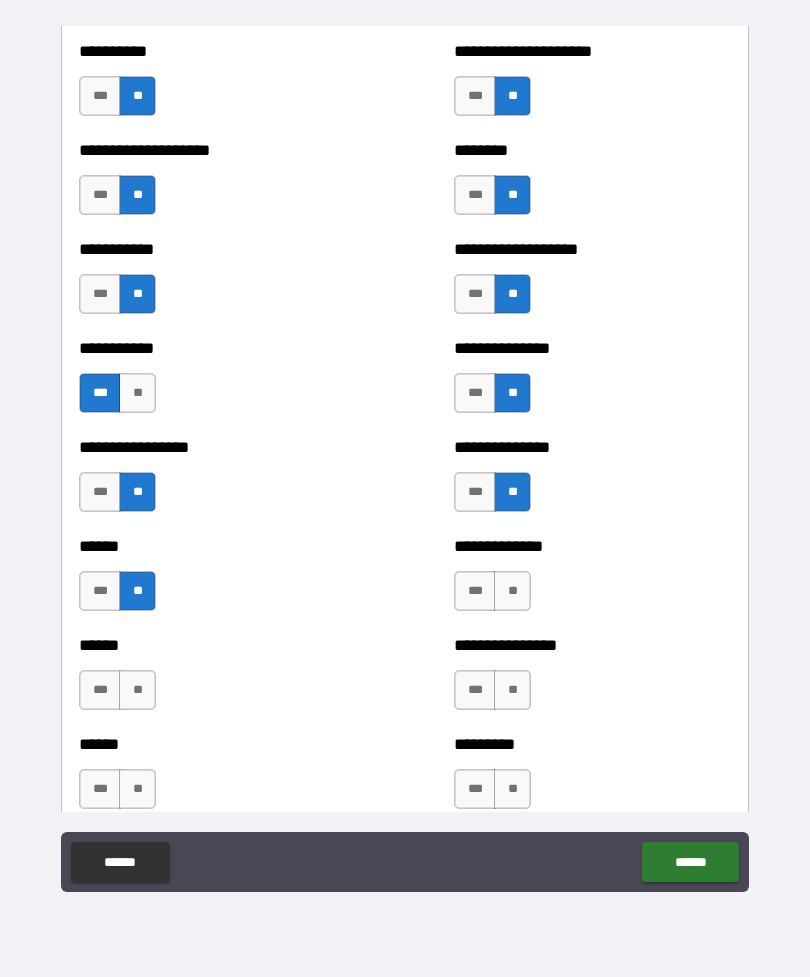 click on "**" at bounding box center (512, 591) 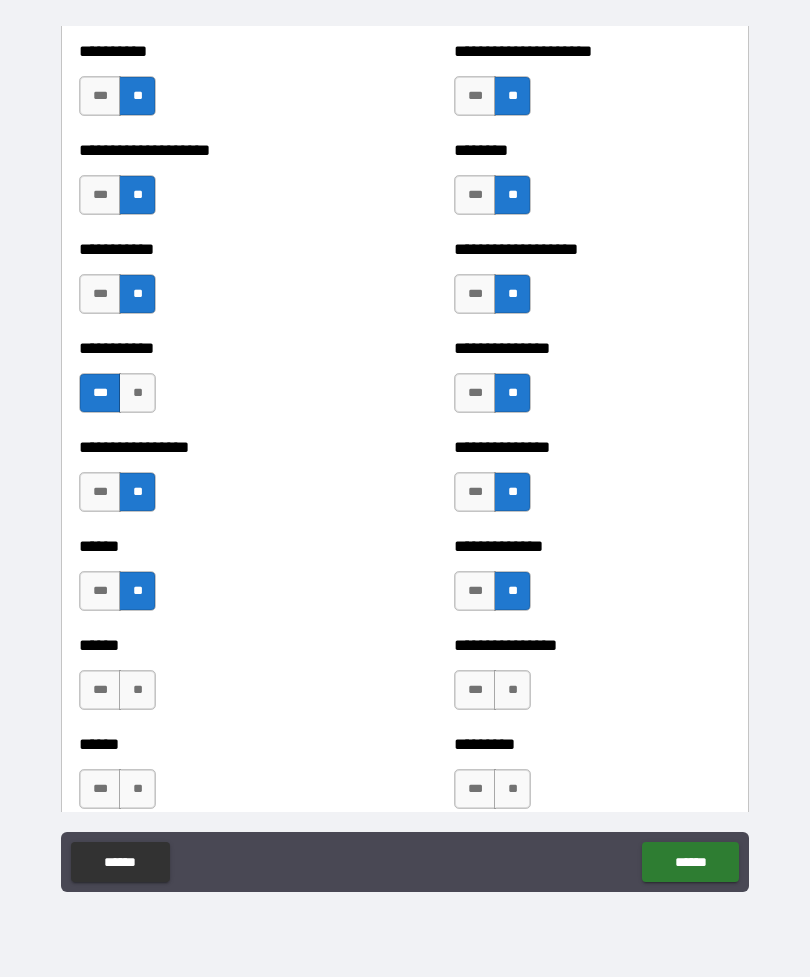 click on "**" at bounding box center [137, 690] 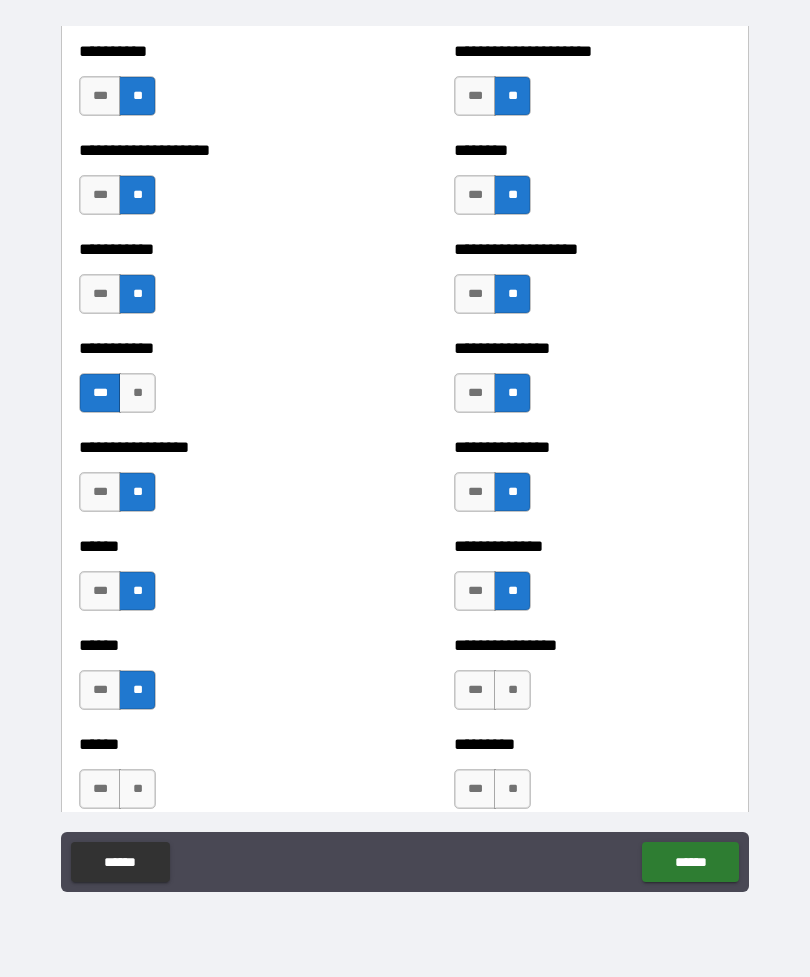 click on "**" at bounding box center [512, 690] 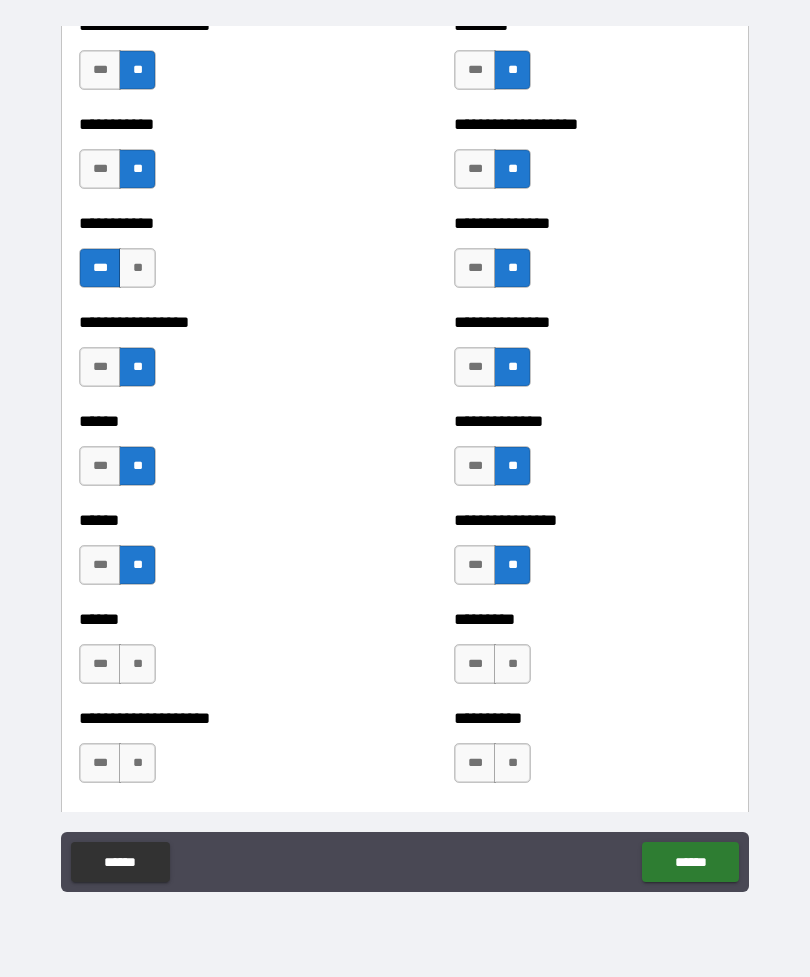 scroll, scrollTop: 2781, scrollLeft: 0, axis: vertical 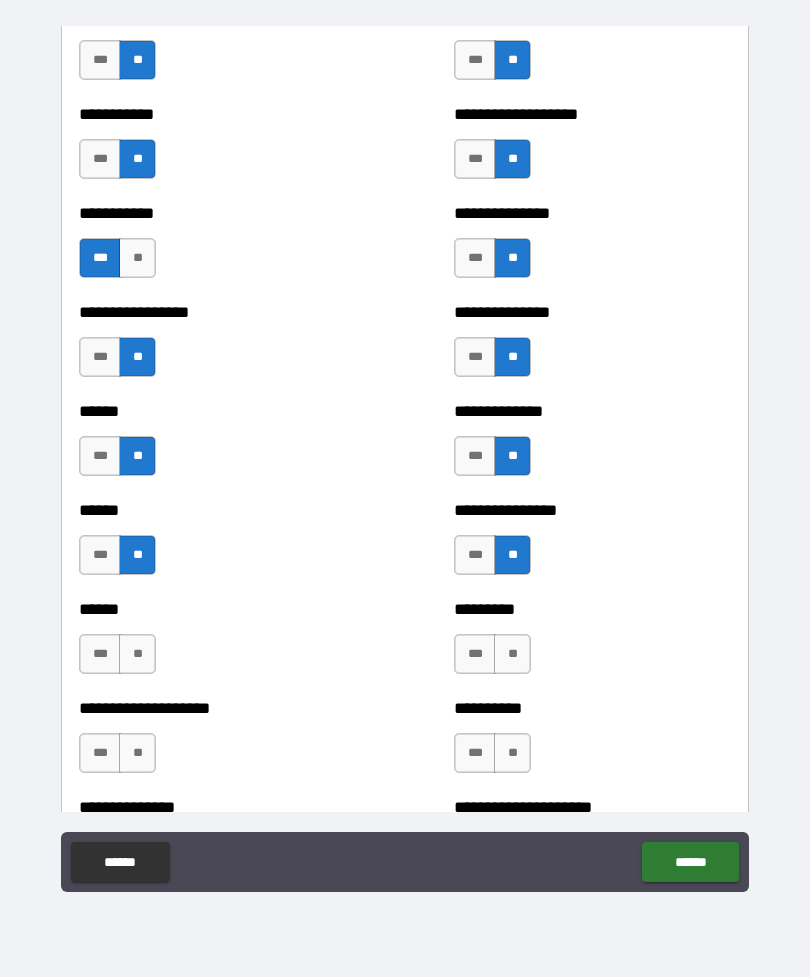 click on "**" at bounding box center (137, 654) 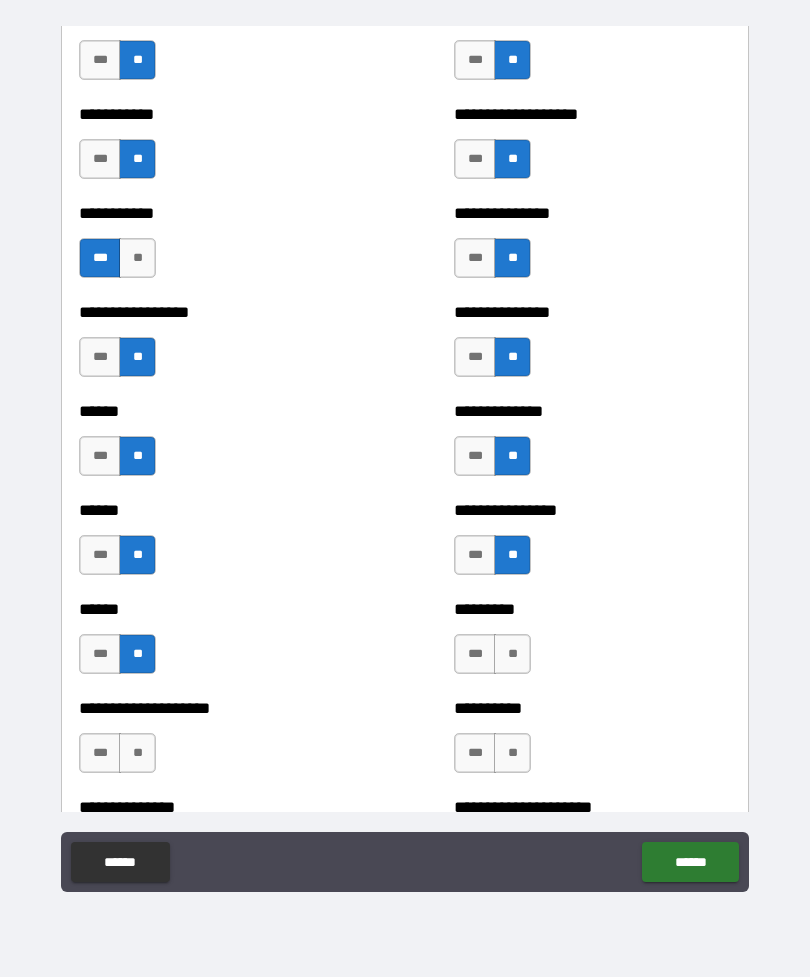 click on "**" at bounding box center [512, 654] 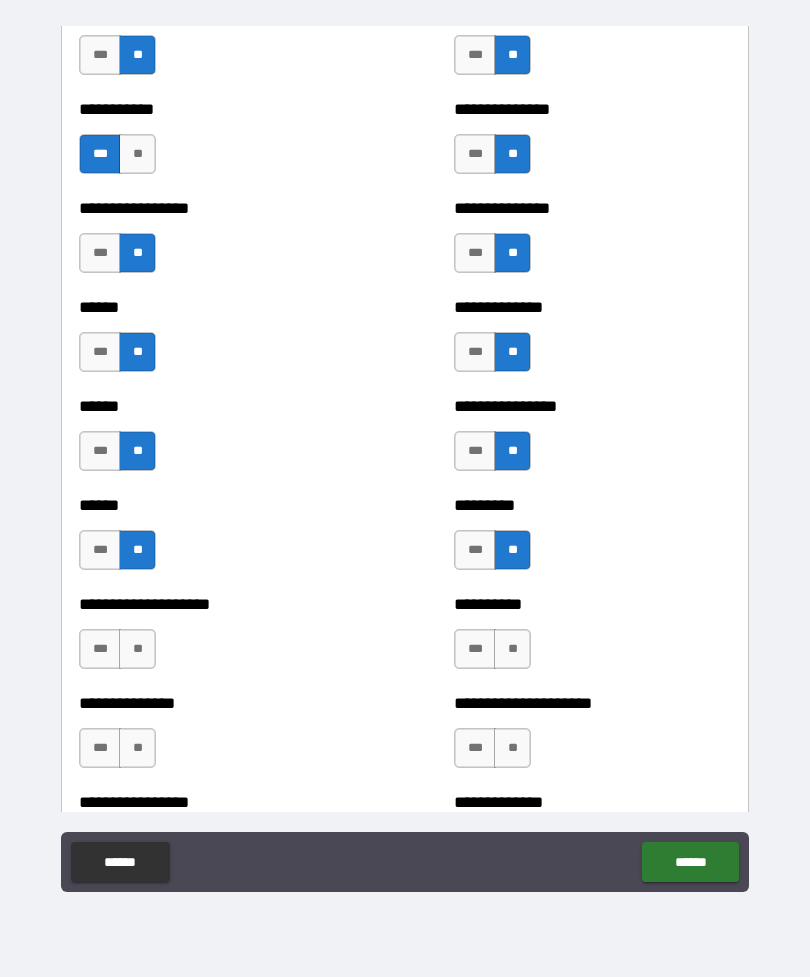 scroll, scrollTop: 2892, scrollLeft: 0, axis: vertical 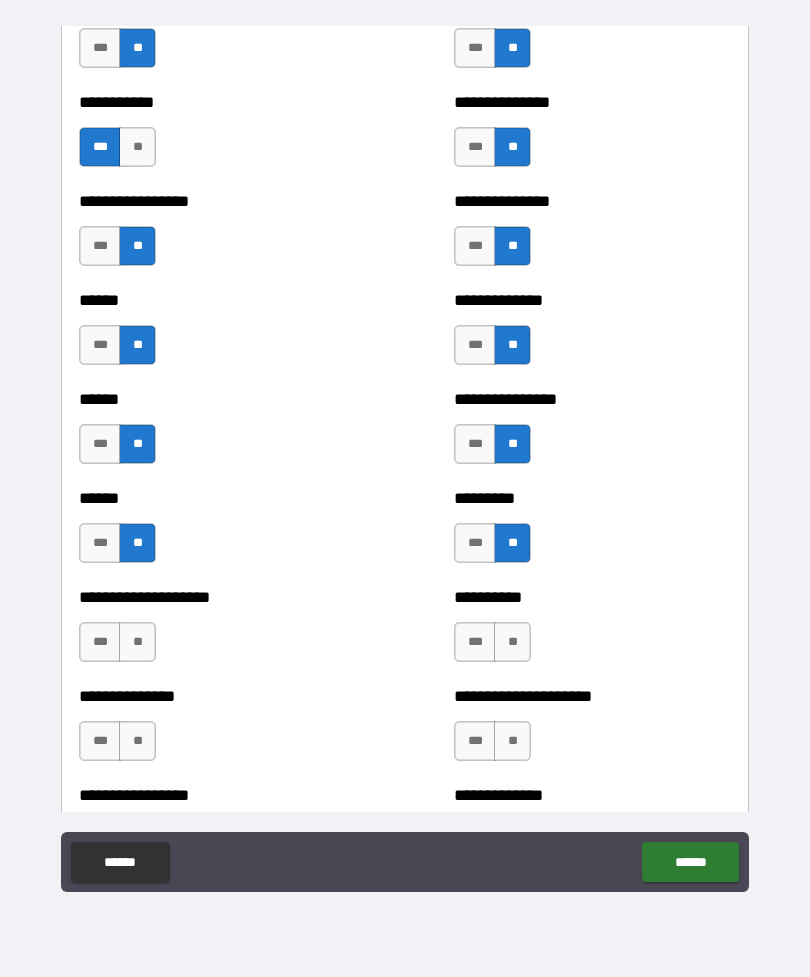 click on "**" at bounding box center [137, 642] 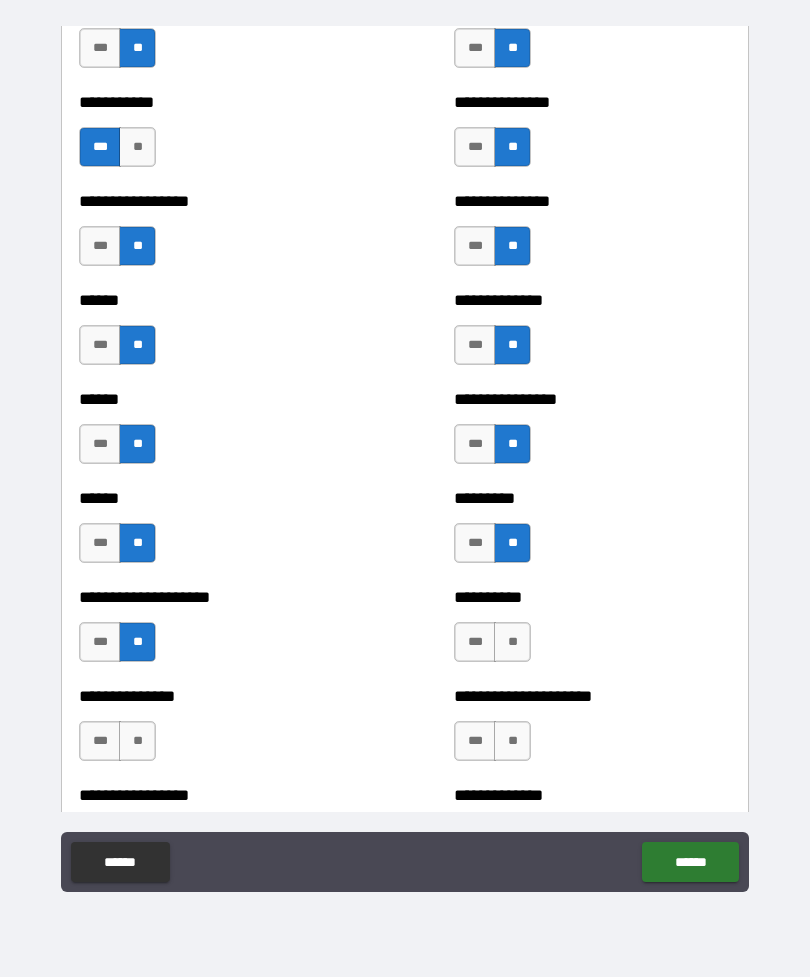 click on "**" at bounding box center (512, 642) 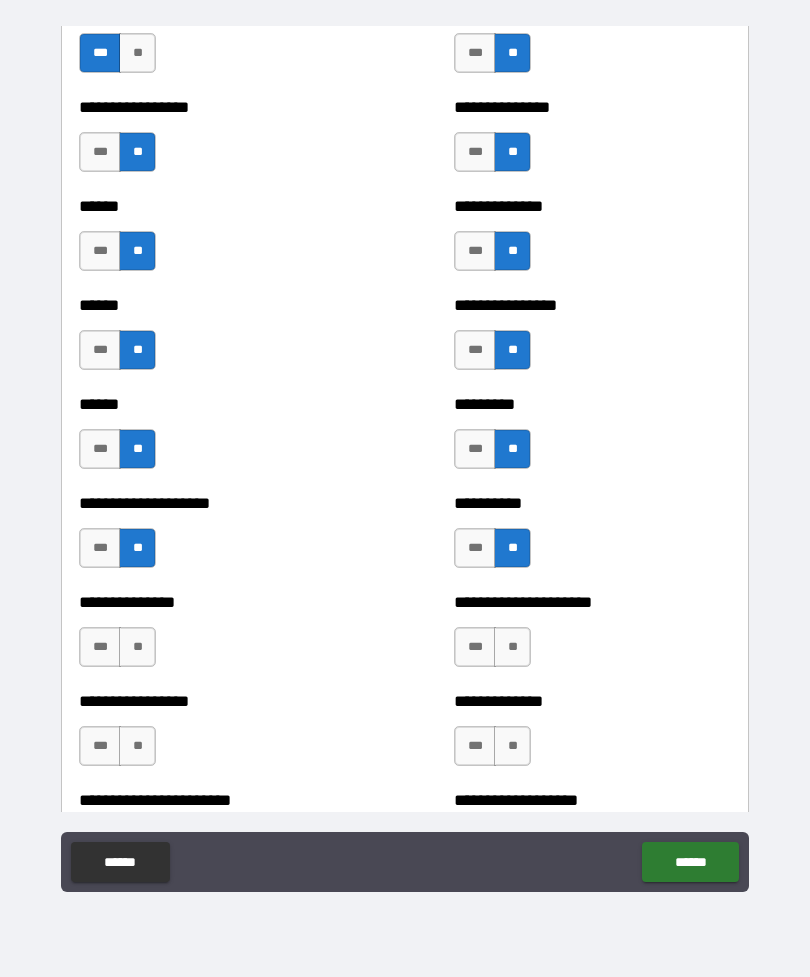 scroll, scrollTop: 2991, scrollLeft: 0, axis: vertical 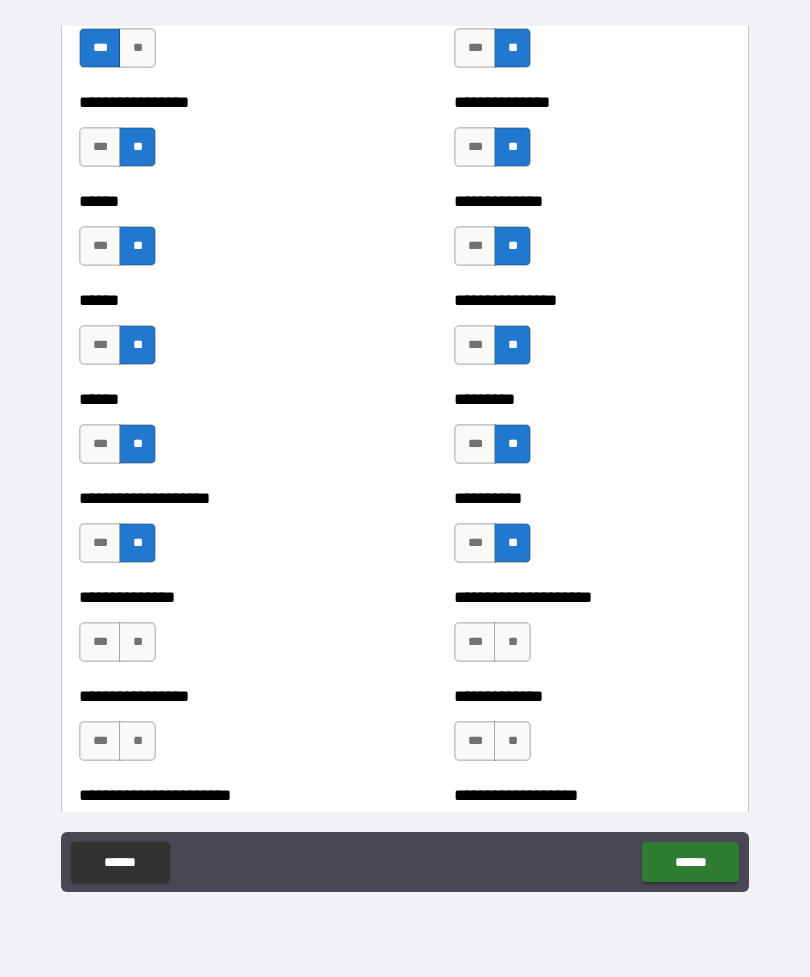 click on "**" at bounding box center [137, 642] 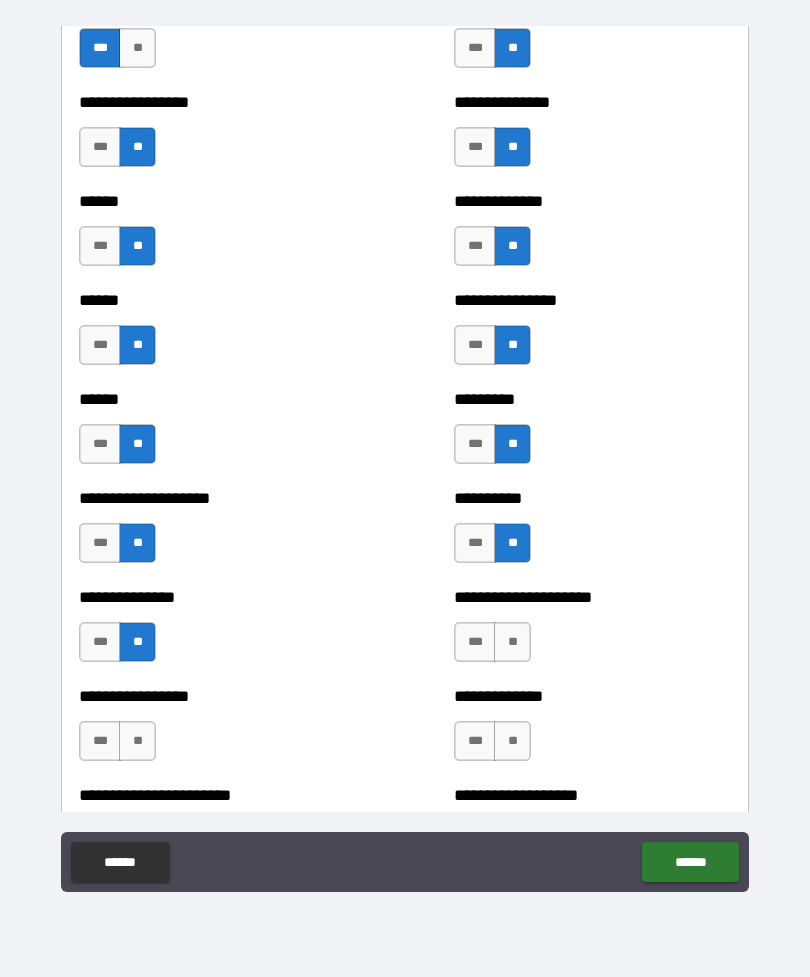 click on "**" at bounding box center (512, 642) 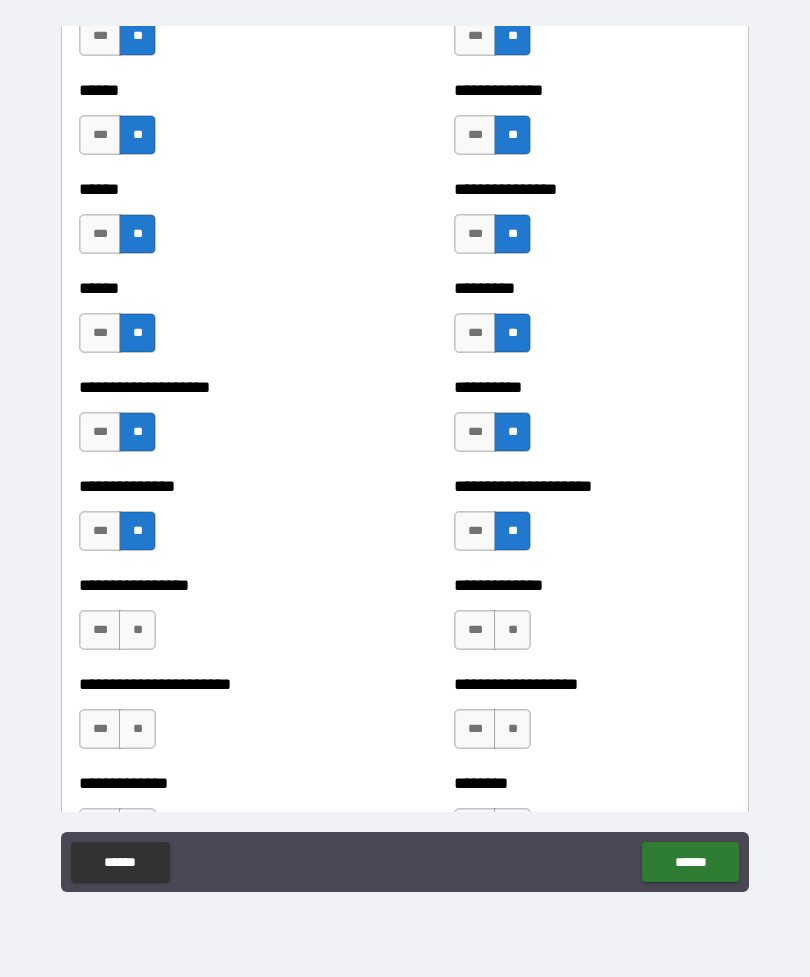 scroll, scrollTop: 3103, scrollLeft: 0, axis: vertical 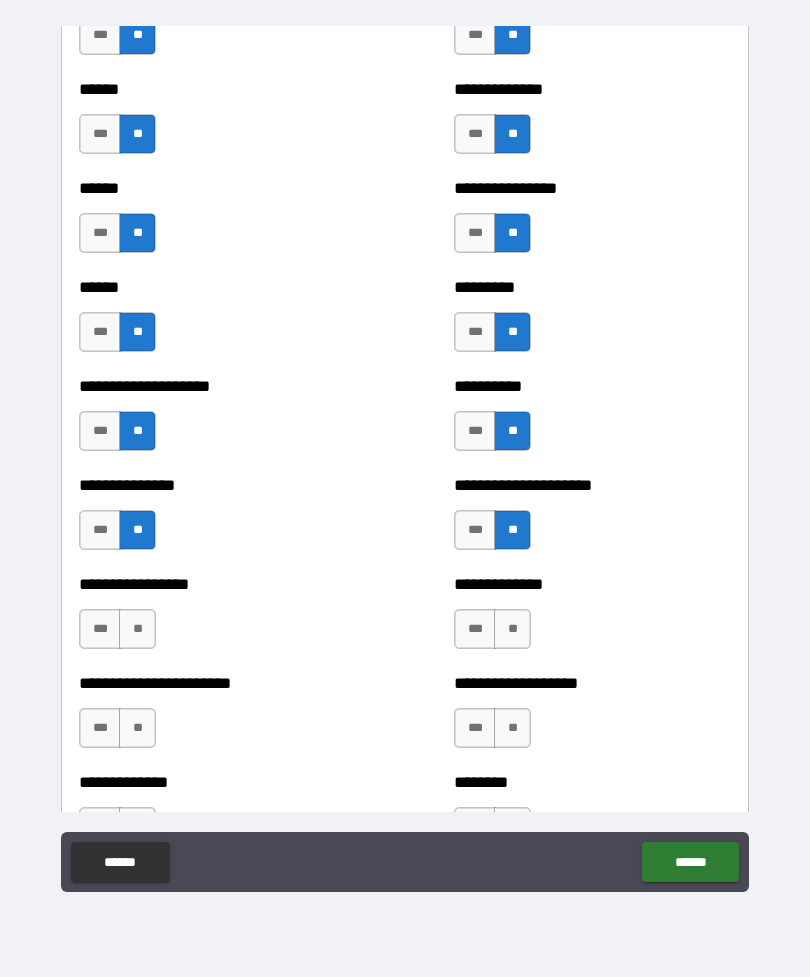 click on "**" at bounding box center (137, 629) 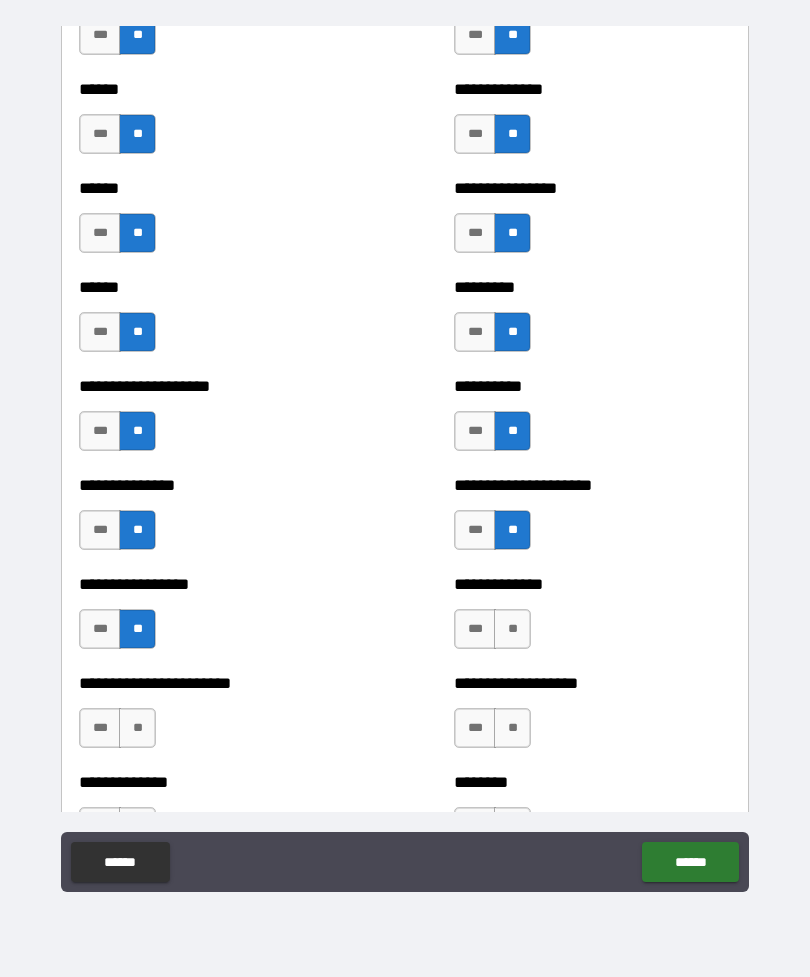 click on "**" at bounding box center (512, 629) 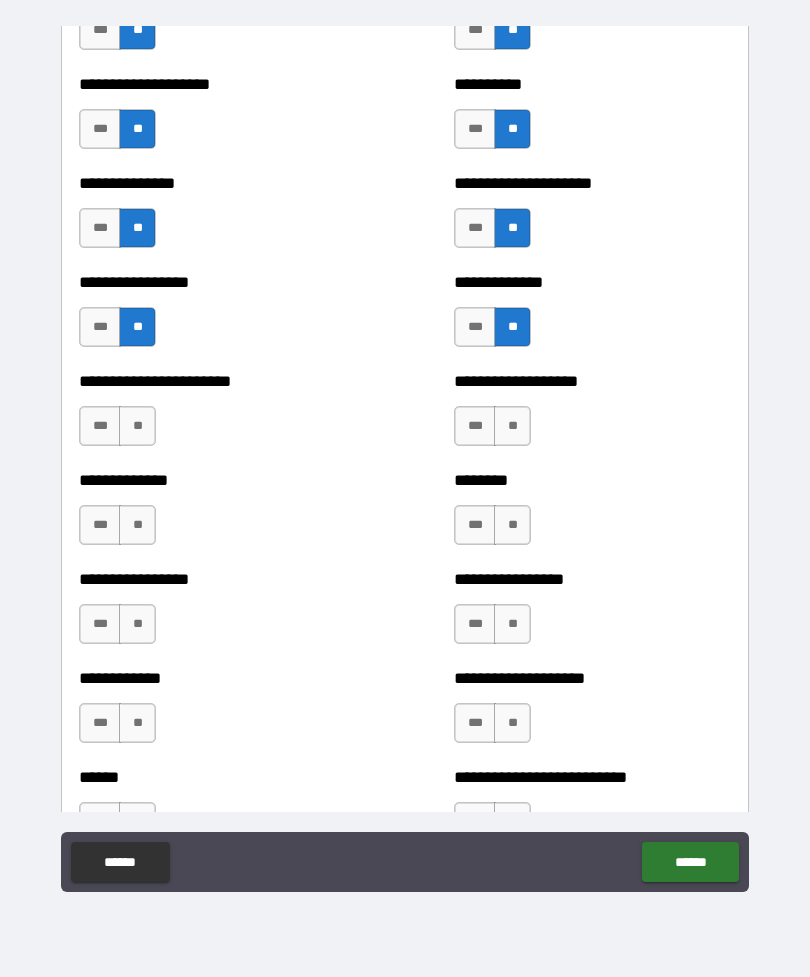 scroll, scrollTop: 3407, scrollLeft: 0, axis: vertical 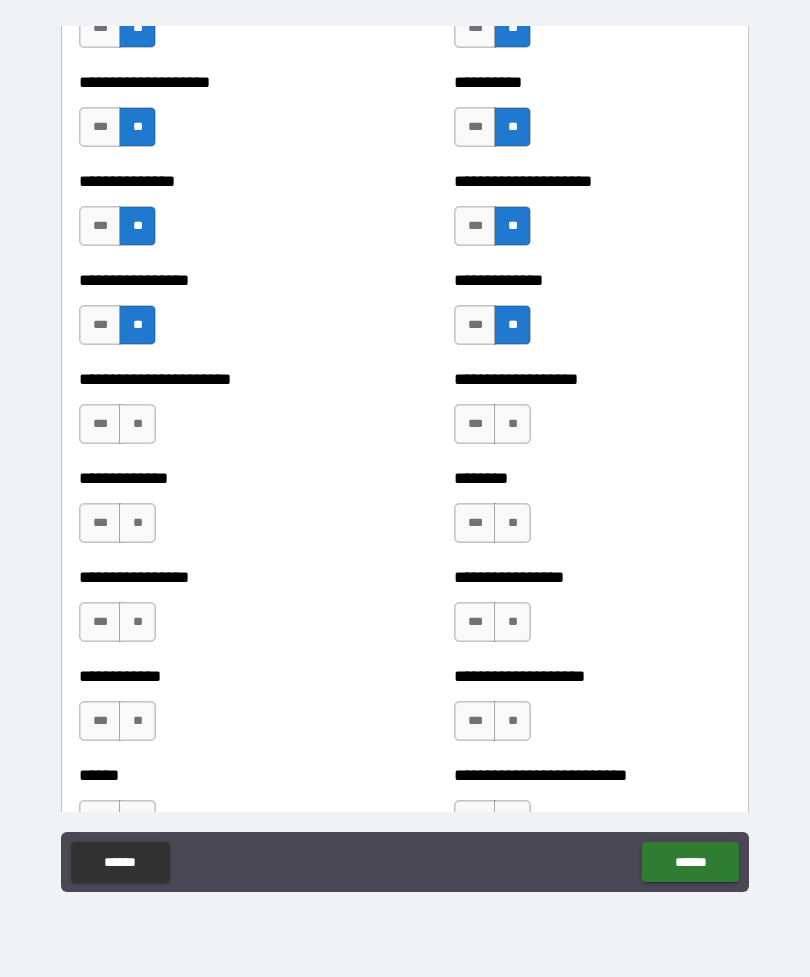 click on "**" at bounding box center (137, 424) 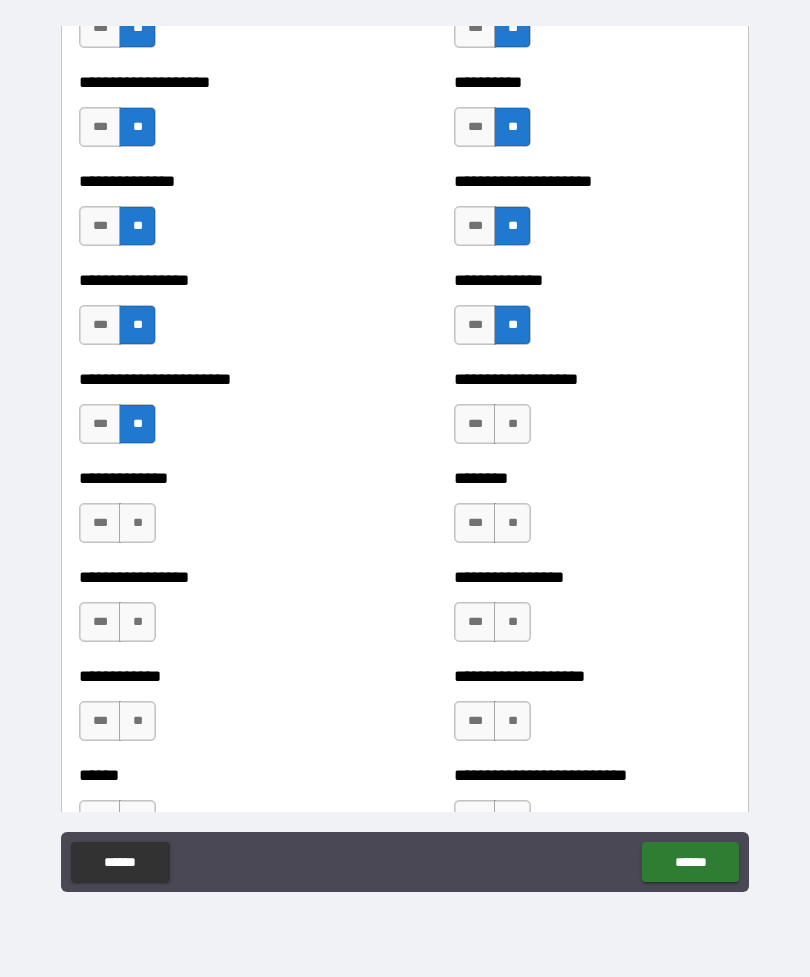 click on "**" at bounding box center [512, 424] 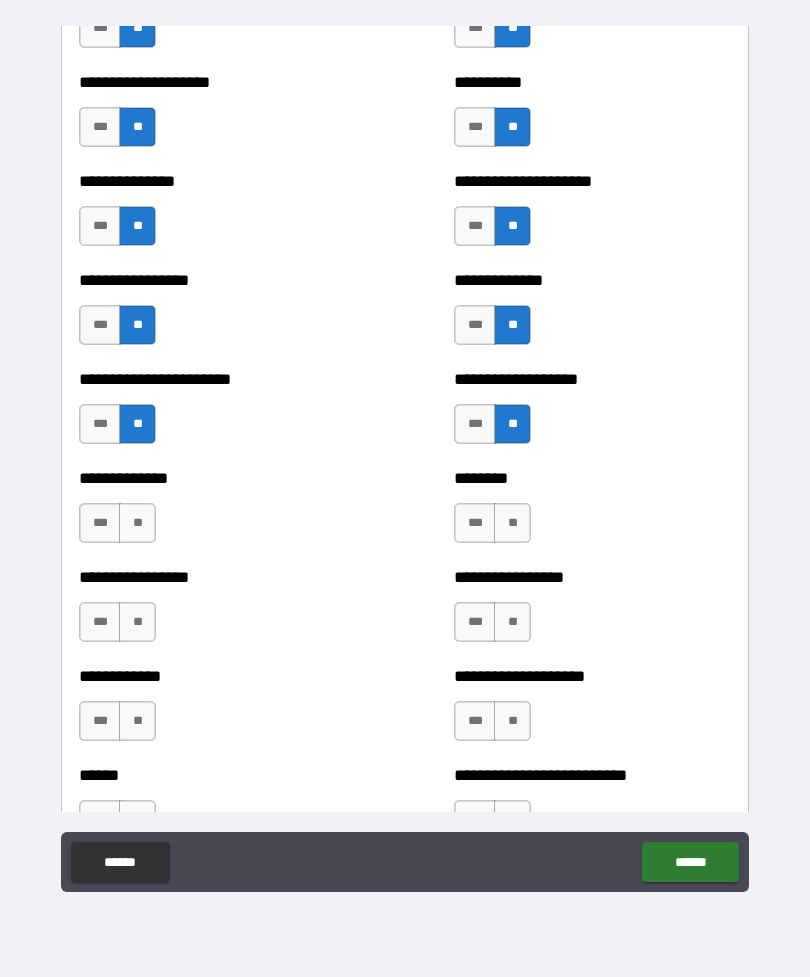 click on "**" at bounding box center (512, 523) 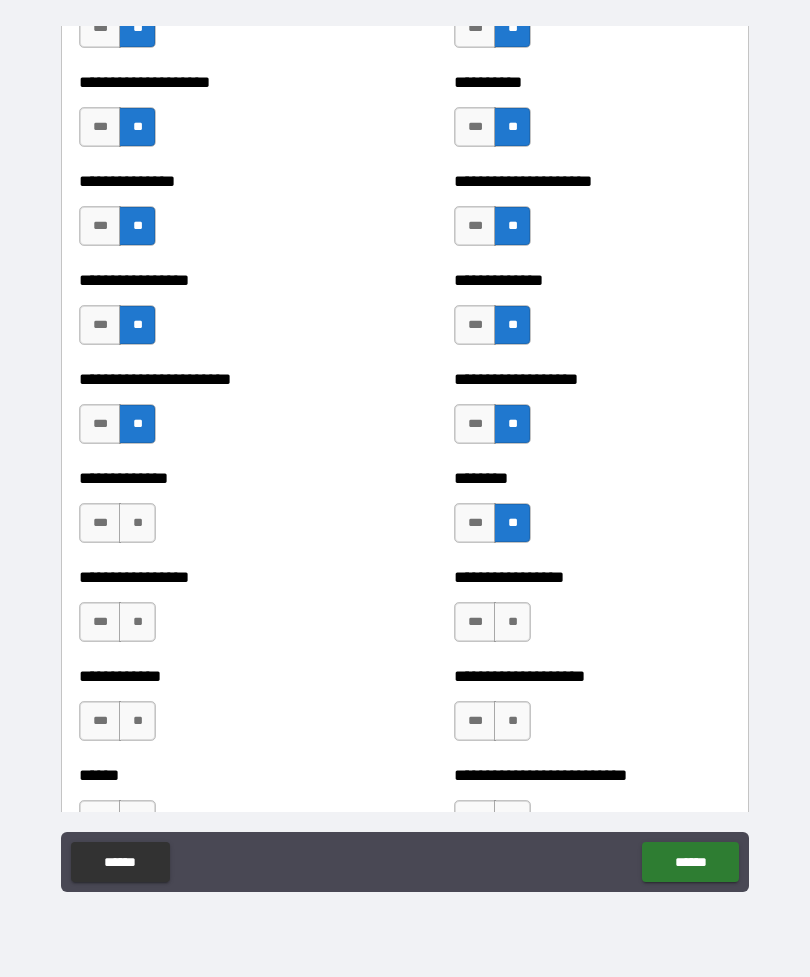 click on "**" at bounding box center [137, 523] 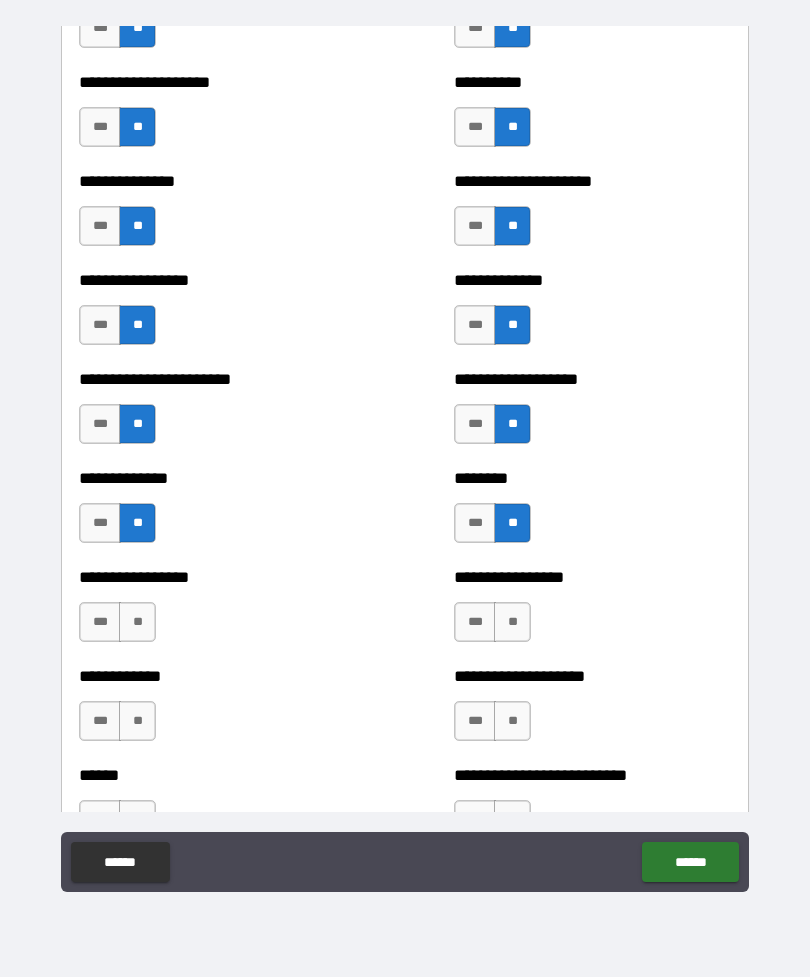 click on "**" at bounding box center (137, 622) 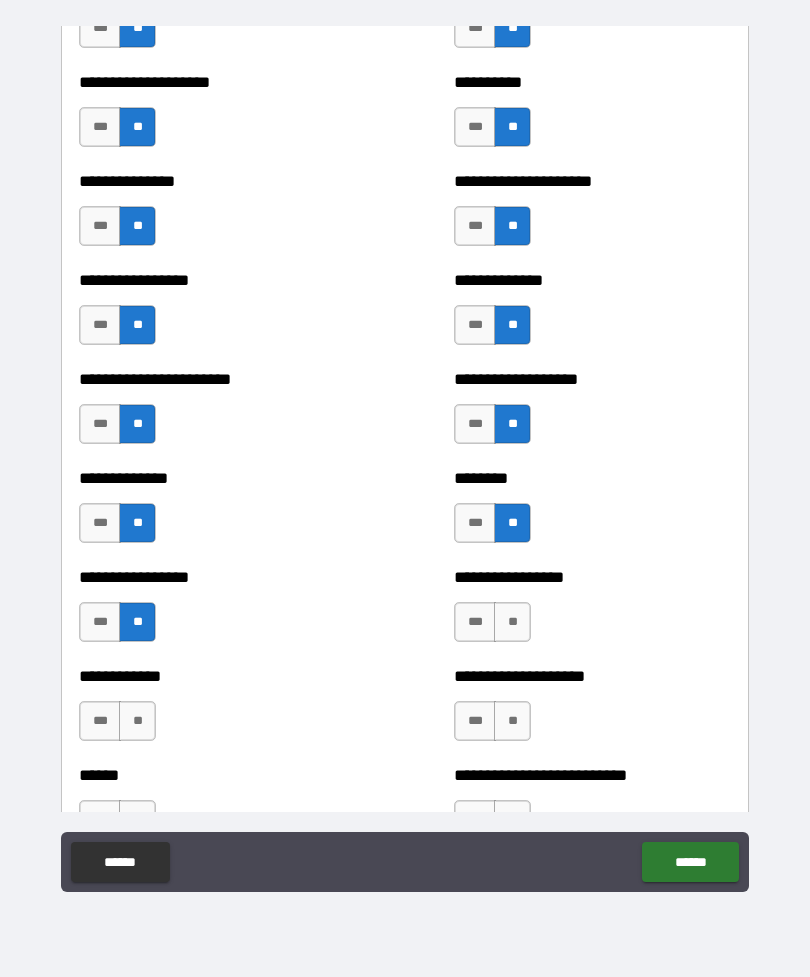click on "**" at bounding box center [512, 622] 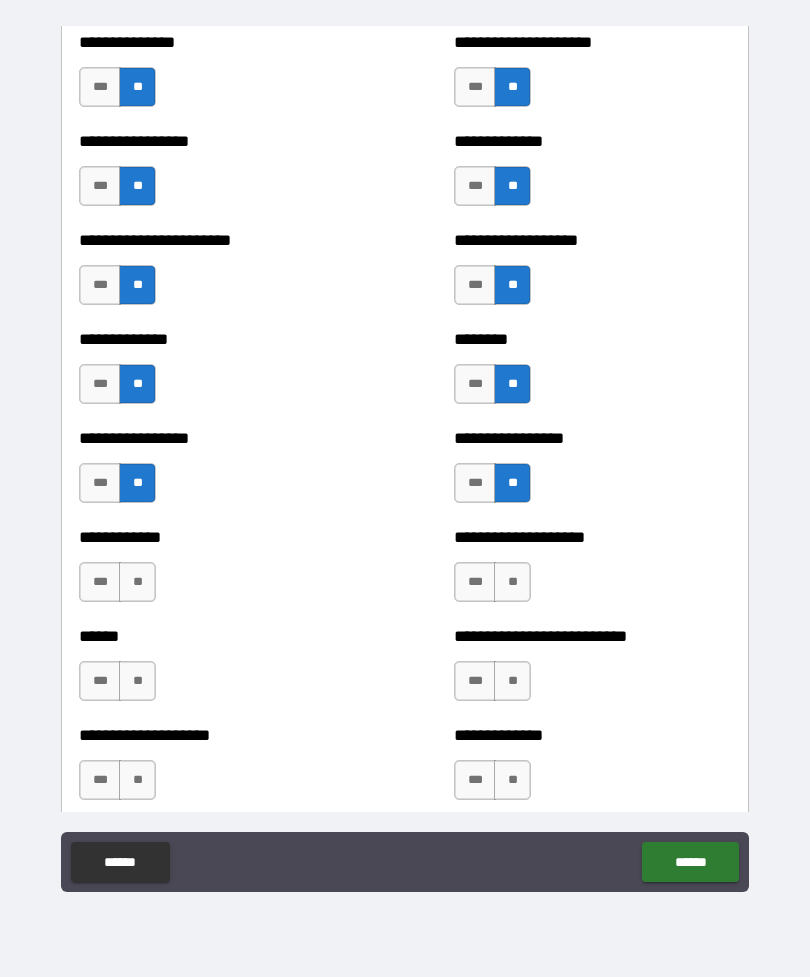 scroll, scrollTop: 3551, scrollLeft: 0, axis: vertical 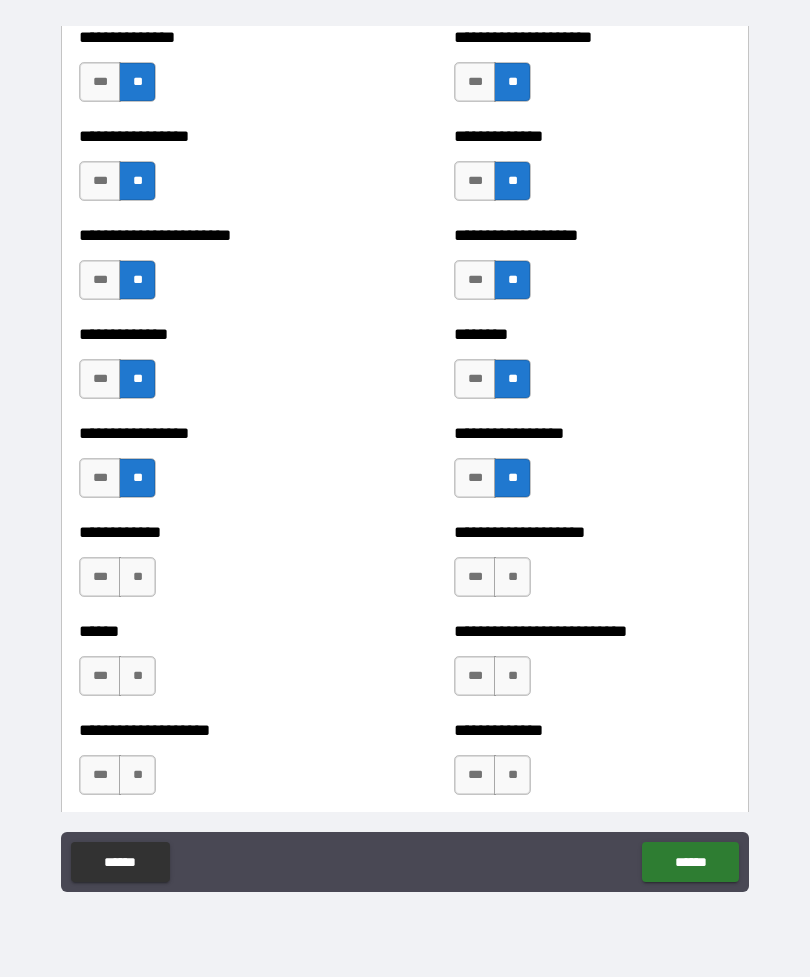 click on "**" at bounding box center [137, 577] 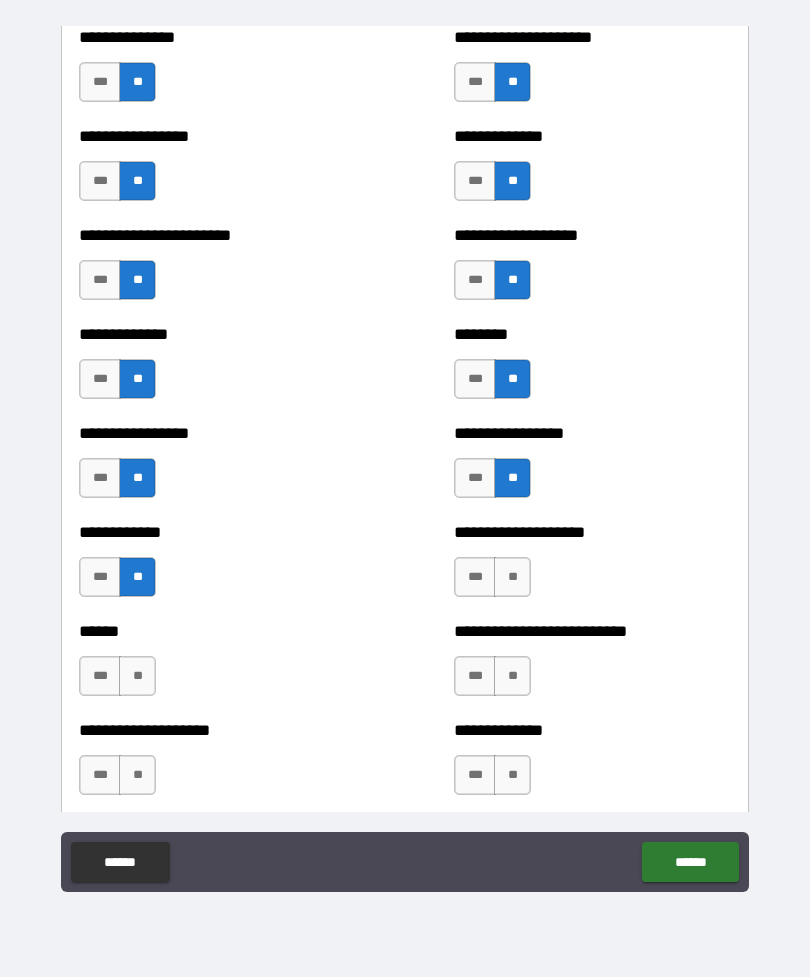 click on "**" at bounding box center (512, 577) 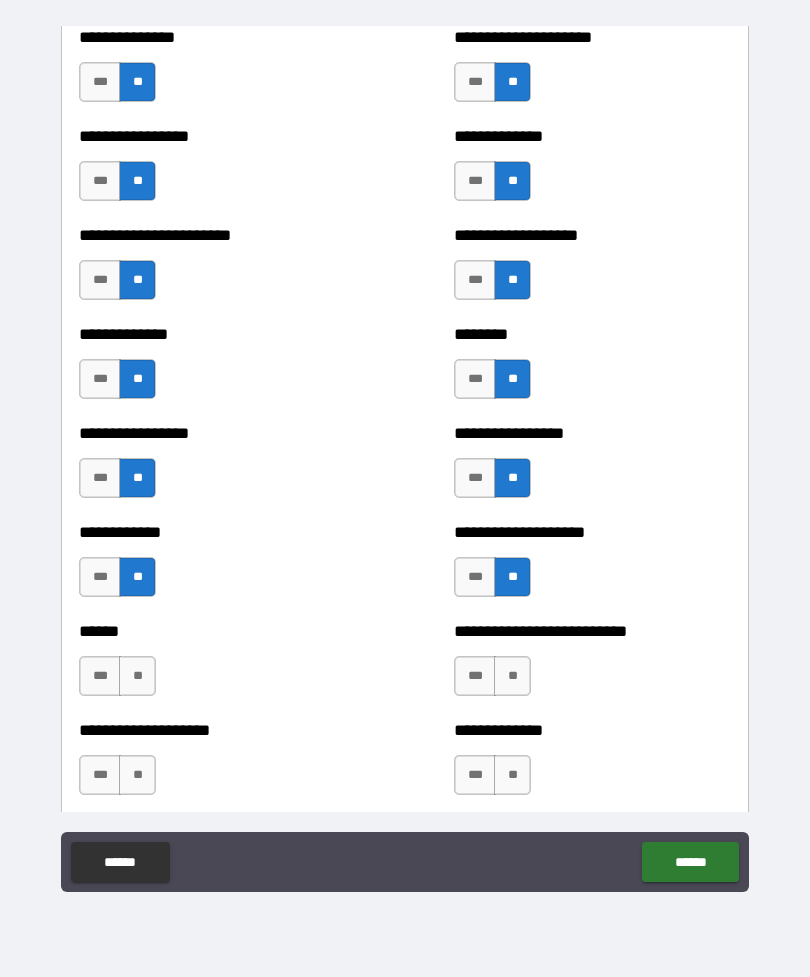 click on "**" at bounding box center (512, 676) 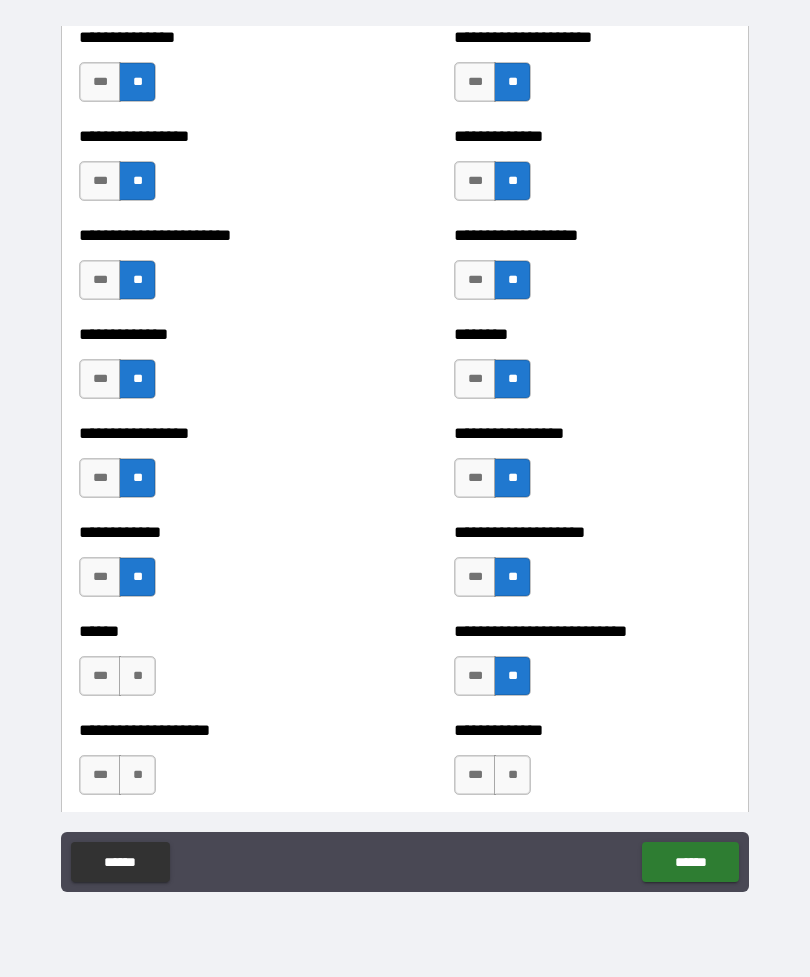 click on "**" at bounding box center [137, 676] 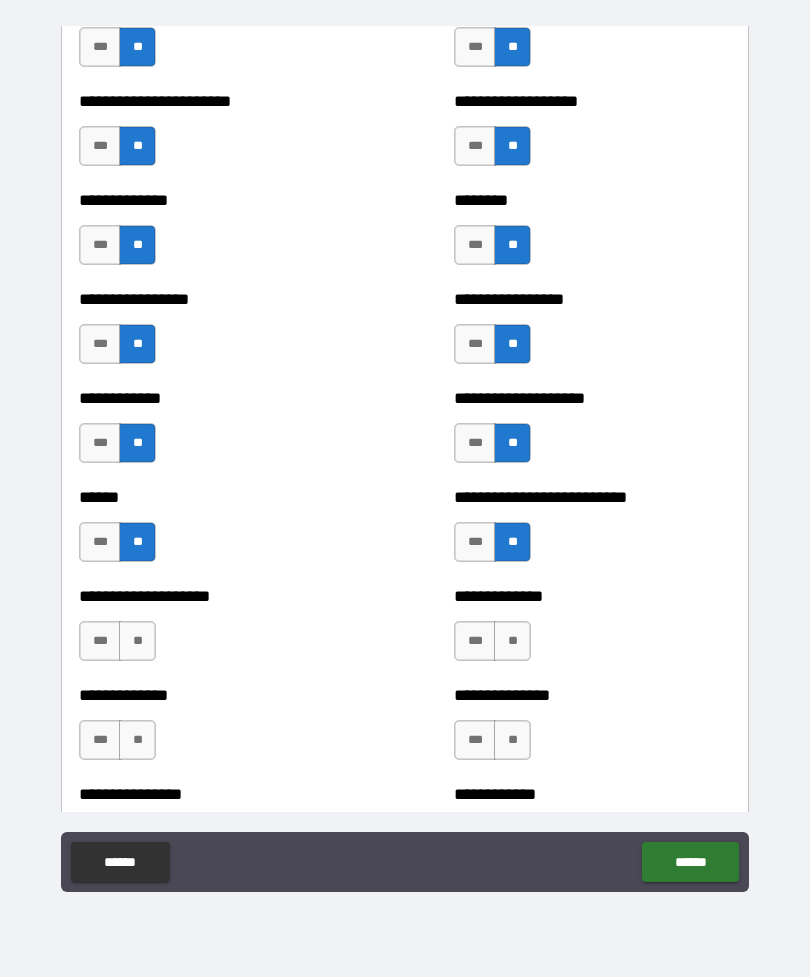 scroll, scrollTop: 3688, scrollLeft: 0, axis: vertical 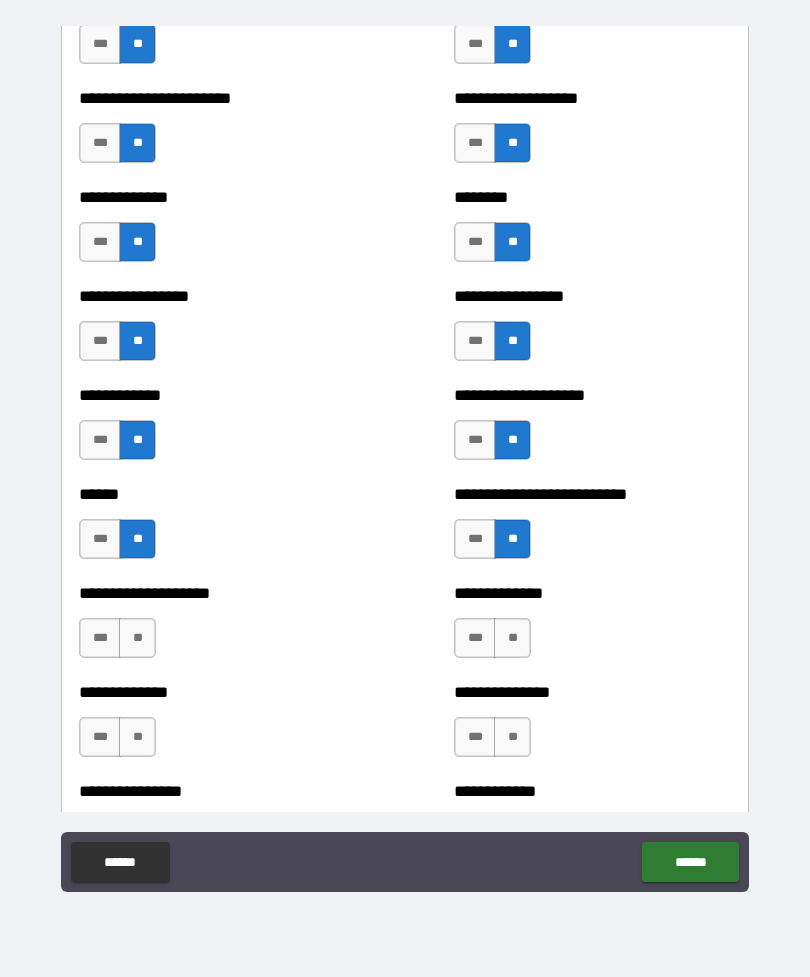 click on "**" at bounding box center [137, 638] 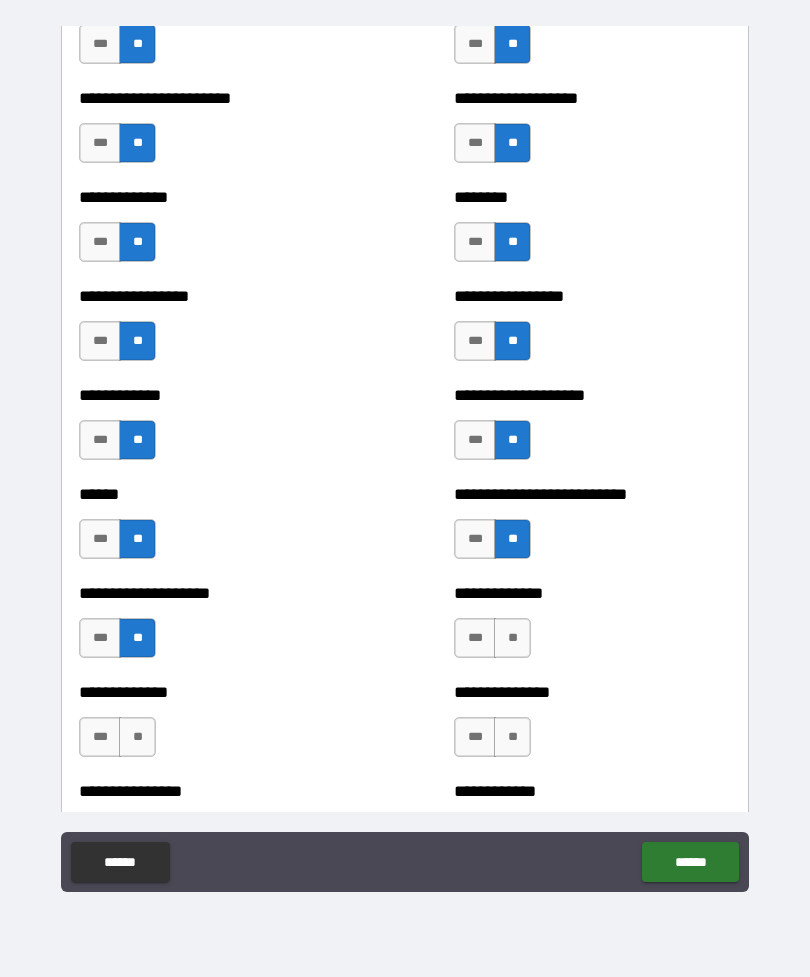 click on "**" at bounding box center (512, 638) 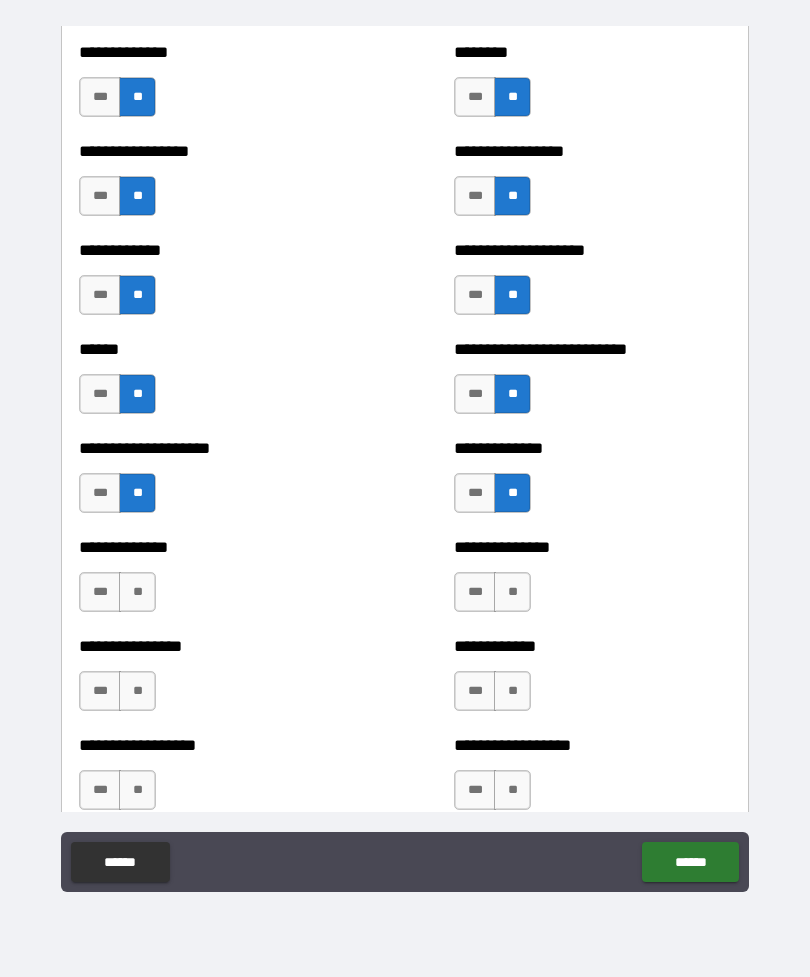 scroll, scrollTop: 3841, scrollLeft: 0, axis: vertical 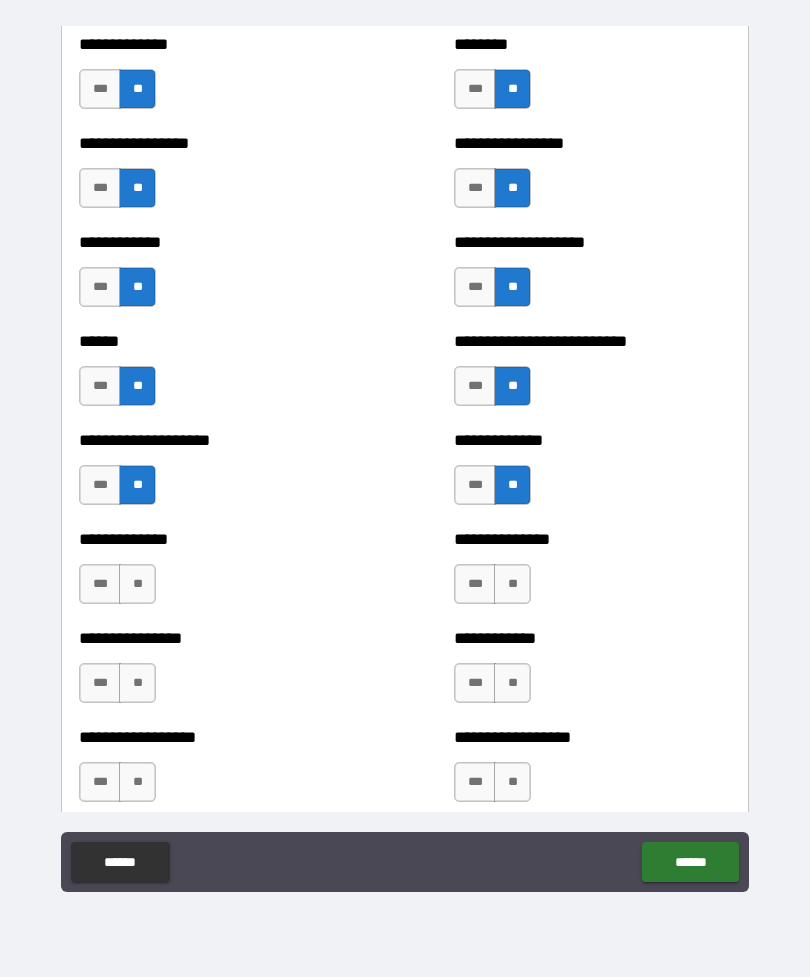 click on "**" at bounding box center (137, 584) 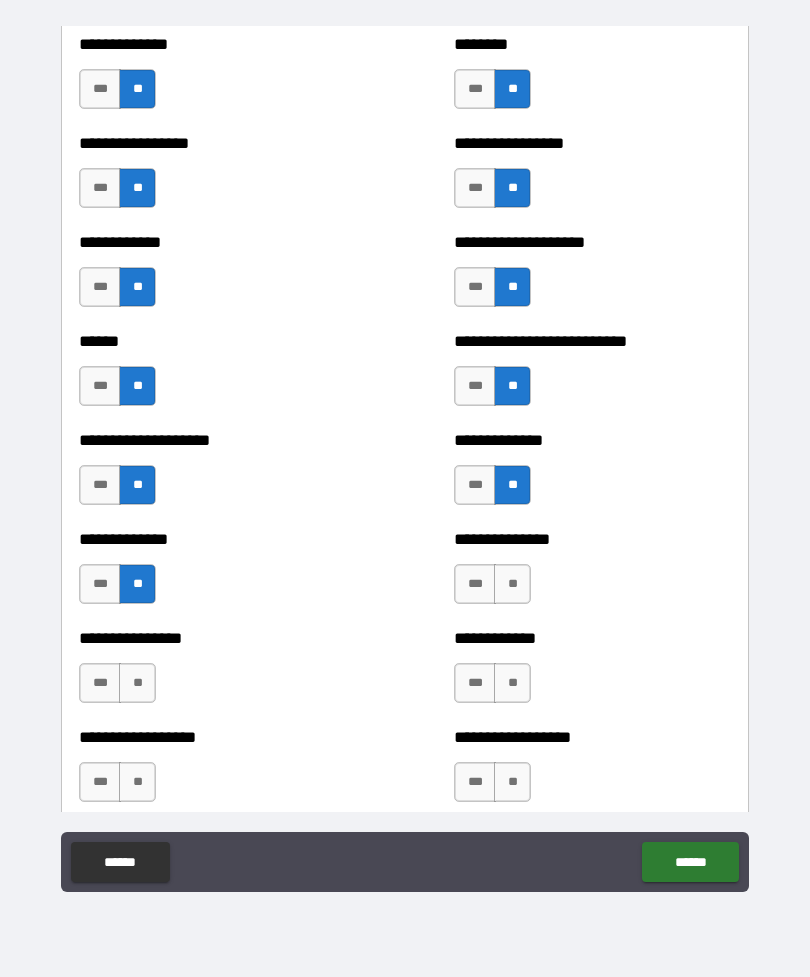 click on "**" at bounding box center (512, 584) 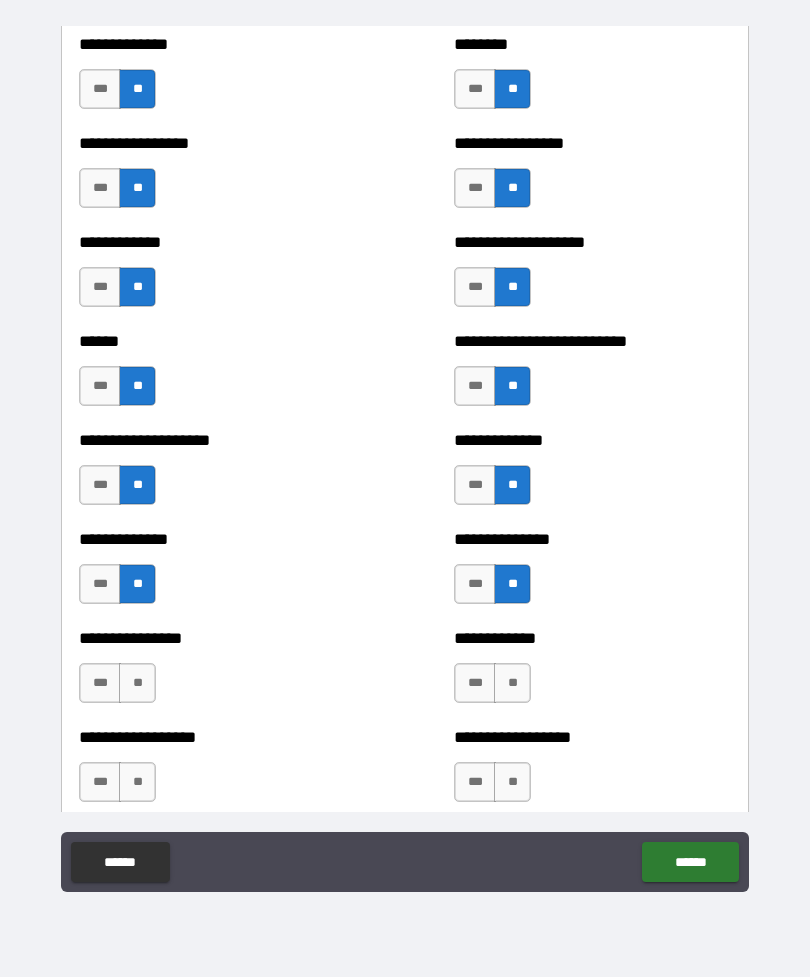 click on "**" at bounding box center [137, 683] 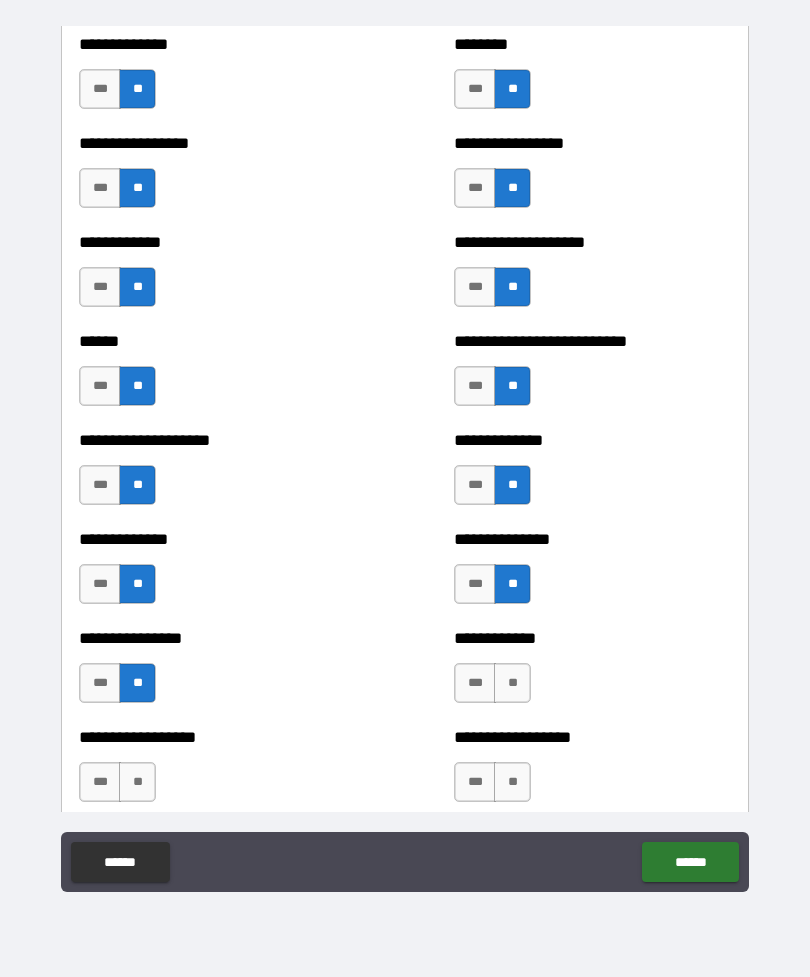 click on "**" at bounding box center [512, 683] 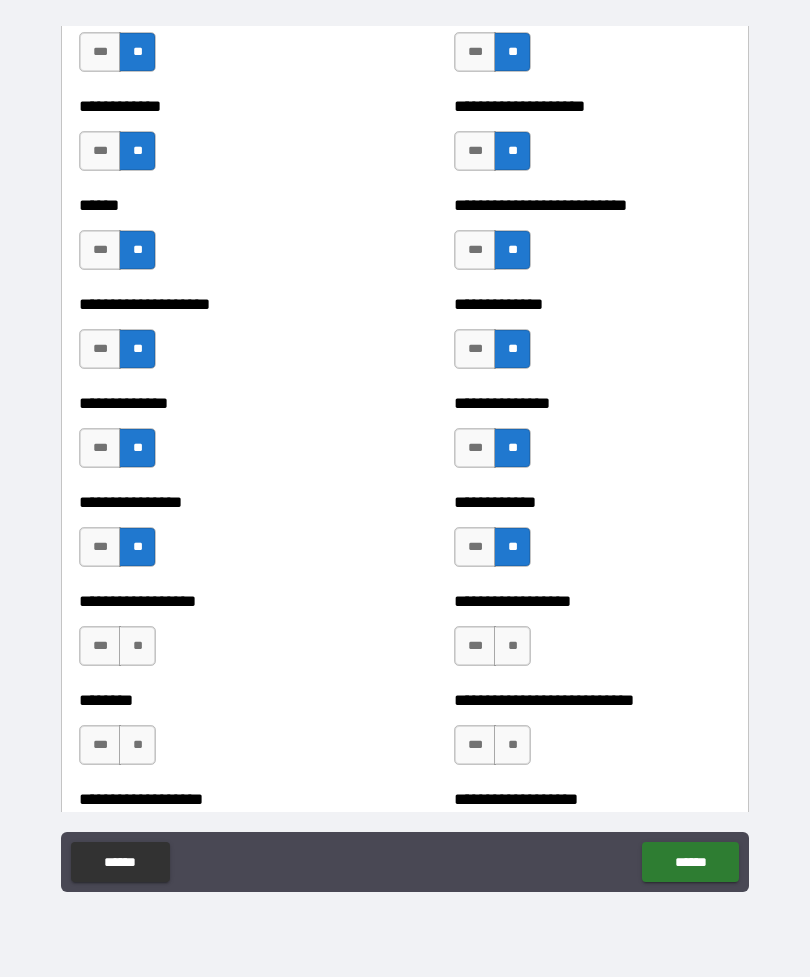 scroll, scrollTop: 3980, scrollLeft: 0, axis: vertical 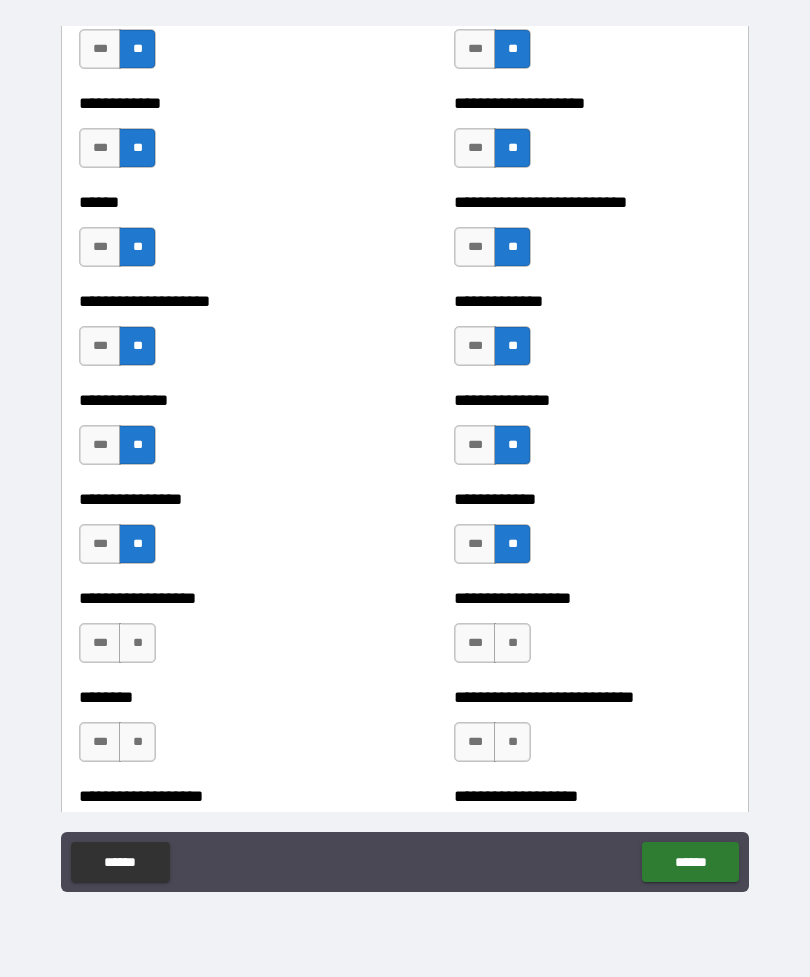 click on "**" at bounding box center [137, 643] 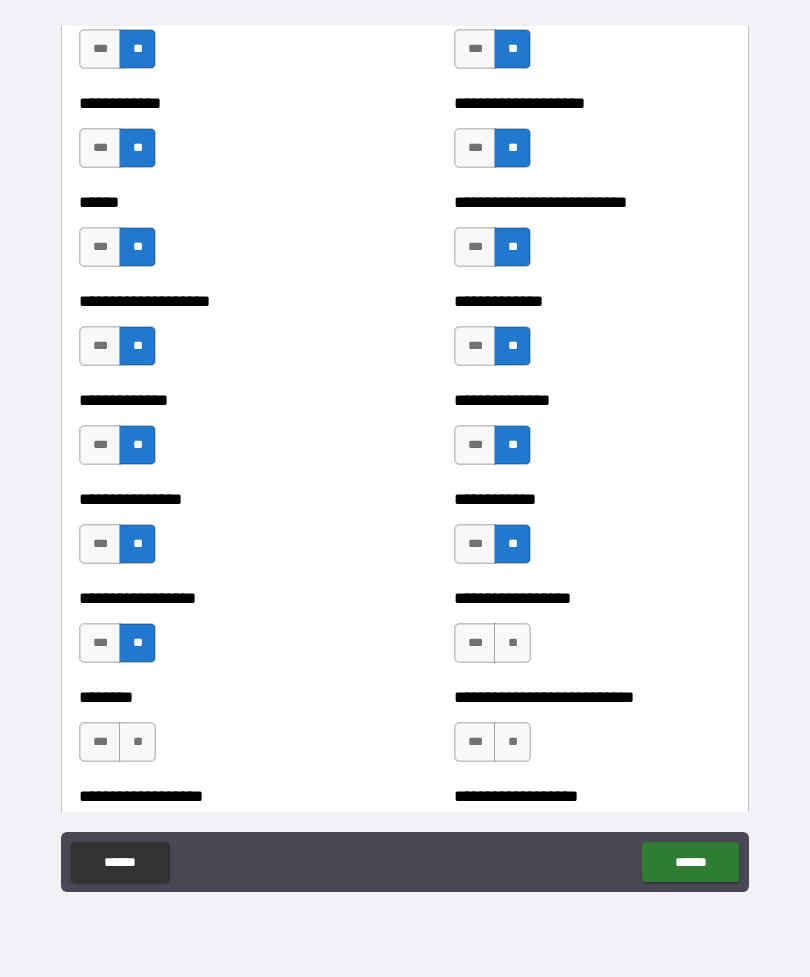 click on "**" at bounding box center (512, 643) 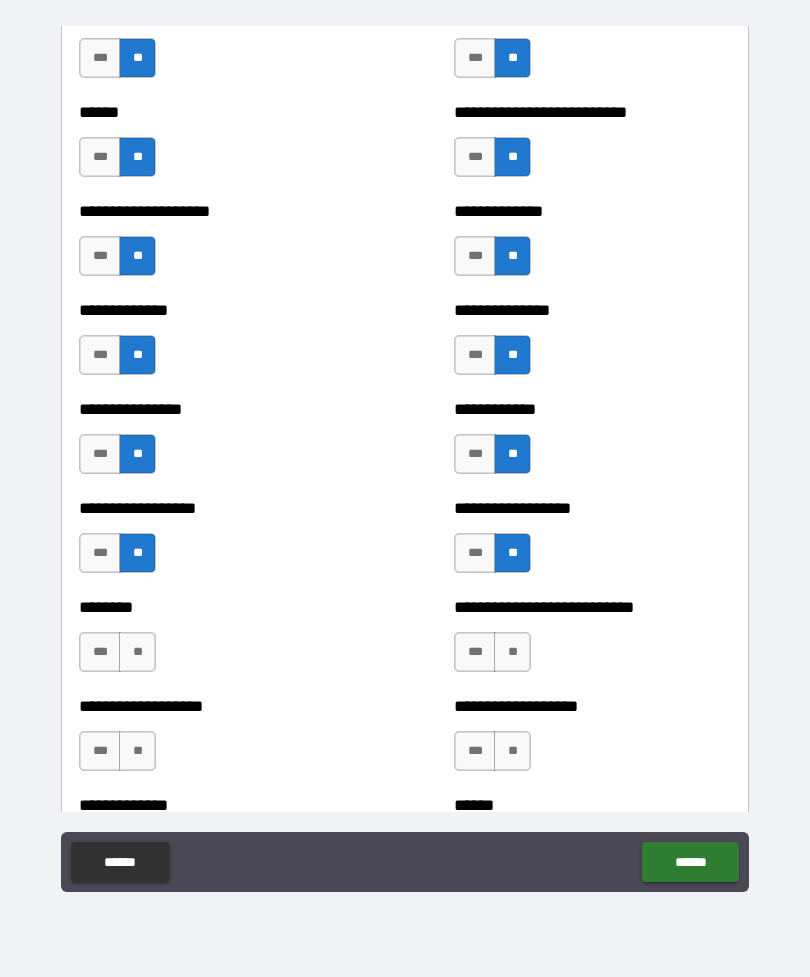 scroll, scrollTop: 4071, scrollLeft: 0, axis: vertical 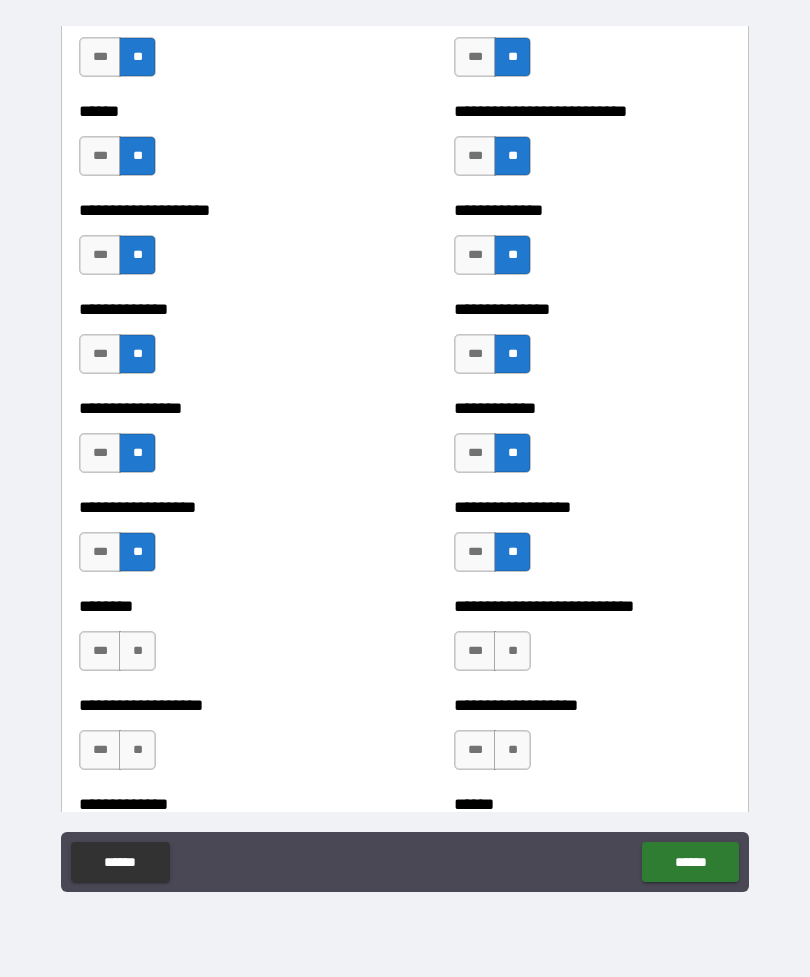 click on "**" at bounding box center [137, 651] 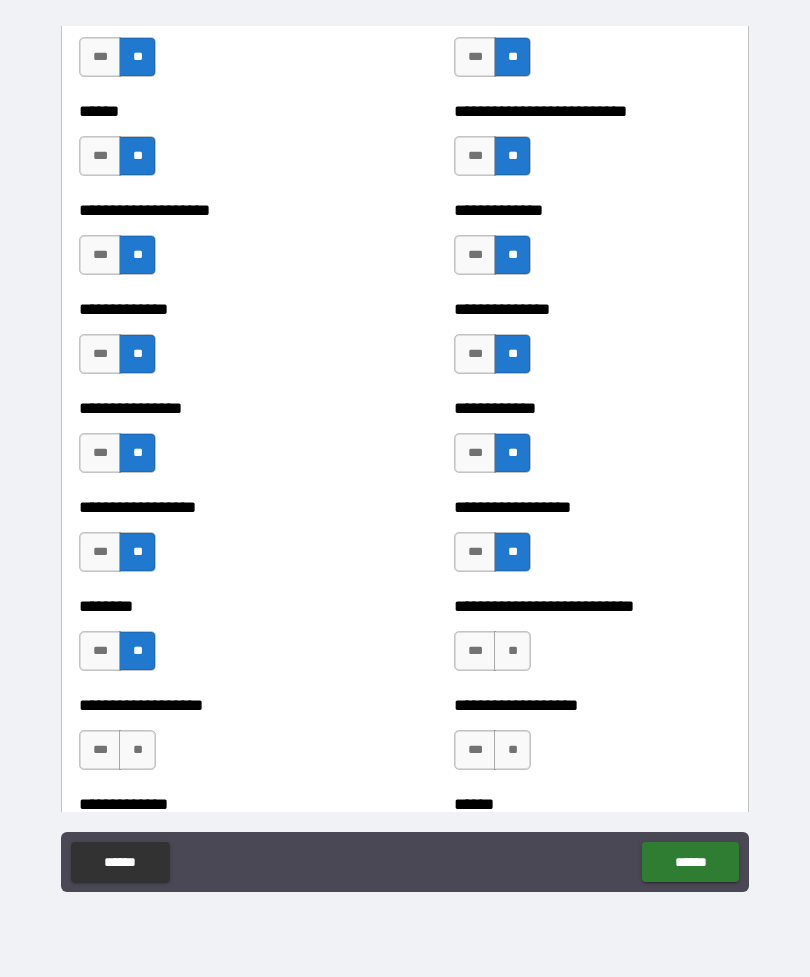 click on "**" at bounding box center [512, 651] 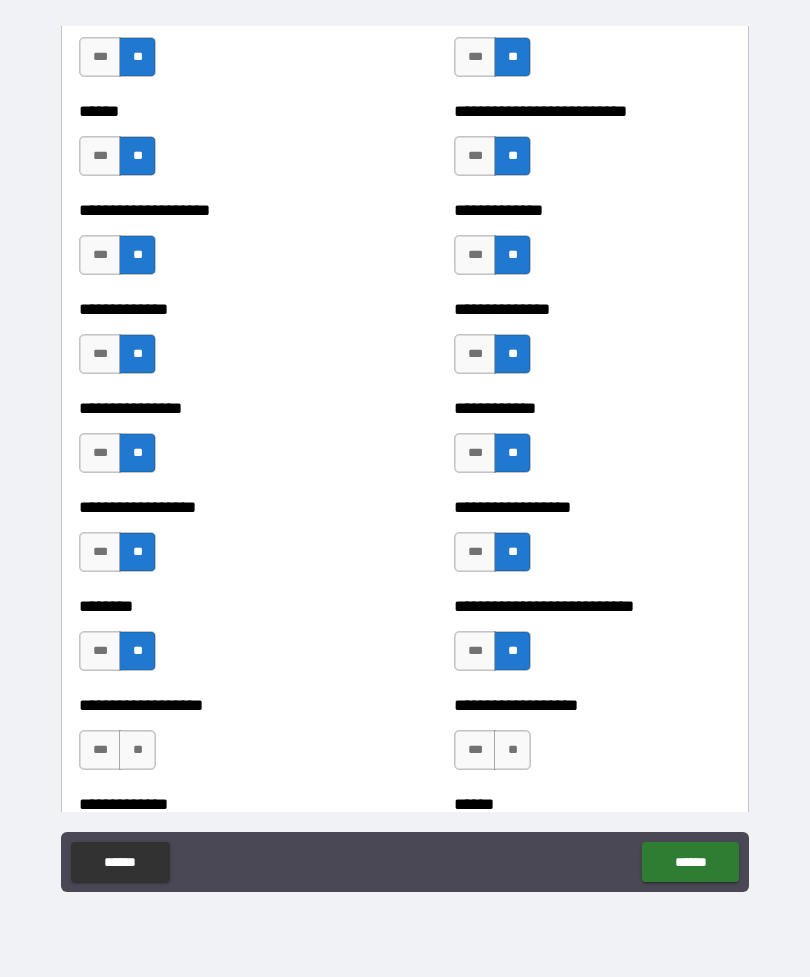 click on "**" at bounding box center (137, 750) 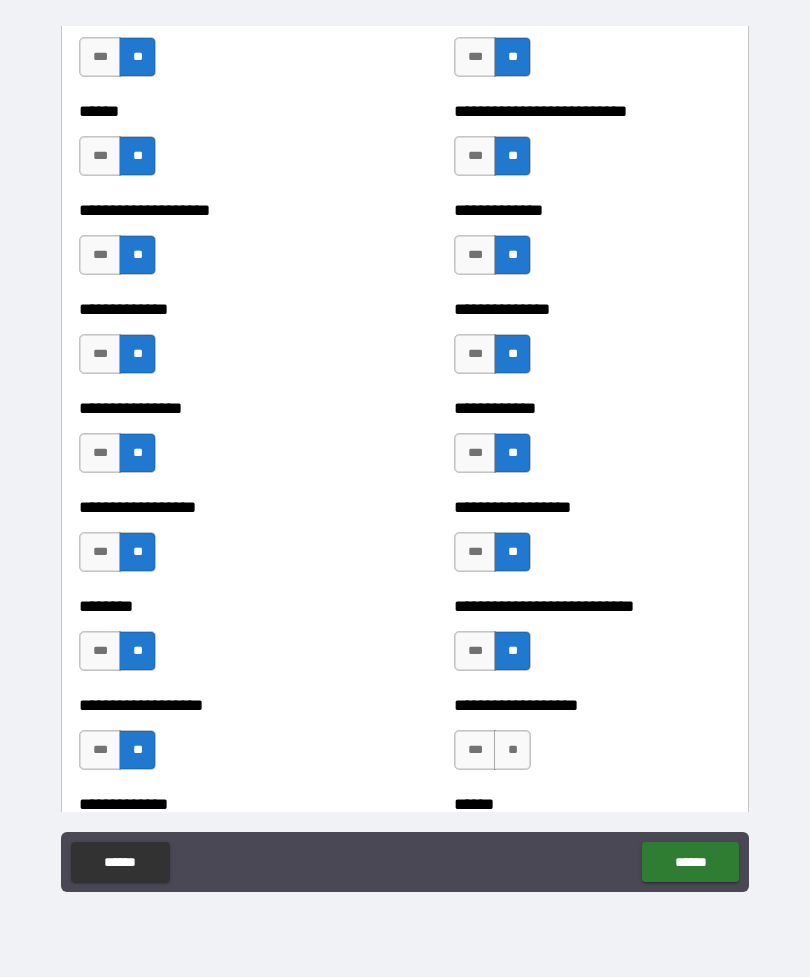 click on "**" at bounding box center [512, 750] 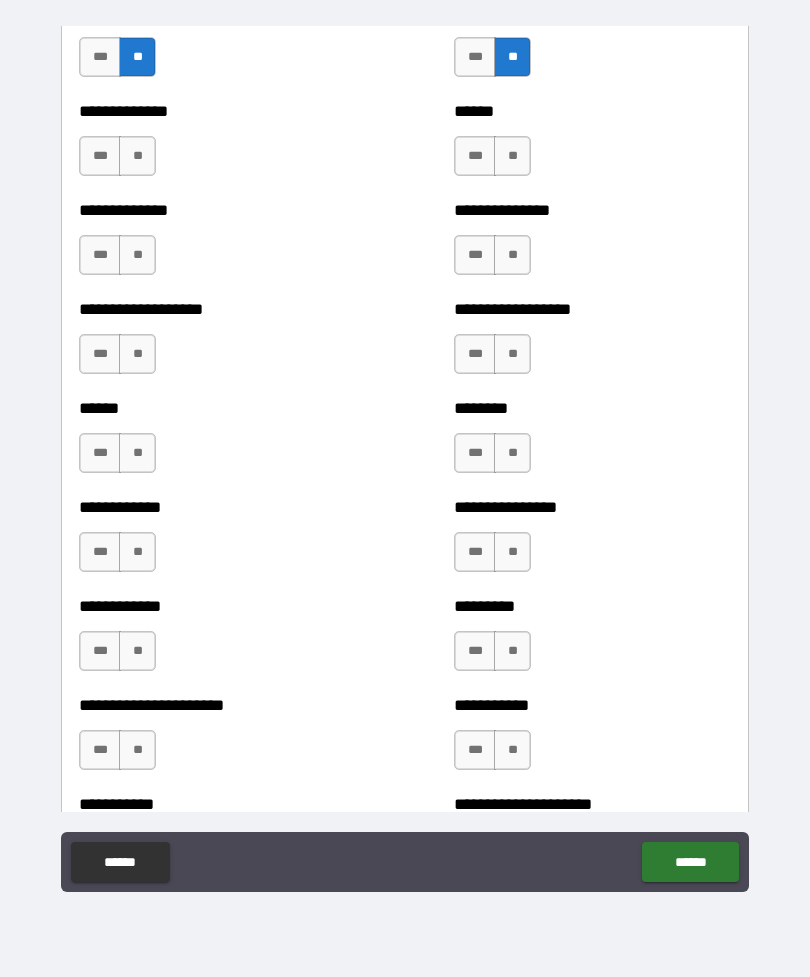 scroll, scrollTop: 4762, scrollLeft: 0, axis: vertical 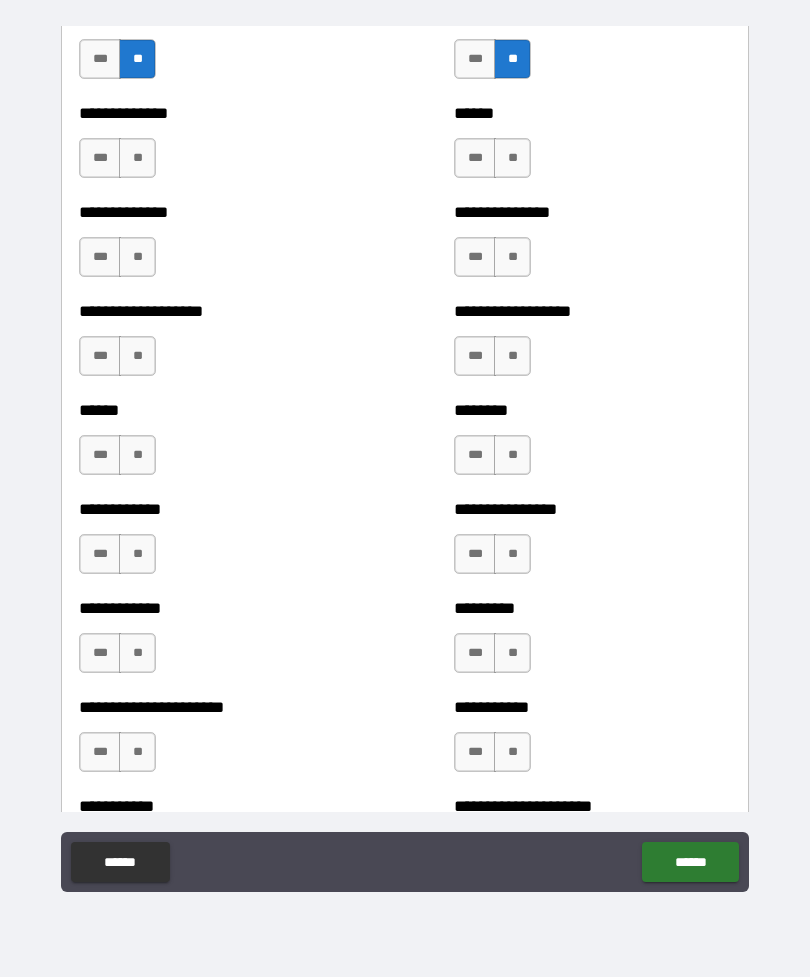 click on "**" at bounding box center [512, 158] 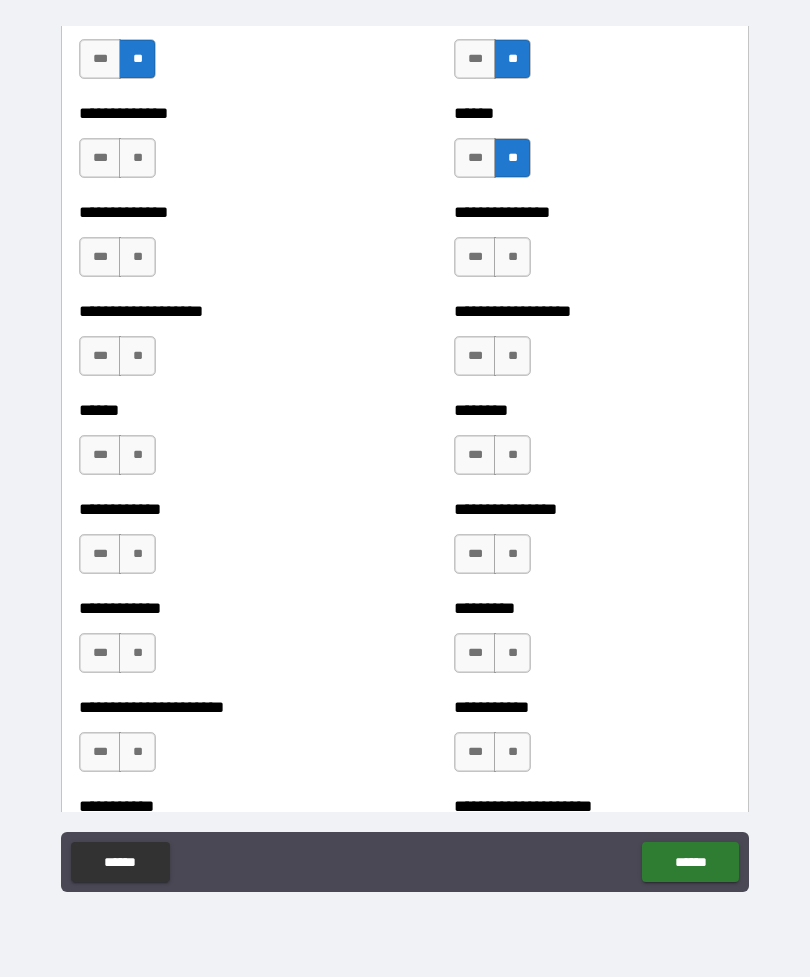 click on "**********" at bounding box center (217, 148) 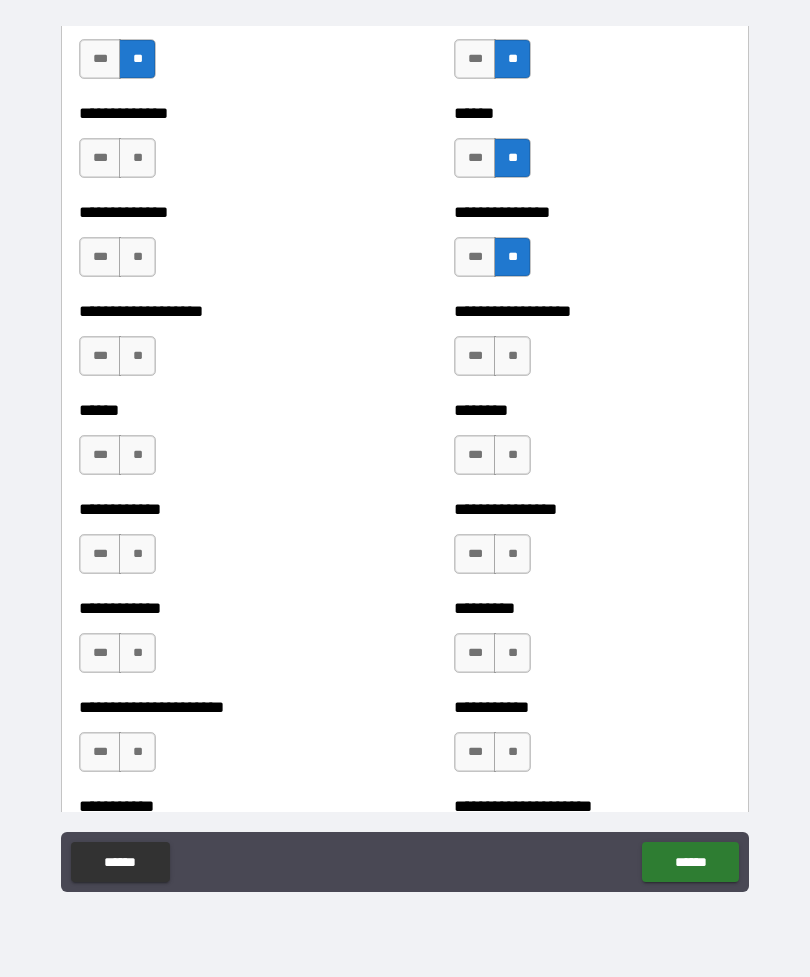 click on "**" at bounding box center [137, 257] 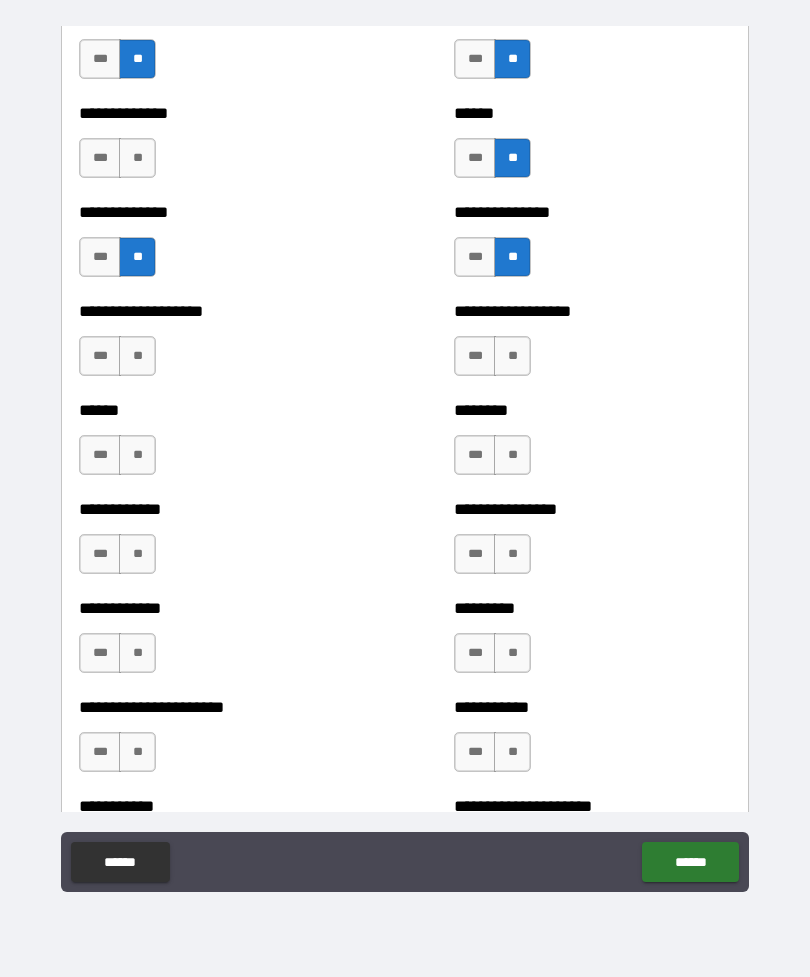 click on "**" at bounding box center (137, 158) 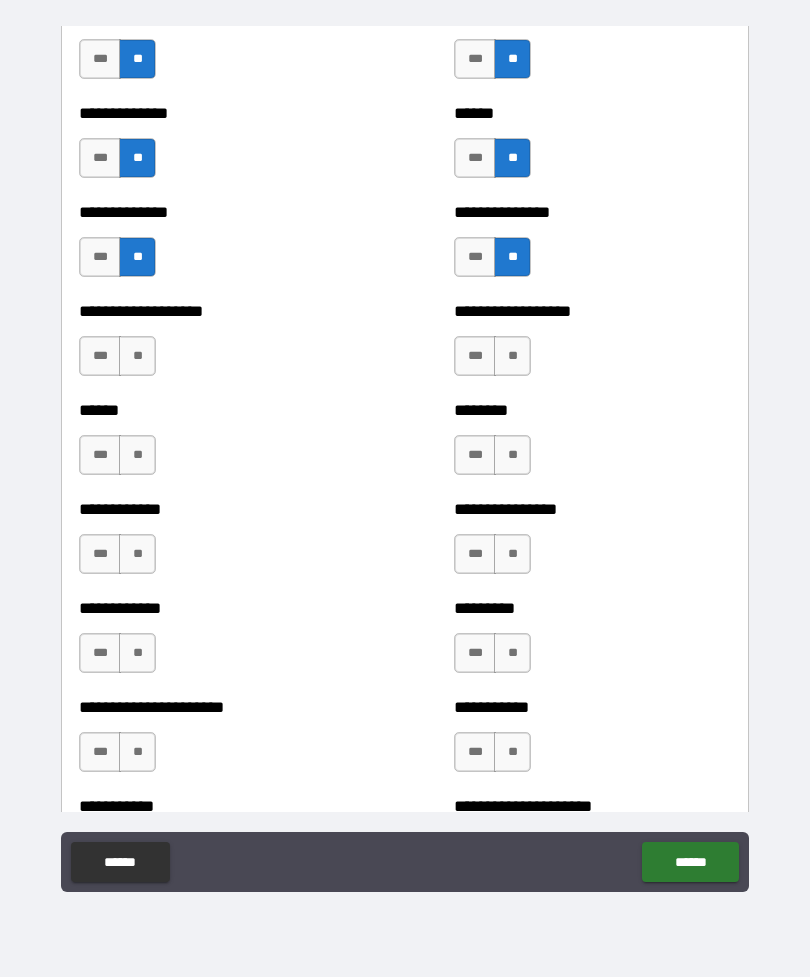 click on "**" at bounding box center [137, 356] 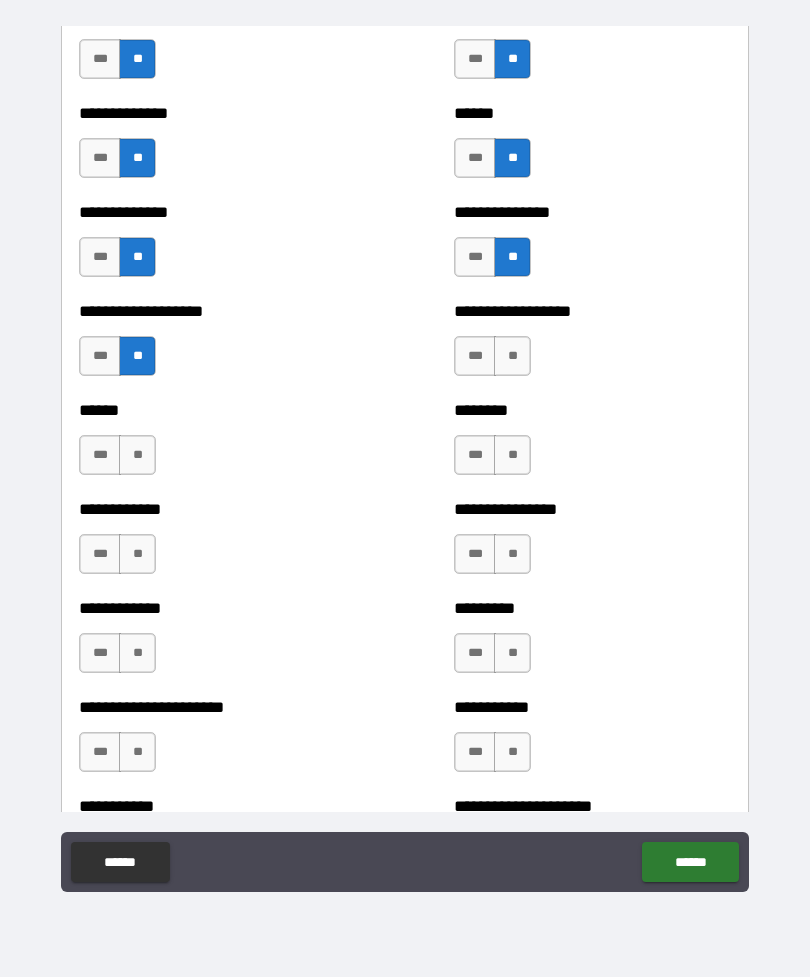 click on "**" at bounding box center (512, 356) 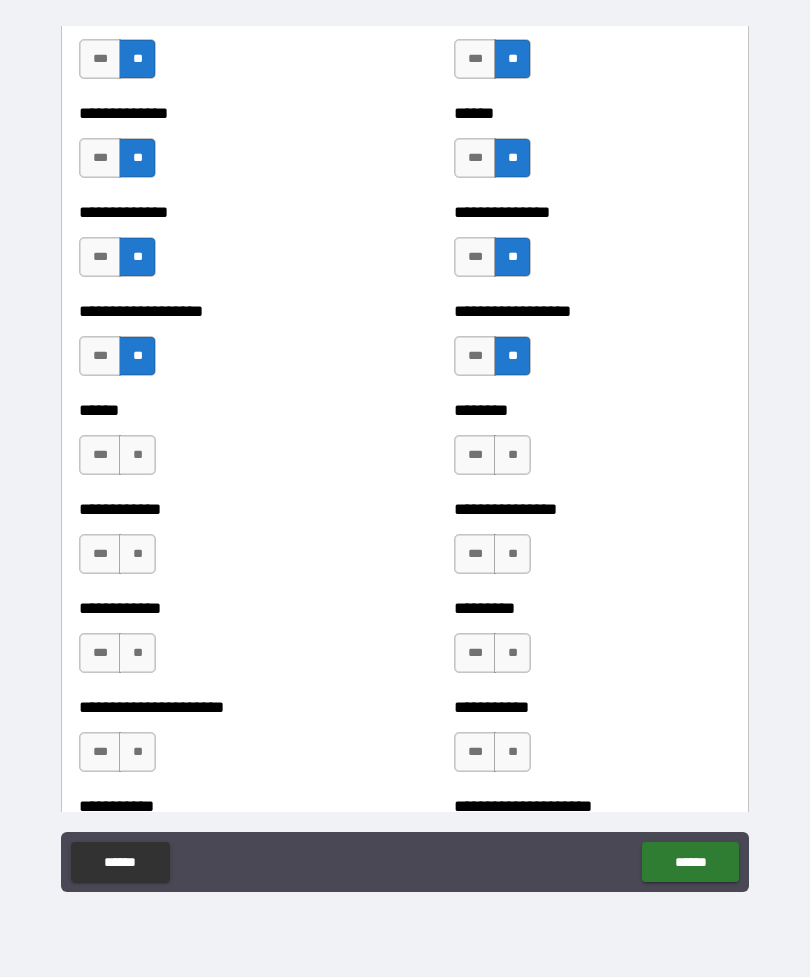 click on "**" at bounding box center [137, 455] 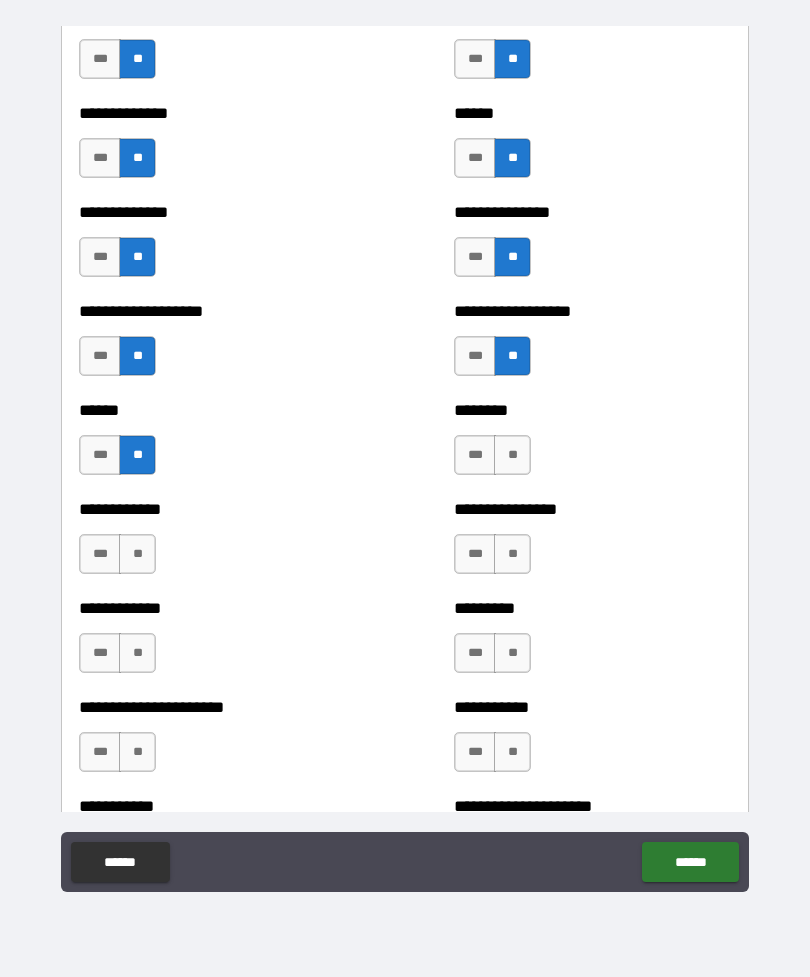click on "**" at bounding box center [512, 455] 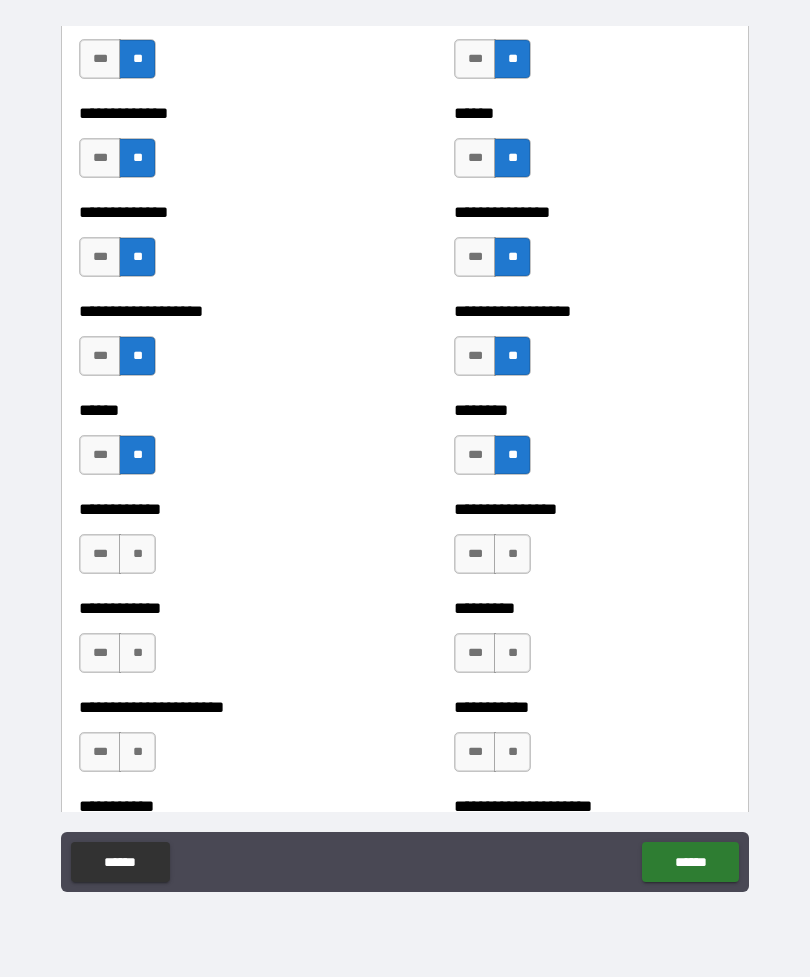 click on "**" at bounding box center [137, 554] 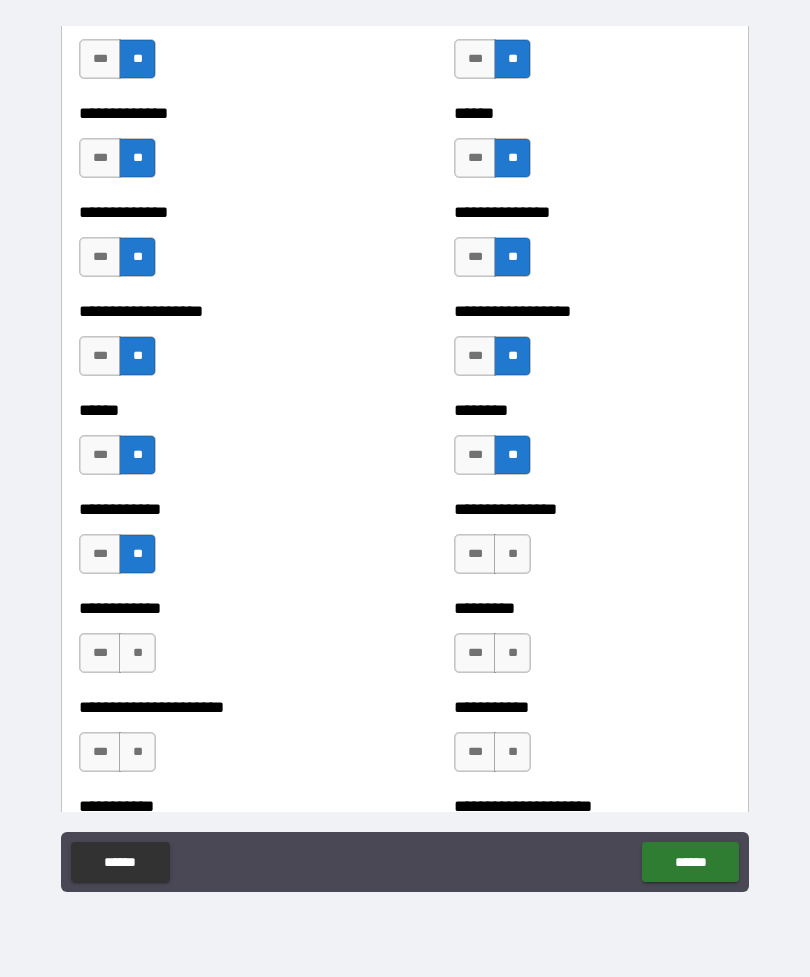 click on "**" at bounding box center (512, 554) 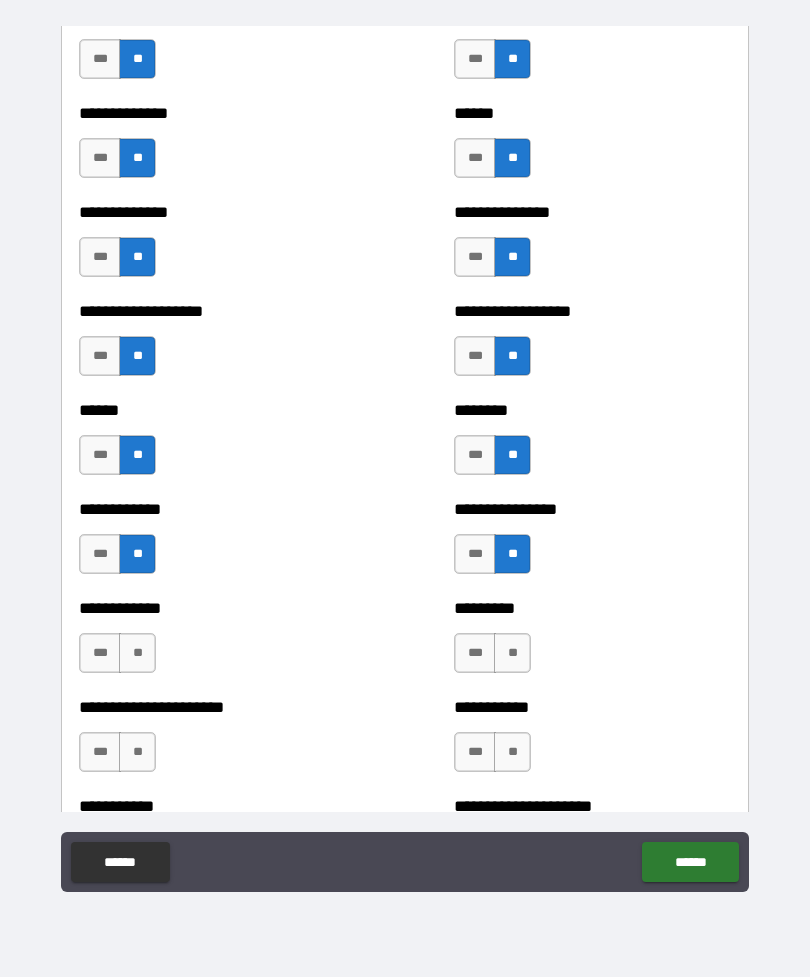 click on "**" at bounding box center [137, 653] 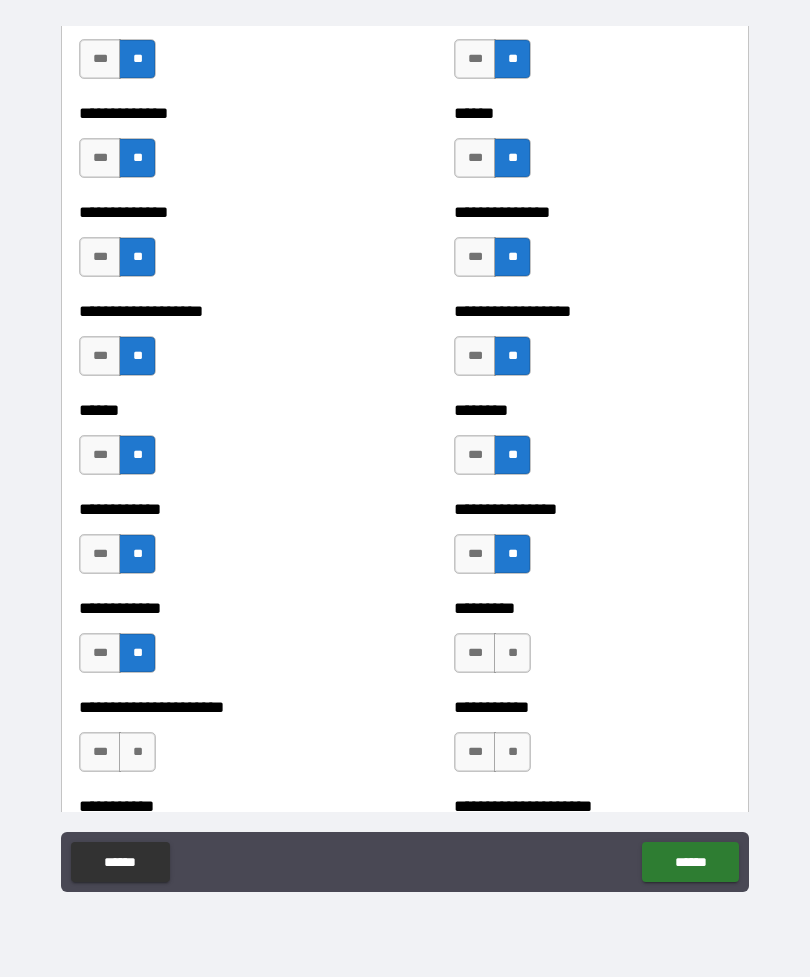click on "**" at bounding box center (512, 653) 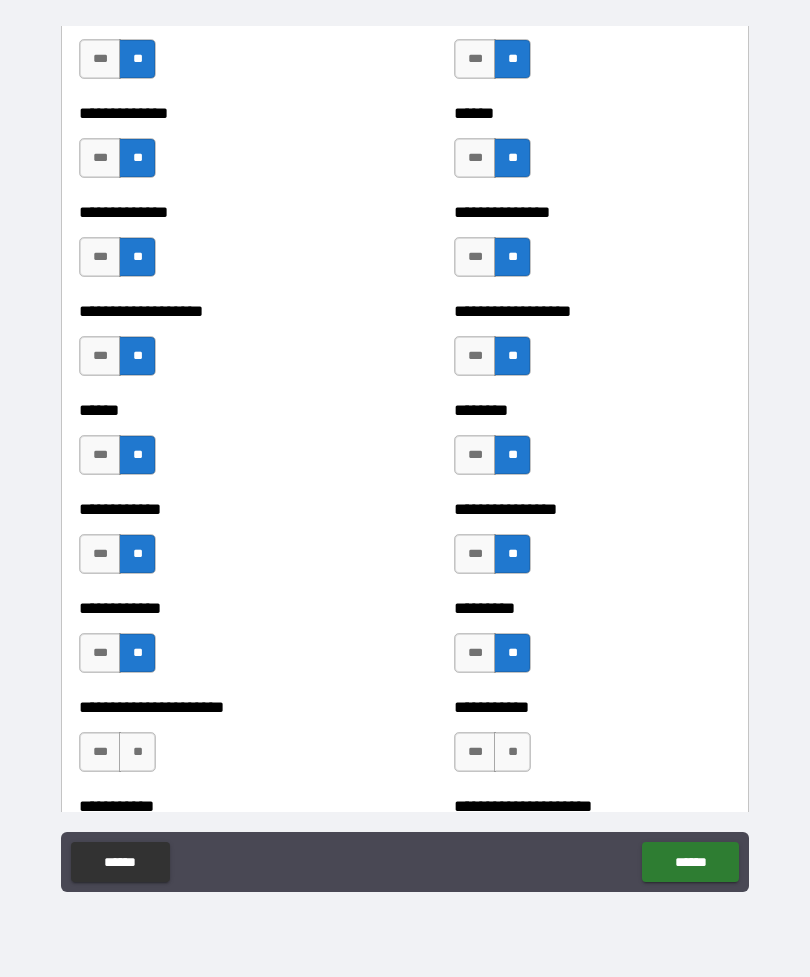 click on "**" at bounding box center [137, 752] 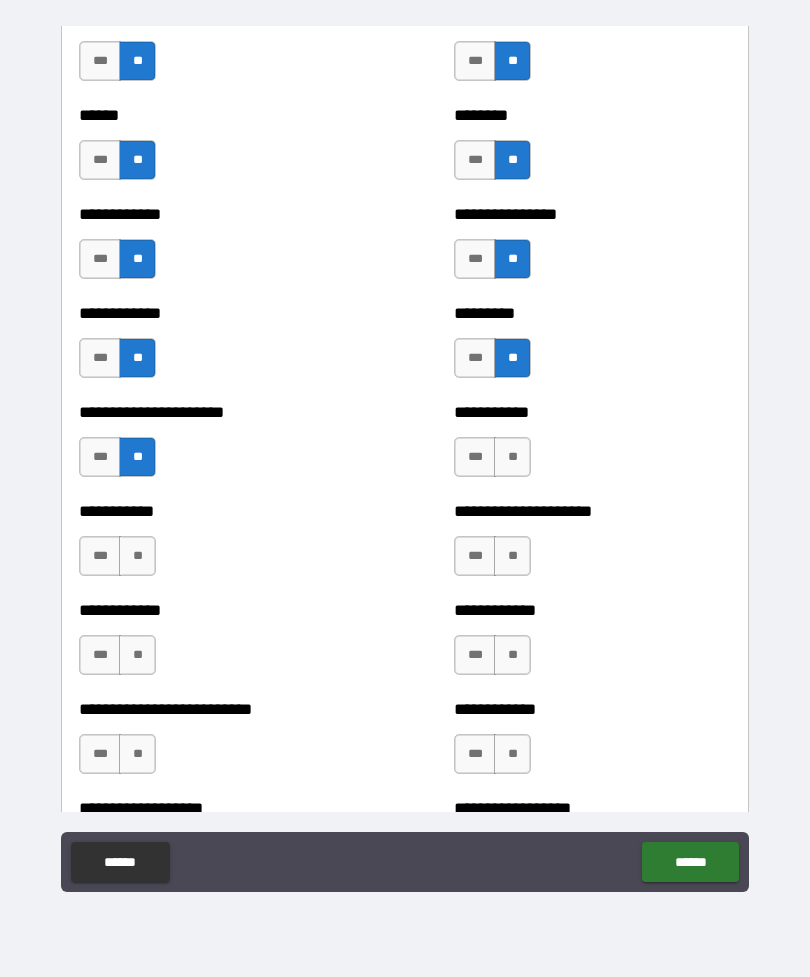 scroll, scrollTop: 5058, scrollLeft: 0, axis: vertical 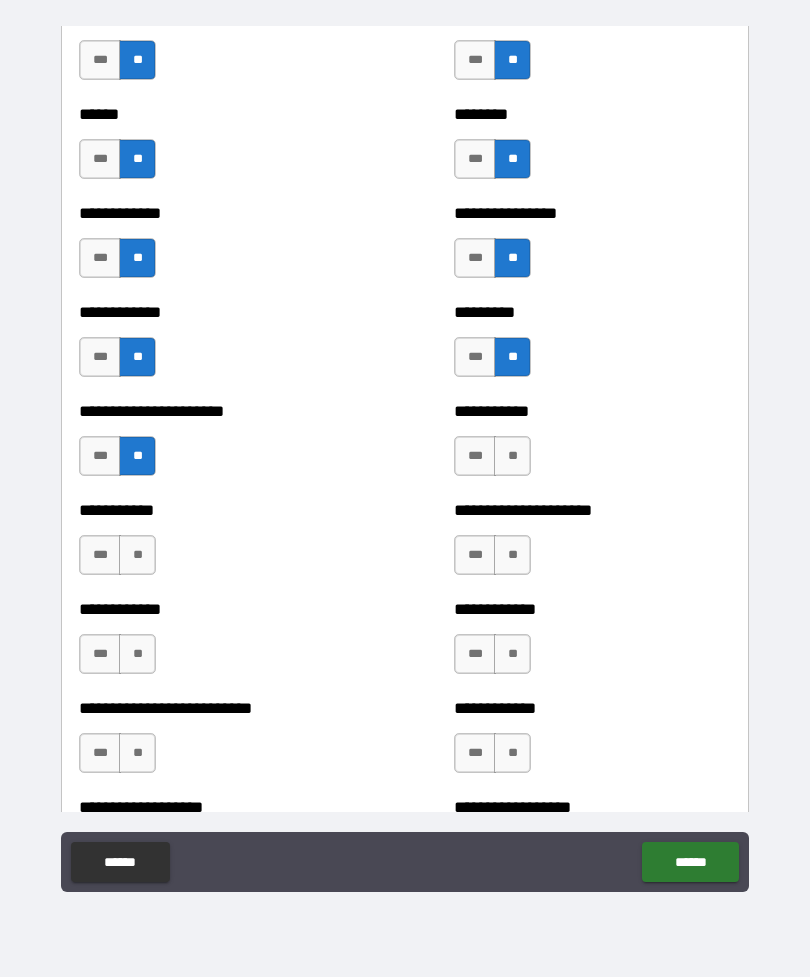 click on "**" at bounding box center (512, 456) 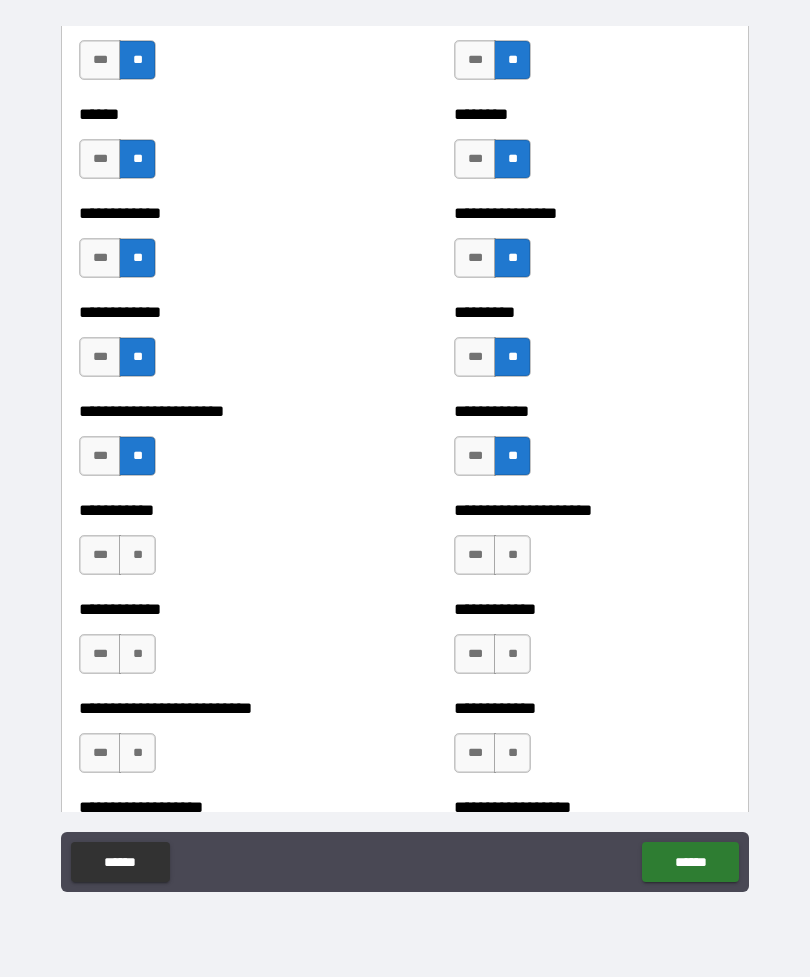 click on "**" at bounding box center (512, 555) 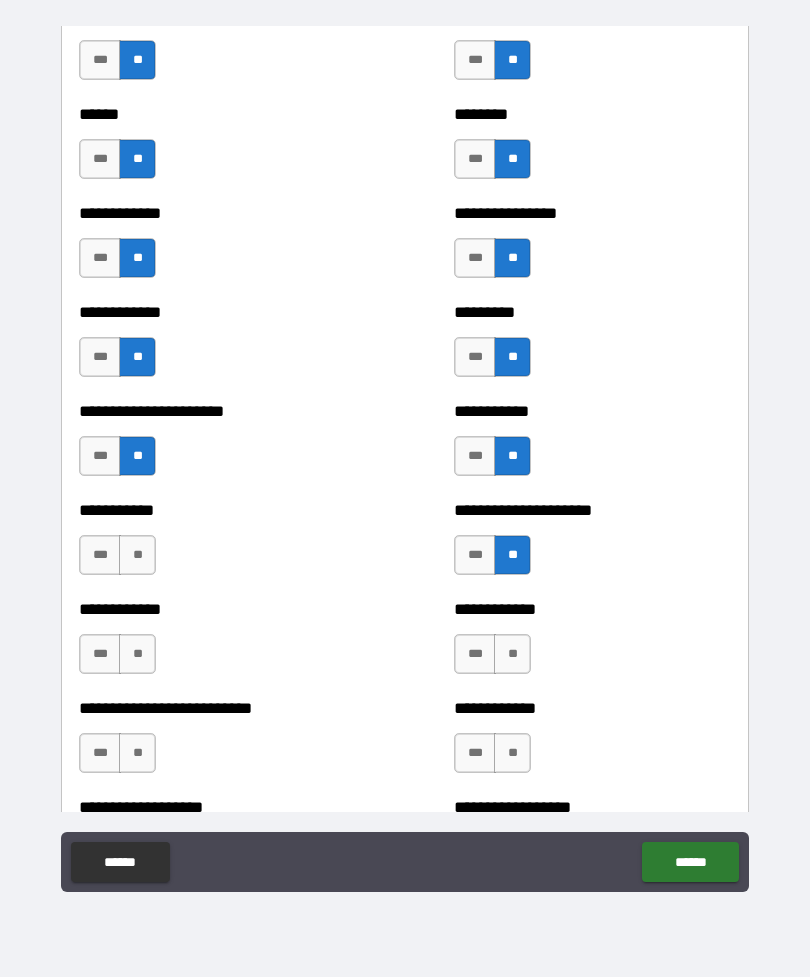 click on "*** **" at bounding box center [117, 555] 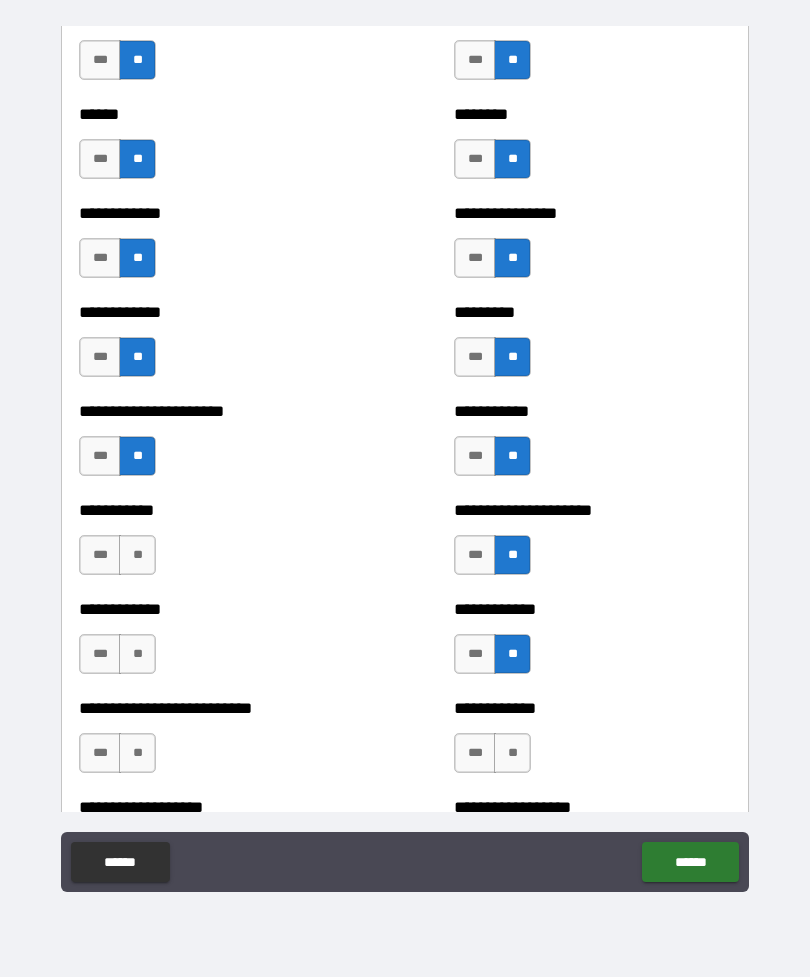 click on "**" at bounding box center [137, 654] 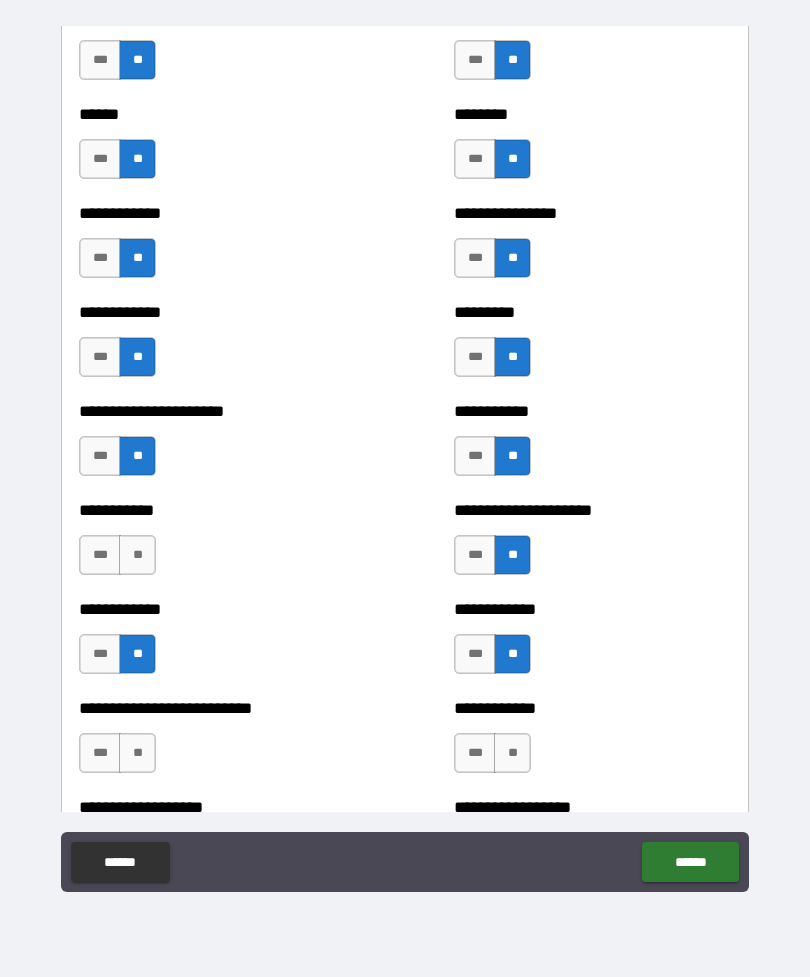 click on "**" at bounding box center [137, 555] 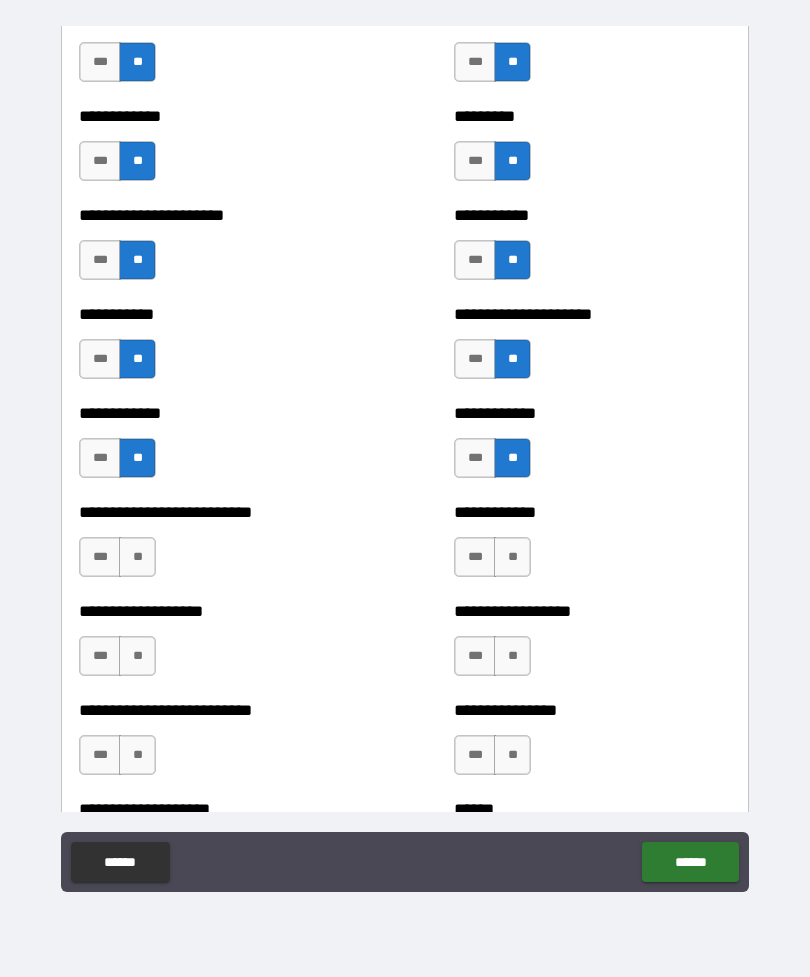 scroll, scrollTop: 5255, scrollLeft: 0, axis: vertical 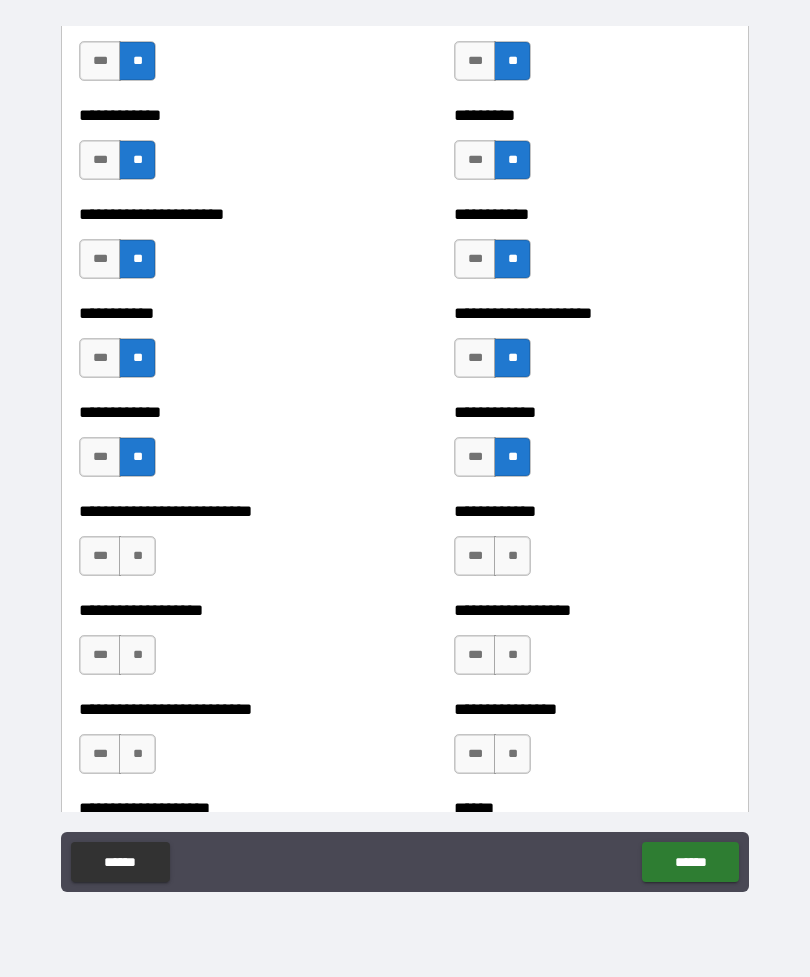 click on "**" at bounding box center (137, 556) 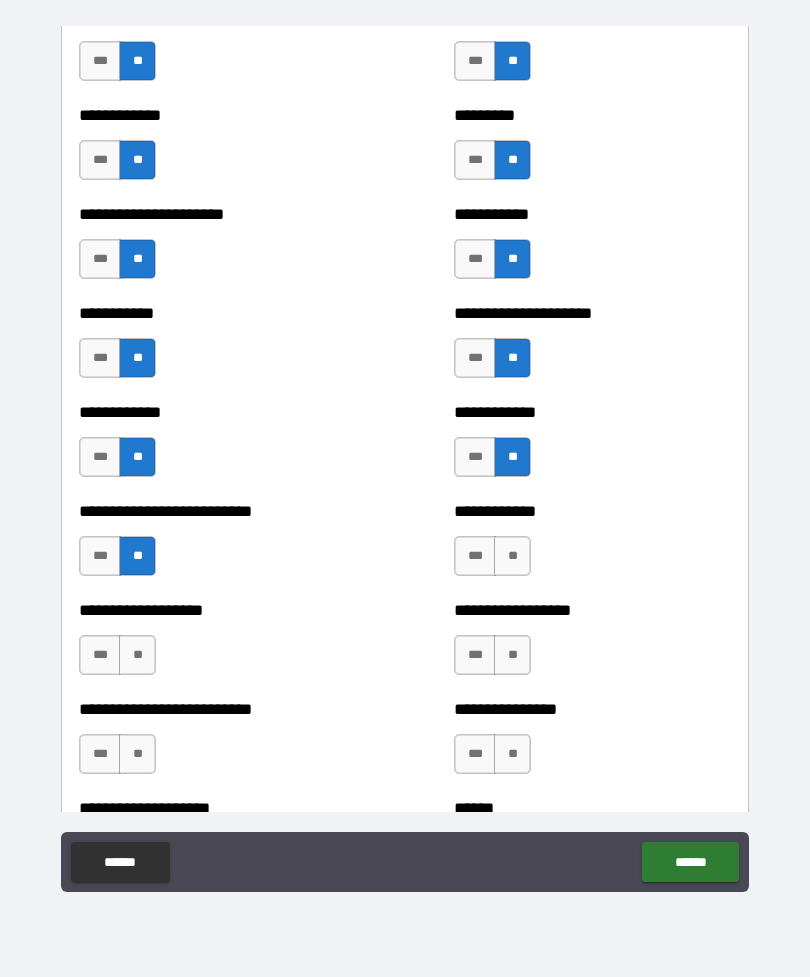 click on "**" at bounding box center [512, 556] 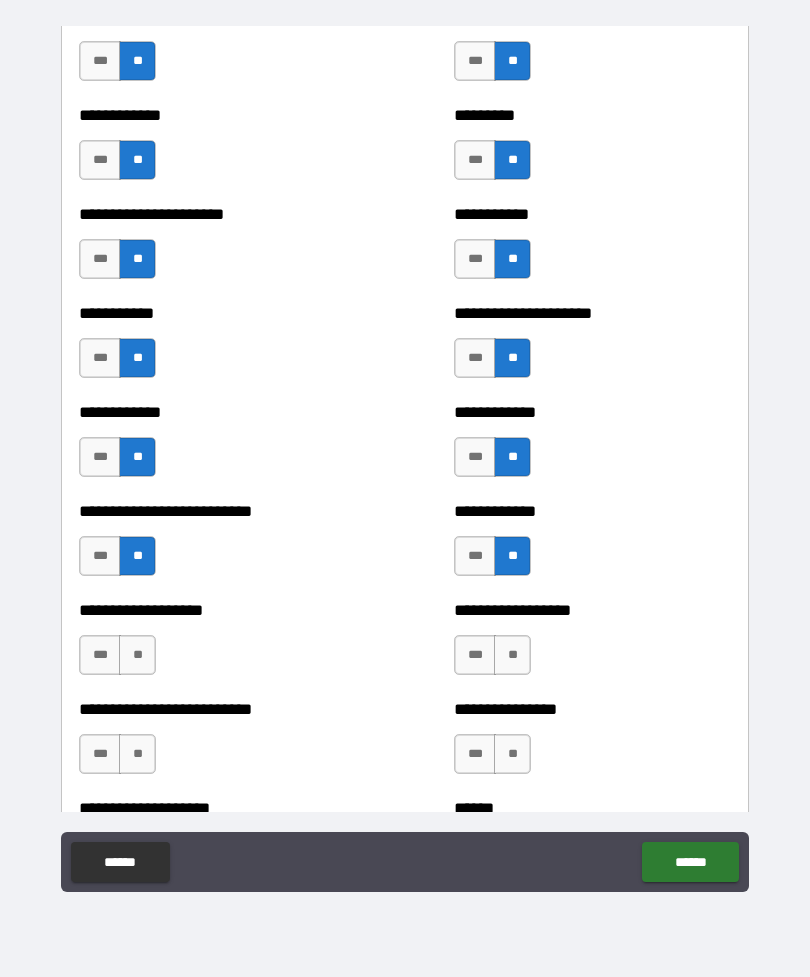 click on "**" at bounding box center [137, 655] 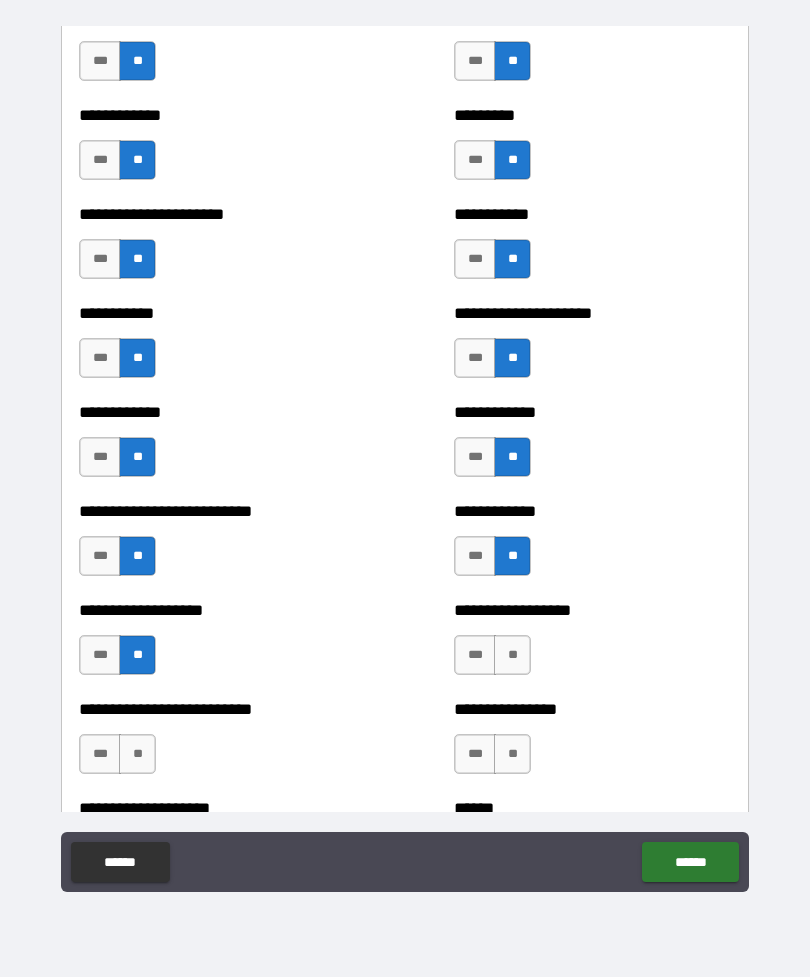 click on "**" at bounding box center [512, 655] 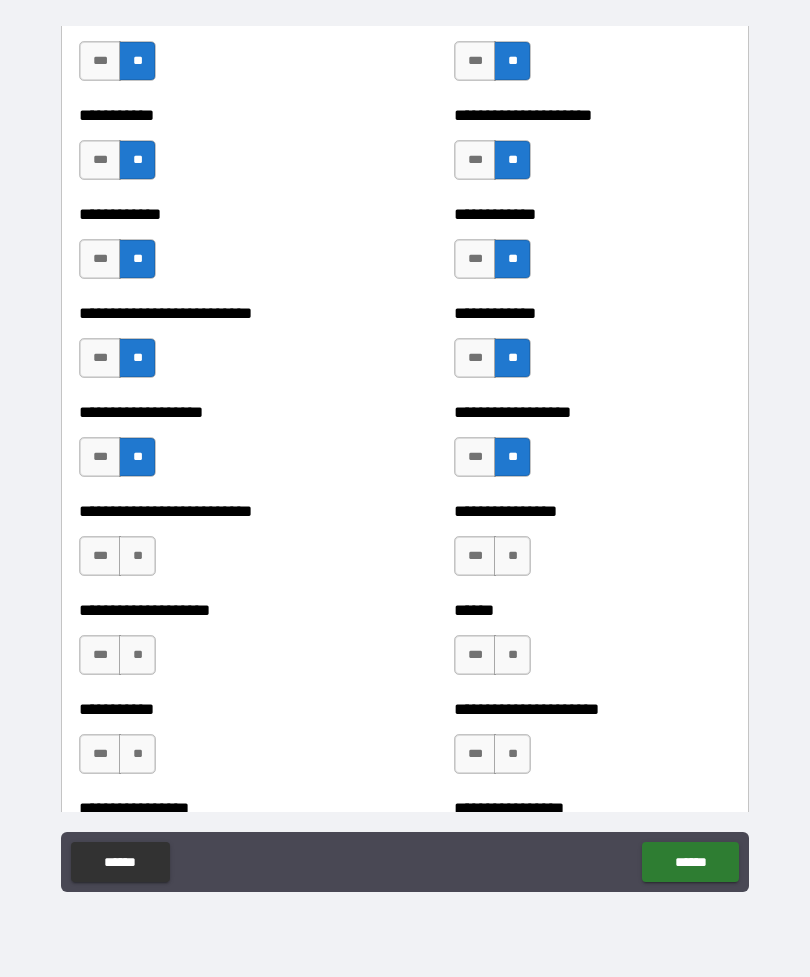 scroll, scrollTop: 5459, scrollLeft: 0, axis: vertical 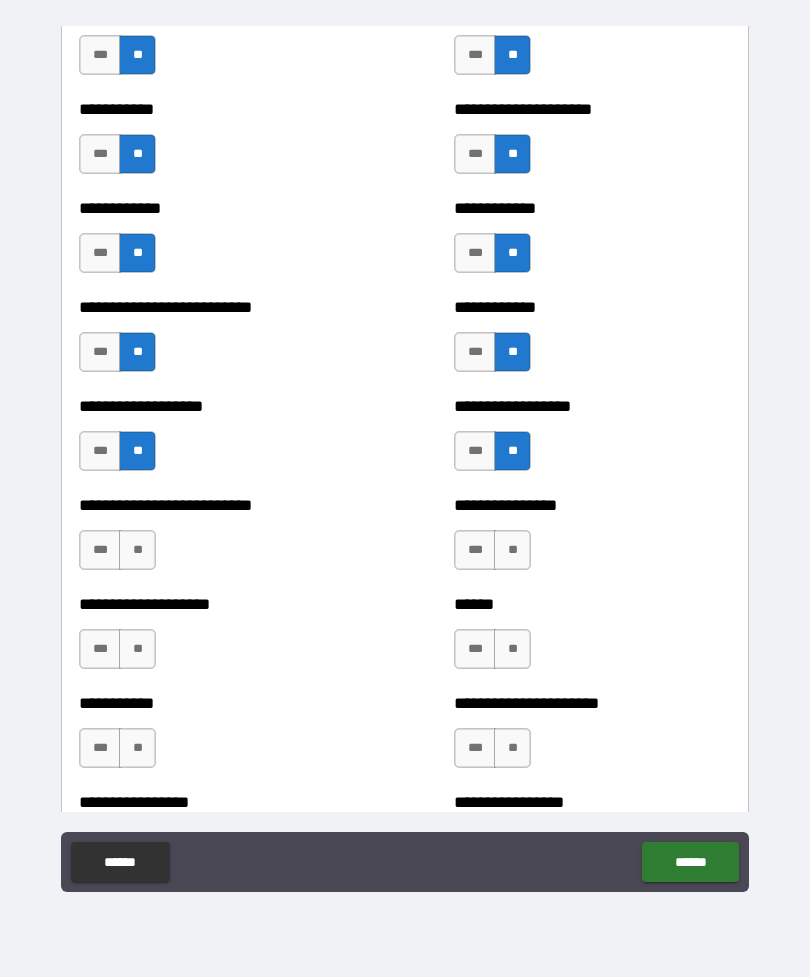 click on "**" at bounding box center (512, 550) 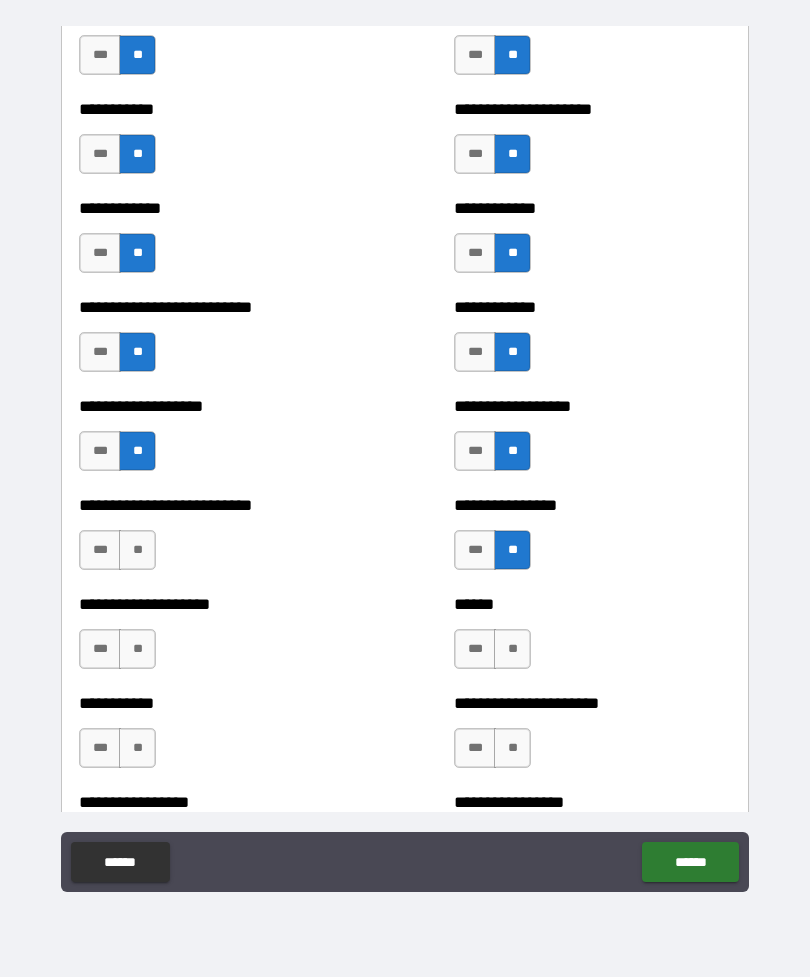 click on "**" at bounding box center [137, 550] 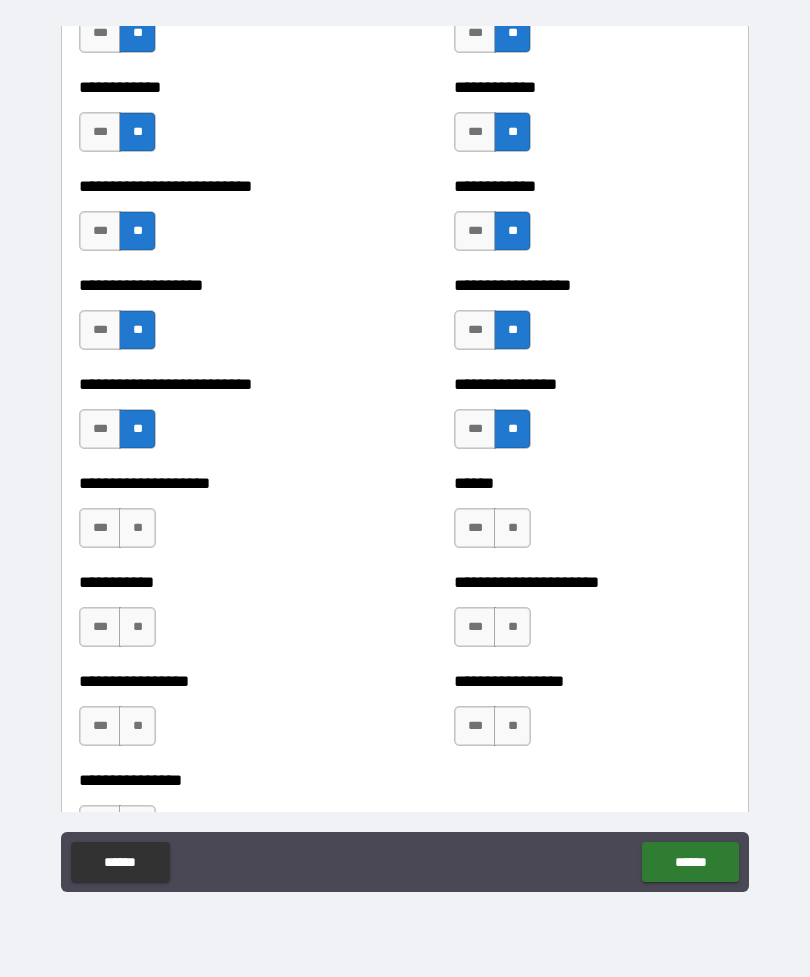 scroll, scrollTop: 5595, scrollLeft: 0, axis: vertical 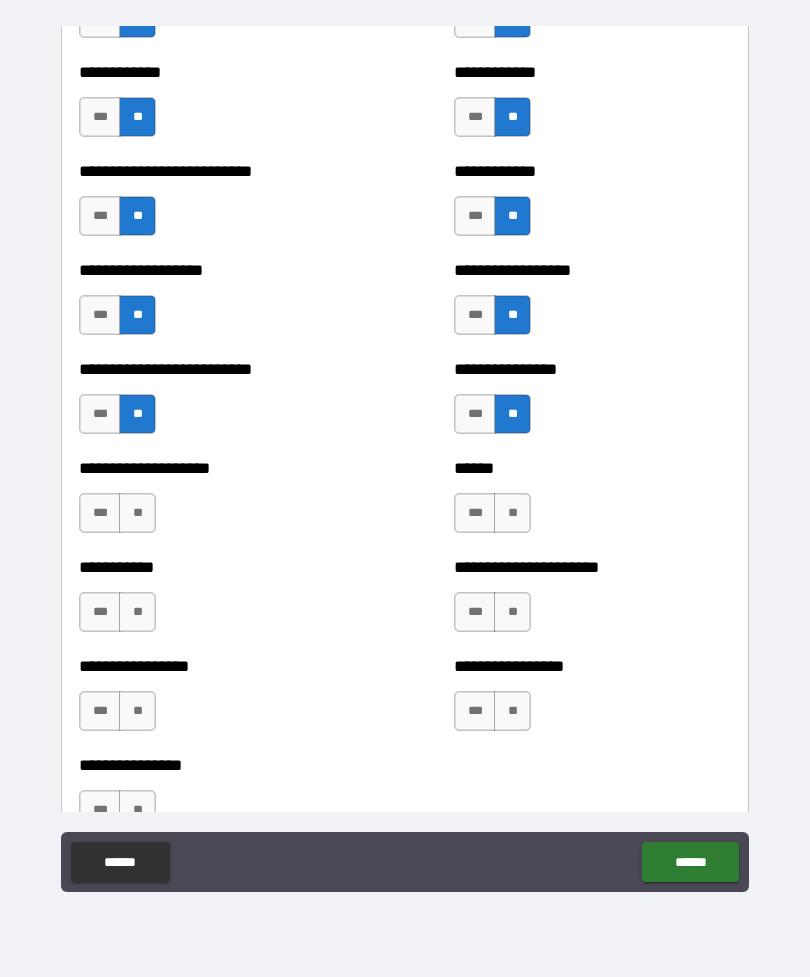 click on "**" at bounding box center (512, 513) 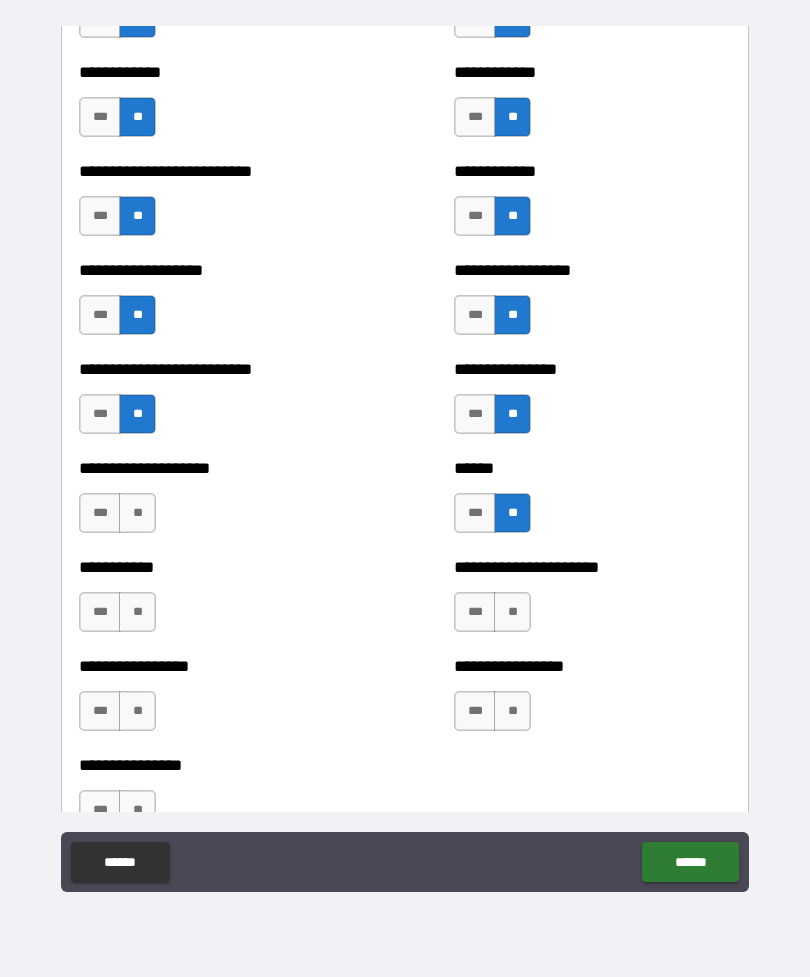 click on "**" at bounding box center (137, 513) 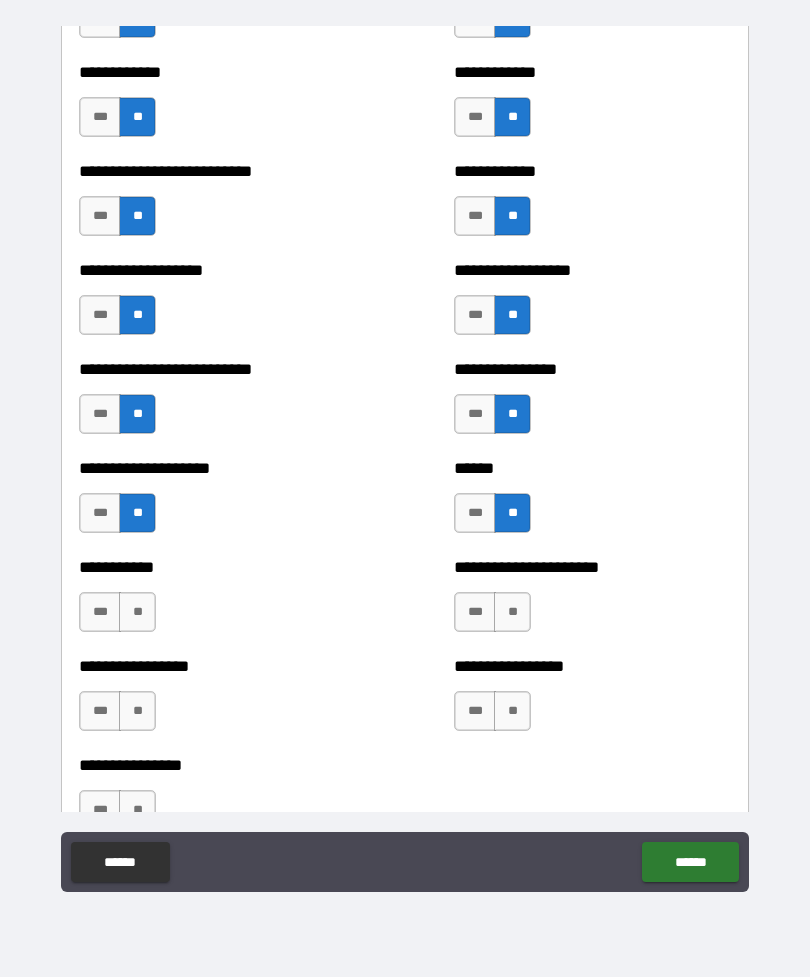 click on "**" at bounding box center (137, 612) 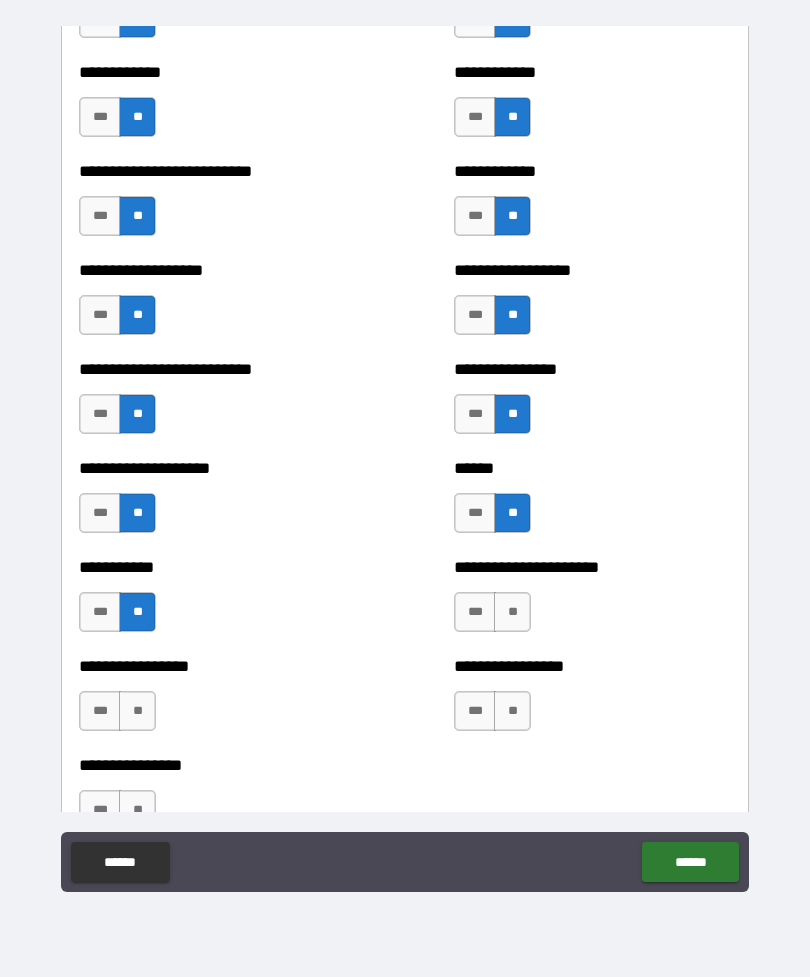 click on "**" at bounding box center (512, 612) 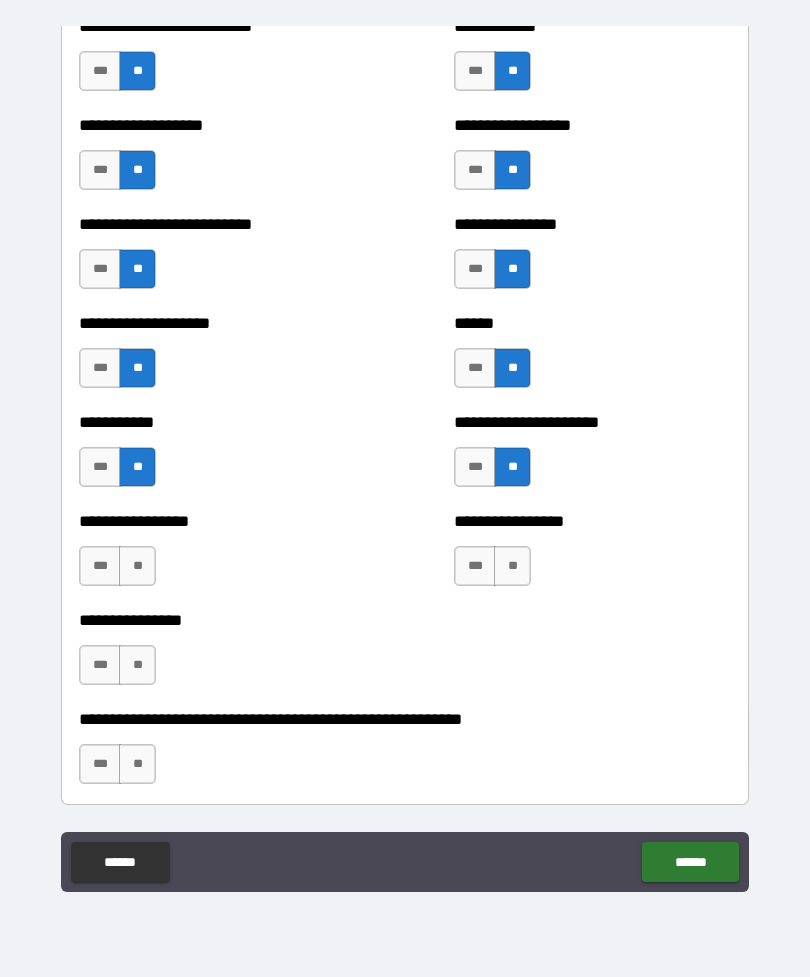 scroll, scrollTop: 5742, scrollLeft: 0, axis: vertical 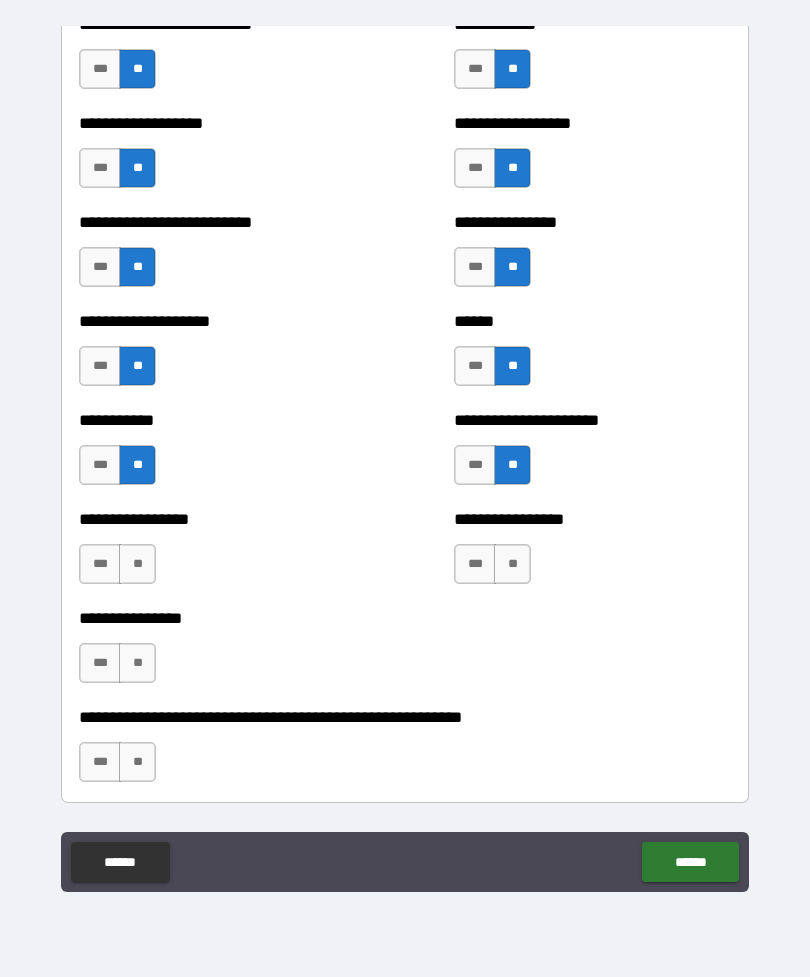 click on "**" at bounding box center (137, 564) 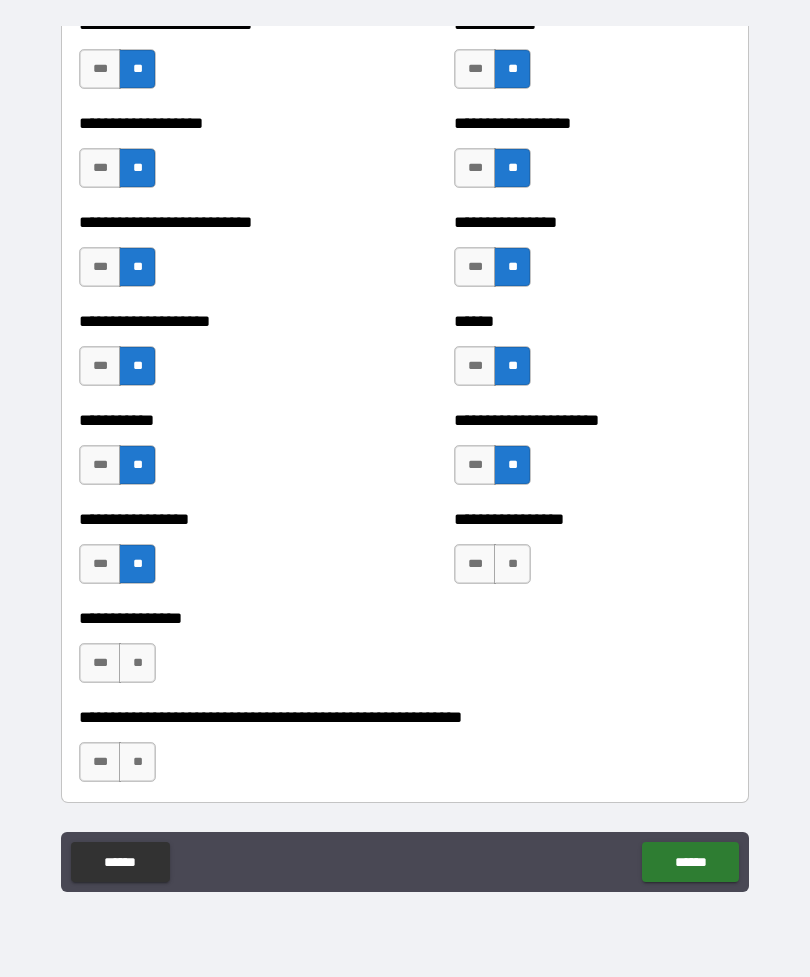 click on "**" at bounding box center (512, 564) 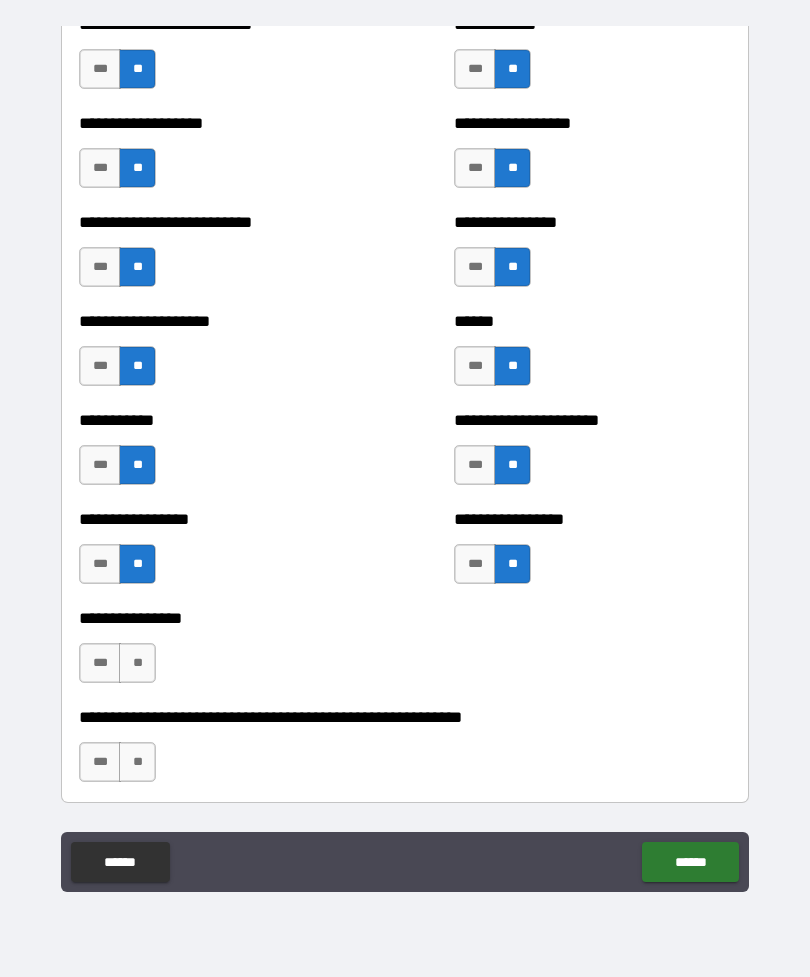 click on "**" at bounding box center [137, 663] 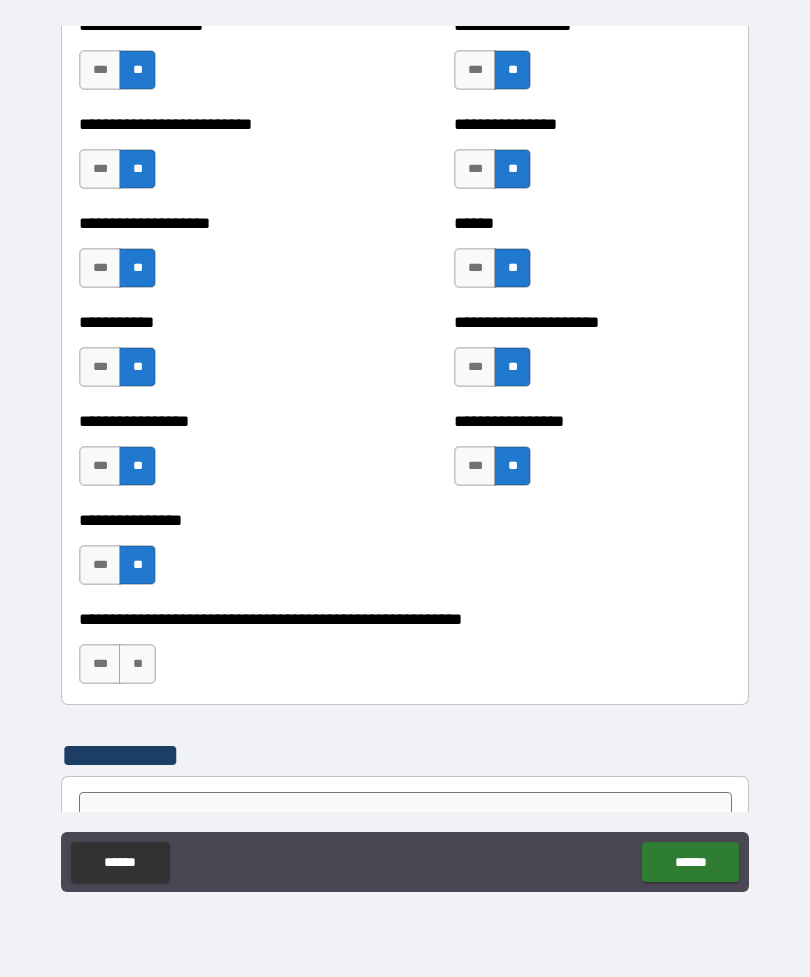scroll, scrollTop: 5844, scrollLeft: 0, axis: vertical 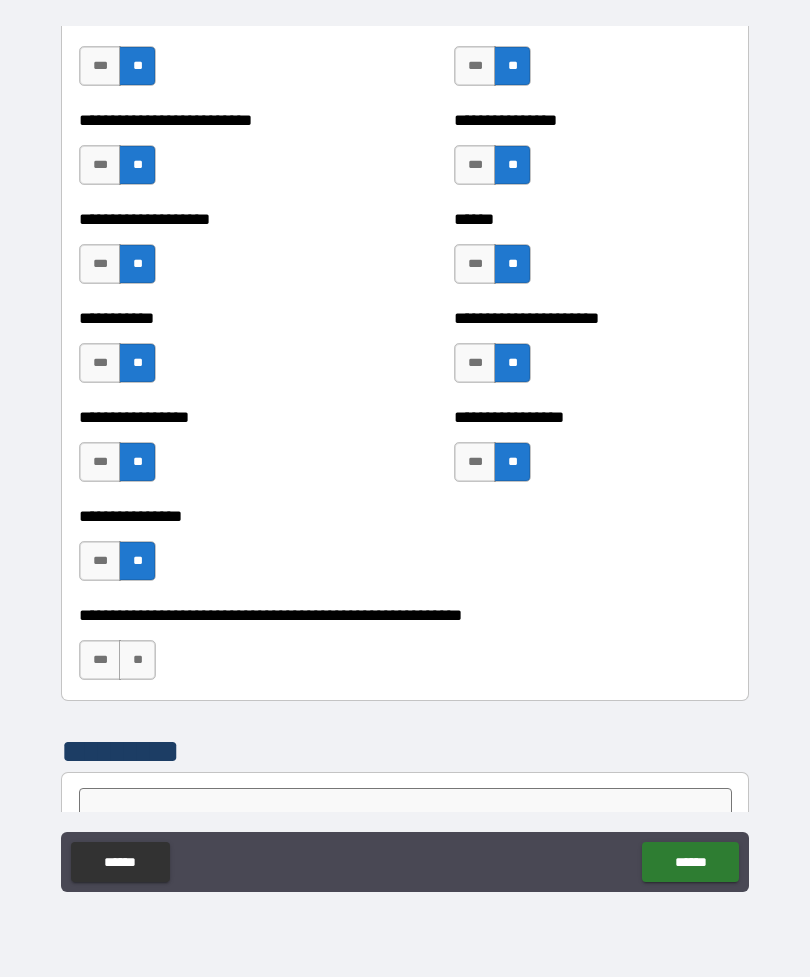 click on "**" at bounding box center [137, 660] 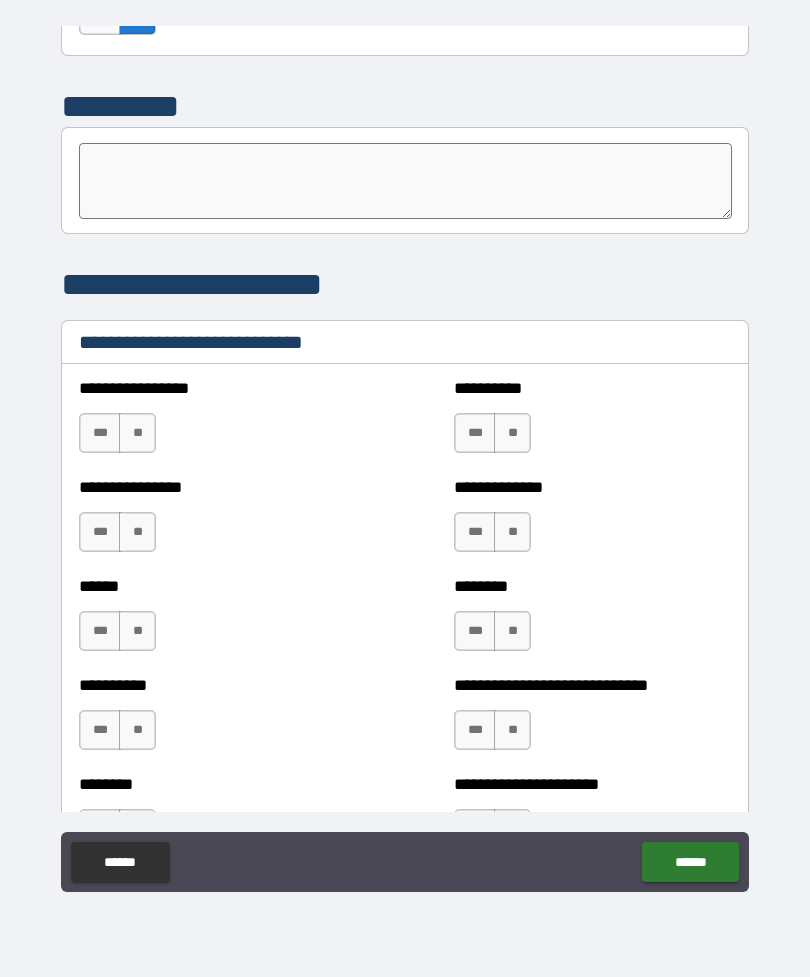 scroll, scrollTop: 6494, scrollLeft: 0, axis: vertical 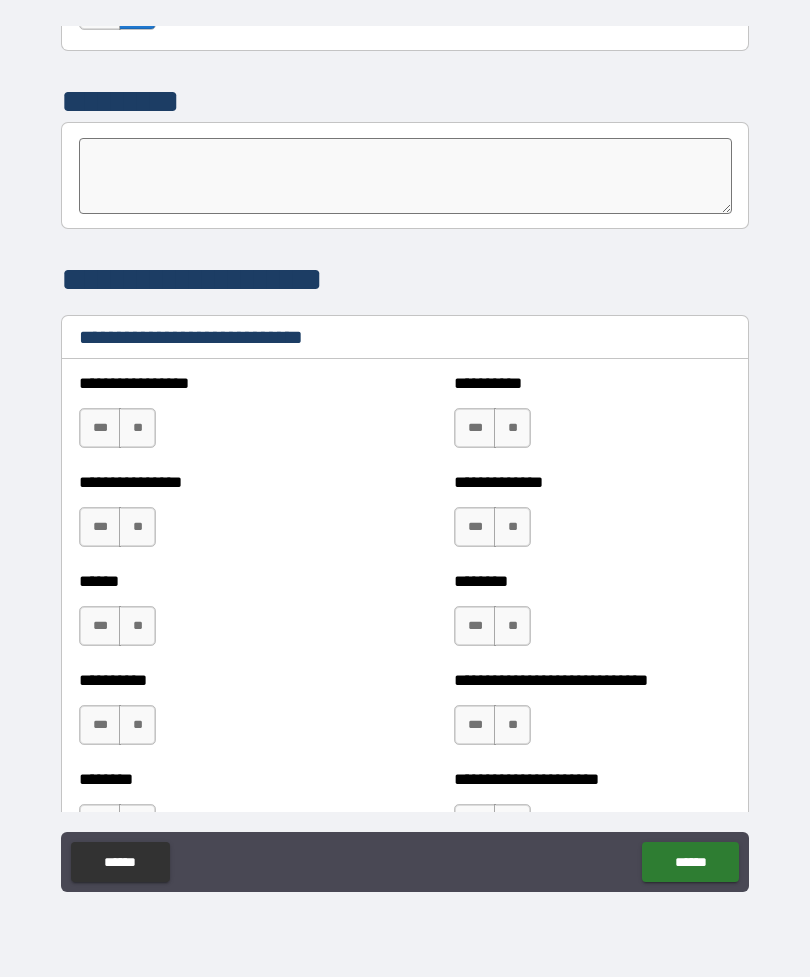 click on "***" at bounding box center [100, 428] 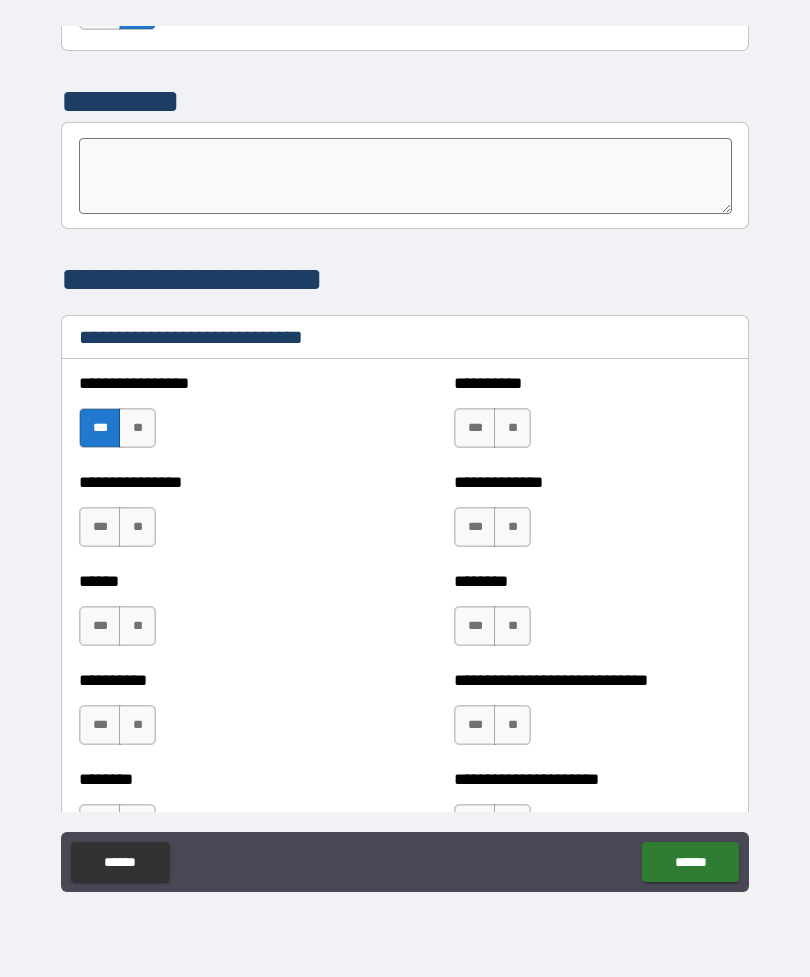 click on "***" at bounding box center [475, 428] 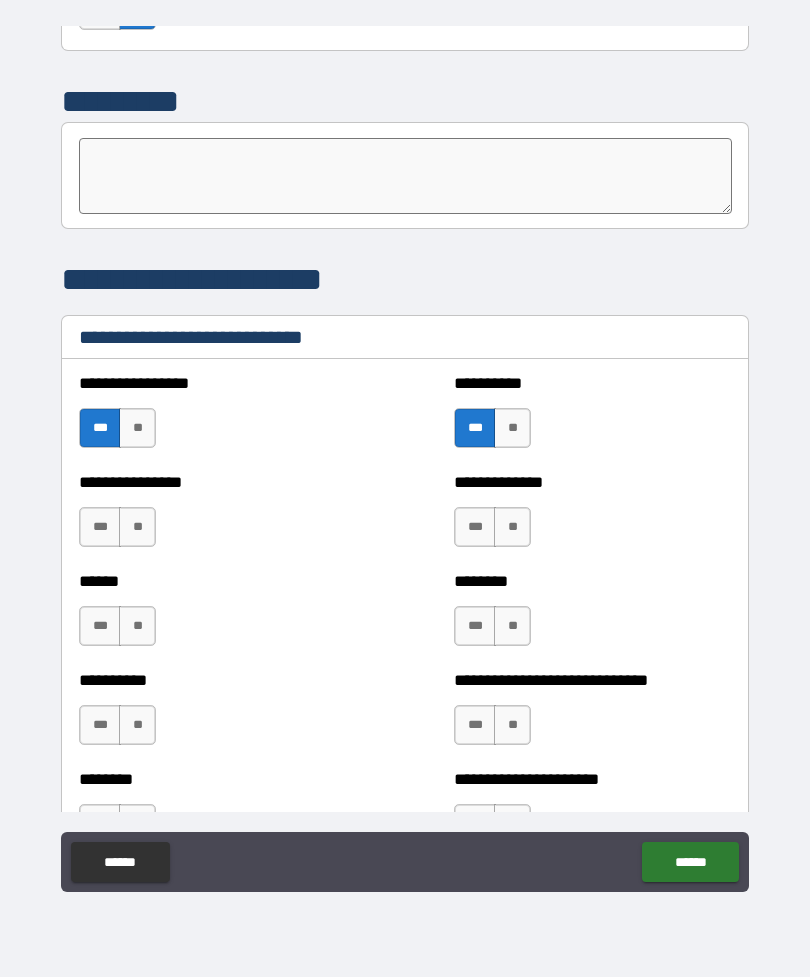 click on "**" at bounding box center (137, 527) 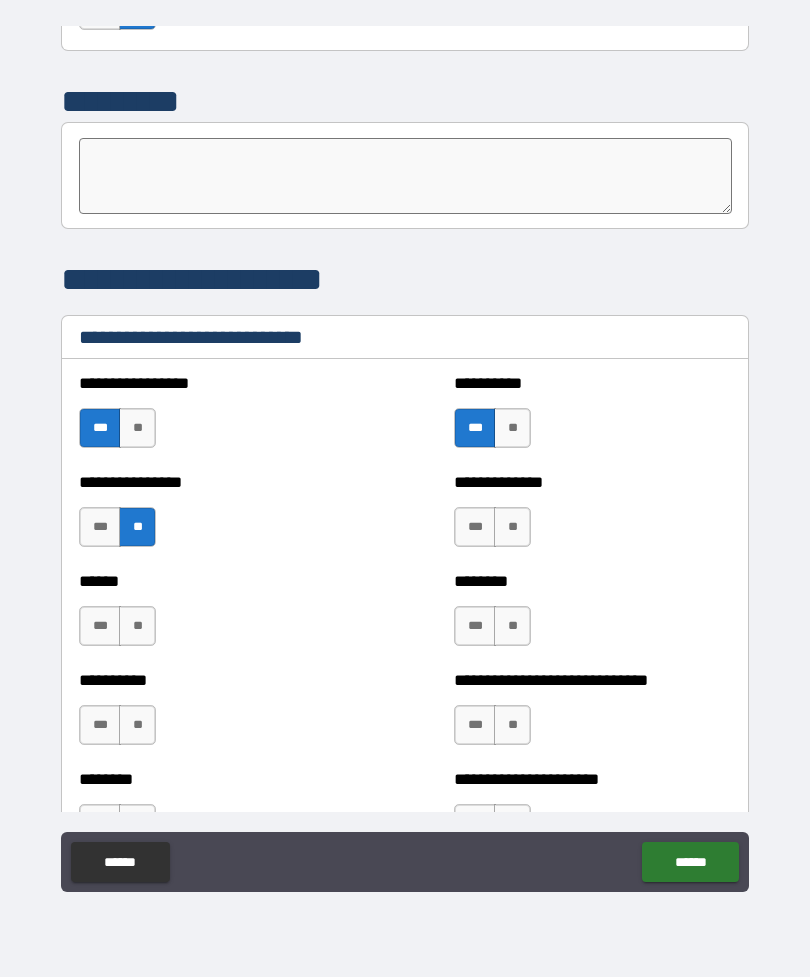 click on "**" at bounding box center [512, 527] 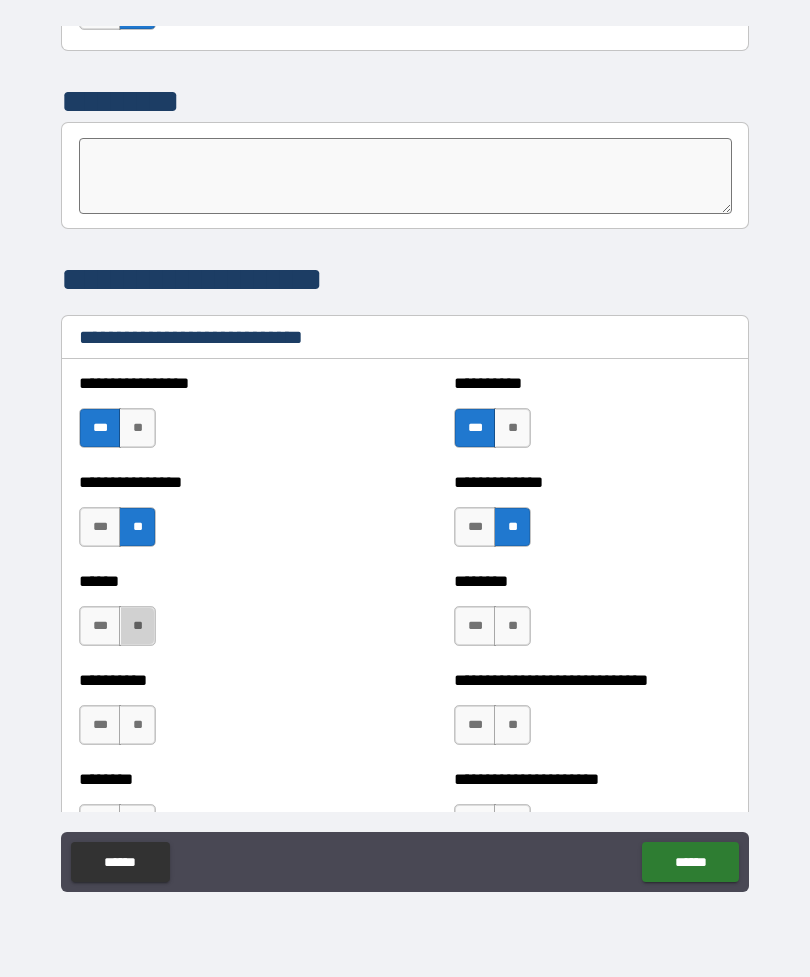 click on "**" at bounding box center [137, 626] 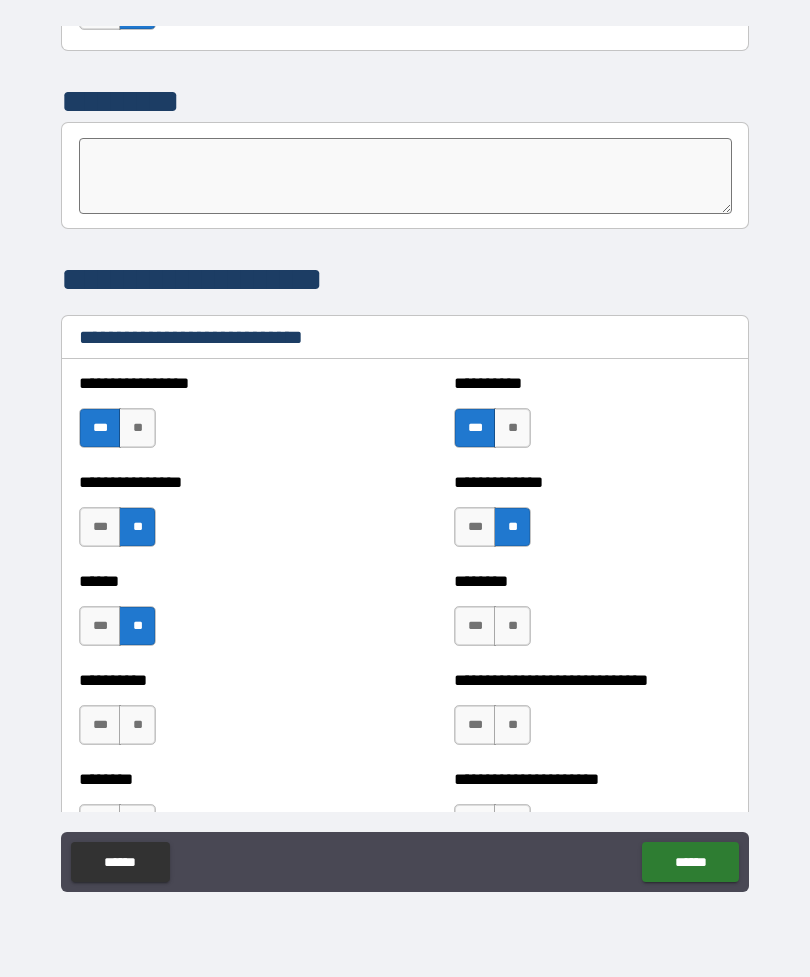 click on "**" at bounding box center [512, 626] 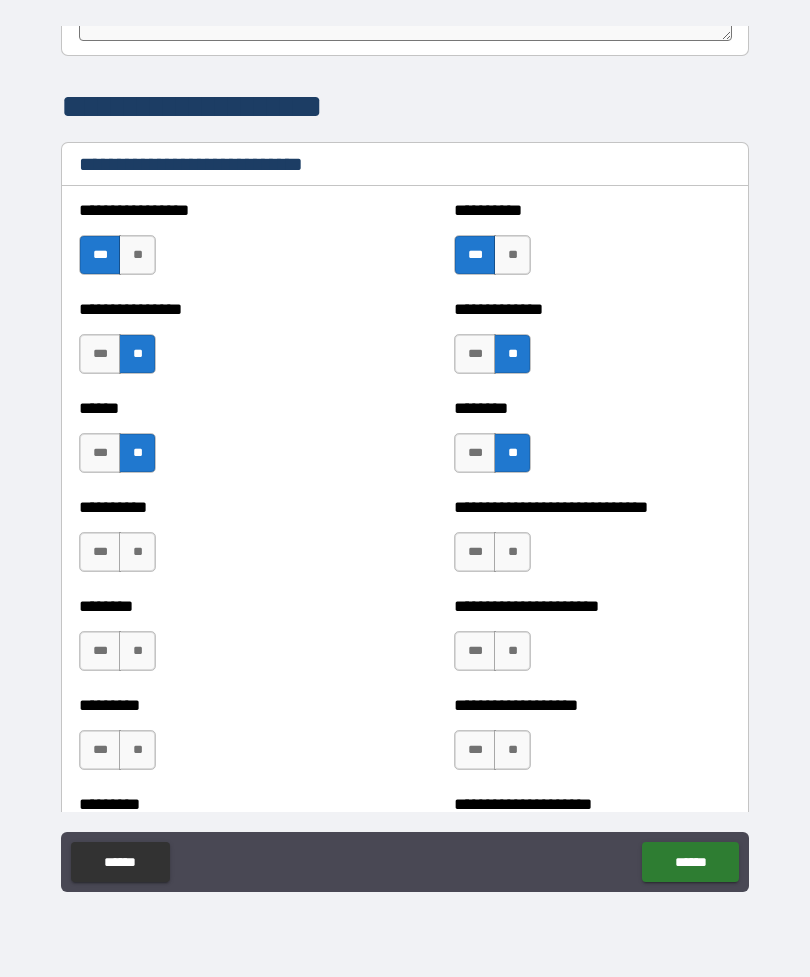 scroll, scrollTop: 6669, scrollLeft: 0, axis: vertical 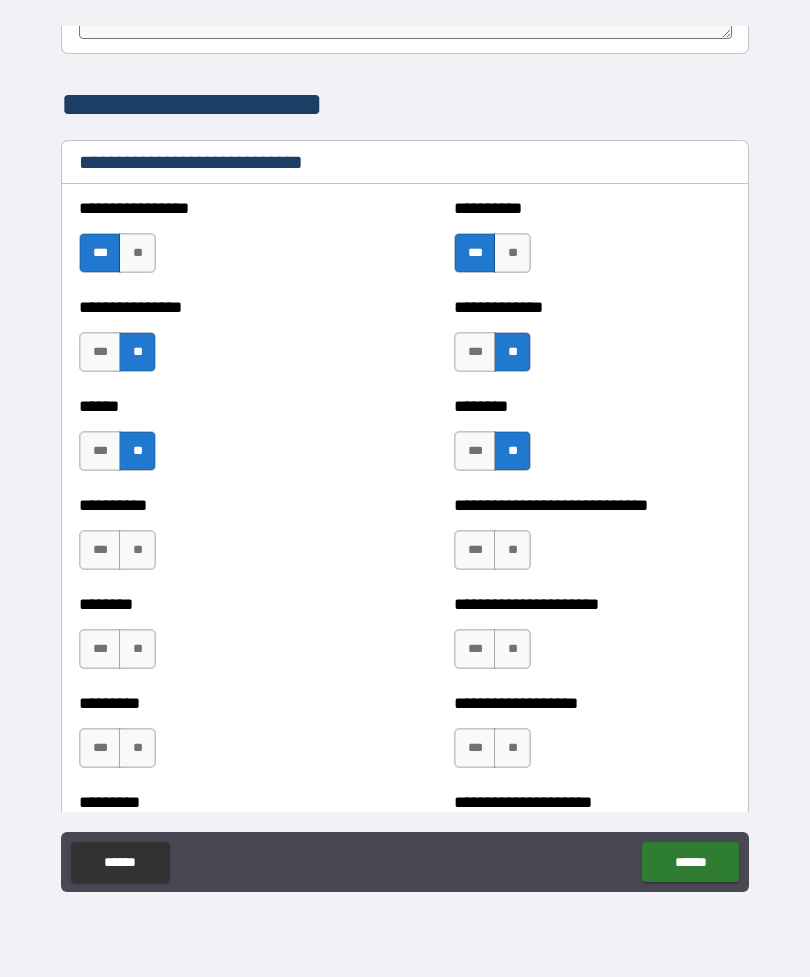 click on "**" at bounding box center (137, 550) 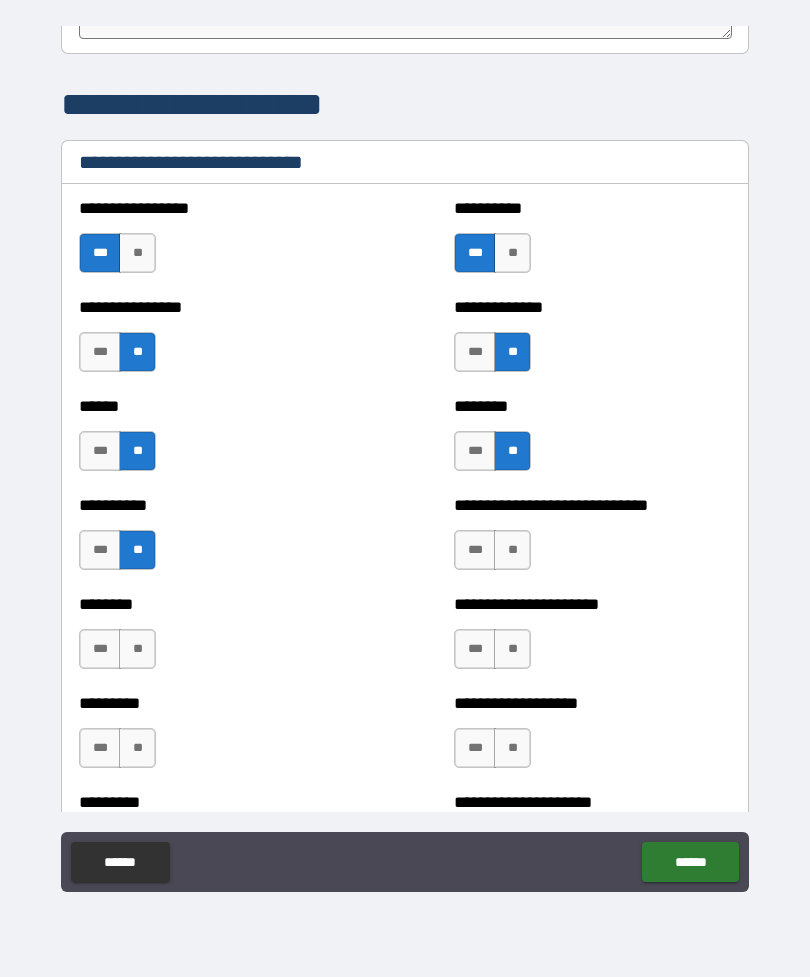 click on "***" at bounding box center (475, 550) 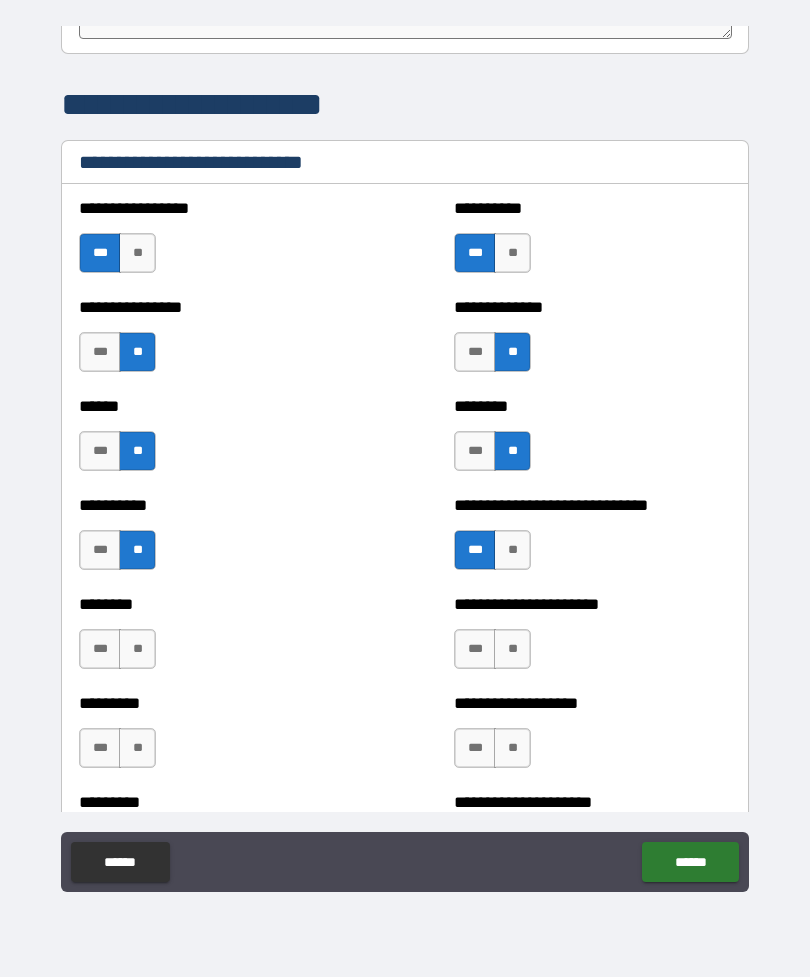click on "**" at bounding box center [137, 649] 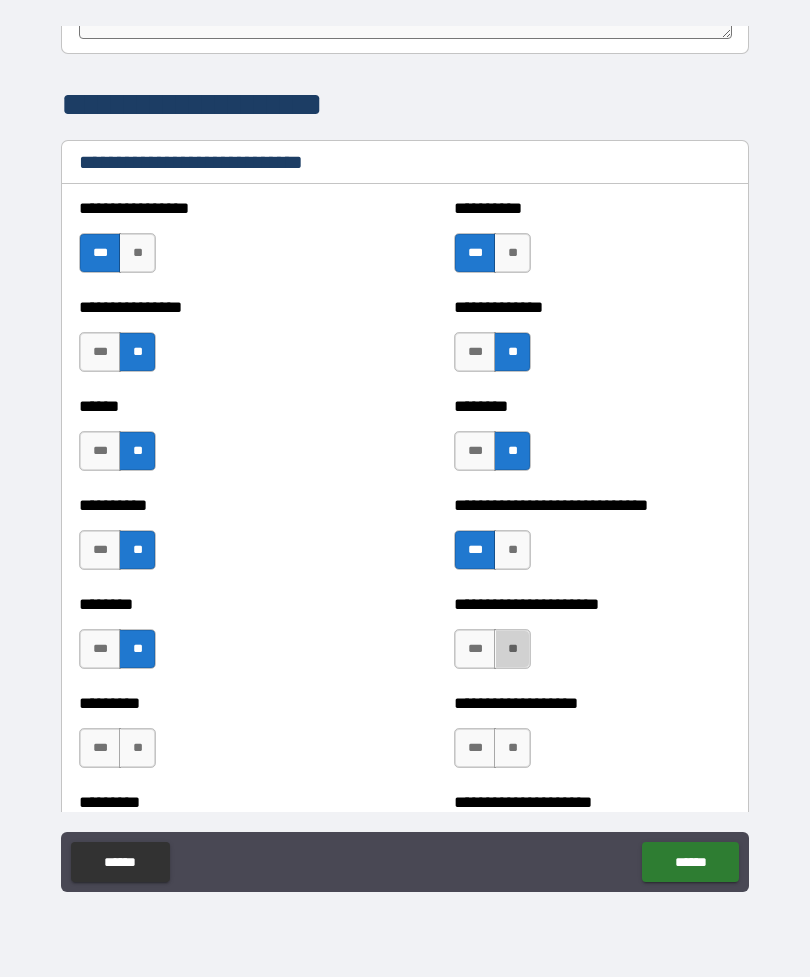 click on "**" at bounding box center [512, 649] 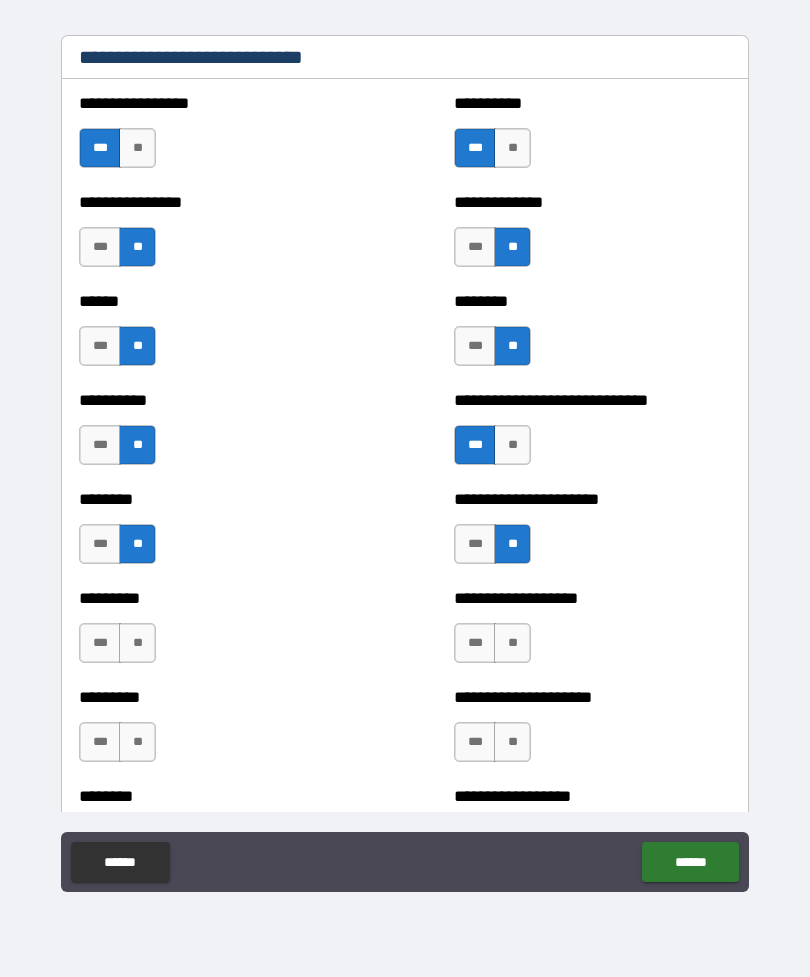 scroll, scrollTop: 6777, scrollLeft: 0, axis: vertical 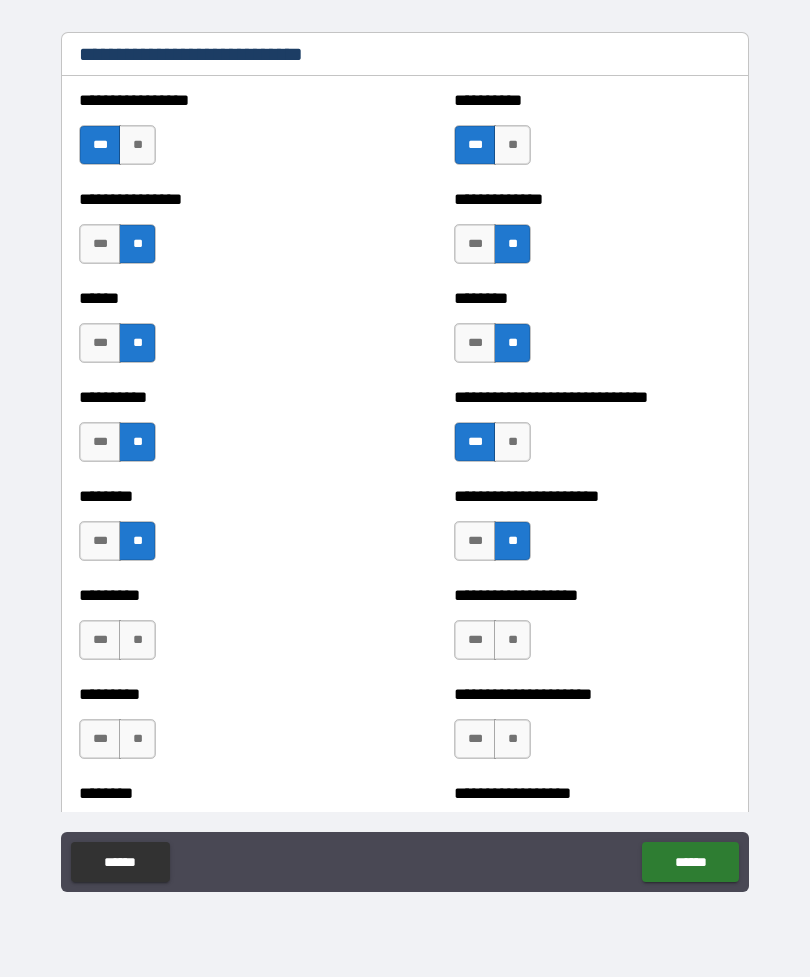 click on "***" at bounding box center [475, 541] 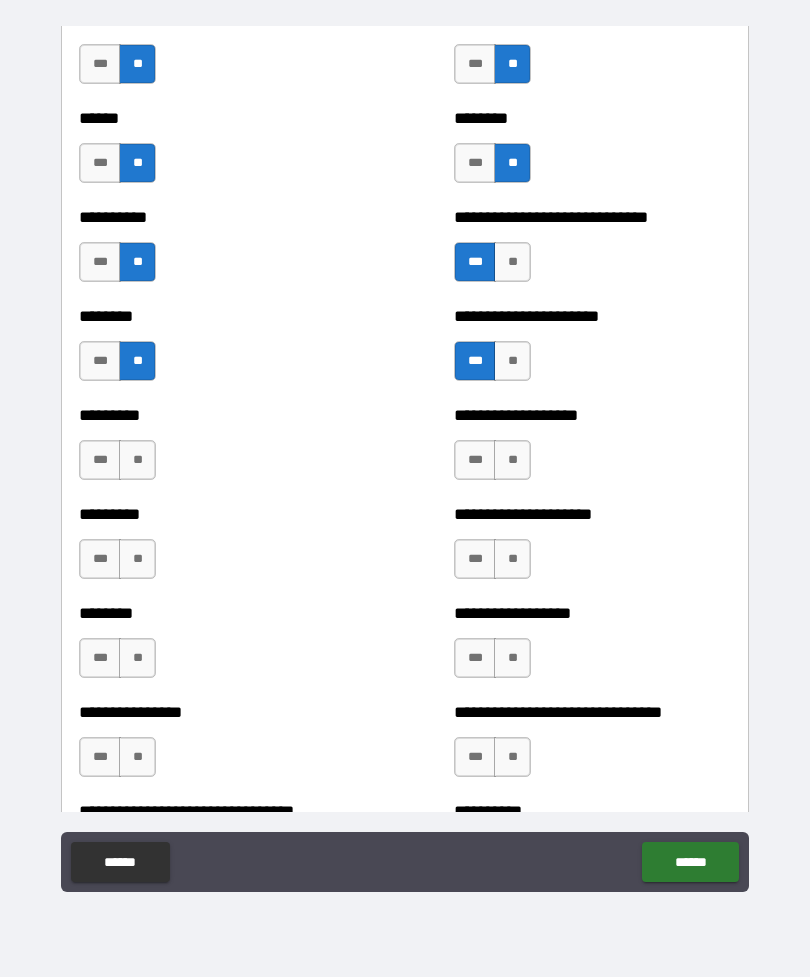 scroll, scrollTop: 6970, scrollLeft: 0, axis: vertical 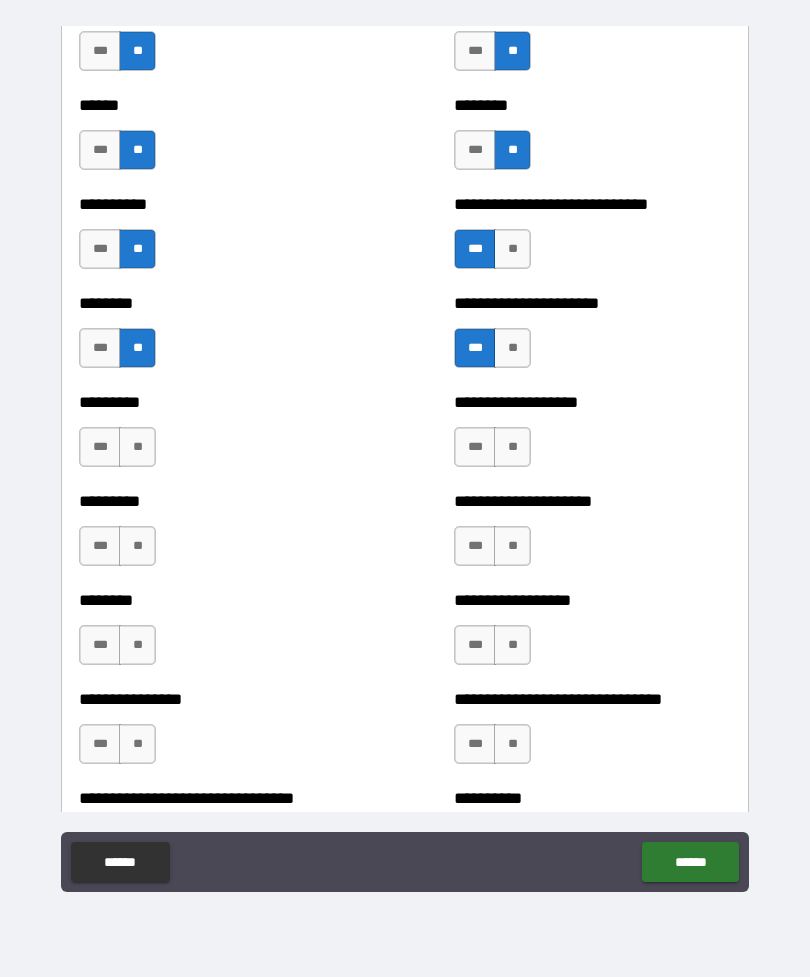 click on "**" at bounding box center [137, 447] 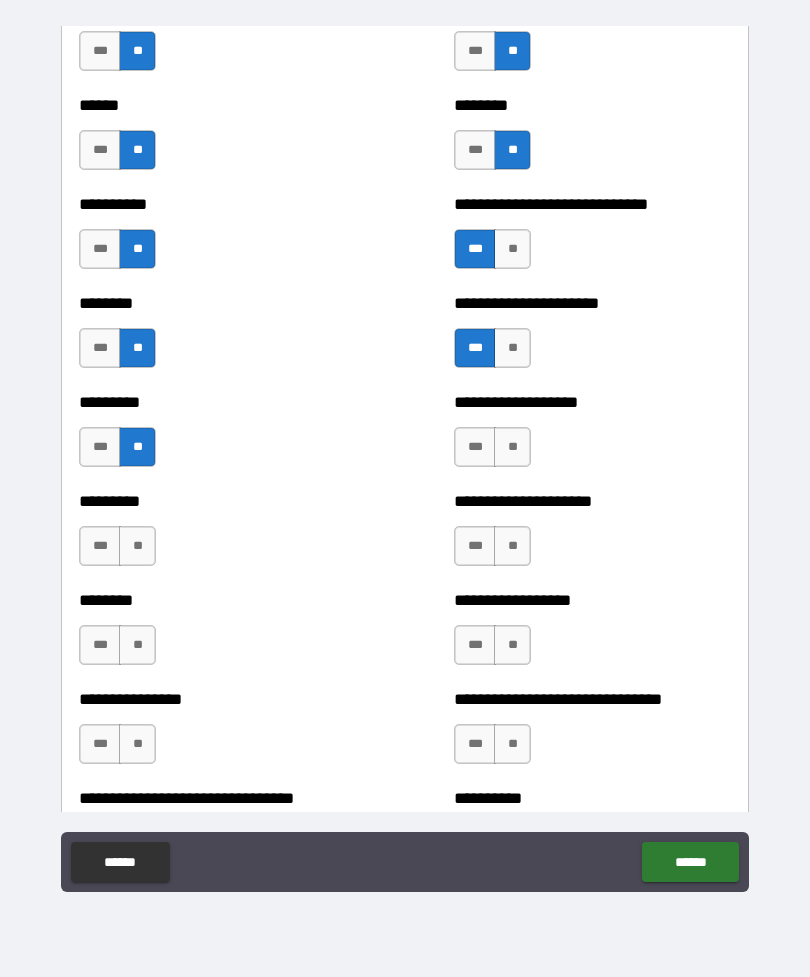 click on "**" at bounding box center (512, 447) 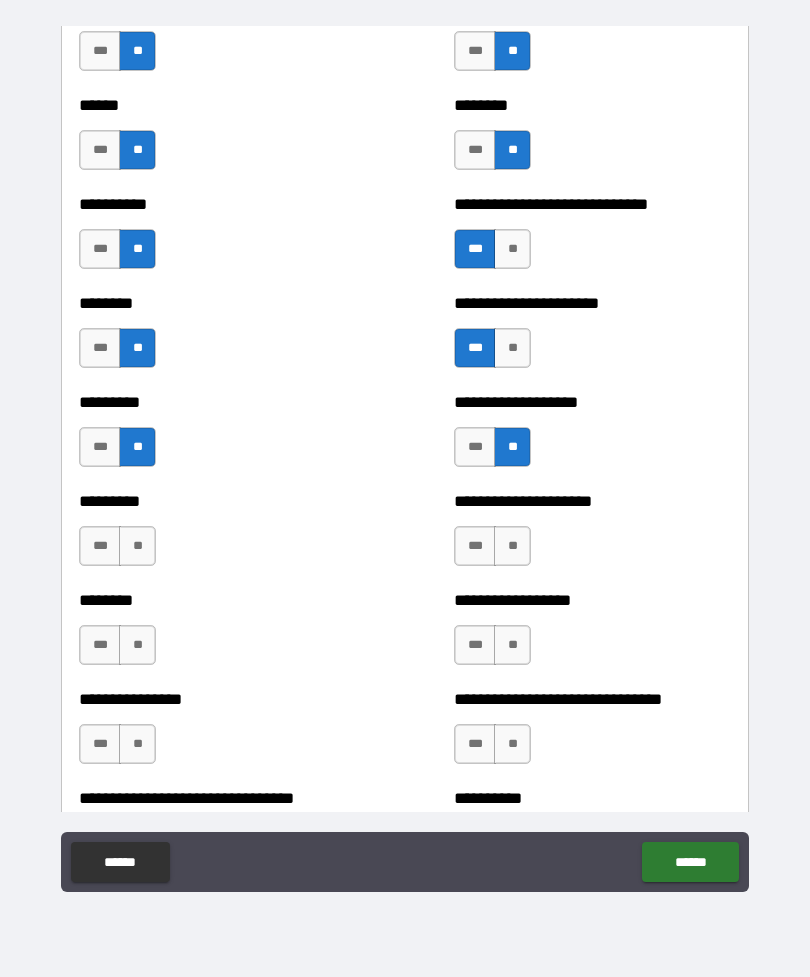click on "**" at bounding box center [137, 546] 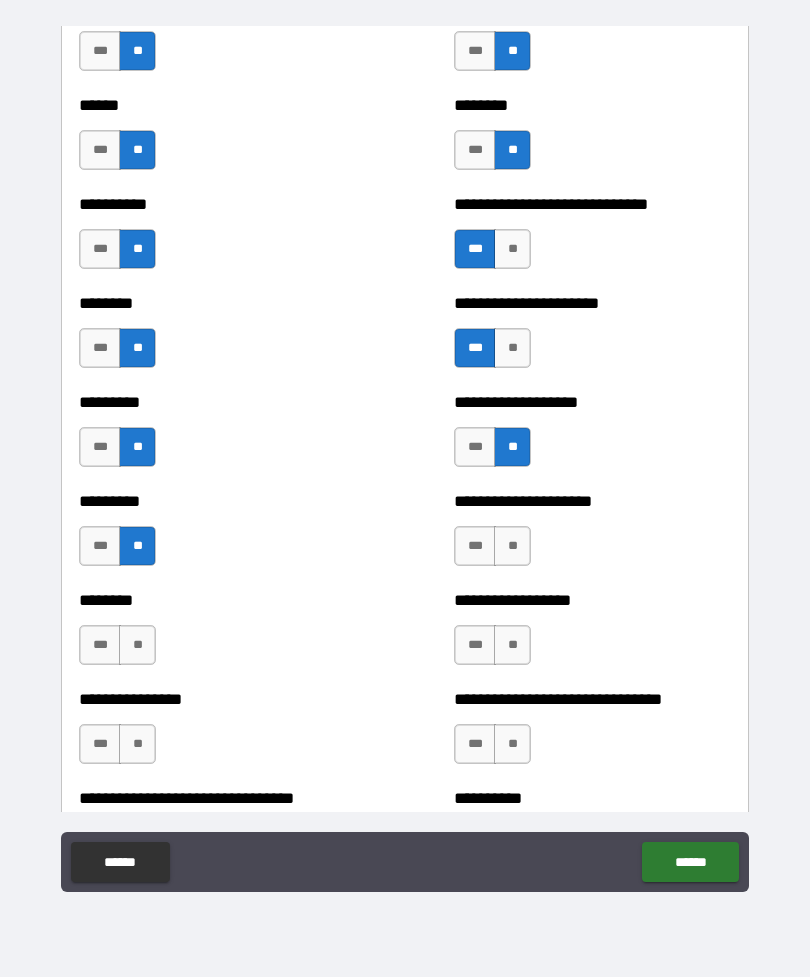 click on "**" at bounding box center (512, 546) 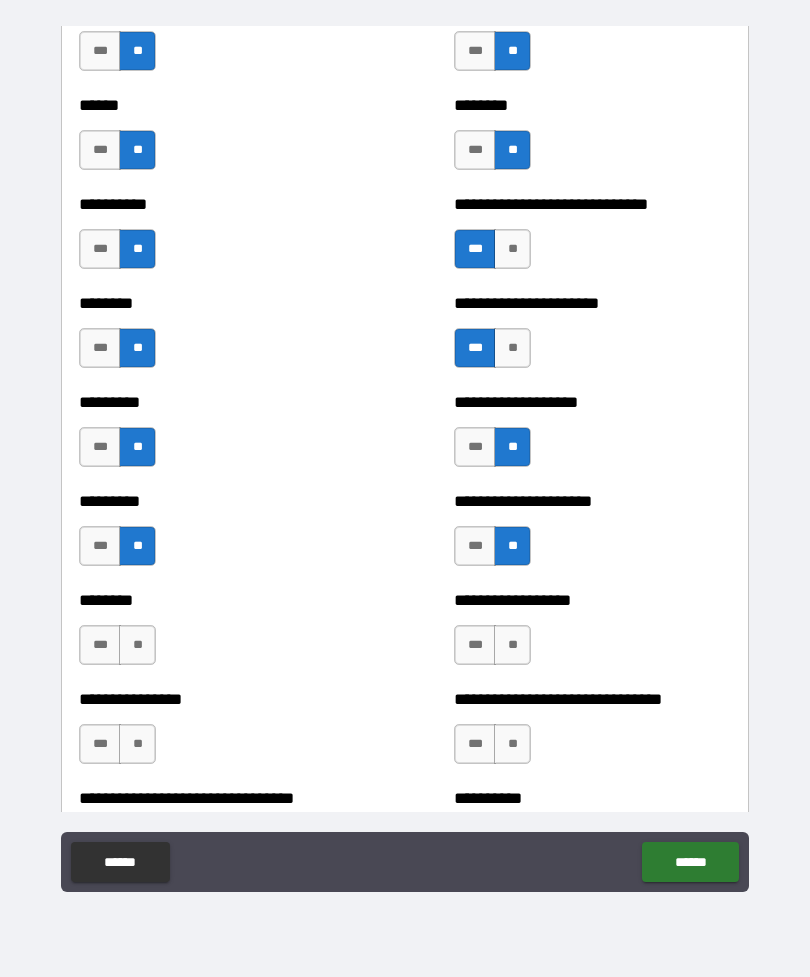 click on "**" at bounding box center [137, 645] 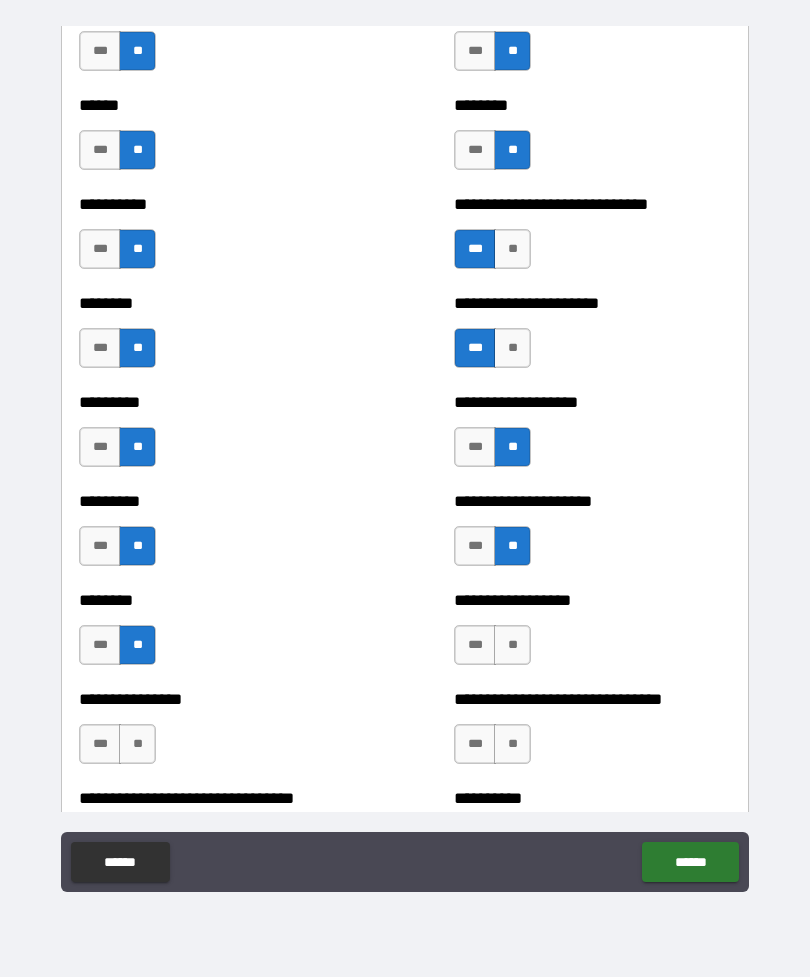 click on "**" at bounding box center (512, 645) 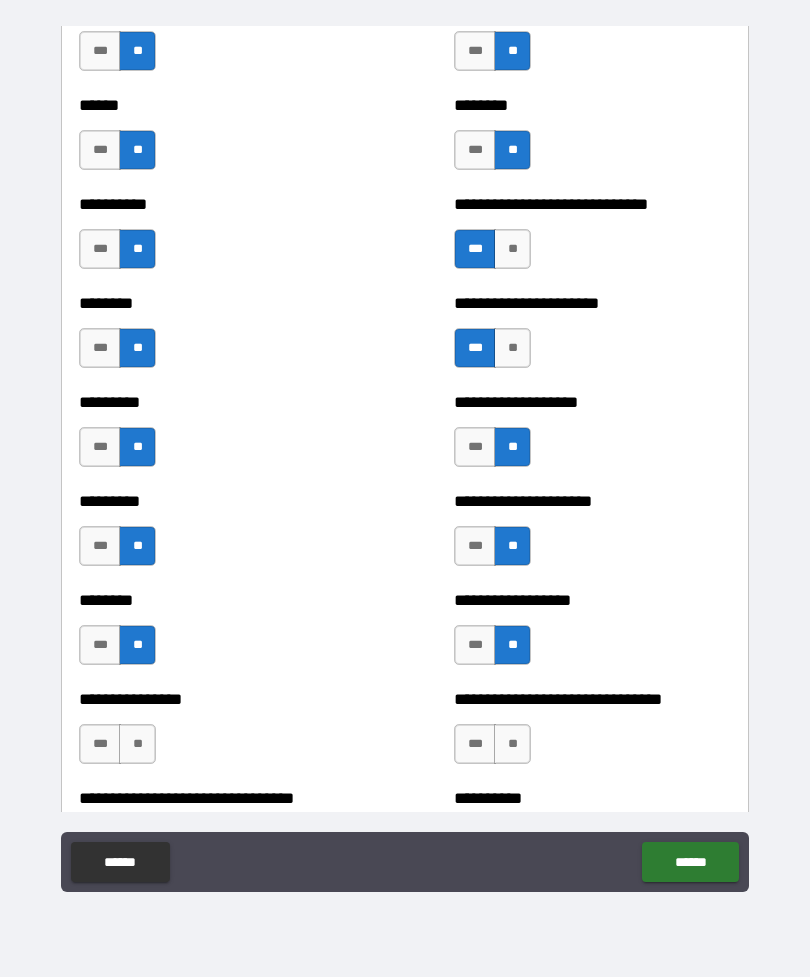 click on "**" at bounding box center (137, 744) 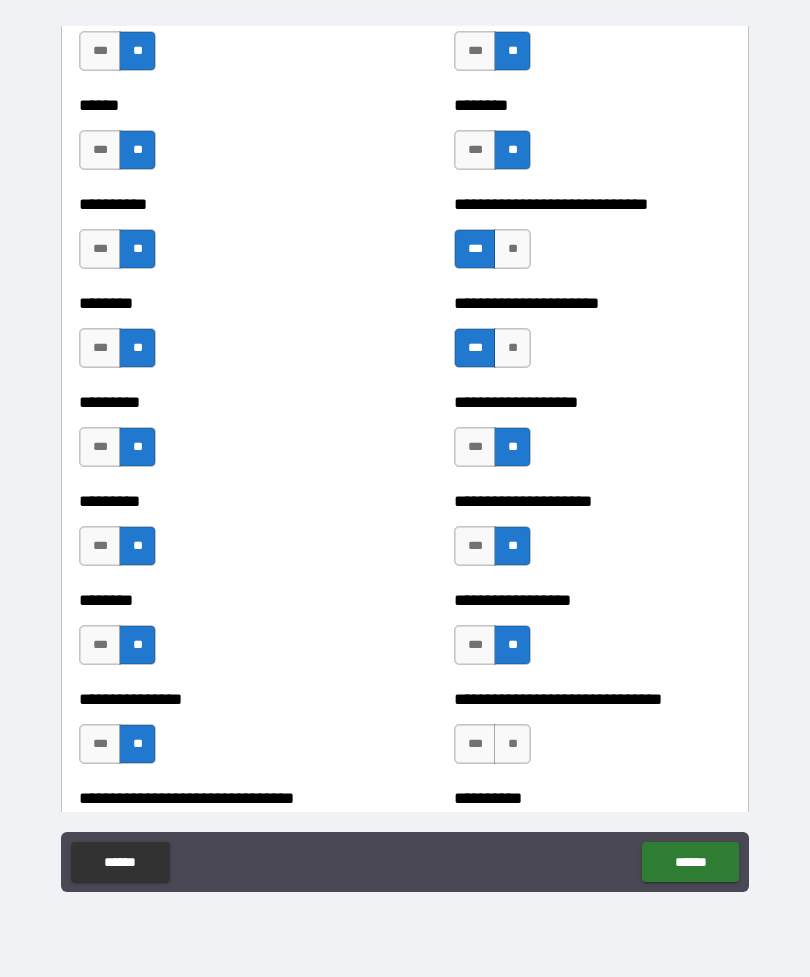 click on "**" at bounding box center (512, 744) 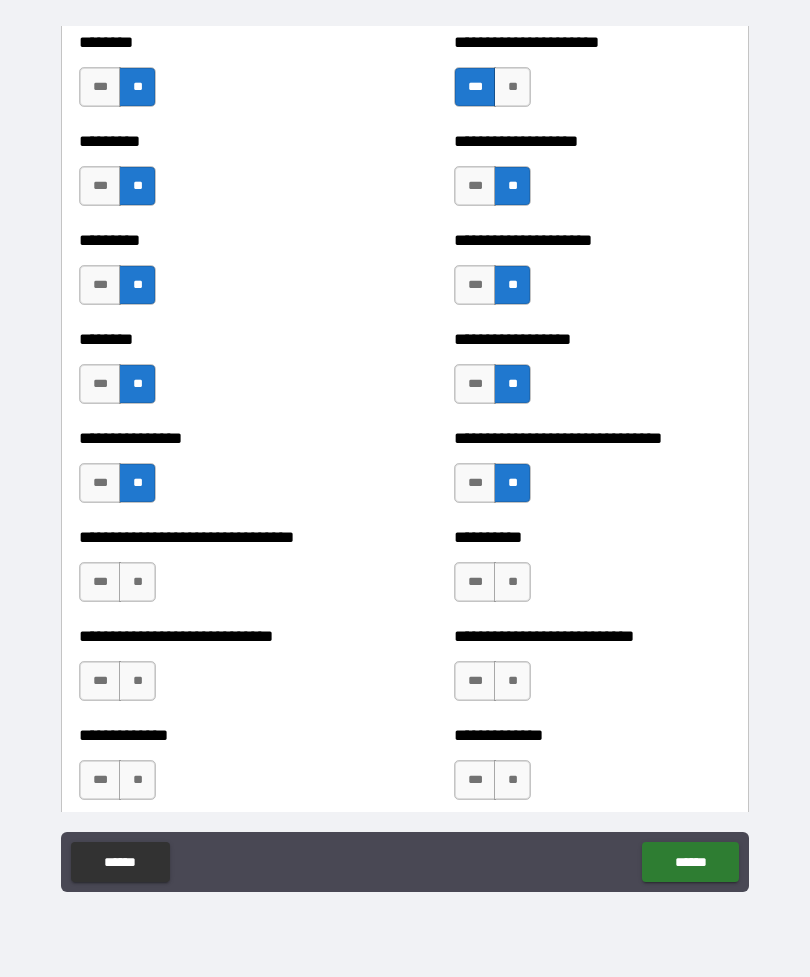 scroll, scrollTop: 7241, scrollLeft: 0, axis: vertical 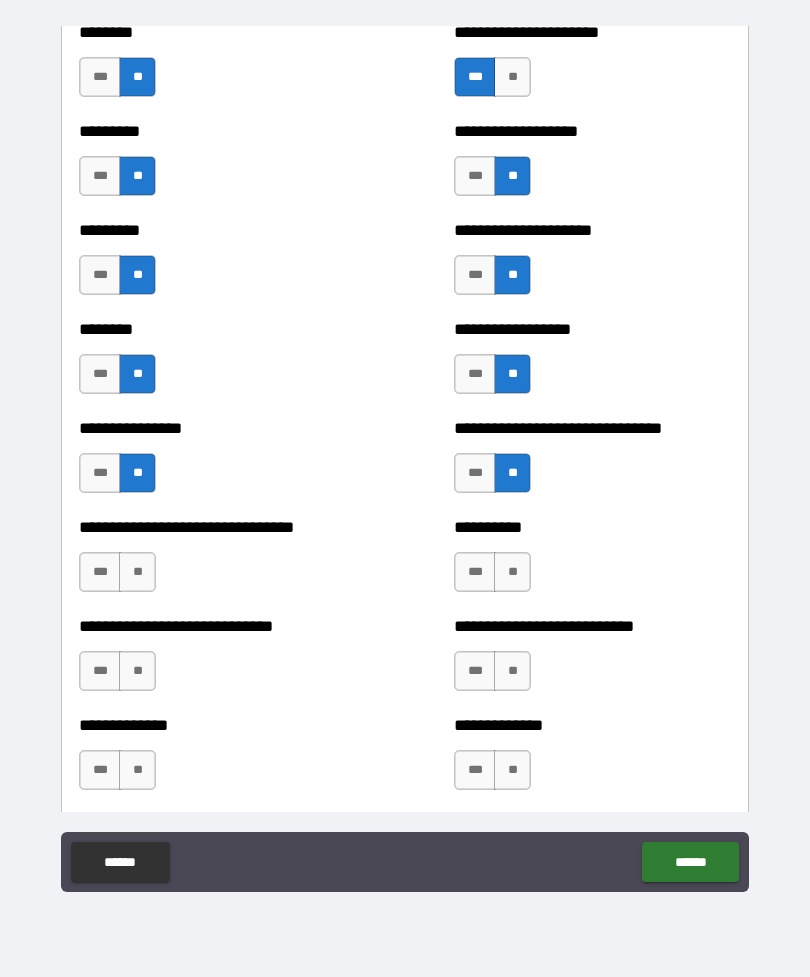 click on "**" at bounding box center [137, 572] 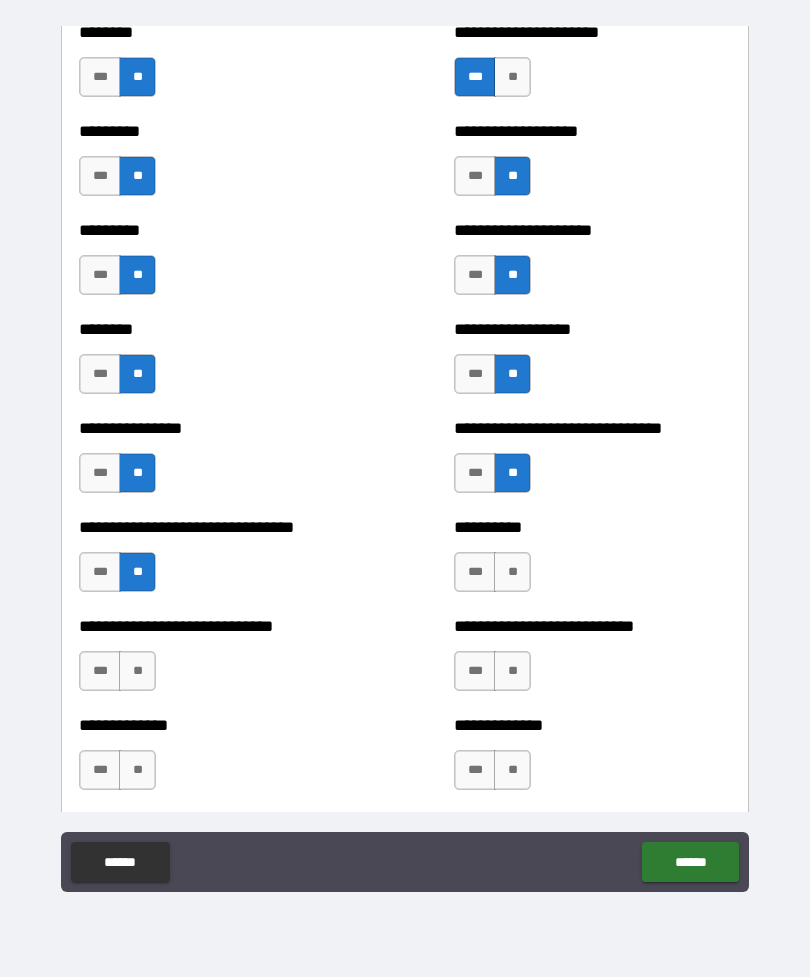 click on "**" at bounding box center [512, 572] 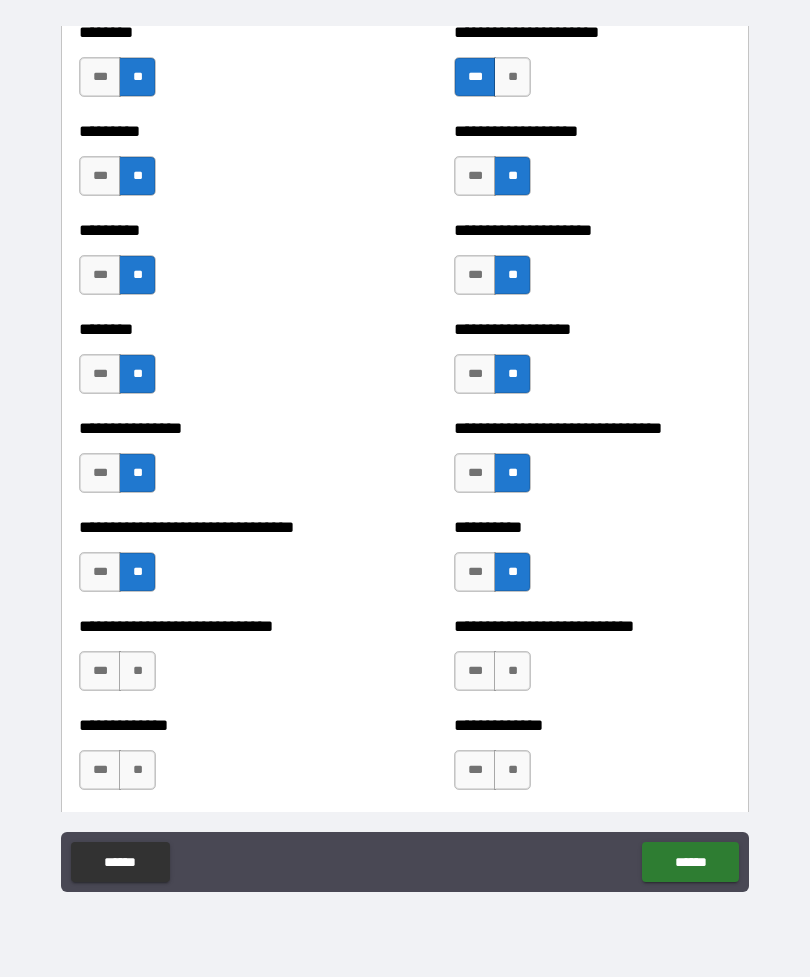 click on "**" at bounding box center [137, 671] 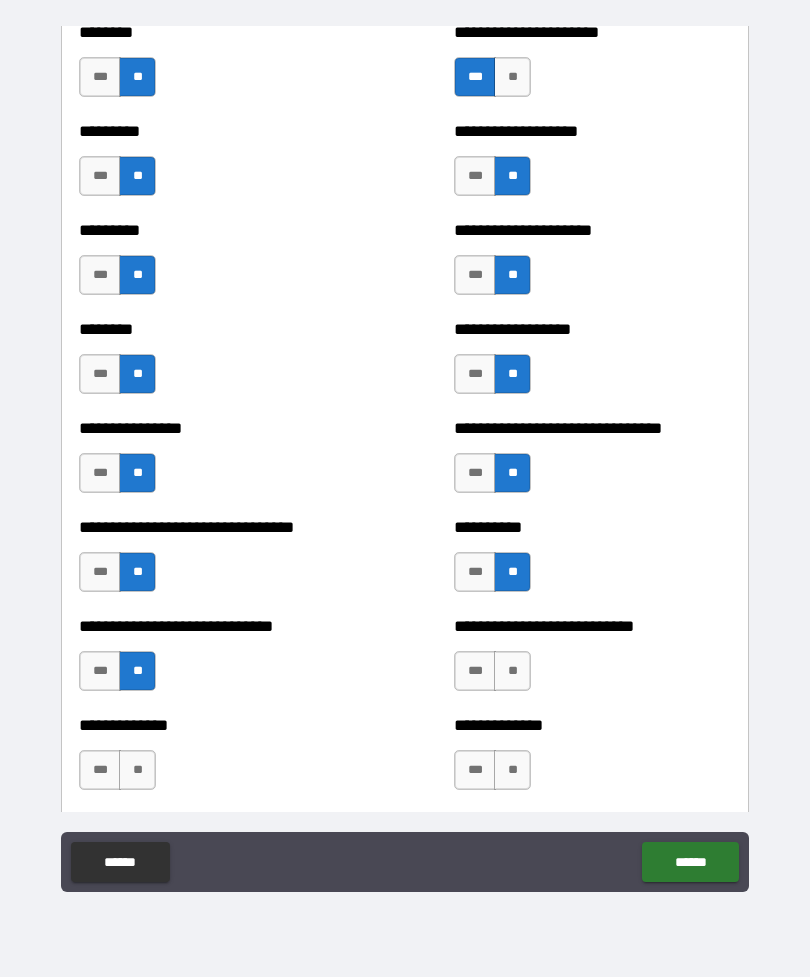 click on "**" at bounding box center [512, 671] 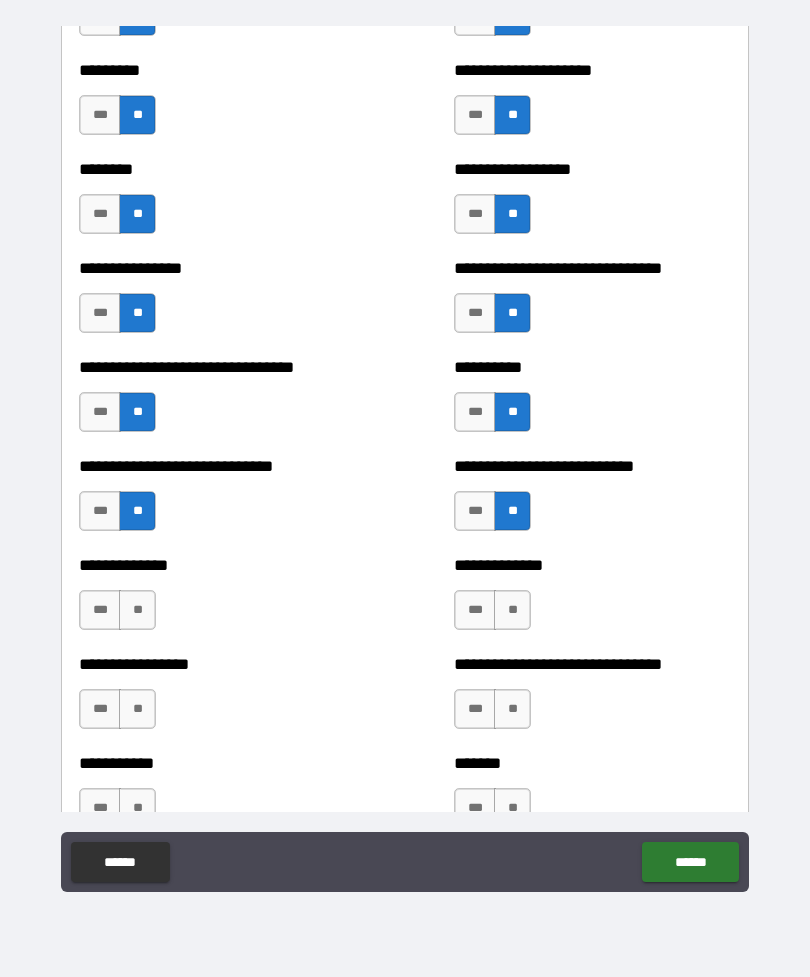 scroll, scrollTop: 7400, scrollLeft: 0, axis: vertical 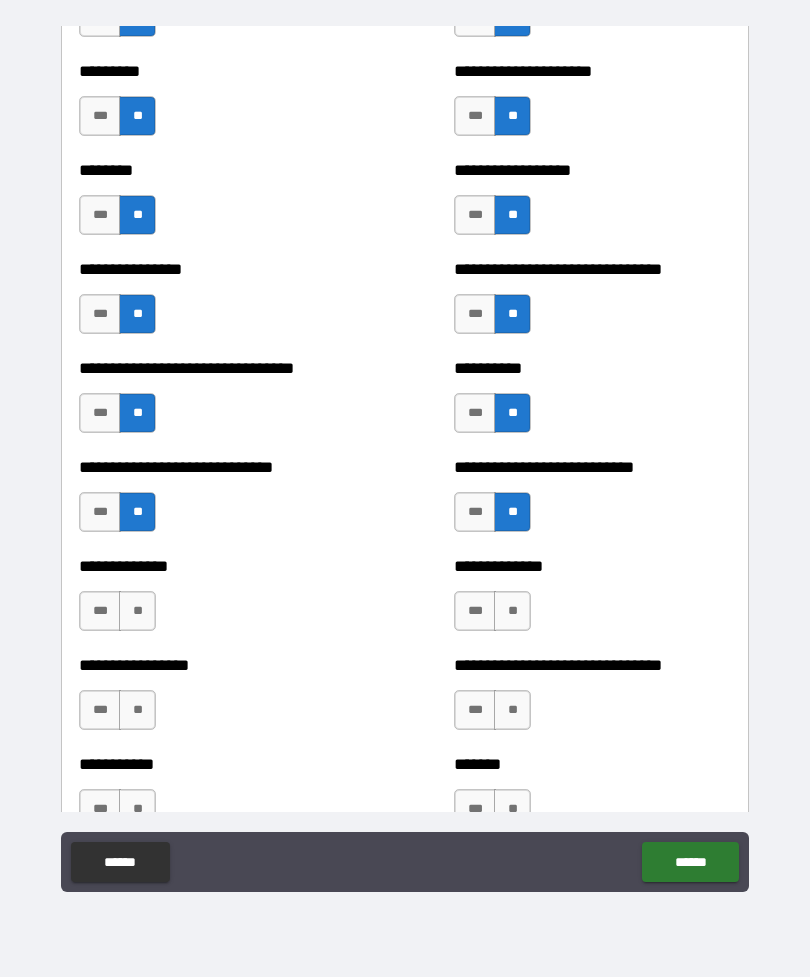 click on "**" at bounding box center [512, 611] 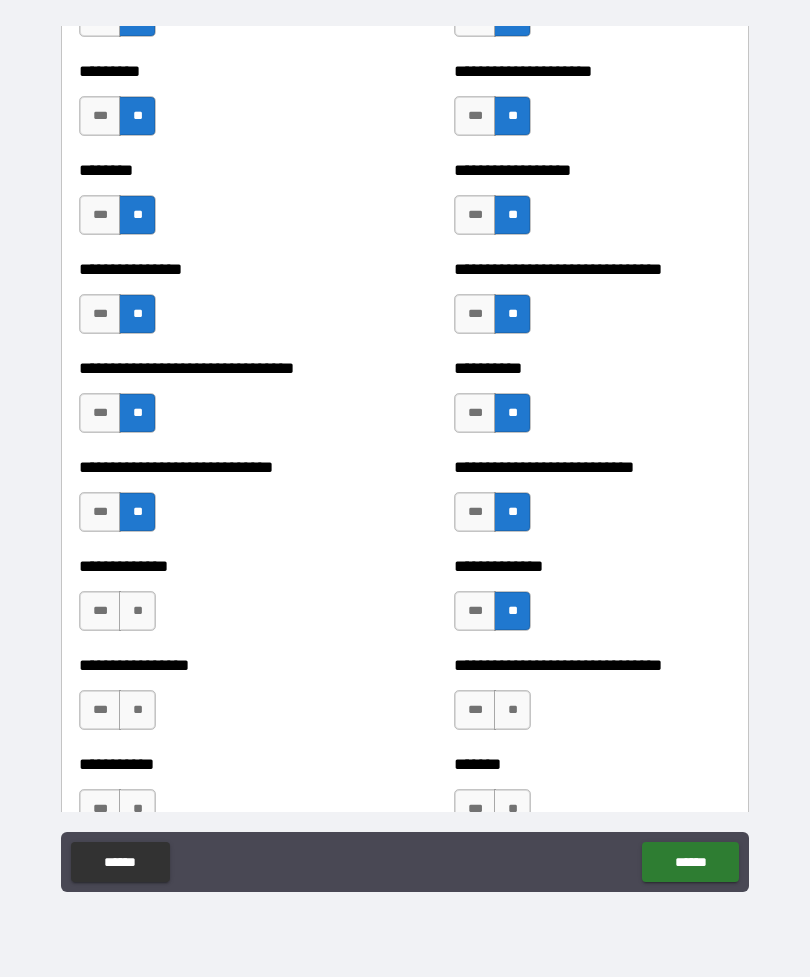 click on "**" at bounding box center (137, 611) 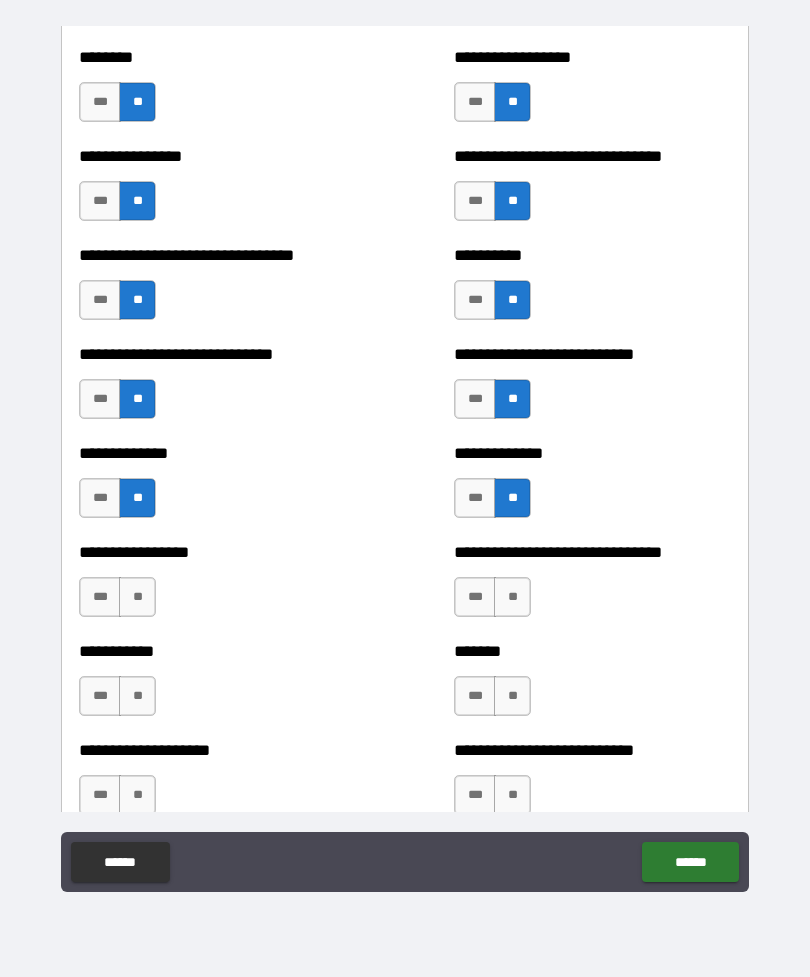 scroll, scrollTop: 7515, scrollLeft: 0, axis: vertical 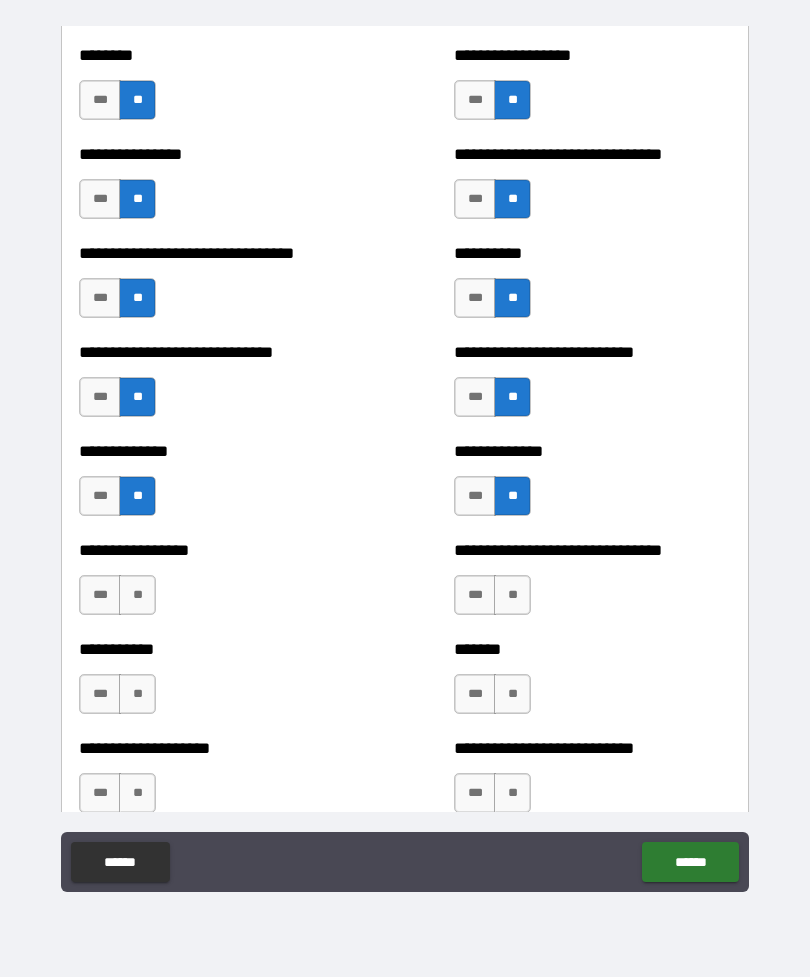 click on "**" at bounding box center [512, 595] 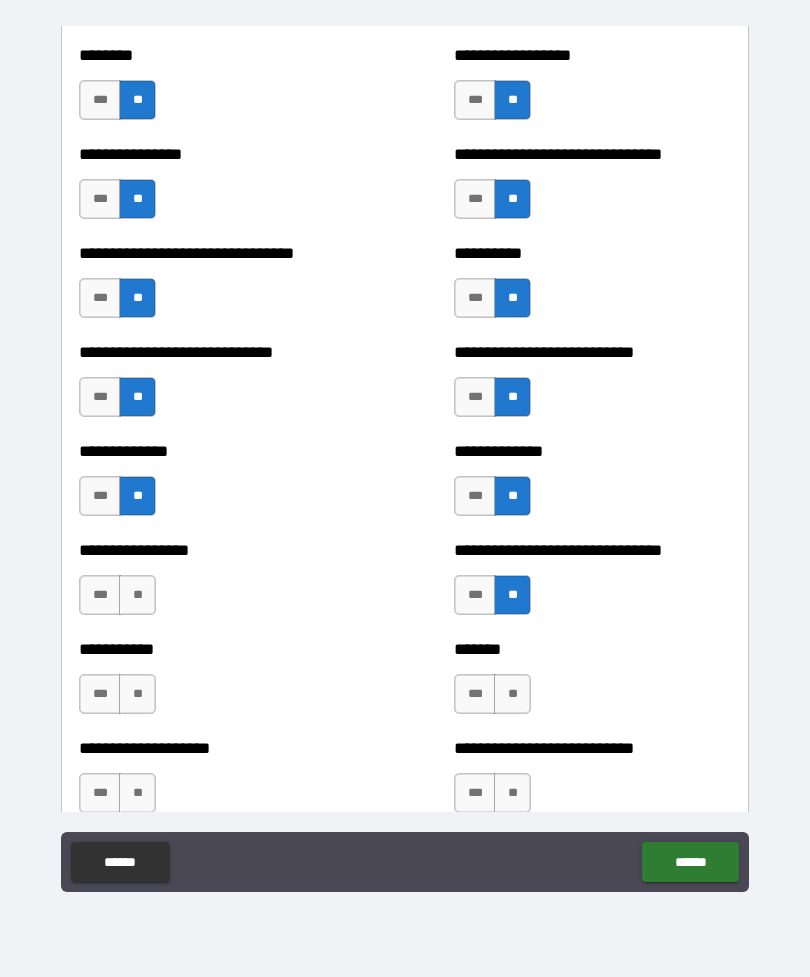 click on "**" at bounding box center [137, 595] 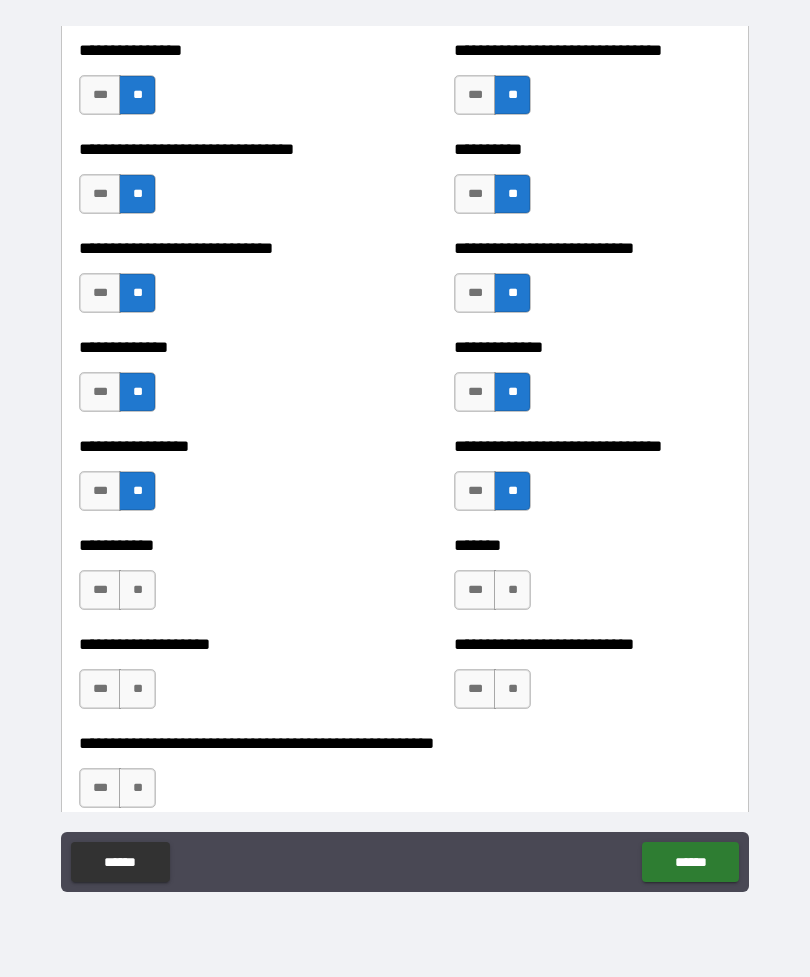 scroll, scrollTop: 7628, scrollLeft: 0, axis: vertical 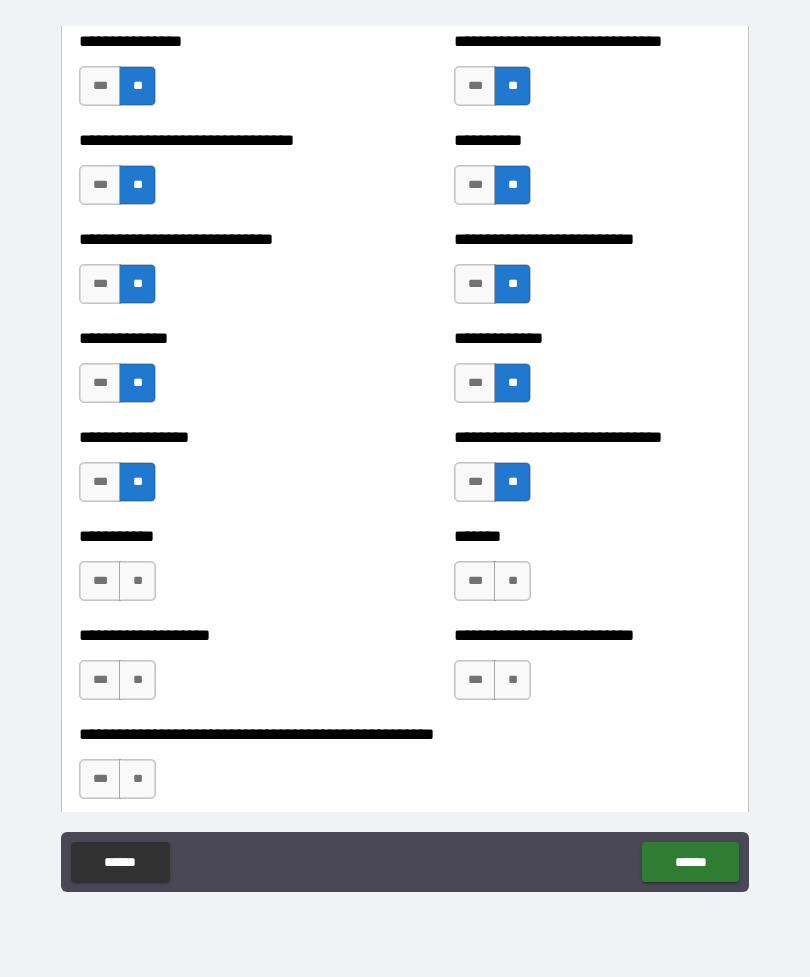 click on "**" at bounding box center [137, 581] 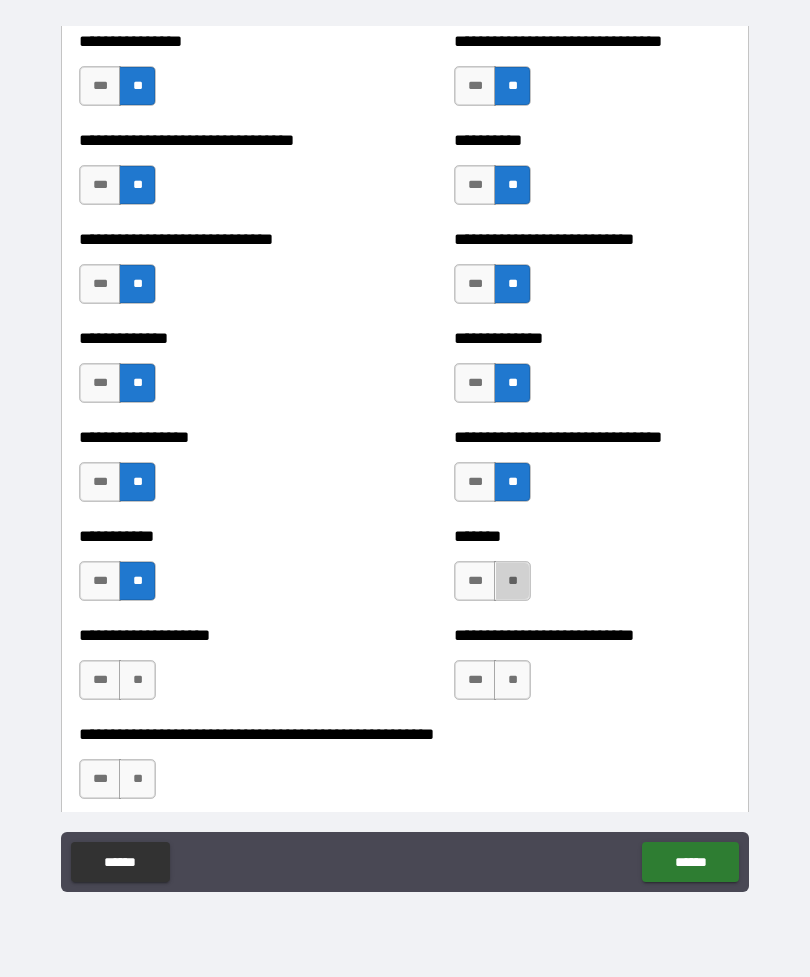 click on "**" at bounding box center (512, 581) 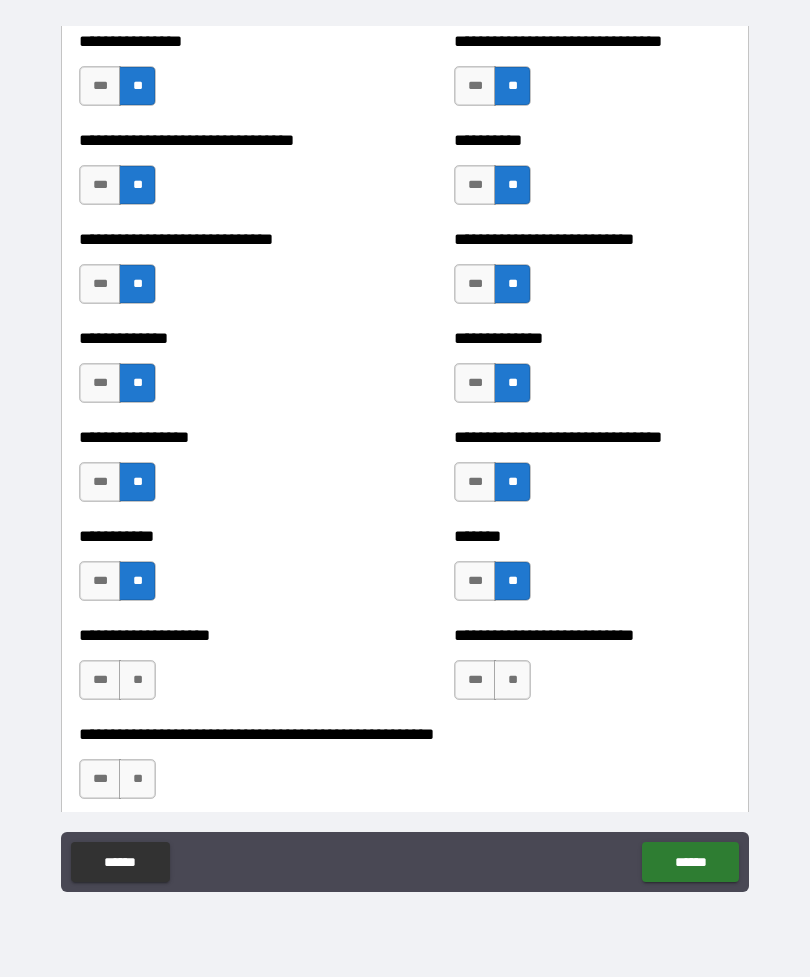 click on "**" at bounding box center [137, 680] 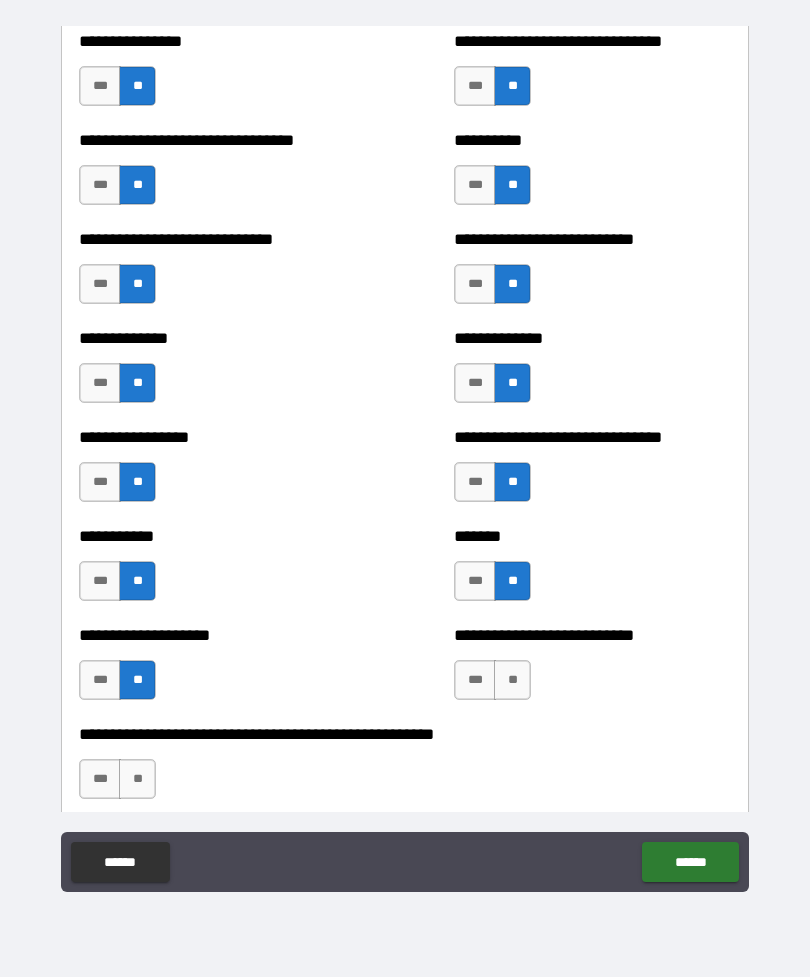 click on "**" at bounding box center [512, 680] 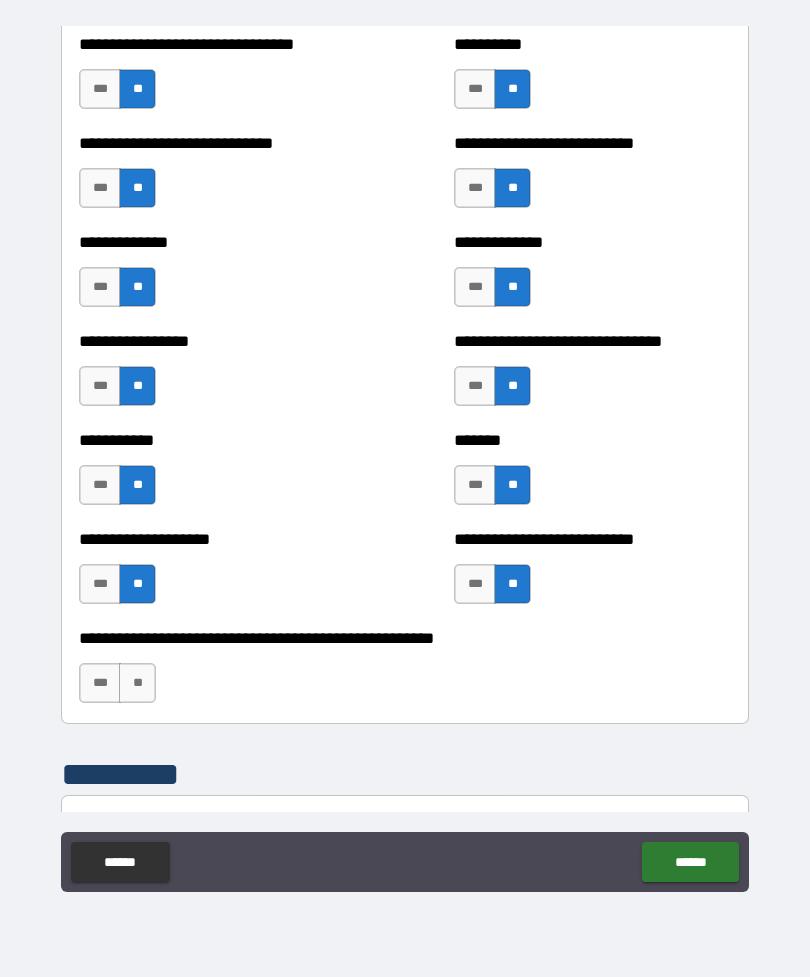 scroll, scrollTop: 7728, scrollLeft: 0, axis: vertical 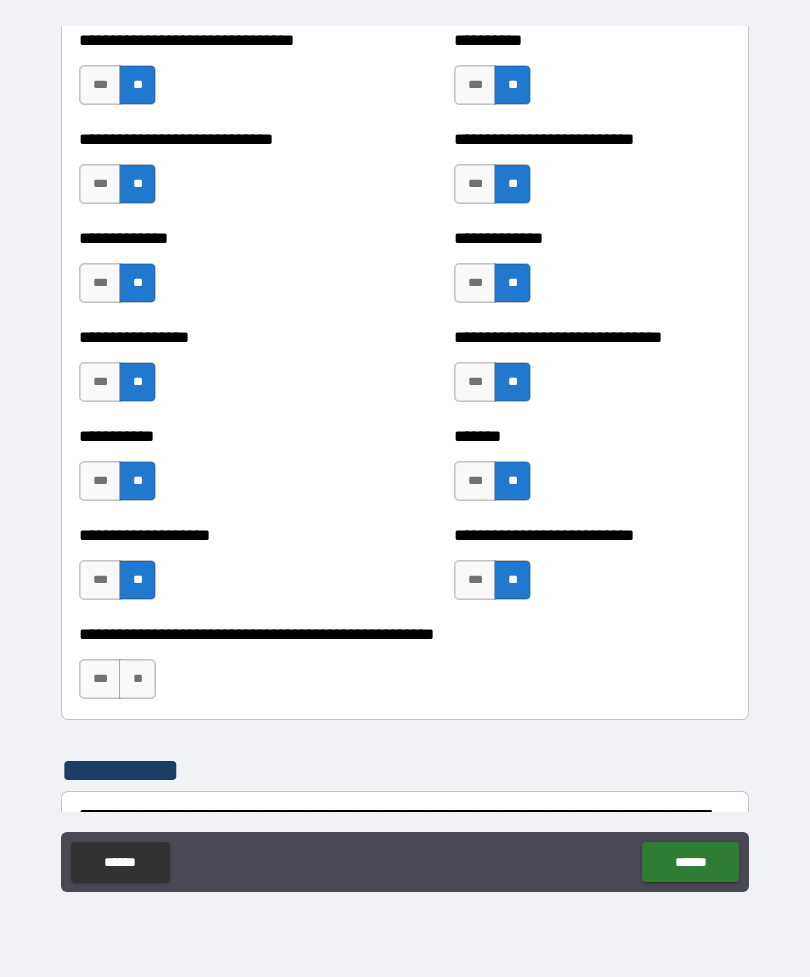 click on "**" at bounding box center (137, 679) 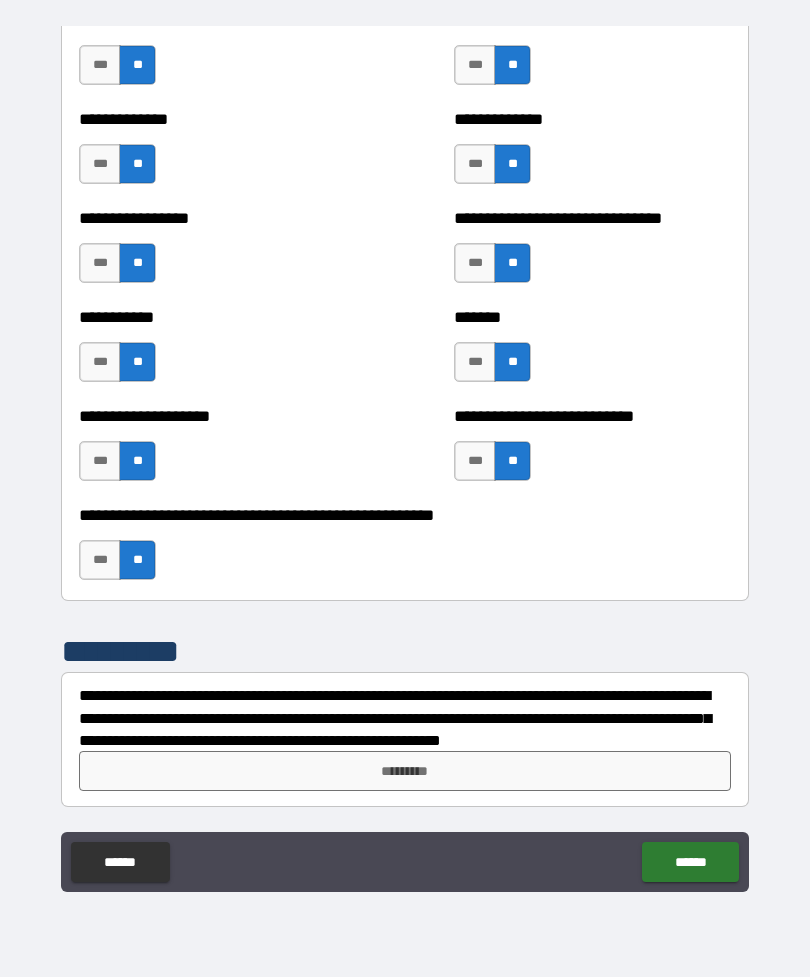 scroll, scrollTop: 7847, scrollLeft: 0, axis: vertical 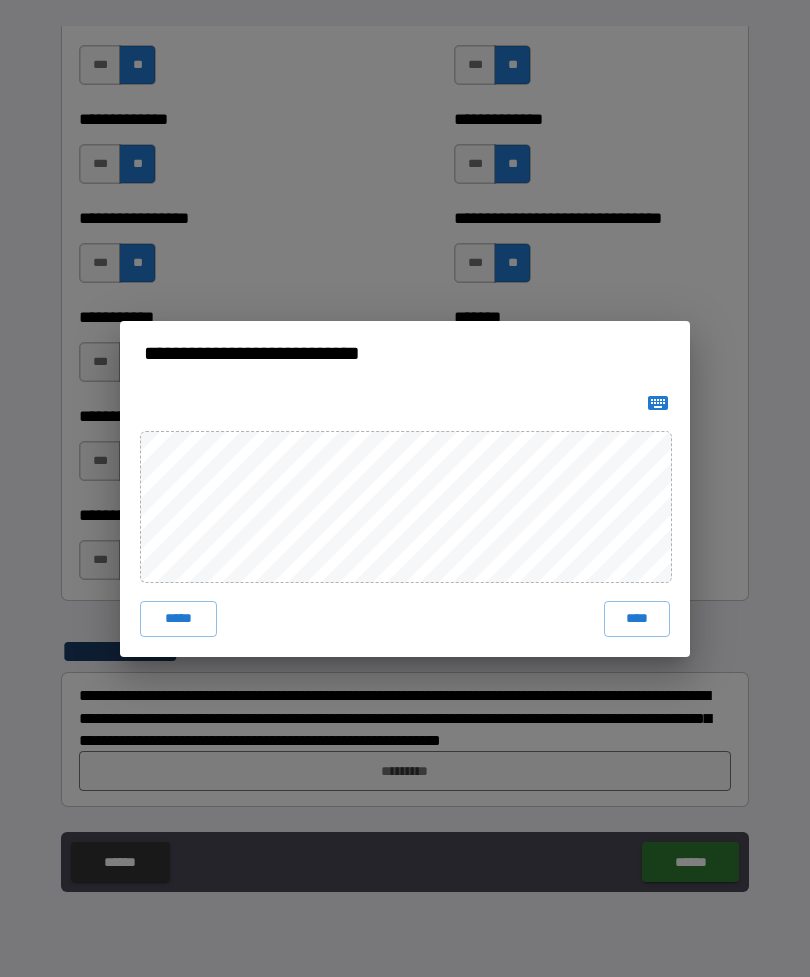 click on "****" at bounding box center [637, 619] 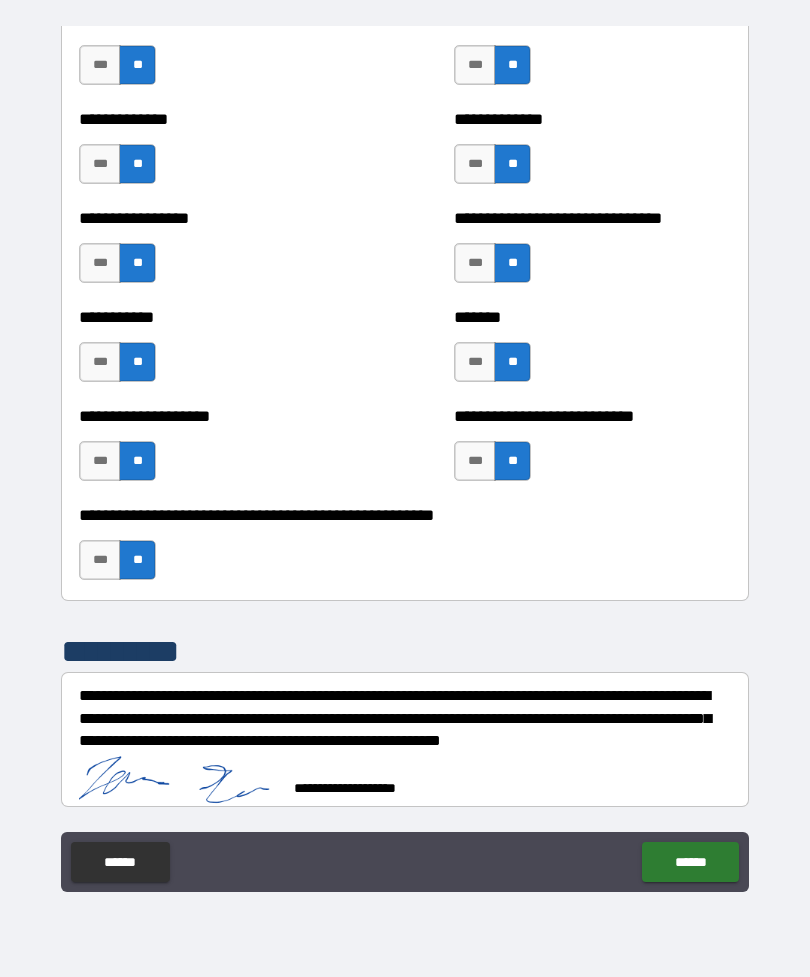 scroll, scrollTop: 7837, scrollLeft: 0, axis: vertical 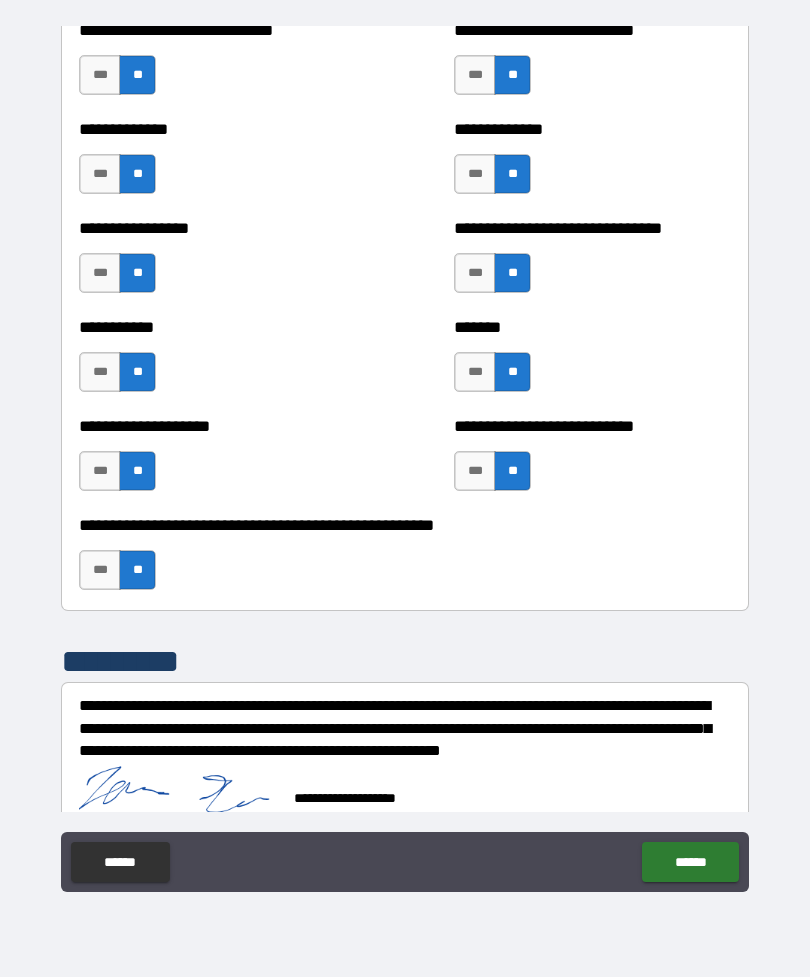 click on "******" at bounding box center (690, 862) 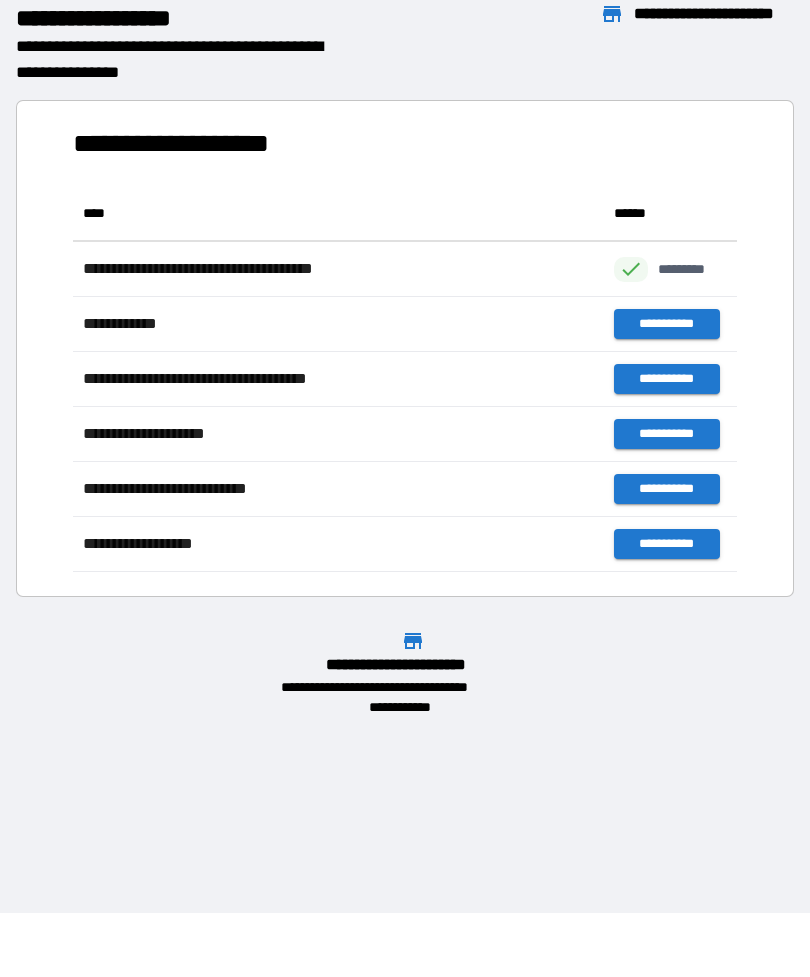 scroll, scrollTop: 1, scrollLeft: 1, axis: both 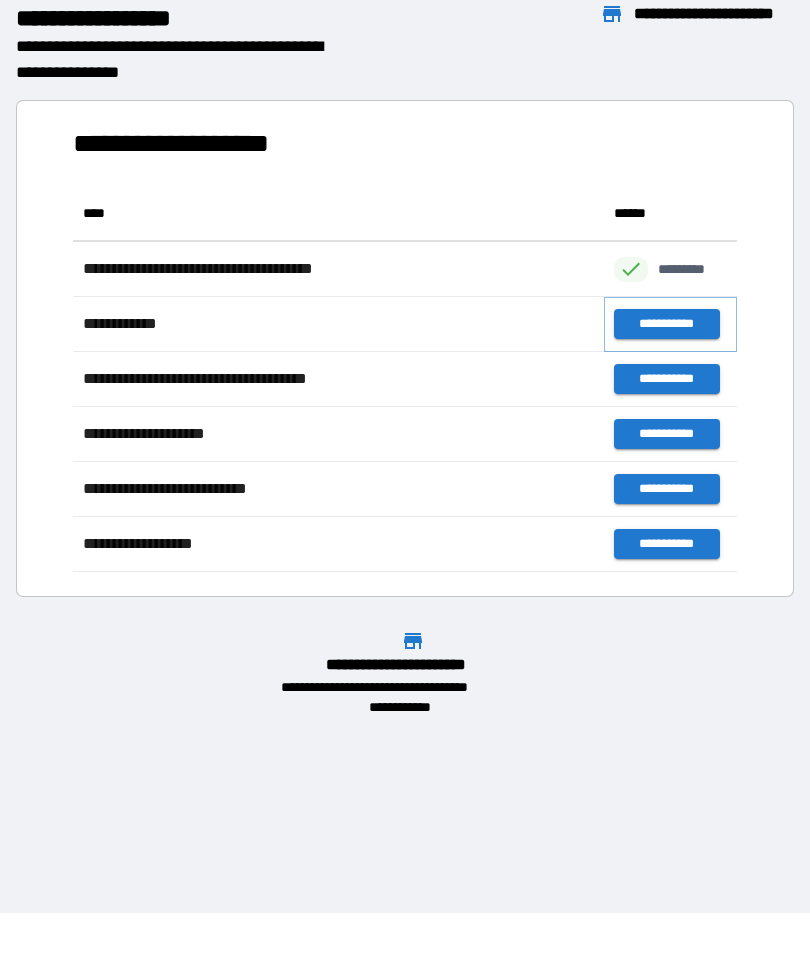 click on "**********" at bounding box center (666, 324) 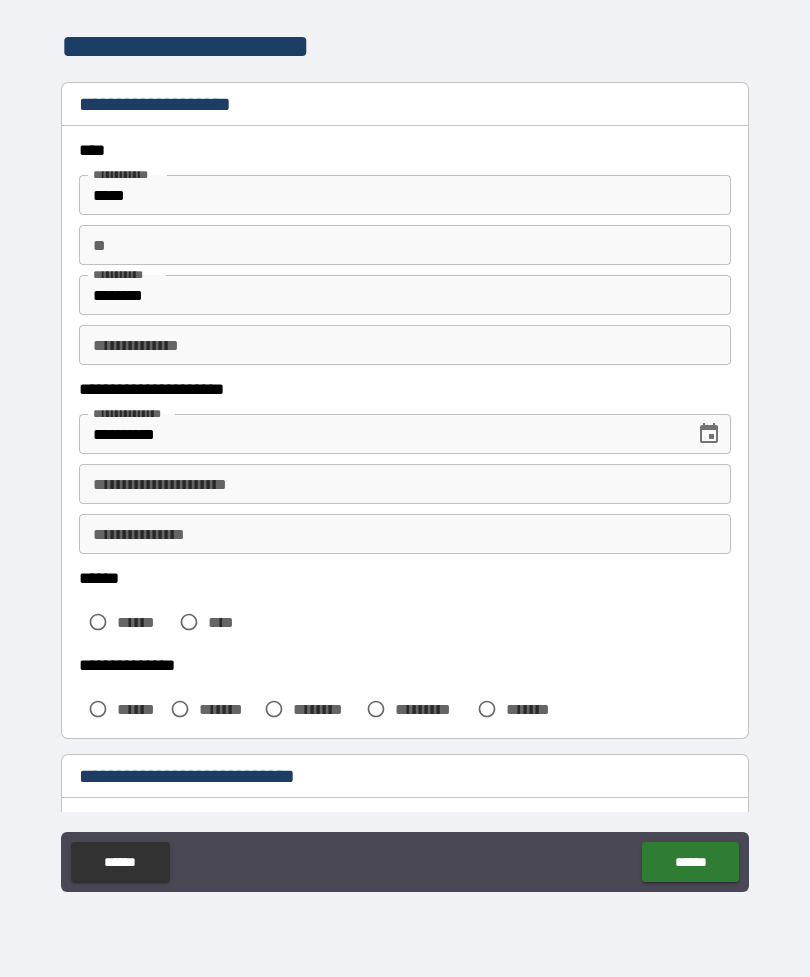 click on "**********" at bounding box center (405, 484) 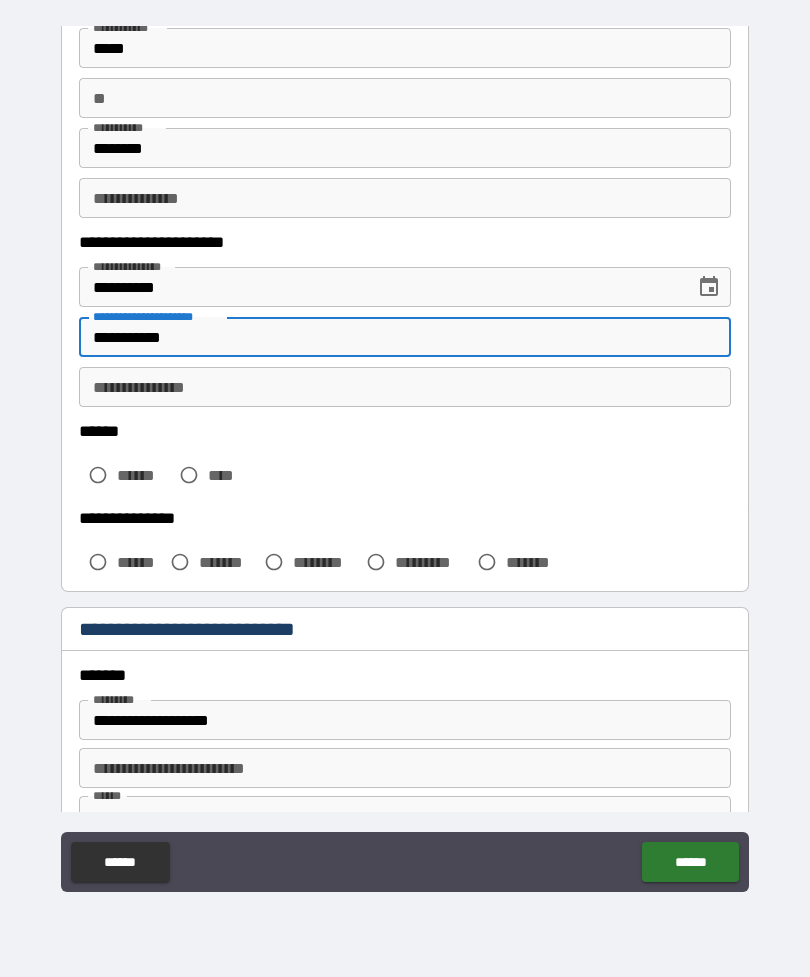 scroll, scrollTop: 155, scrollLeft: 0, axis: vertical 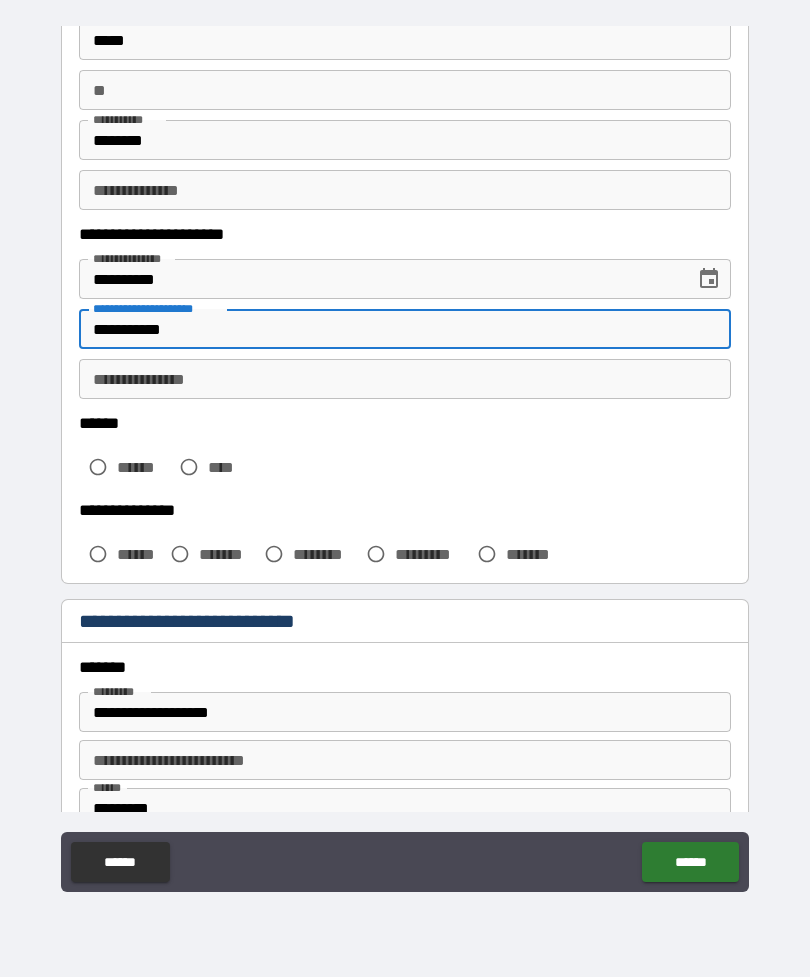 type on "**********" 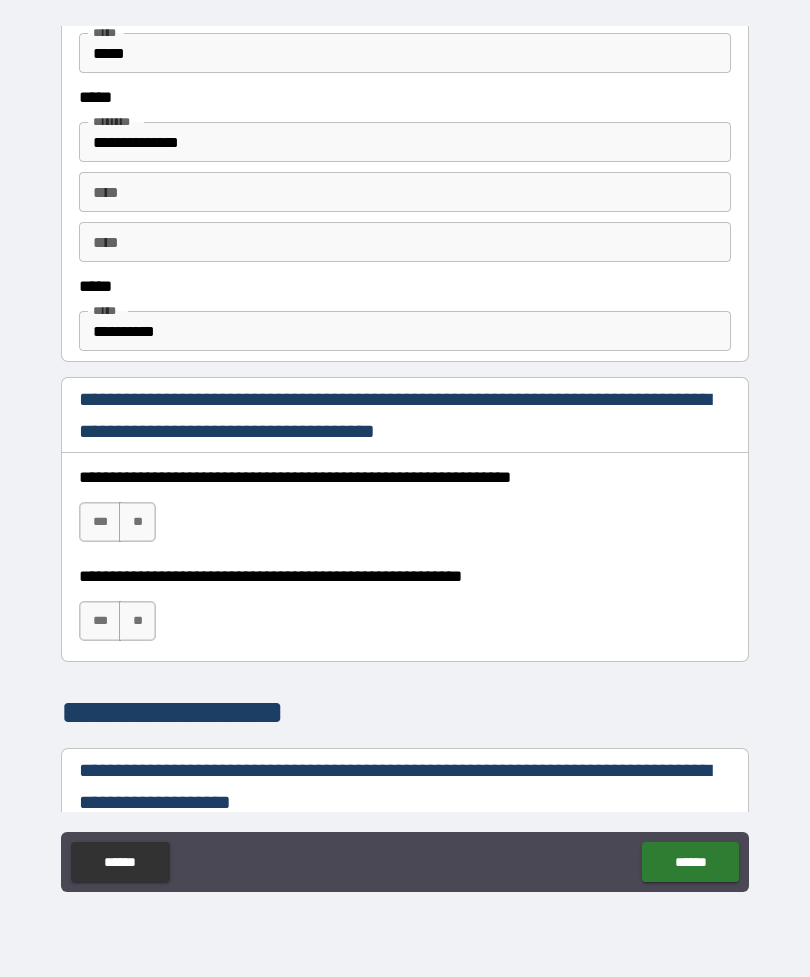 scroll, scrollTop: 1009, scrollLeft: 0, axis: vertical 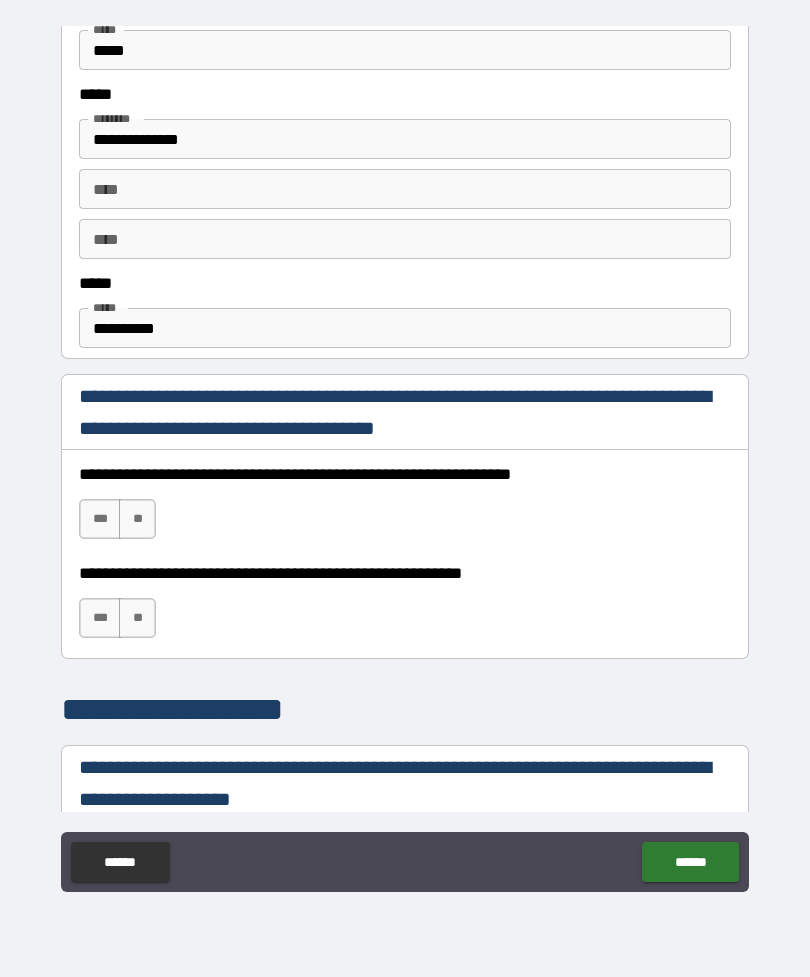 click on "***" at bounding box center [100, 519] 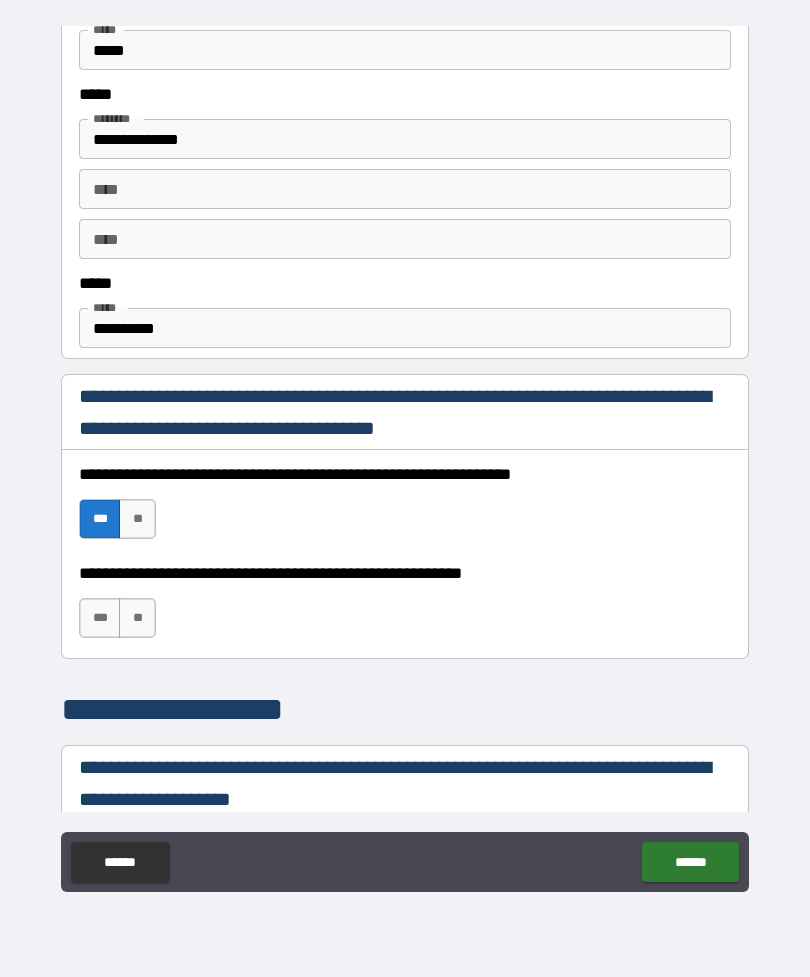 click on "***" at bounding box center (100, 618) 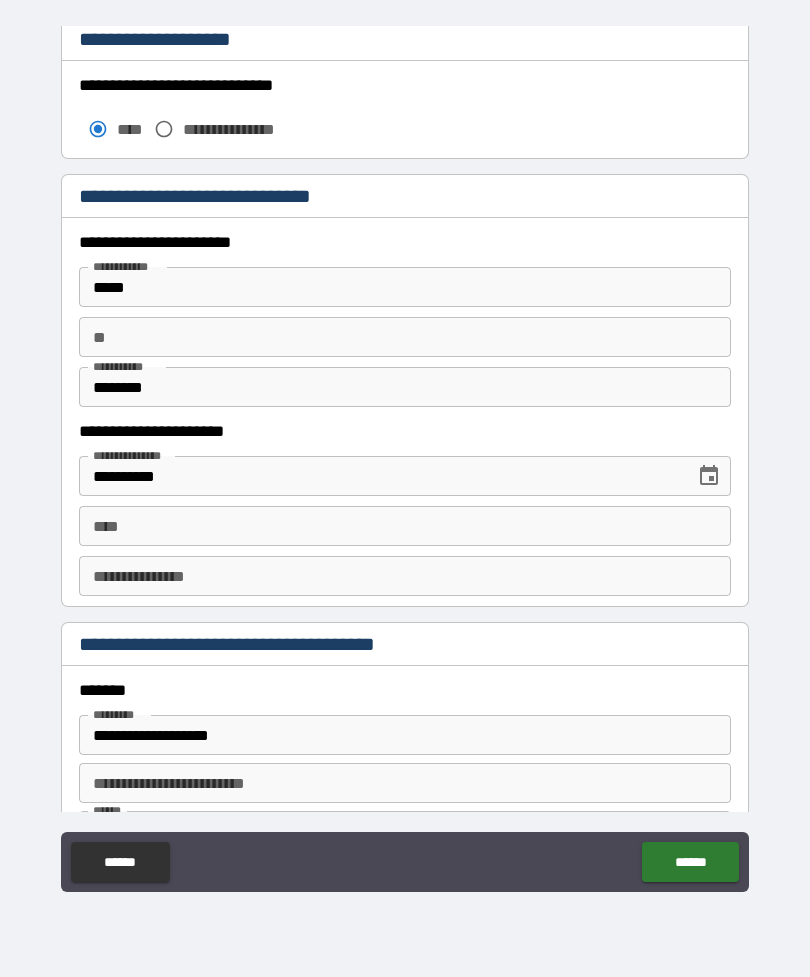 scroll, scrollTop: 1772, scrollLeft: 0, axis: vertical 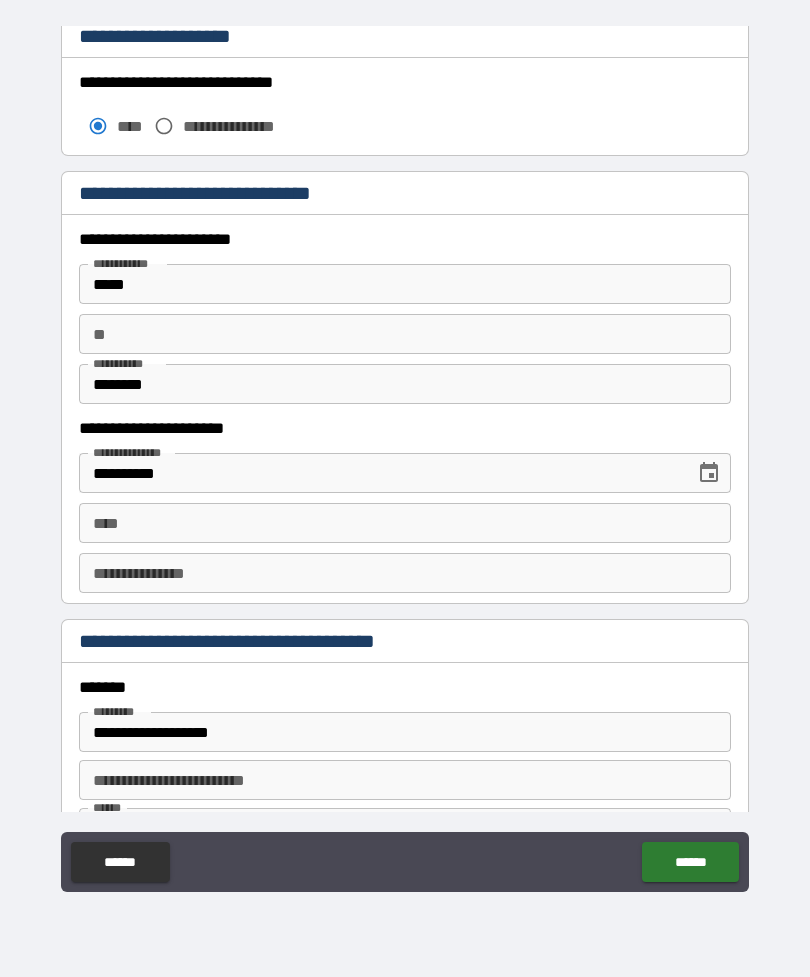 click on "****" at bounding box center (405, 523) 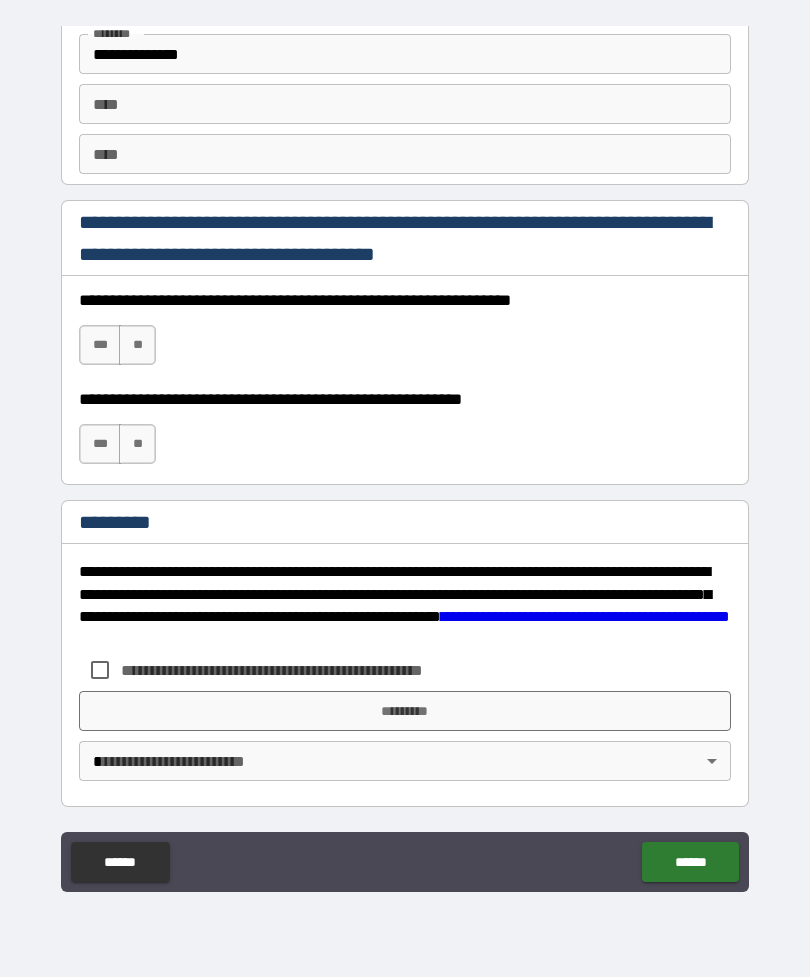 scroll, scrollTop: 2820, scrollLeft: 0, axis: vertical 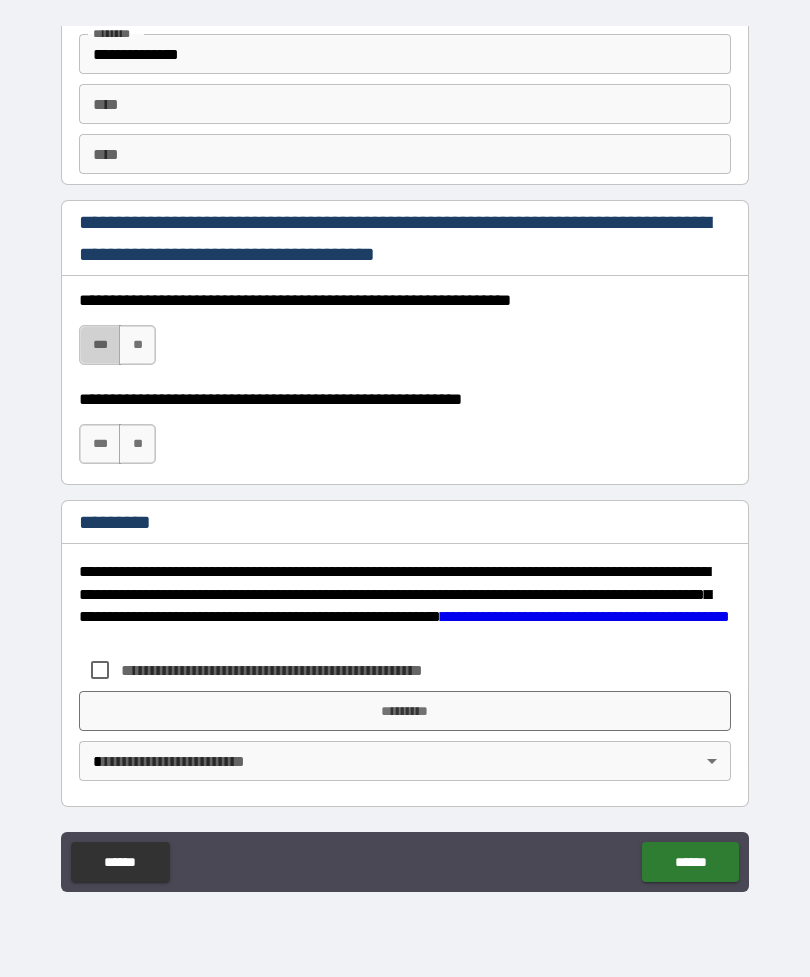 type on "**********" 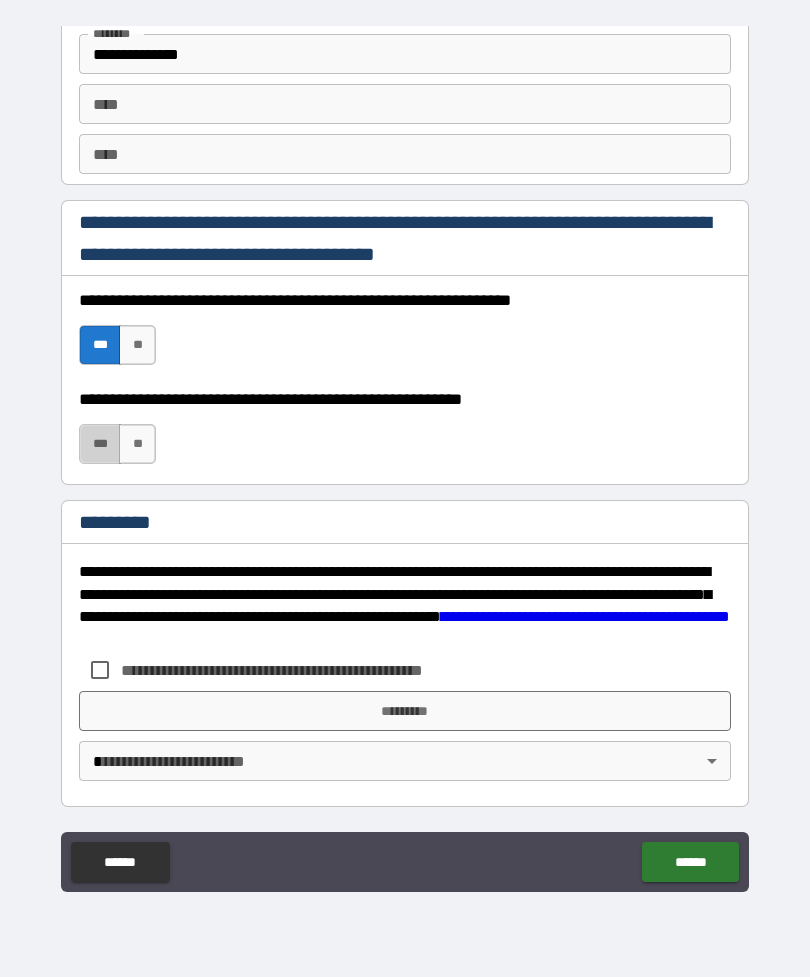 click on "***" at bounding box center [100, 444] 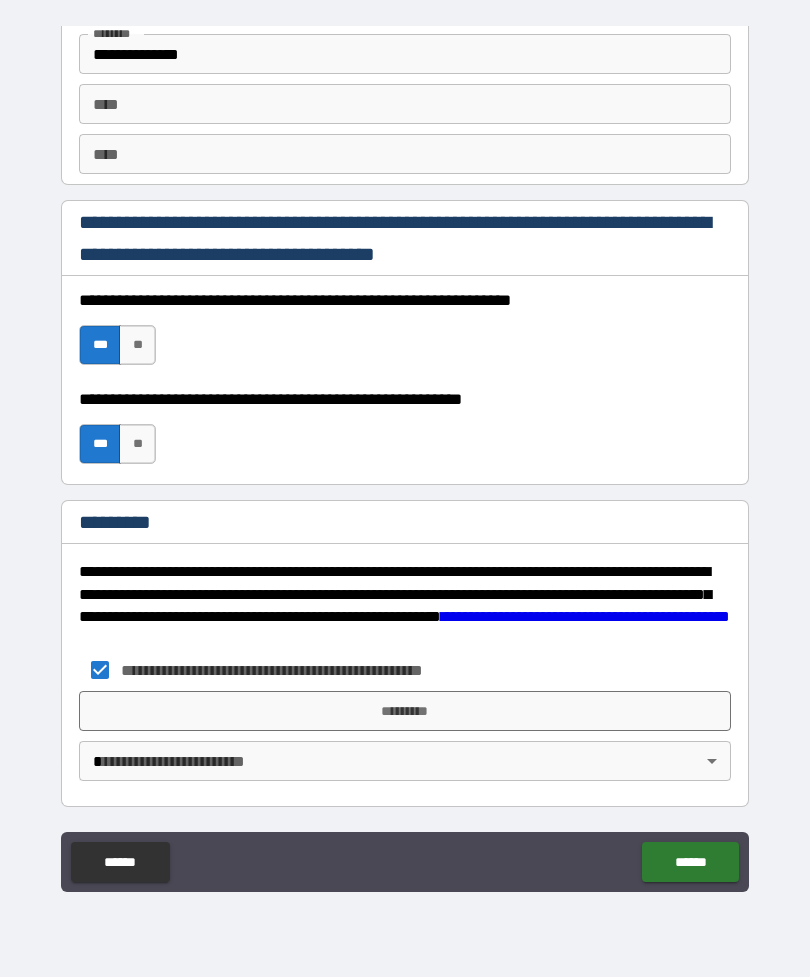 click on "*********" at bounding box center (405, 711) 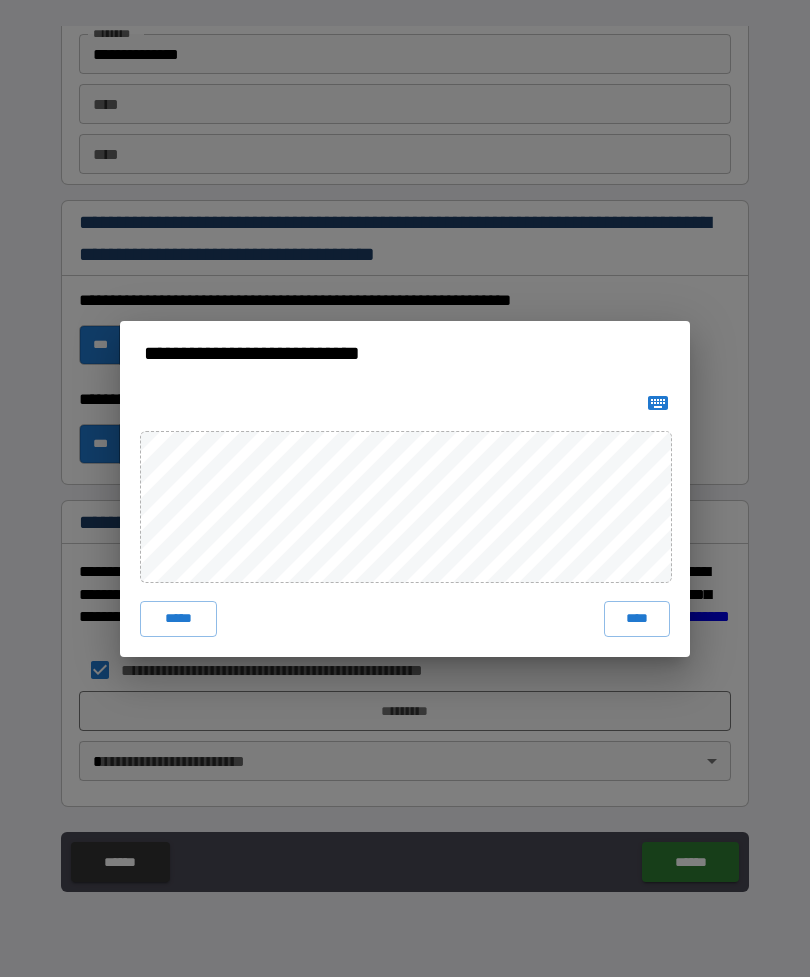 click on "****" at bounding box center [637, 619] 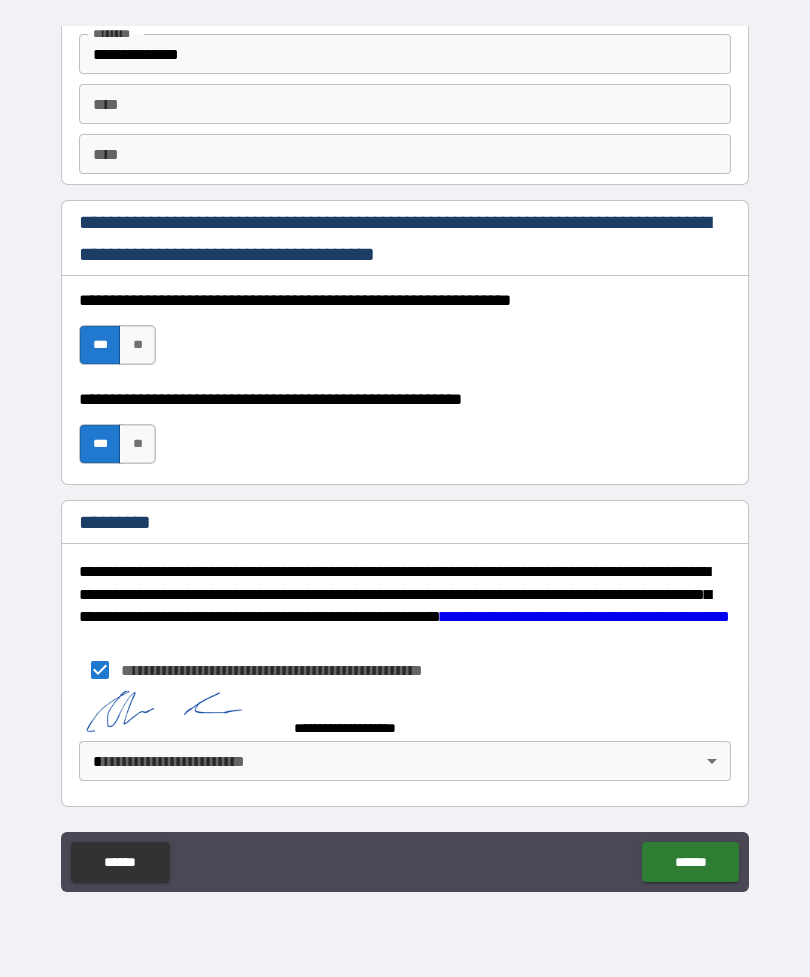 scroll, scrollTop: 2810, scrollLeft: 0, axis: vertical 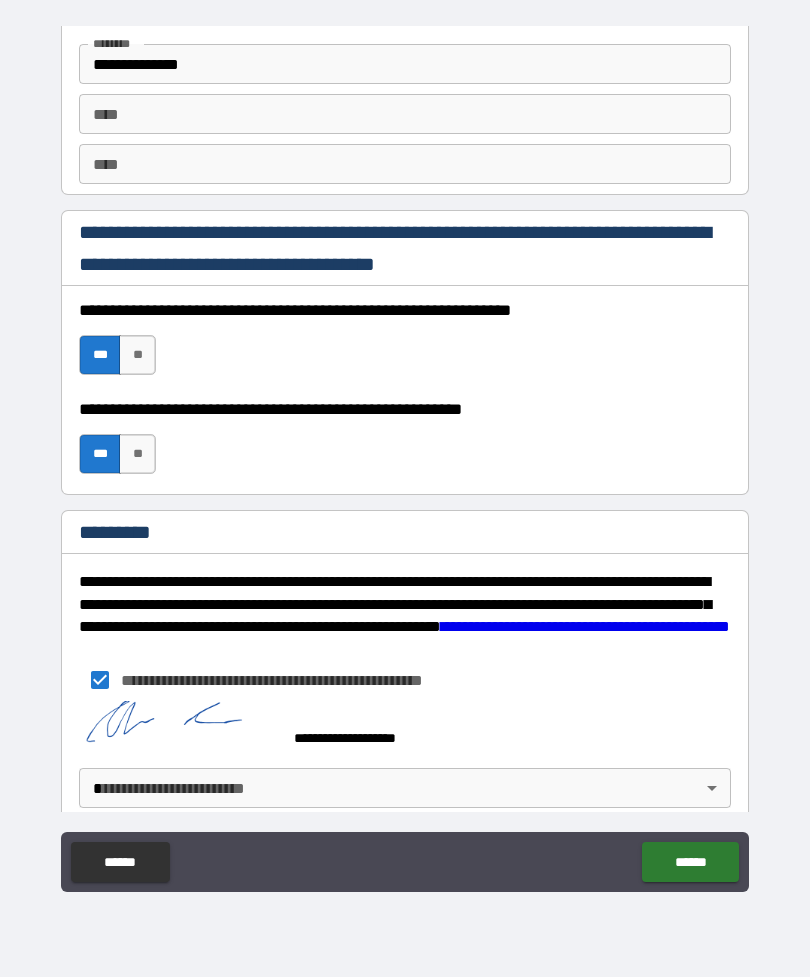 click on "[FIRST] [LAST] [CITY] [STATE] [POSTAL_CODE] [COUNTRY] [STREET_NAME] [APARTMENT_NUMBER] [BUILDING_NUMBER] [UNIT_NUMBER] [PHONE] [EMAIL]" at bounding box center [405, 456] 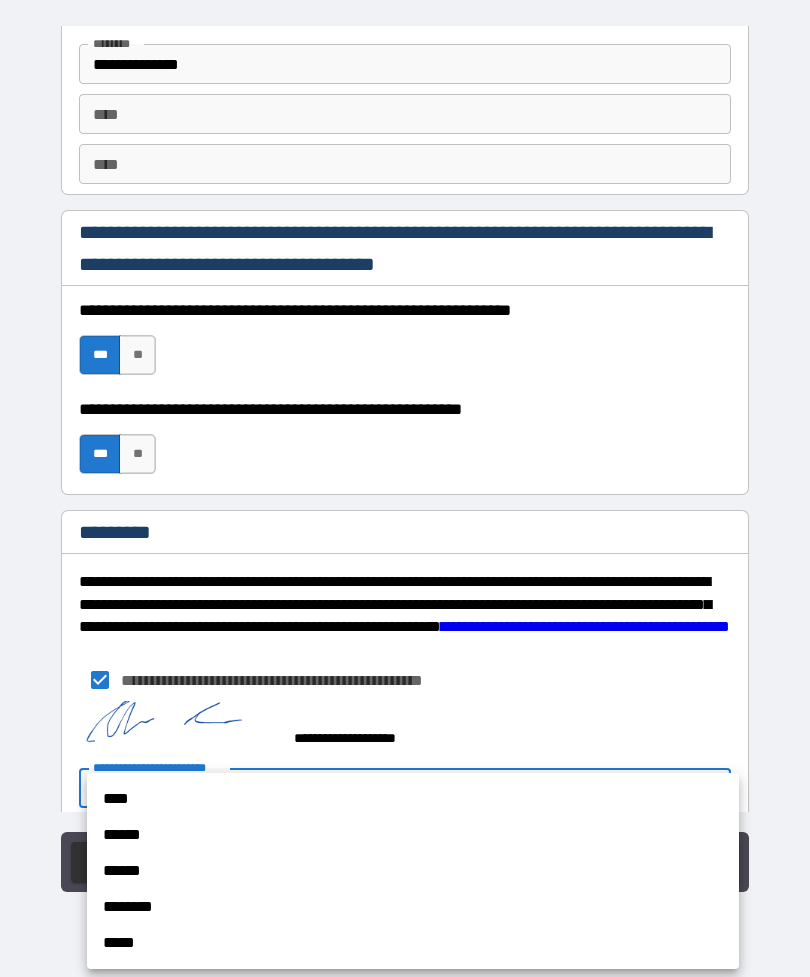 click on "**** ****** ****** ******** *****" at bounding box center (413, 871) 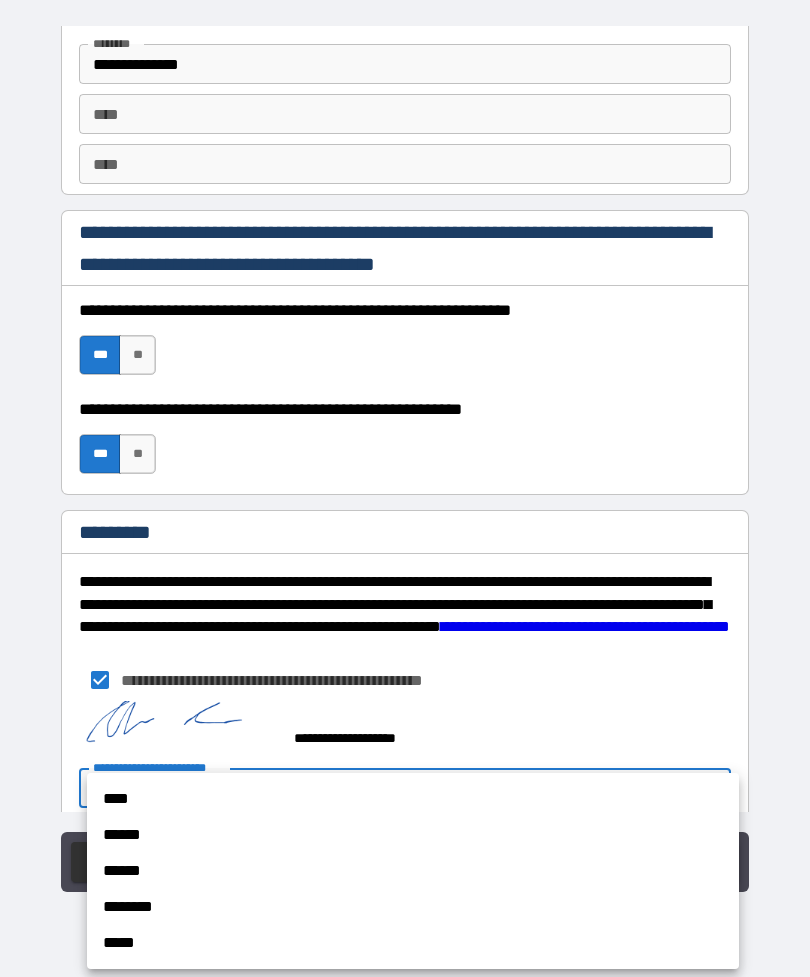click on "****" at bounding box center [413, 799] 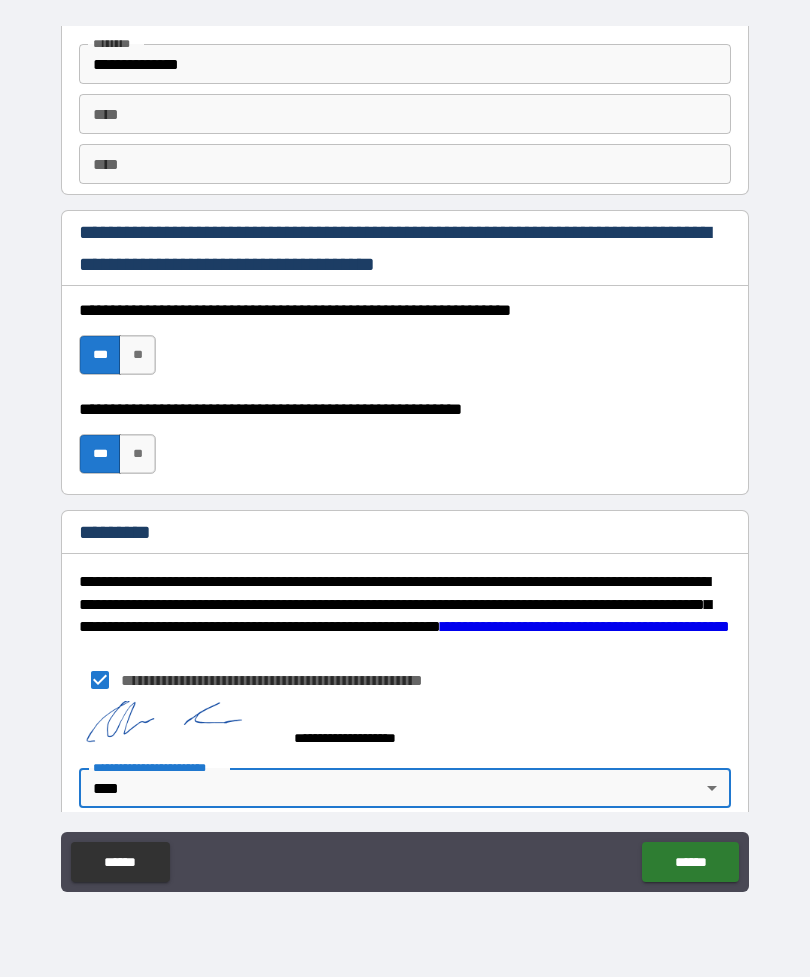 click on "******" at bounding box center [690, 862] 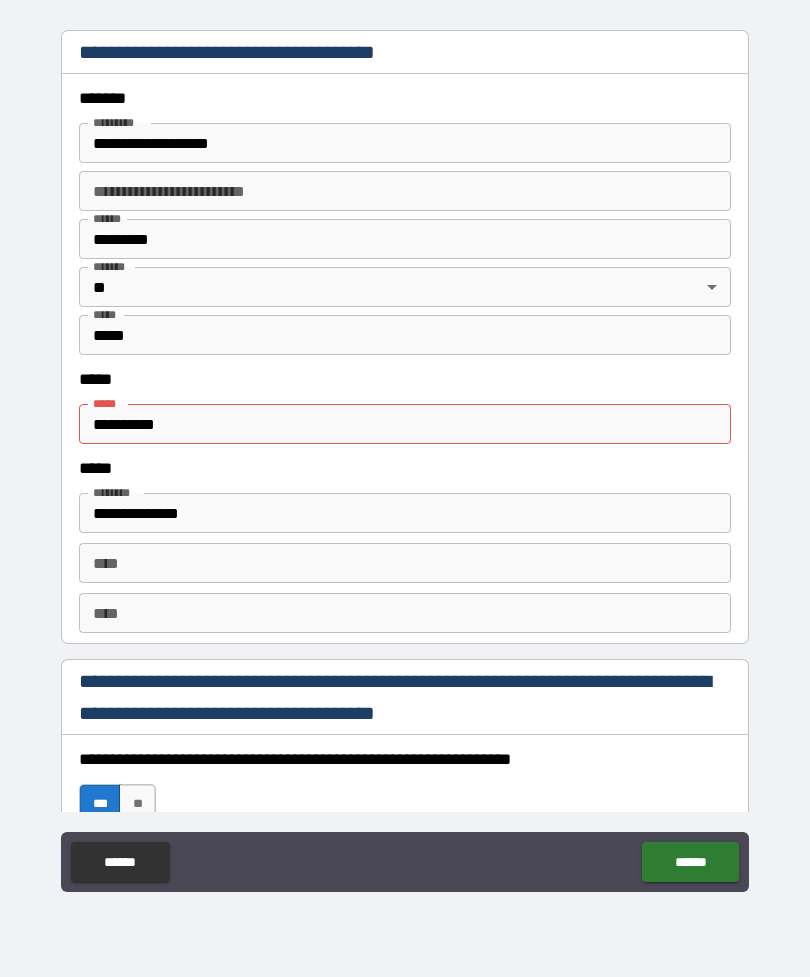 scroll, scrollTop: 2362, scrollLeft: 0, axis: vertical 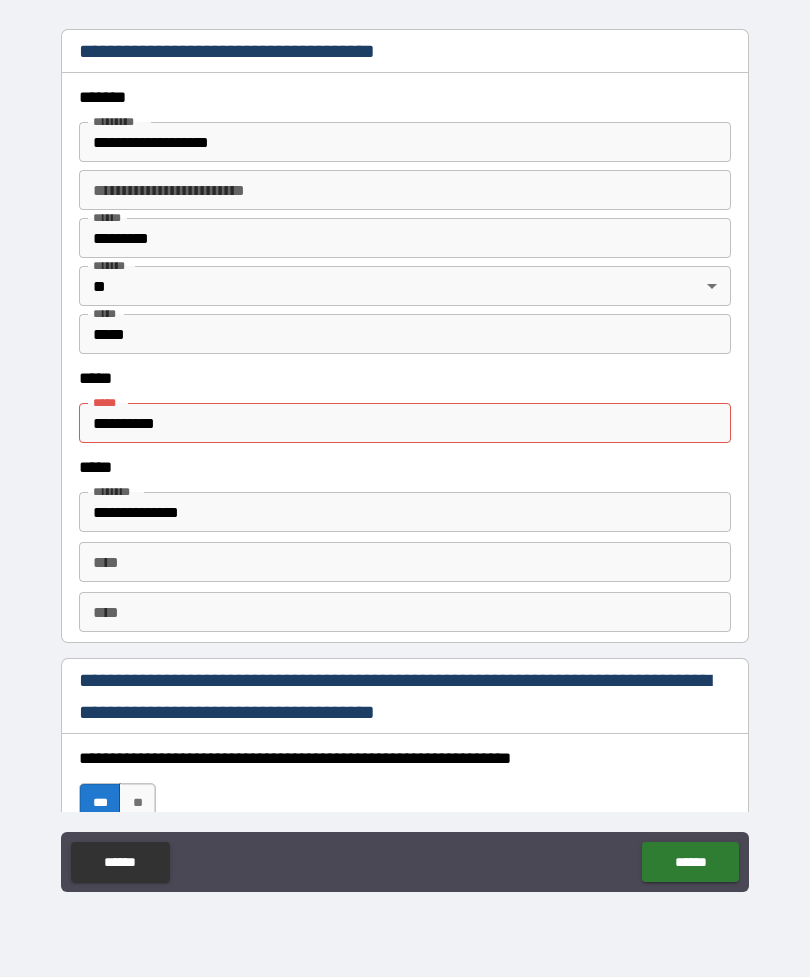 click on "**********" at bounding box center [405, 423] 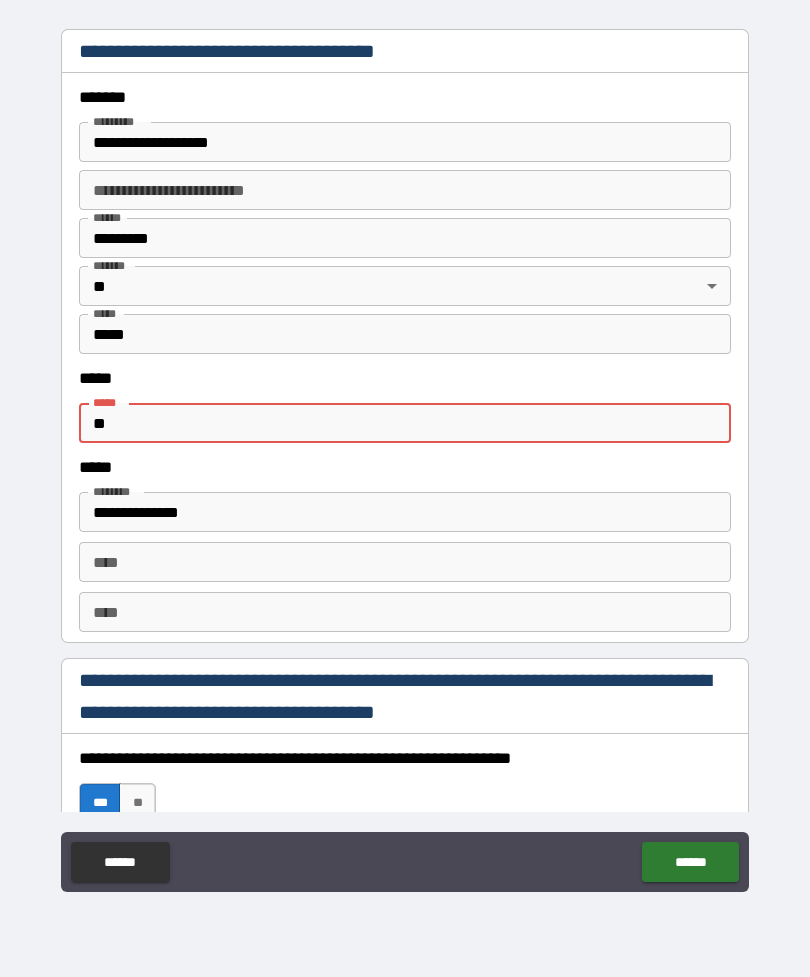 type on "*" 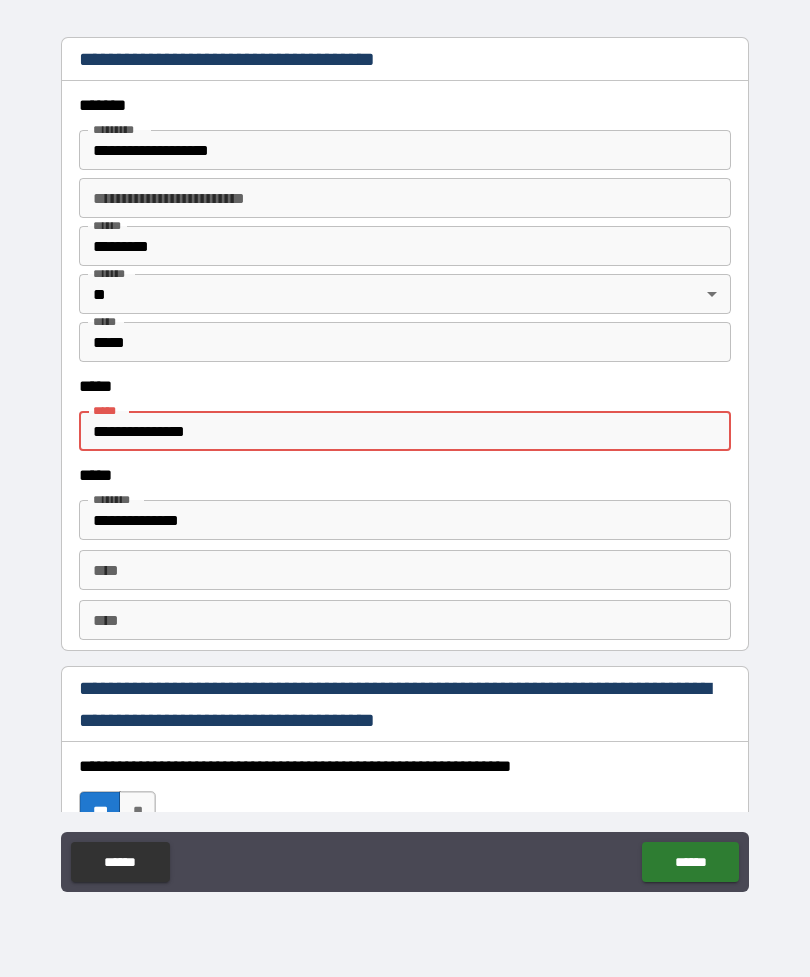 scroll, scrollTop: 2353, scrollLeft: 0, axis: vertical 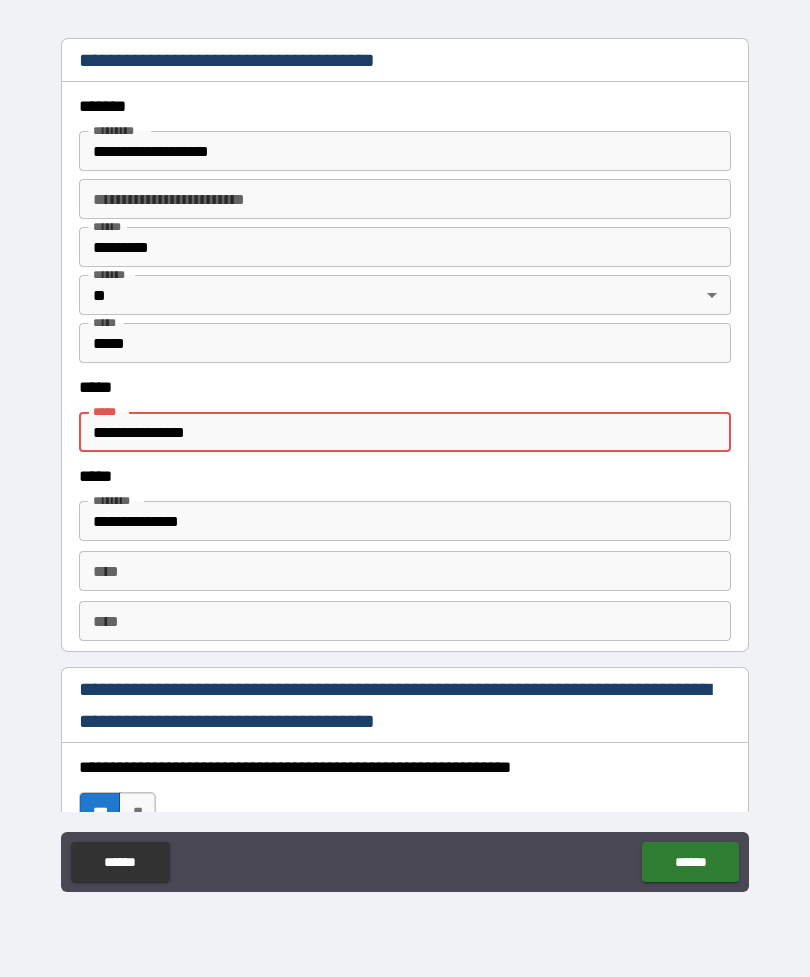 click on "**********" at bounding box center [405, 432] 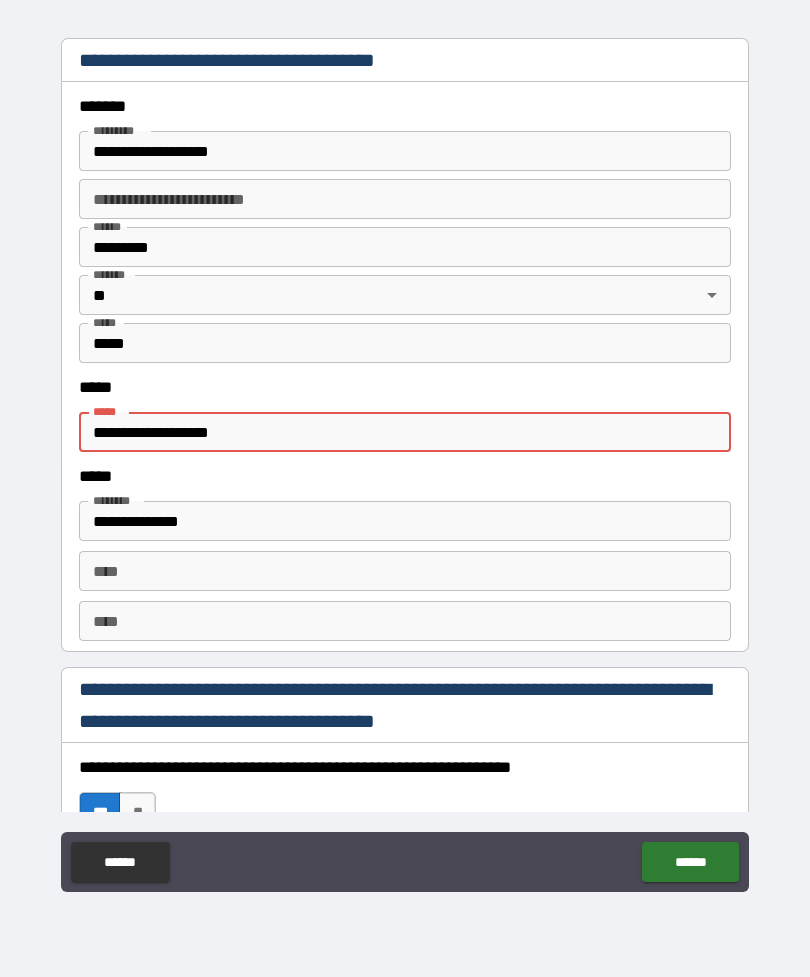 click on "**********" at bounding box center [405, 432] 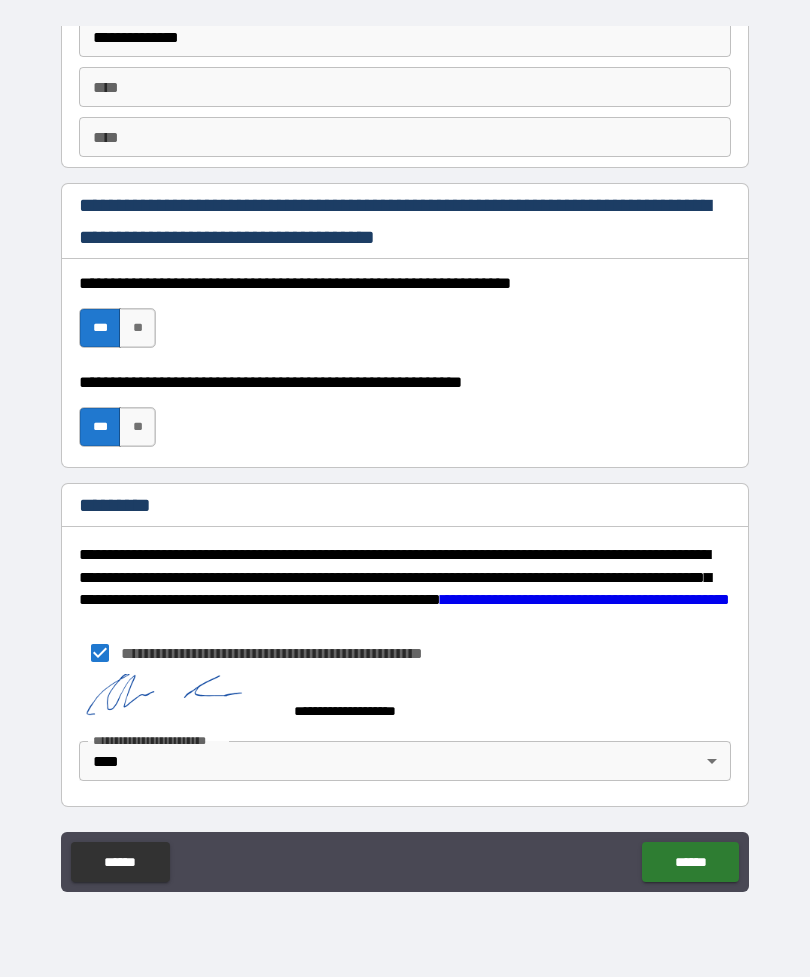 scroll, scrollTop: 2837, scrollLeft: 0, axis: vertical 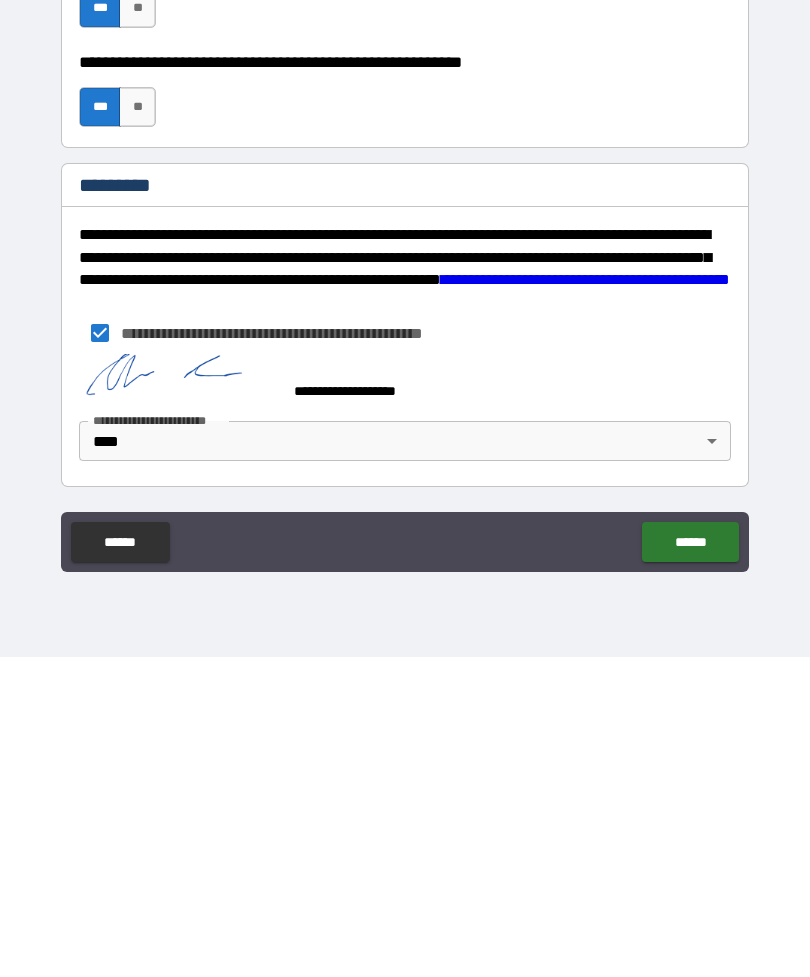 type on "**********" 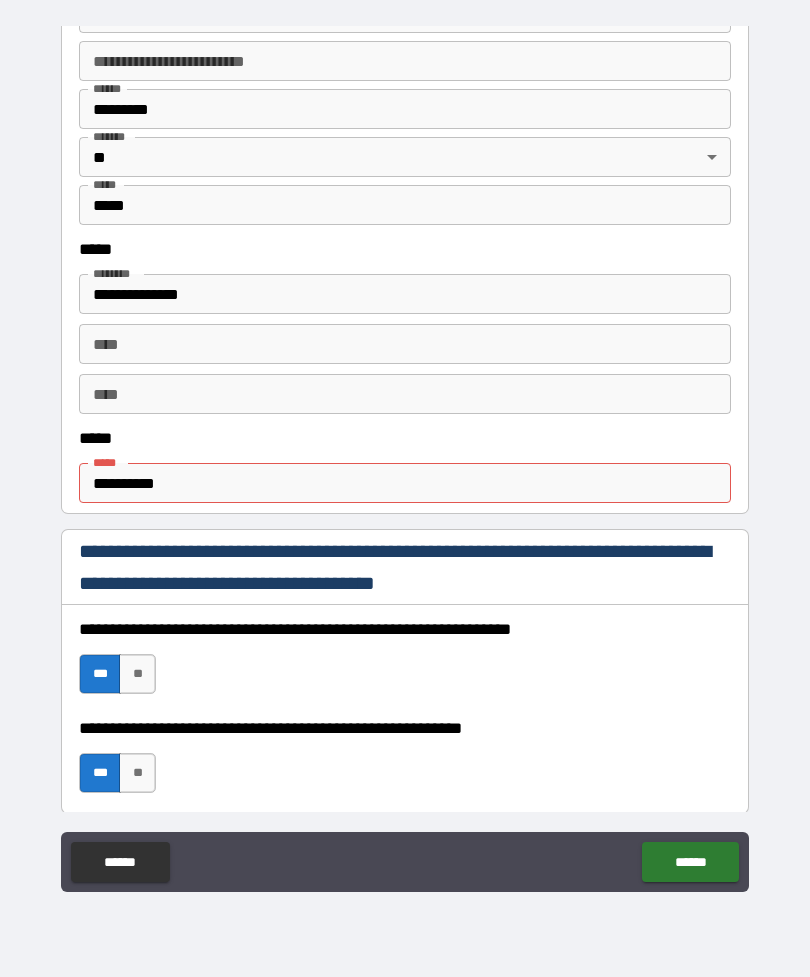 scroll, scrollTop: 872, scrollLeft: 0, axis: vertical 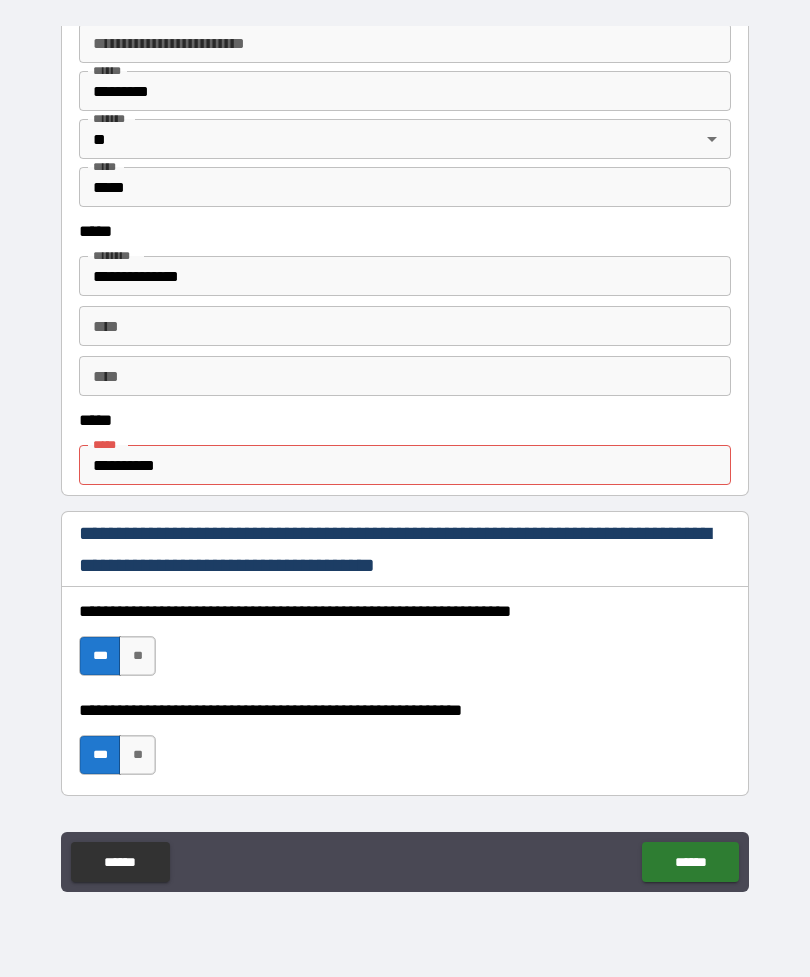 click on "**********" at bounding box center (405, 465) 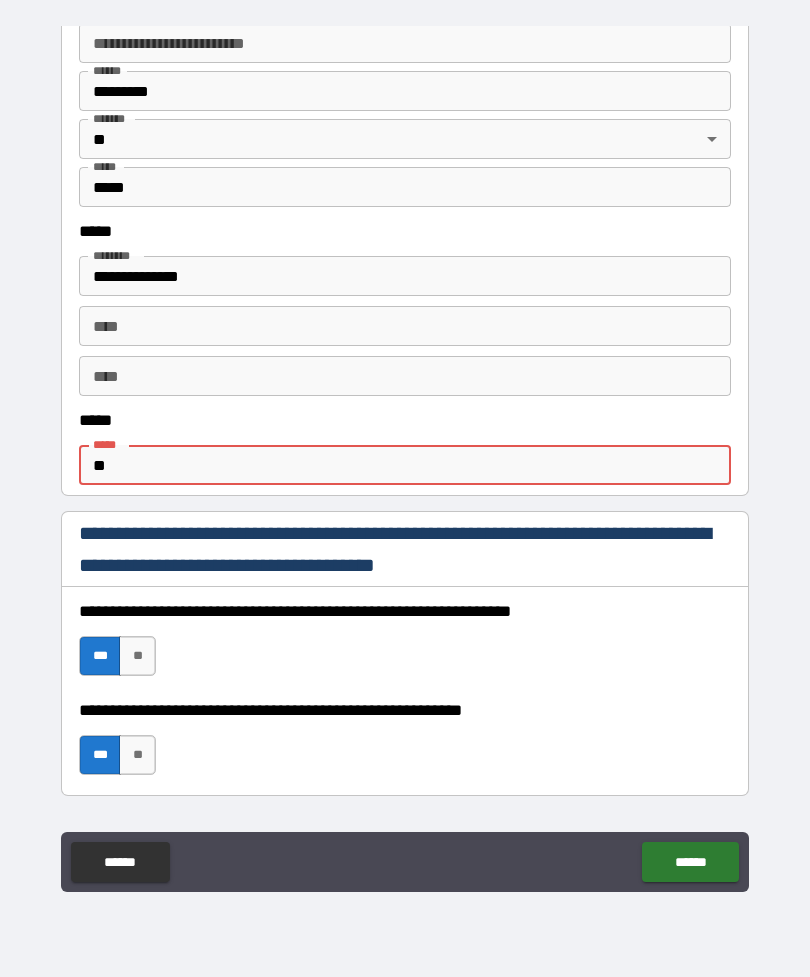 type on "*" 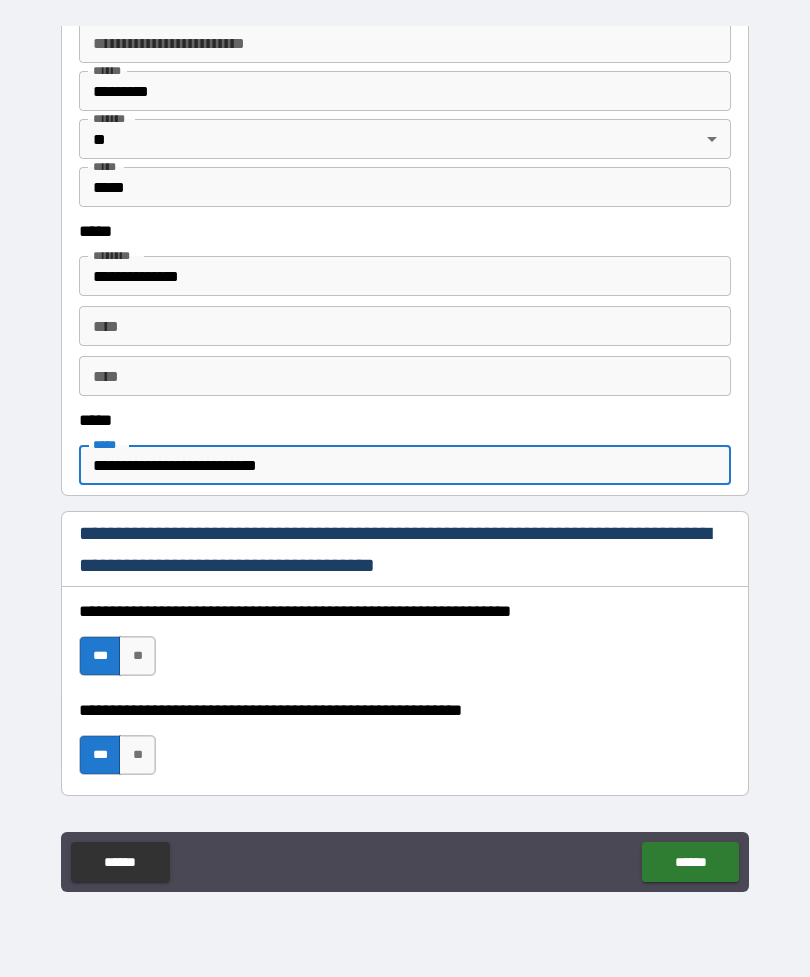 type on "**********" 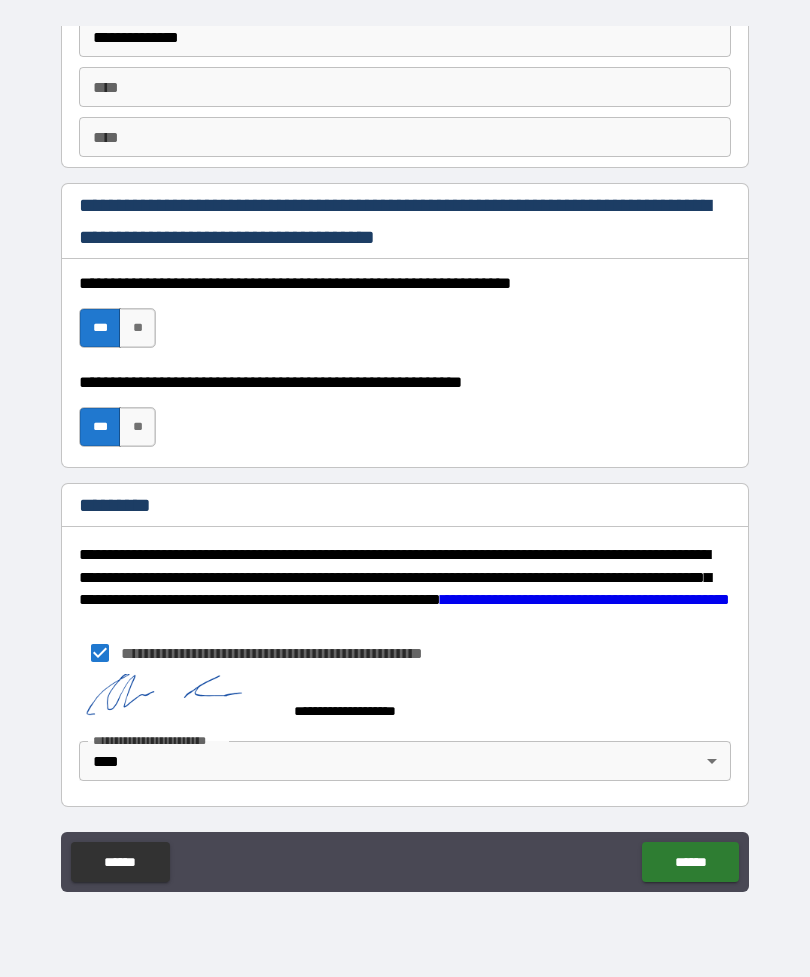 scroll, scrollTop: 2837, scrollLeft: 0, axis: vertical 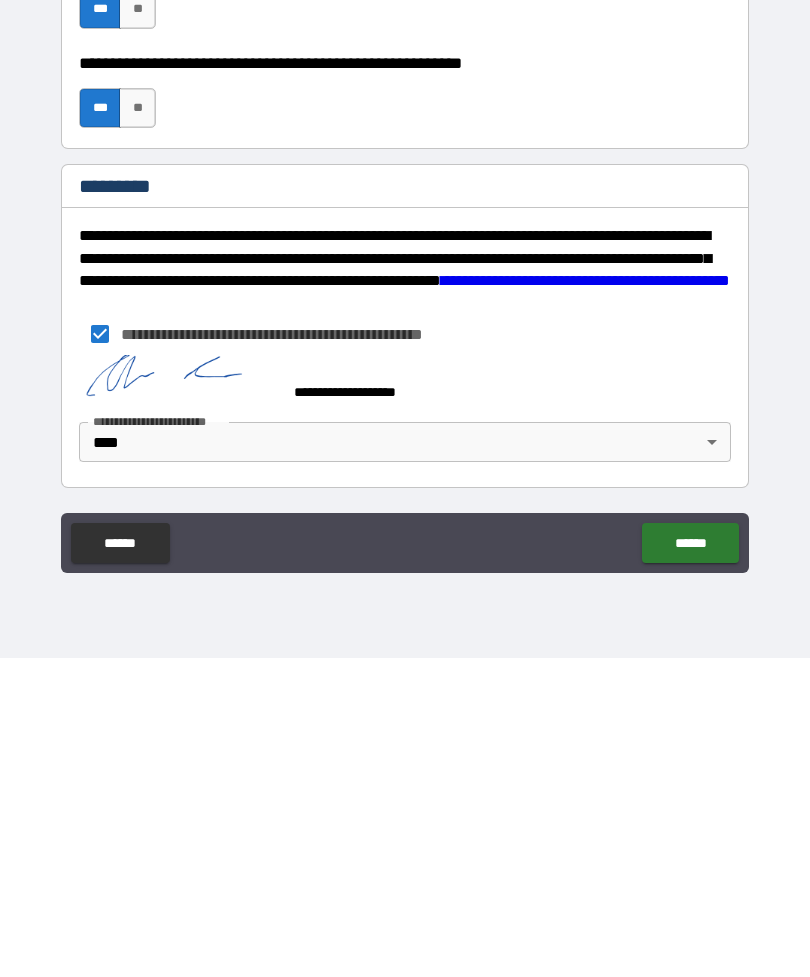 click on "******" at bounding box center (690, 862) 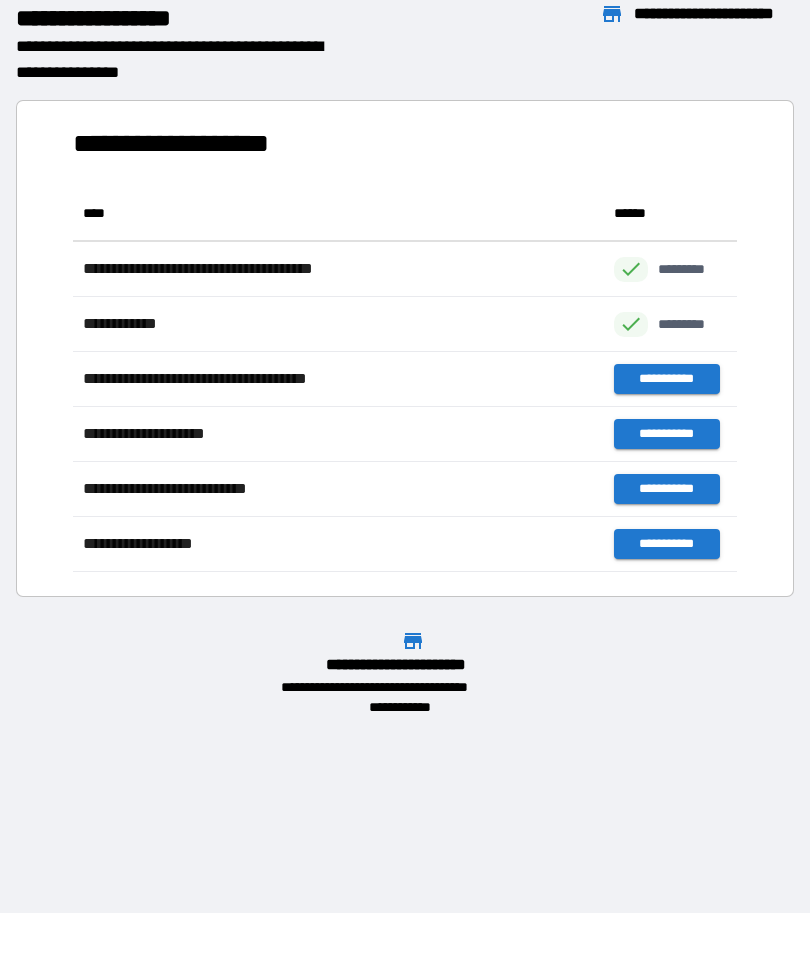 scroll, scrollTop: 1, scrollLeft: 1, axis: both 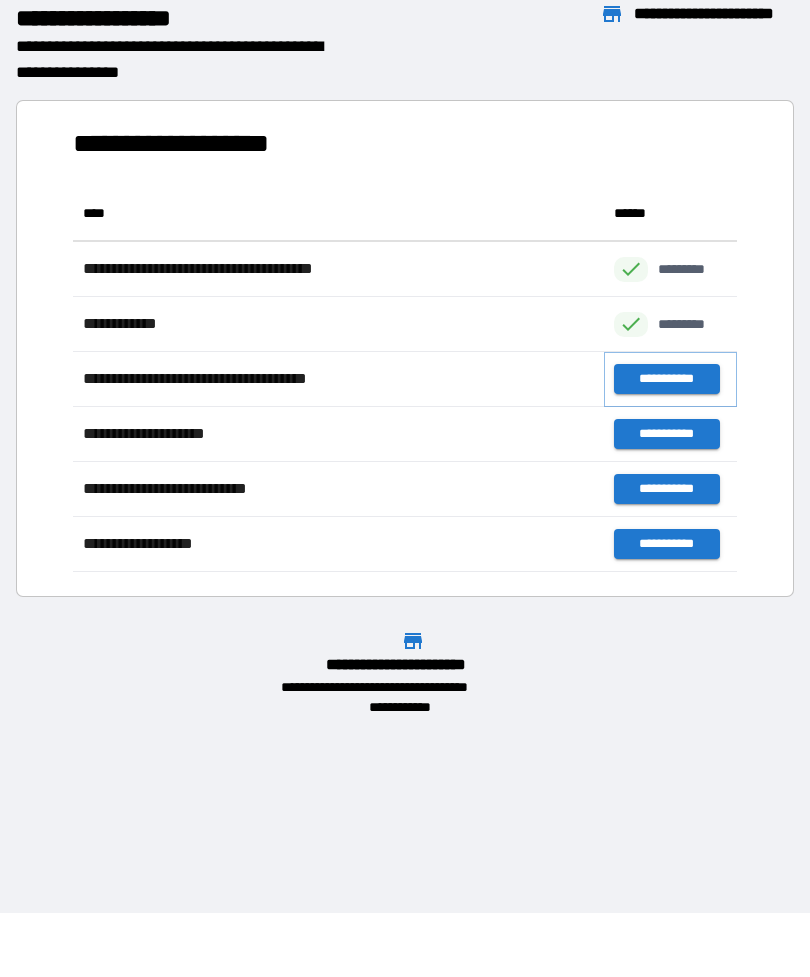 click on "**********" at bounding box center (666, 379) 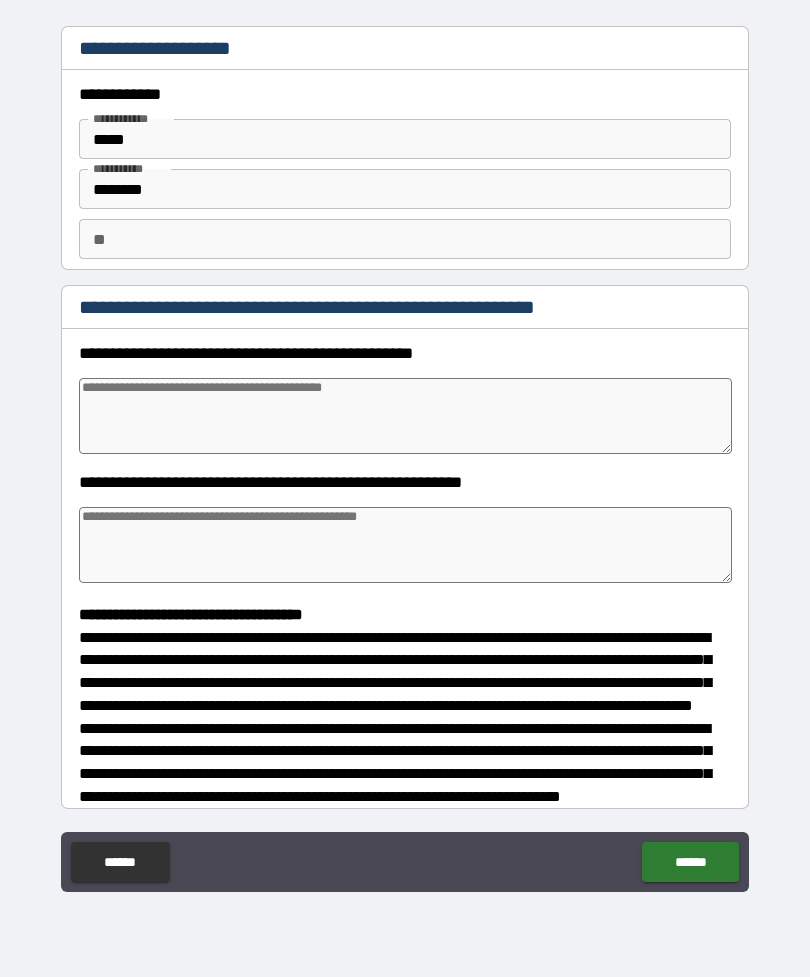 type on "*" 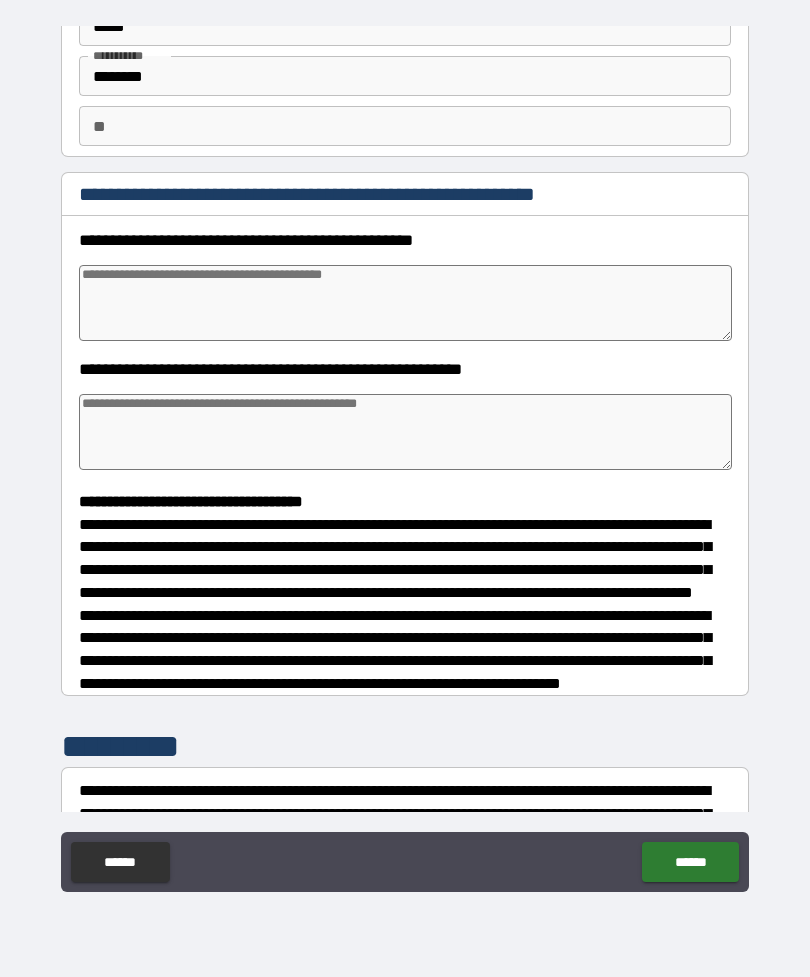 scroll, scrollTop: 108, scrollLeft: 0, axis: vertical 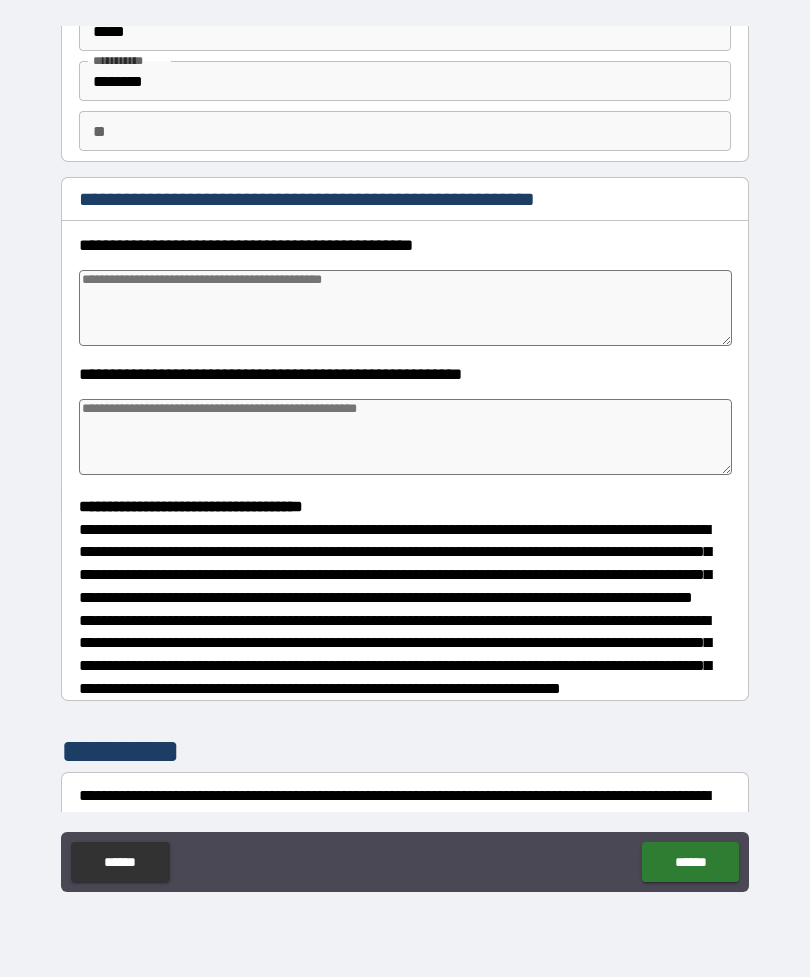 click at bounding box center [405, 308] 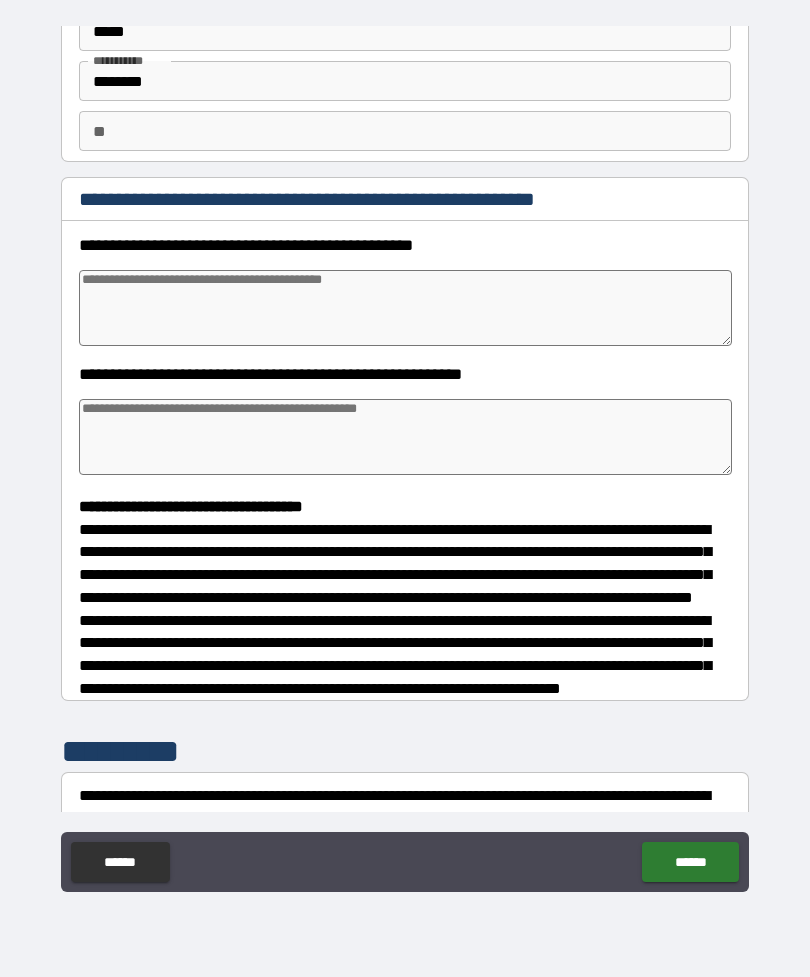type on "*" 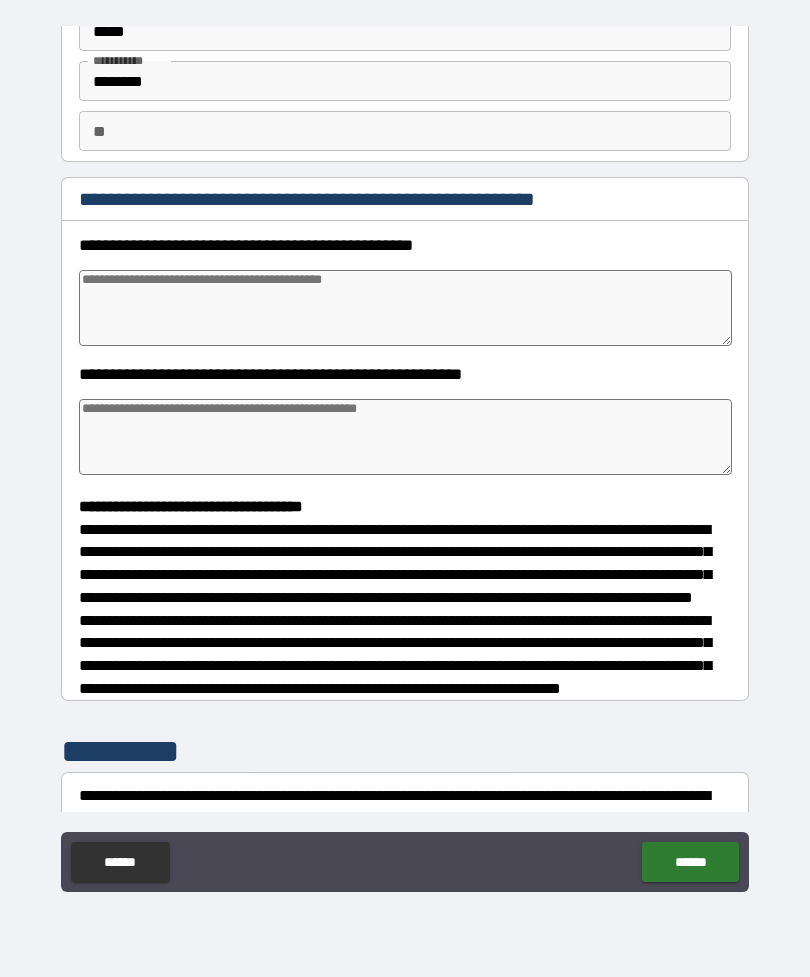 type on "*" 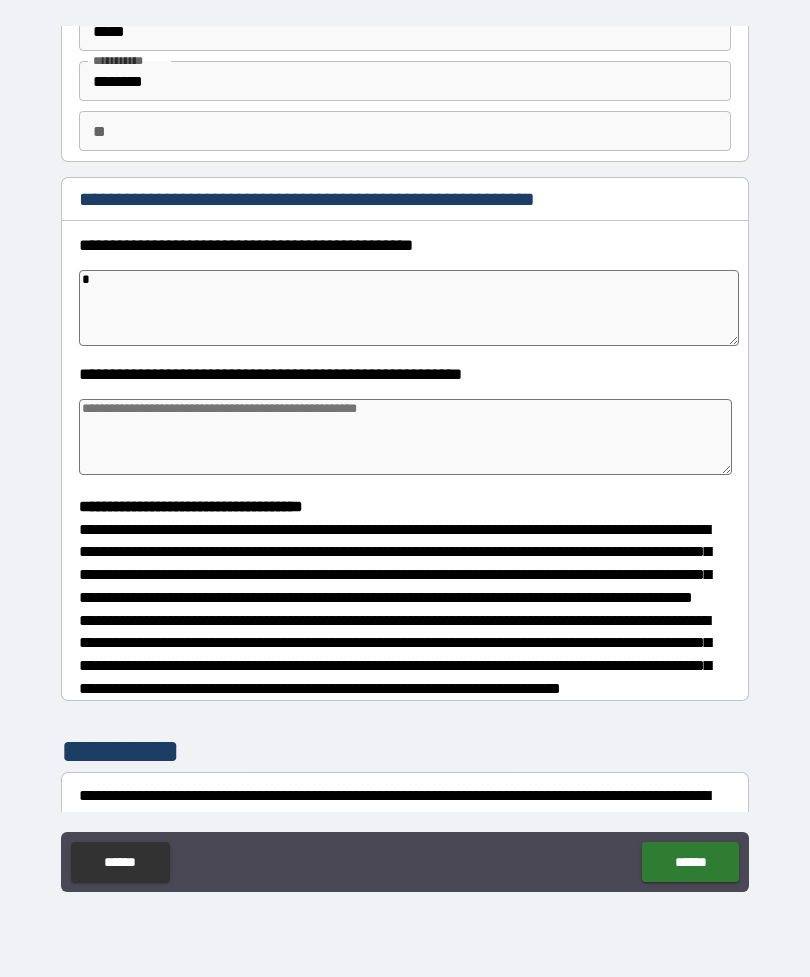 type on "**" 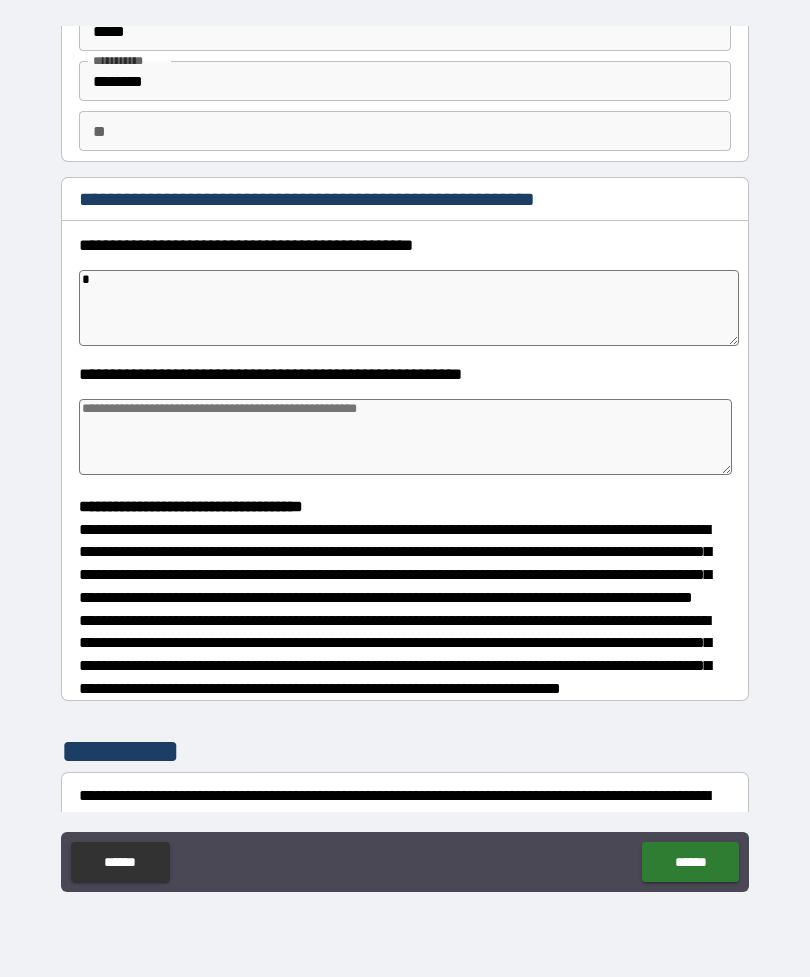 type on "*" 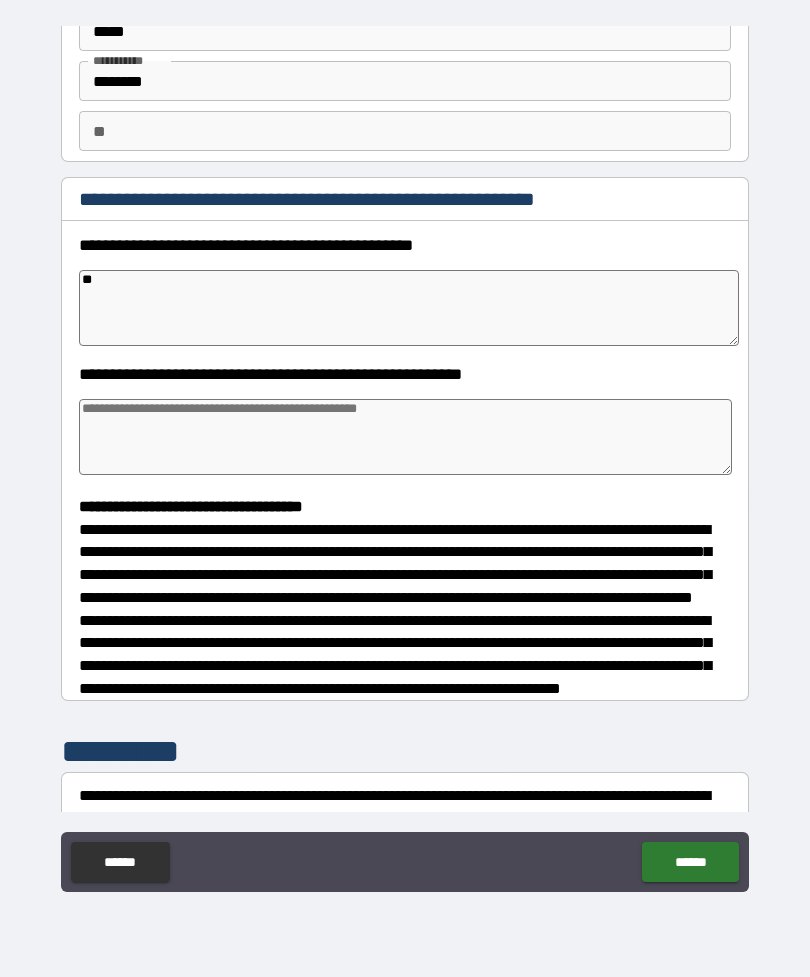 type on "*" 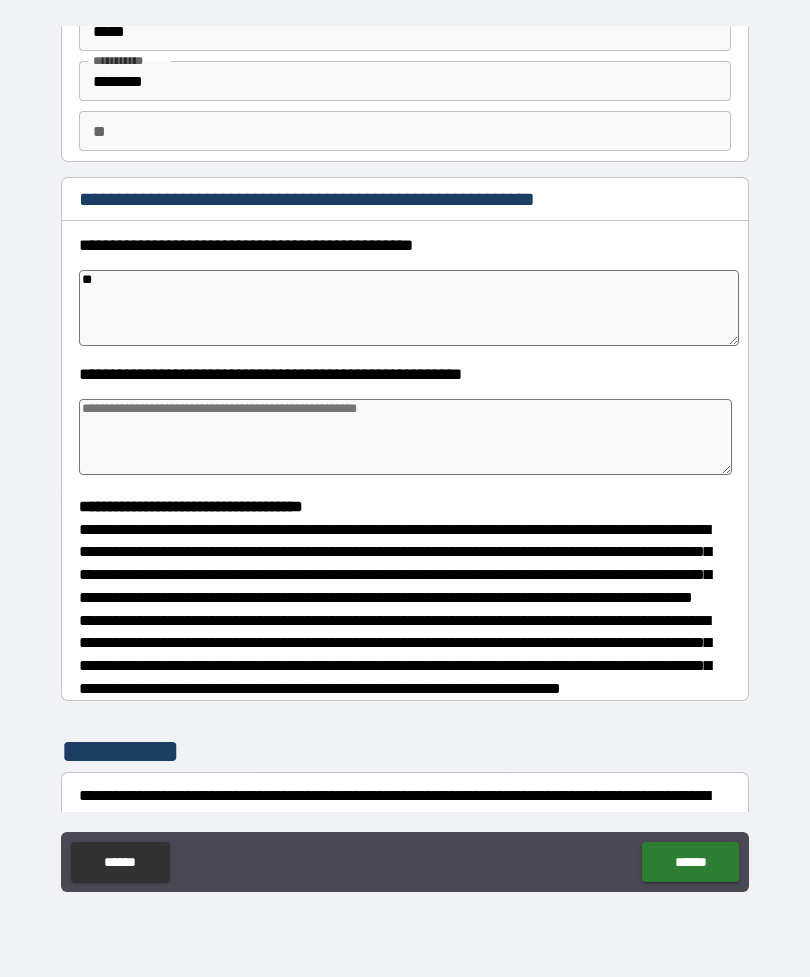type on "*" 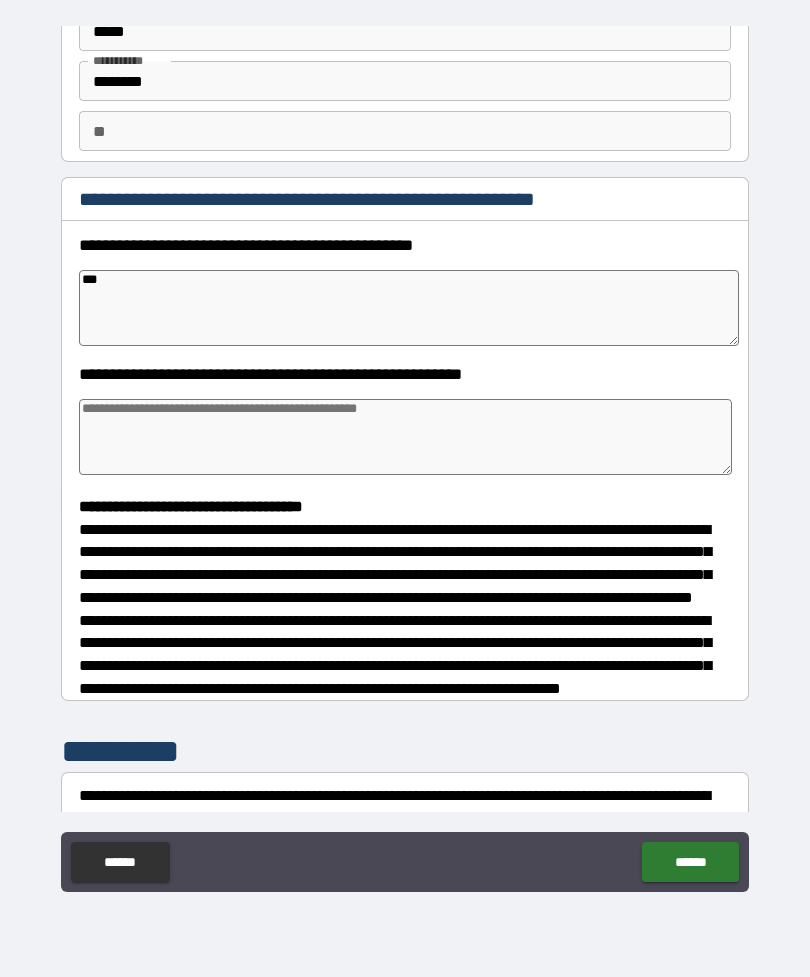 type on "*" 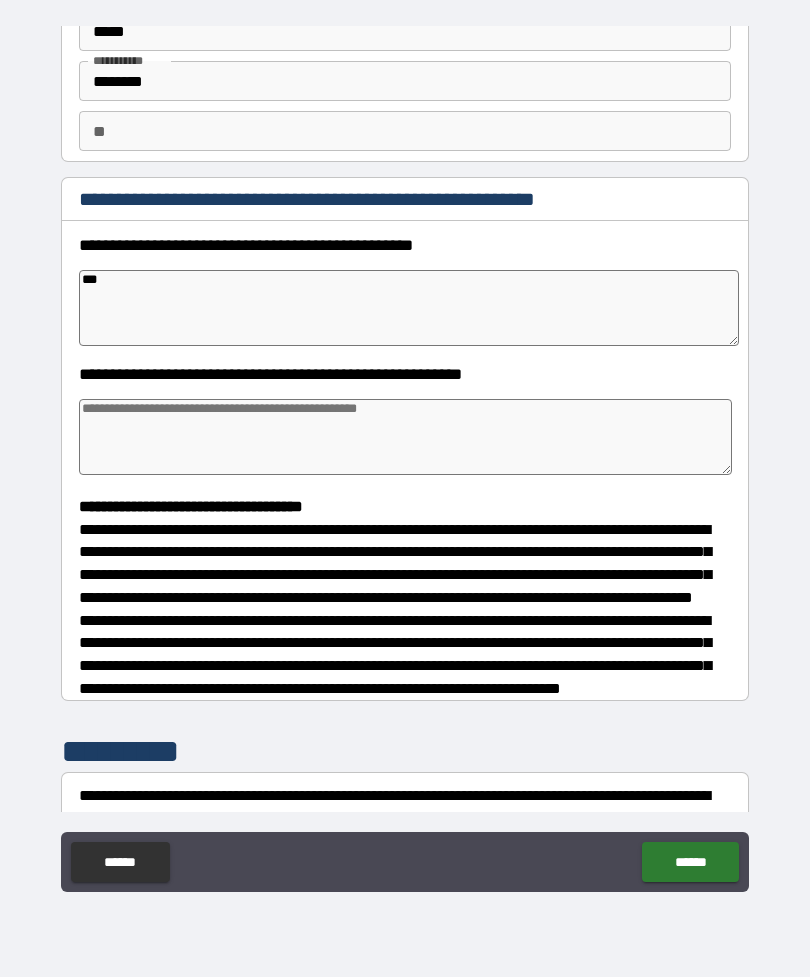 type on "****" 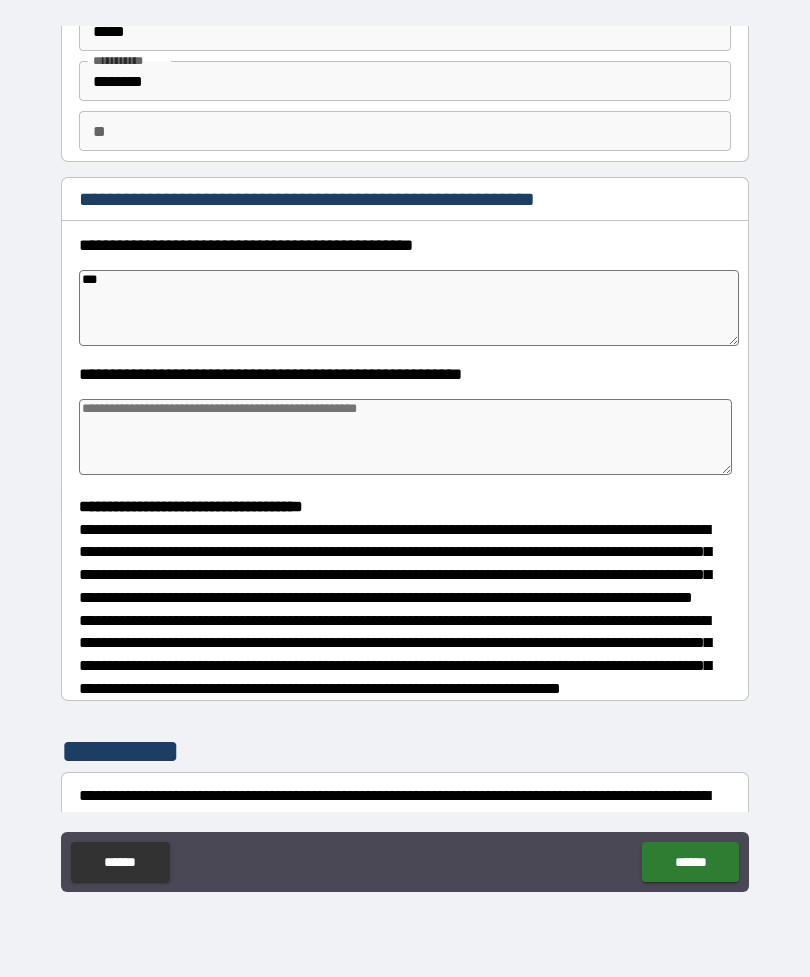 type on "*" 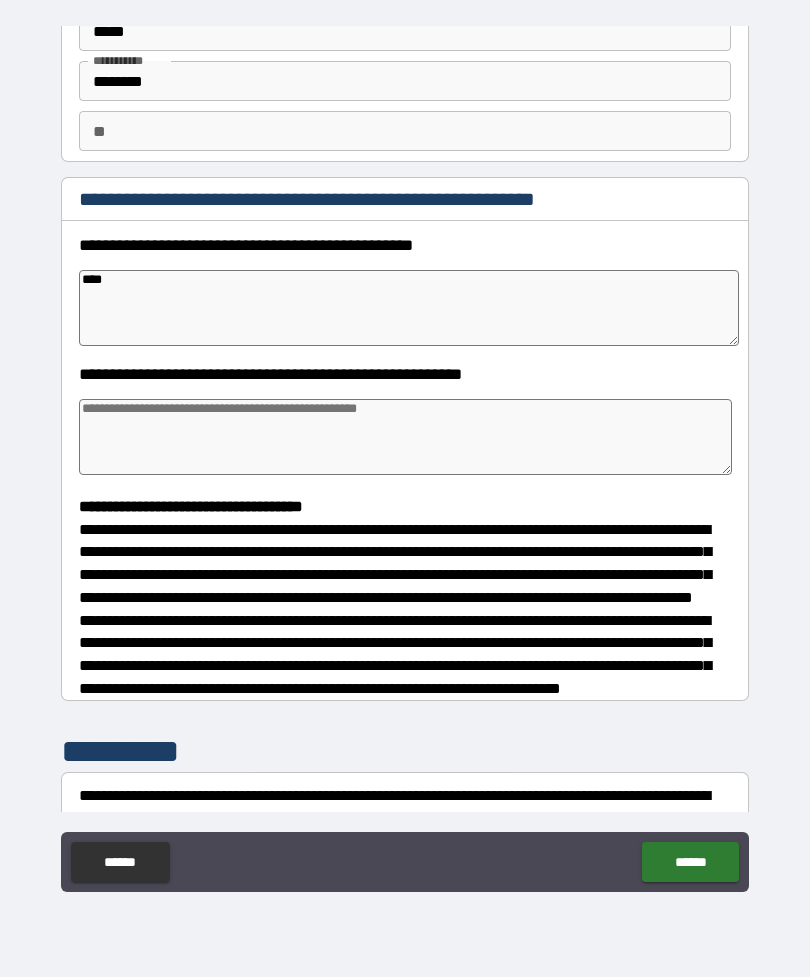 type on "*" 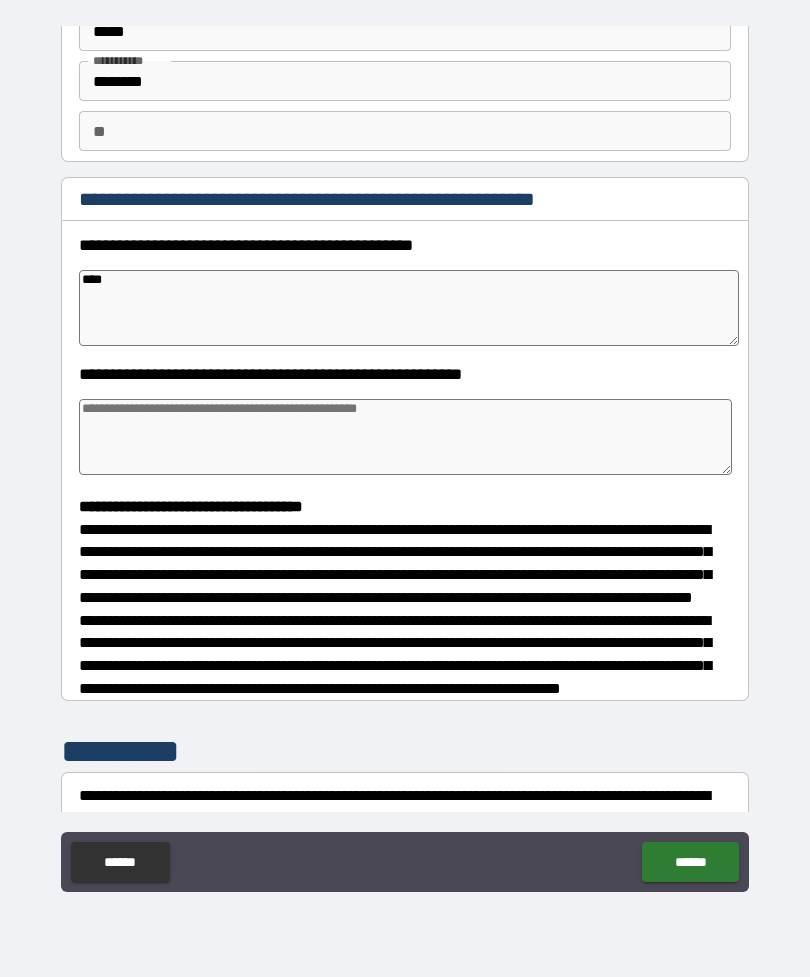 type on "*" 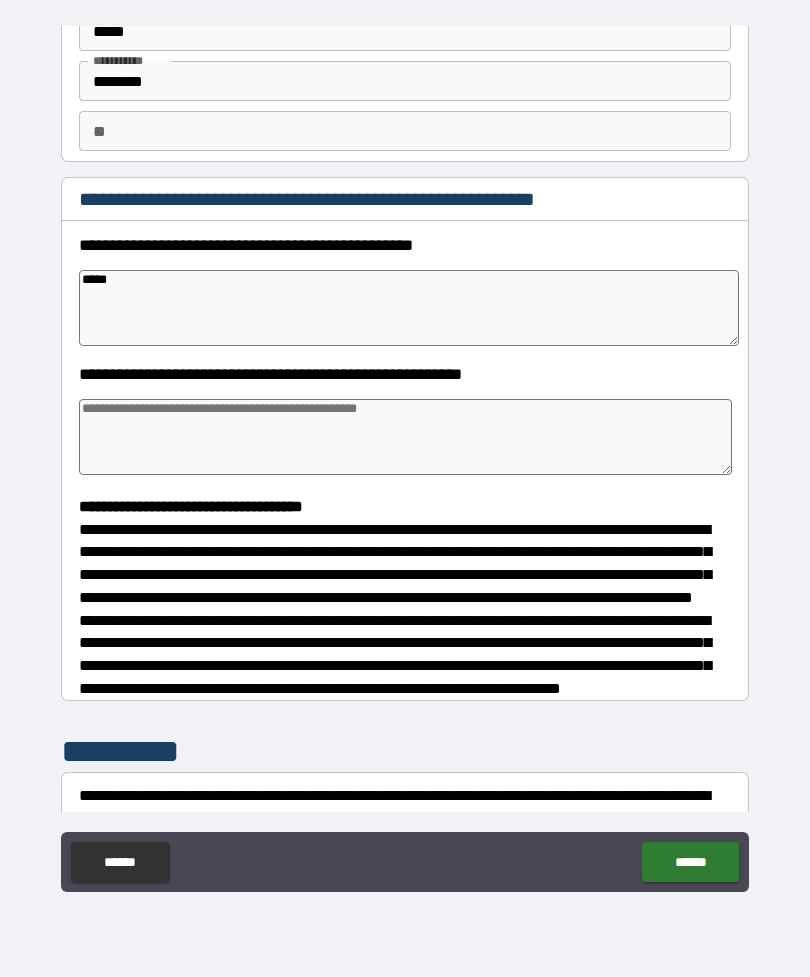 type on "*" 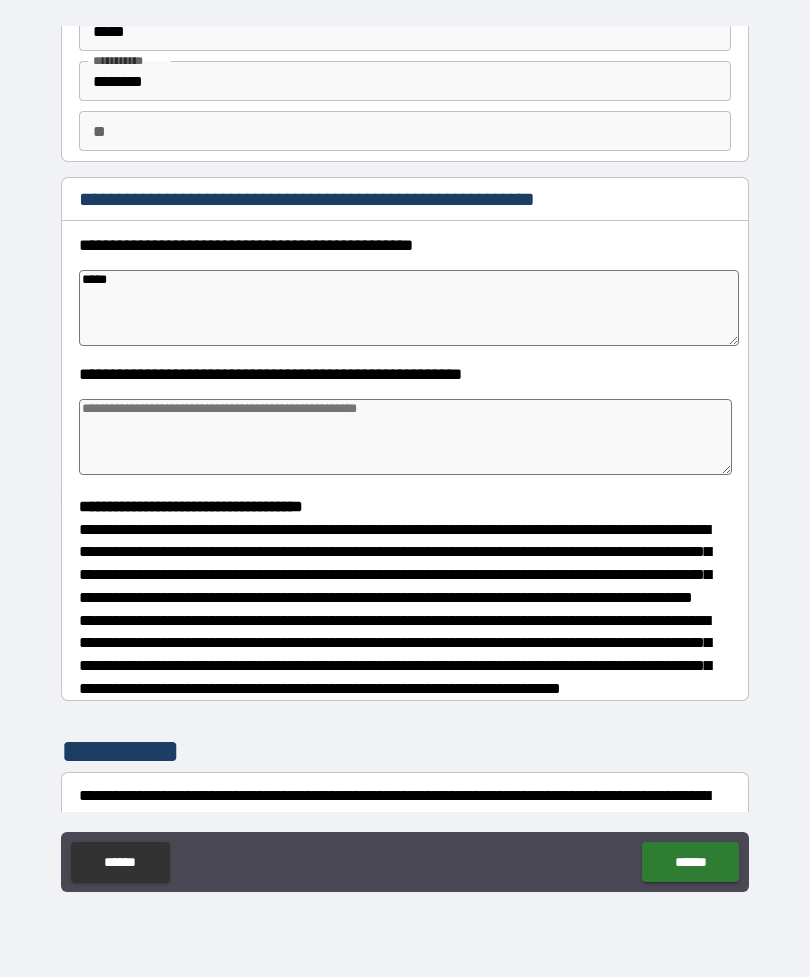 type on "*" 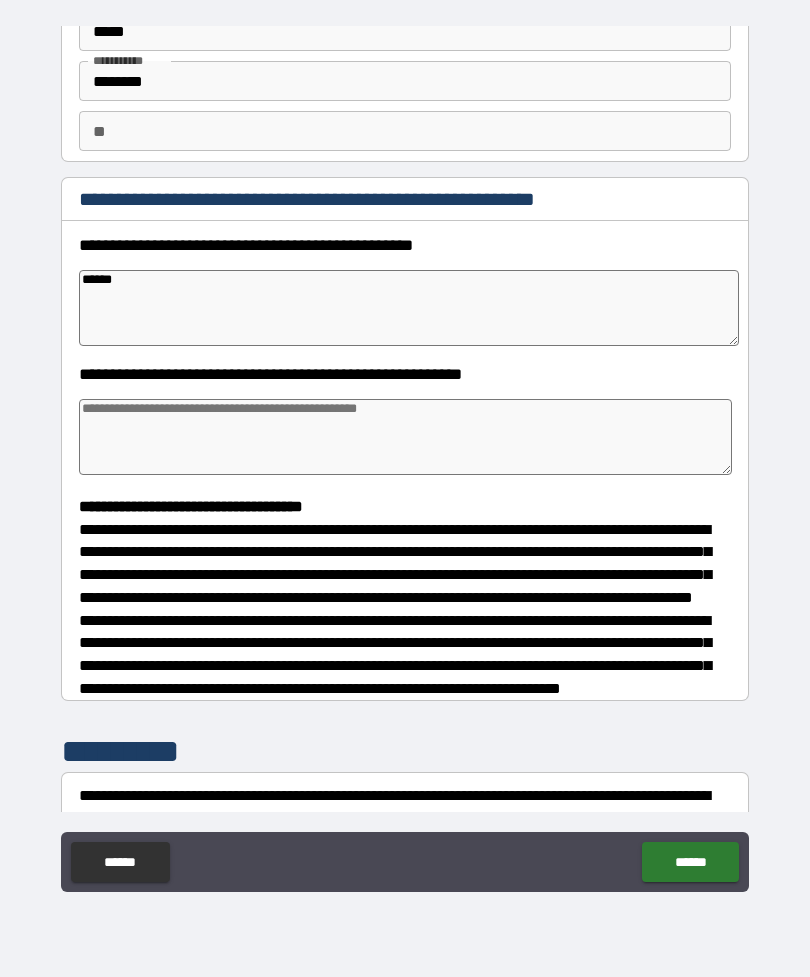 type on "*" 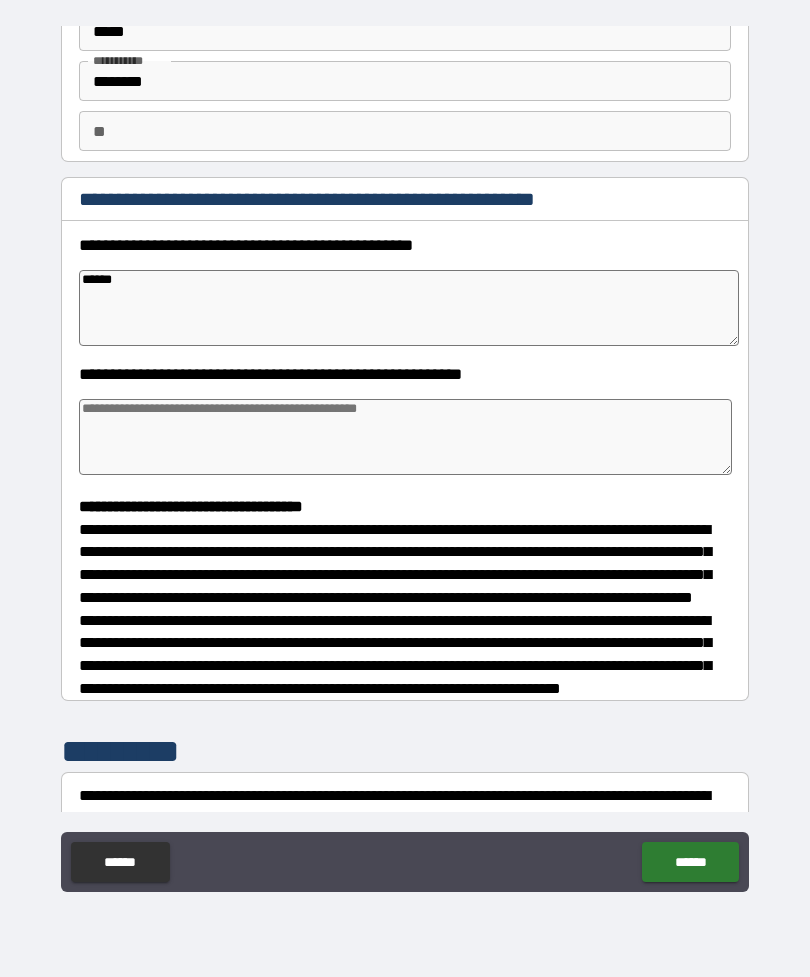 type on "*******" 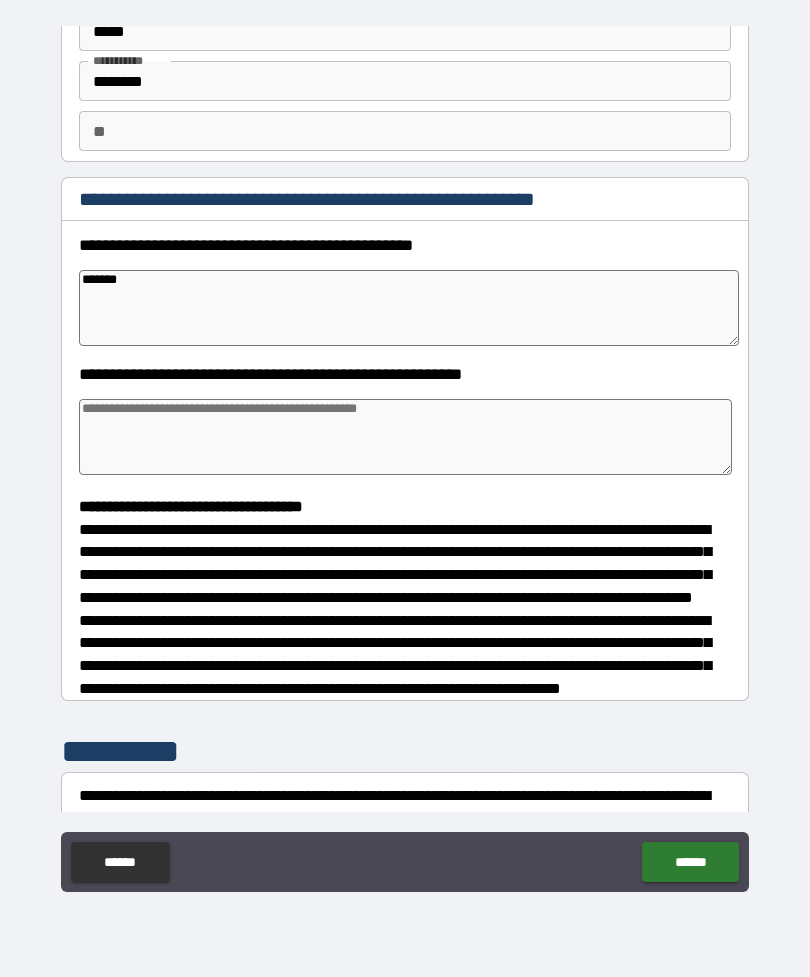 type on "*" 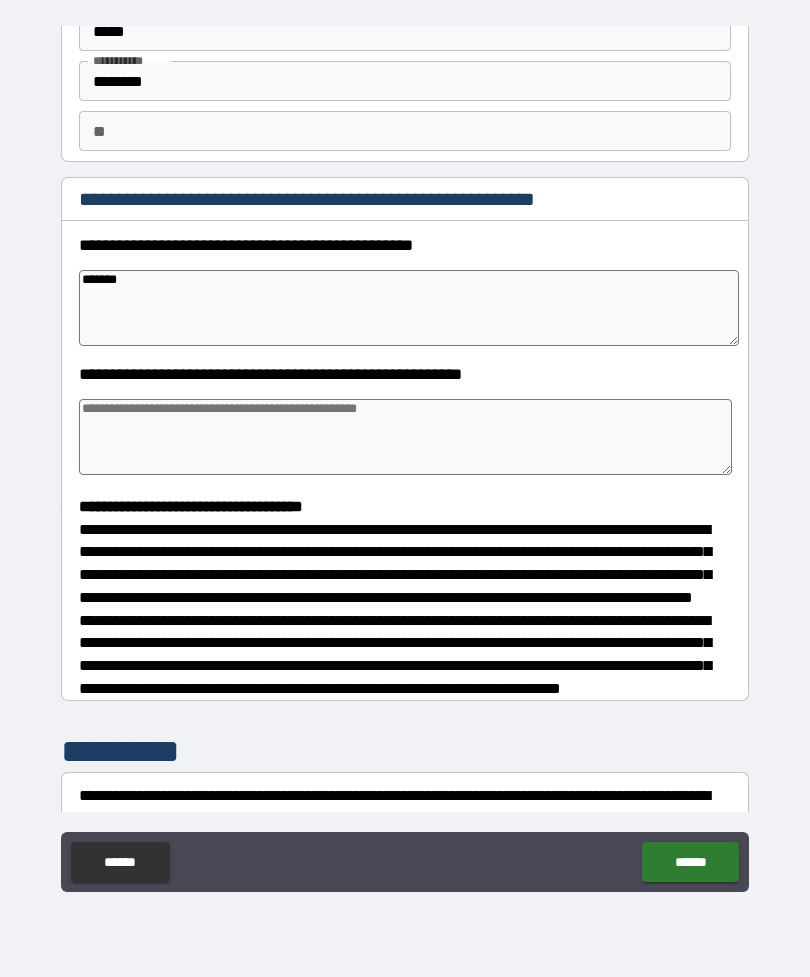 type on "*" 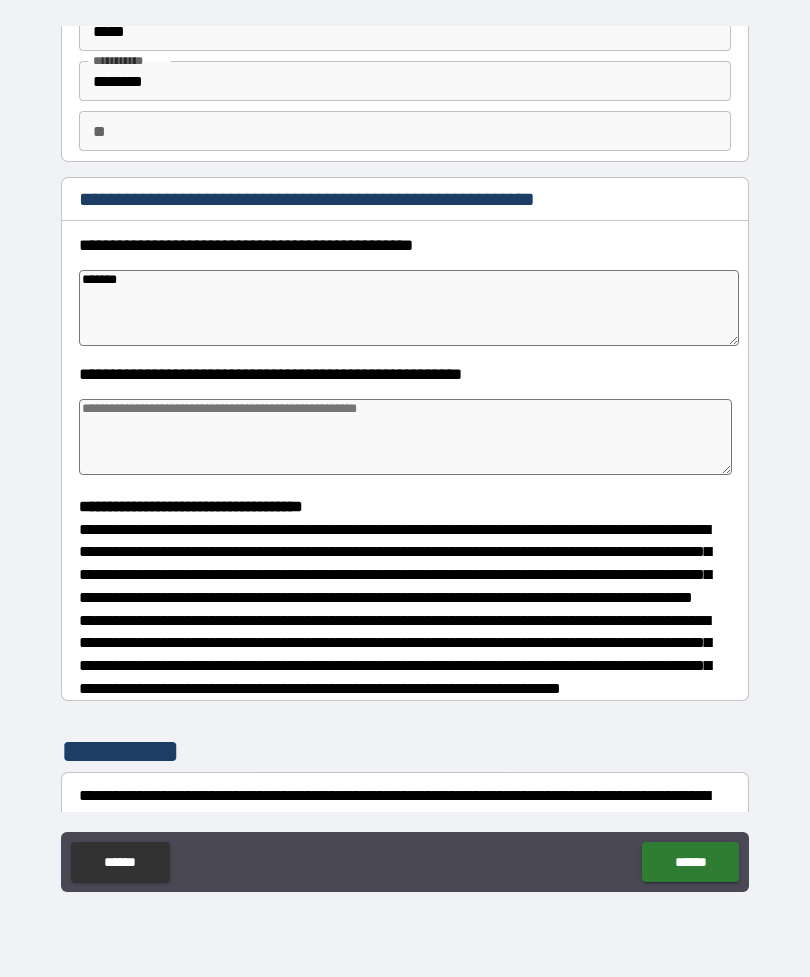 type on "*" 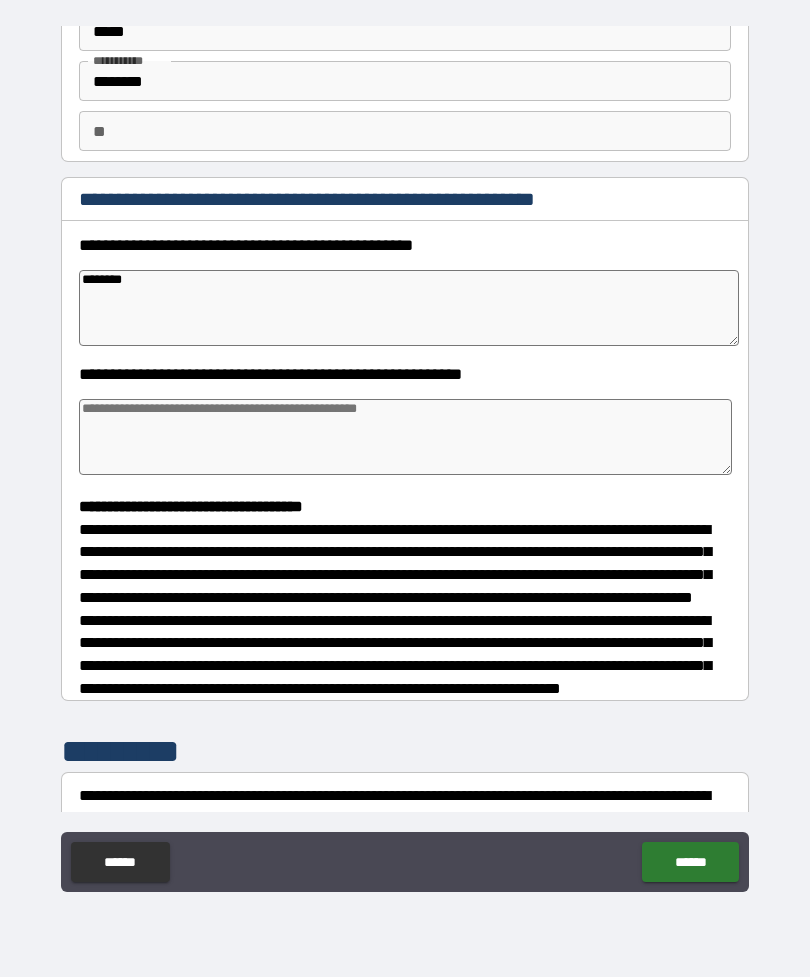 type on "*" 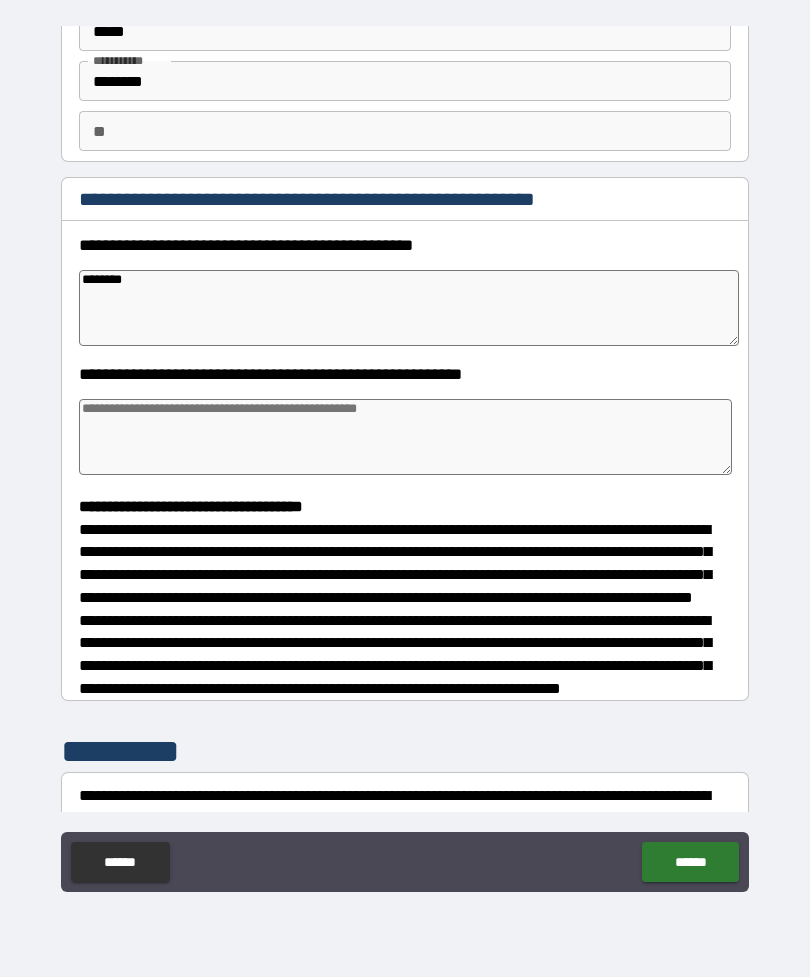 type on "*********" 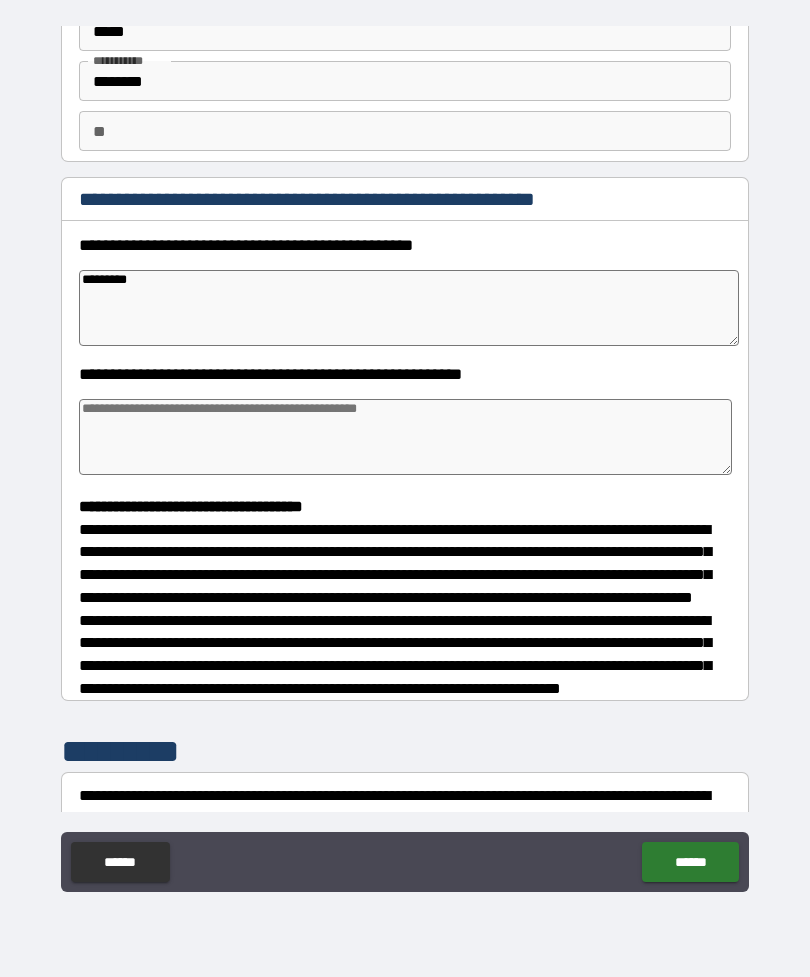 type on "*" 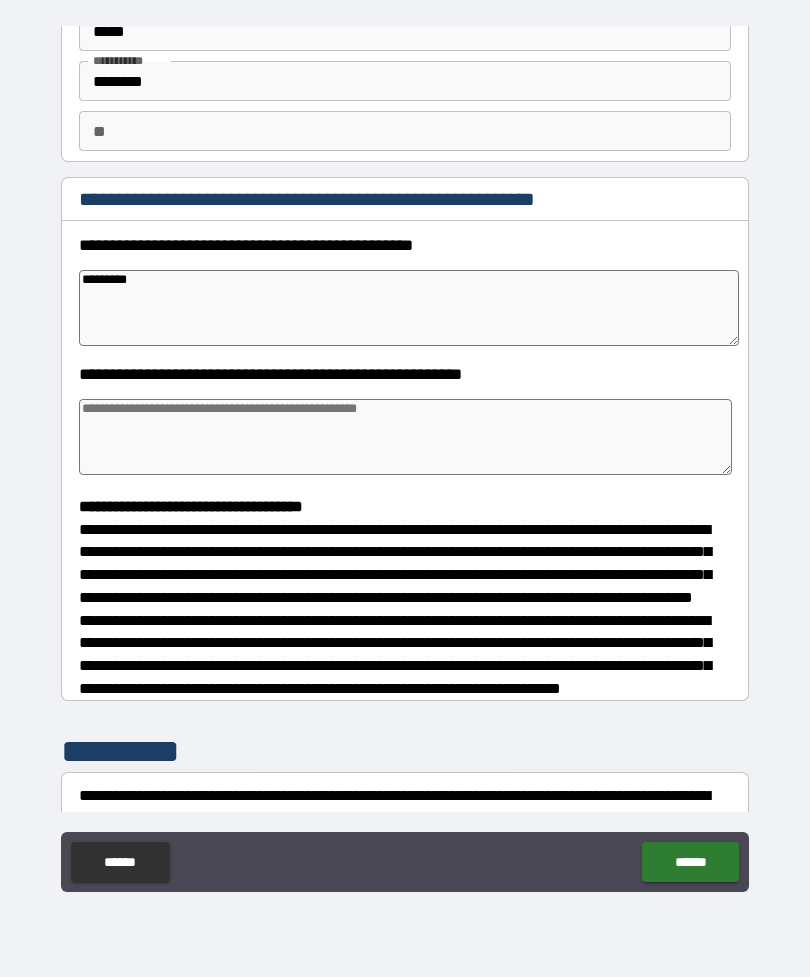 type on "*" 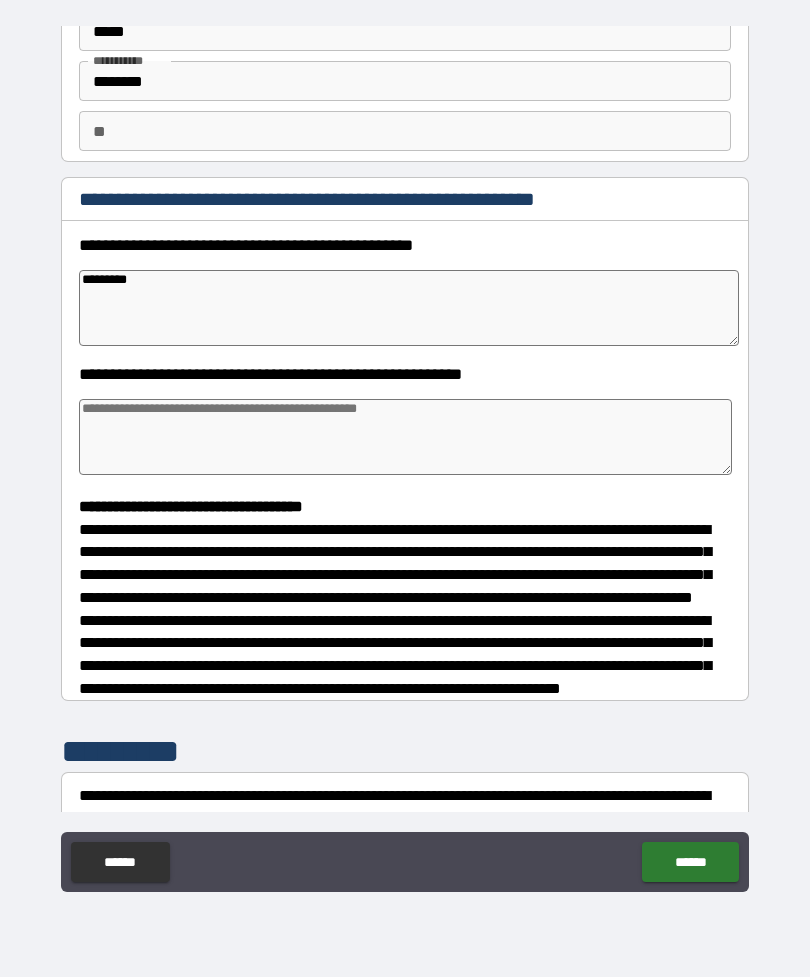 type on "*" 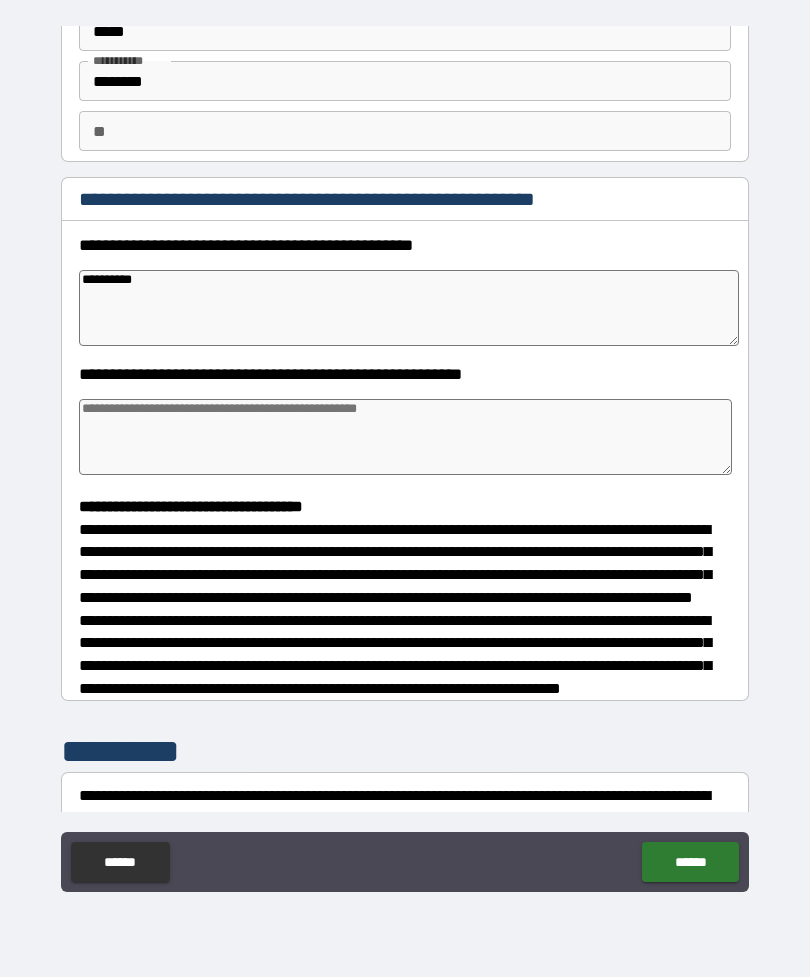 type on "*" 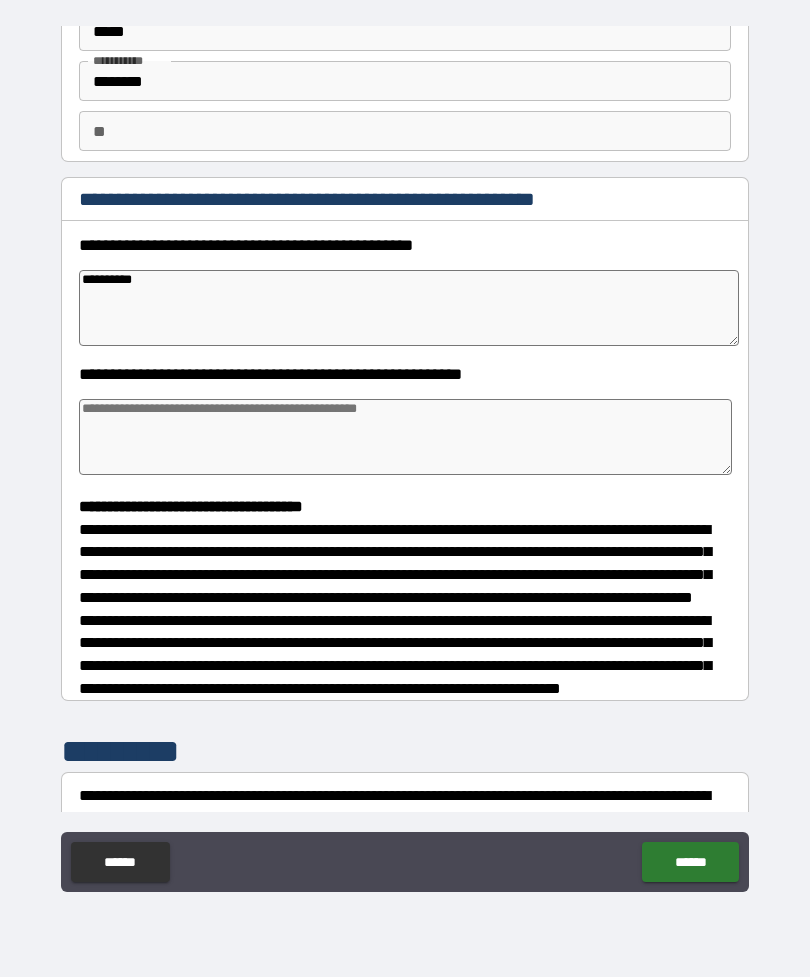 type on "*" 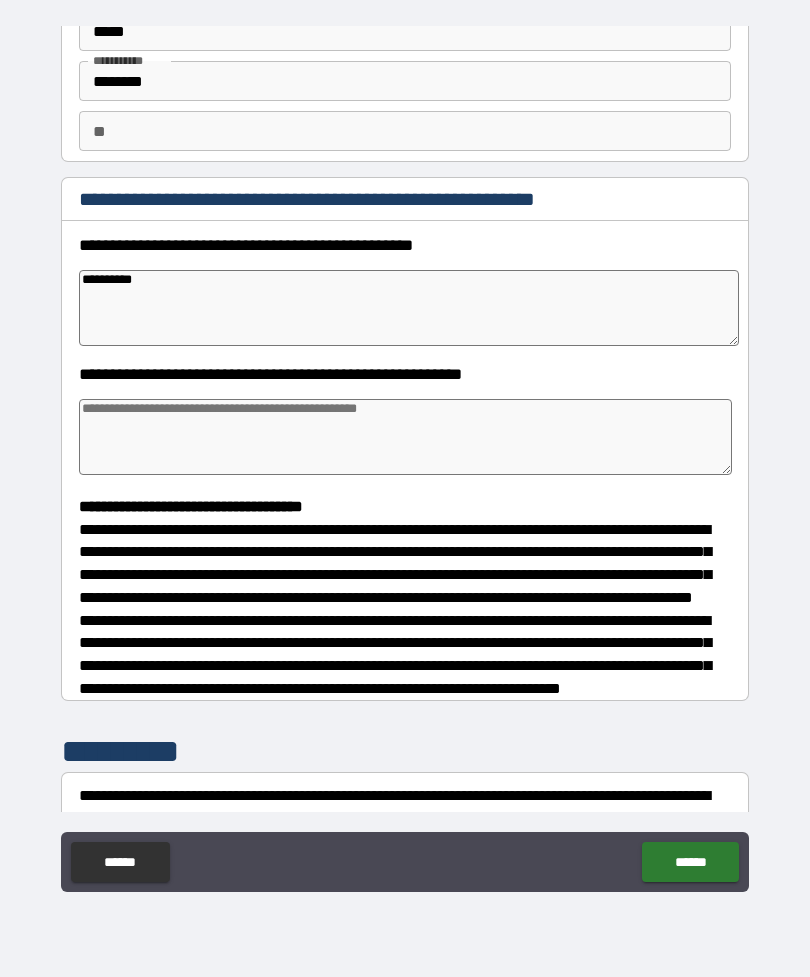 type on "*" 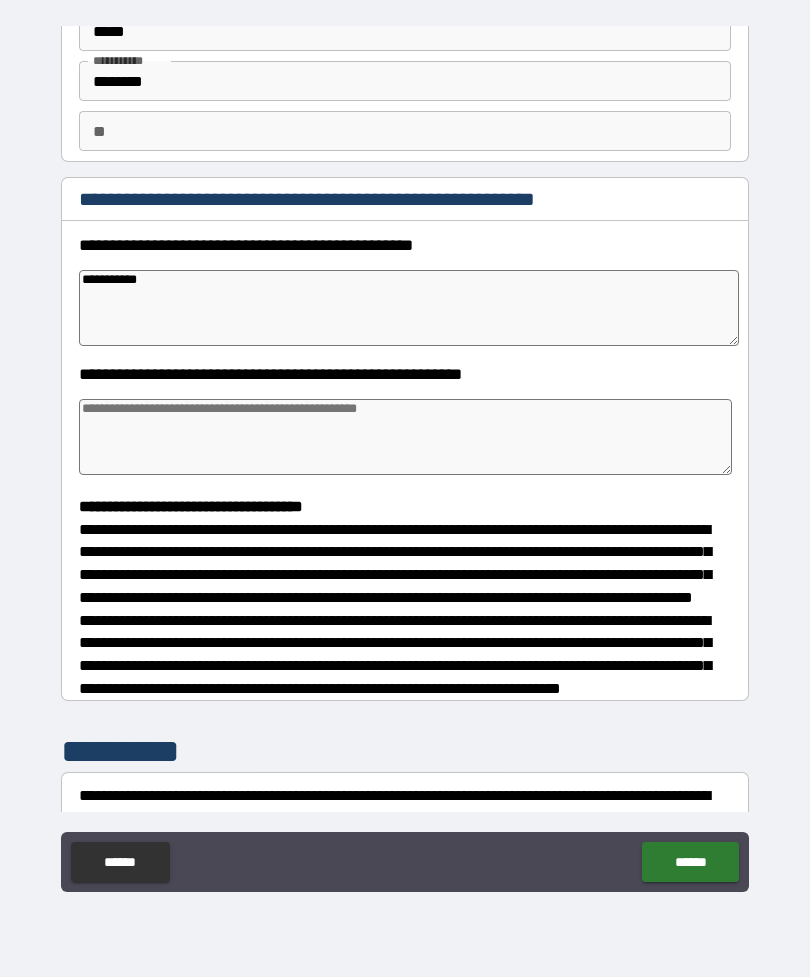 type on "*" 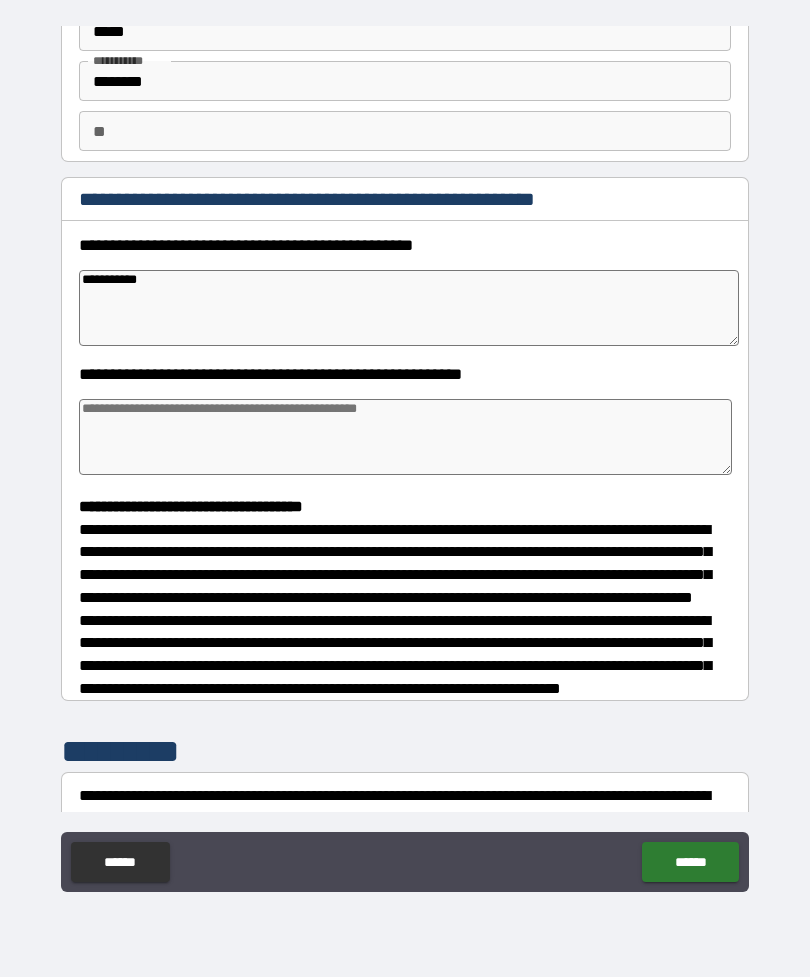 type on "*" 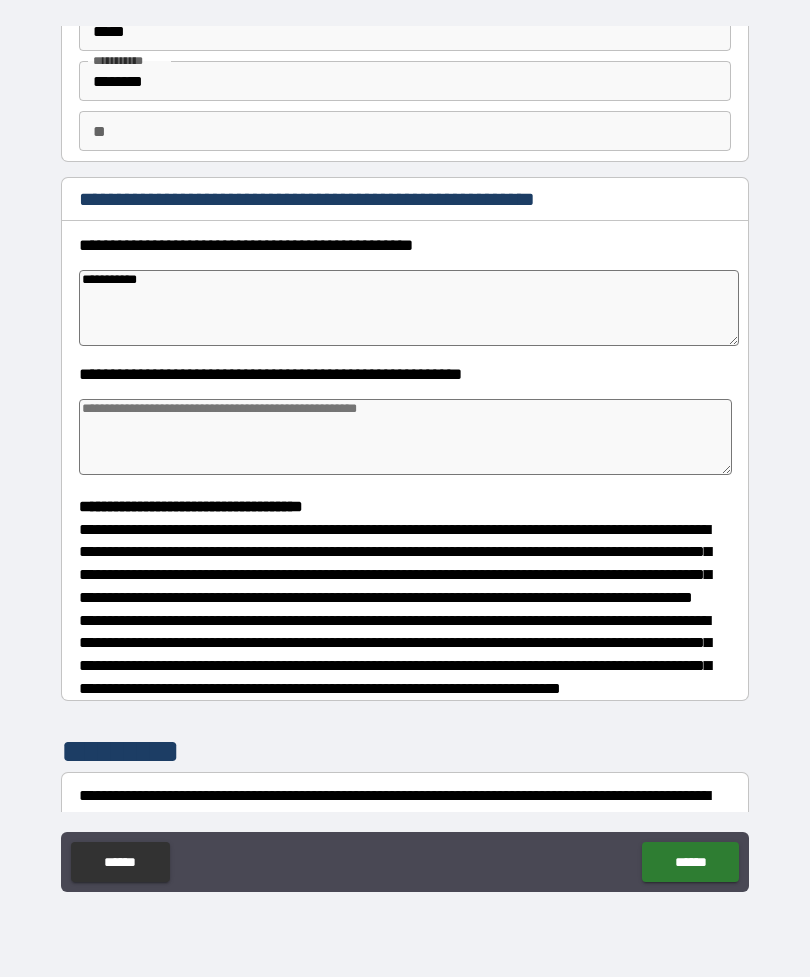 type on "*" 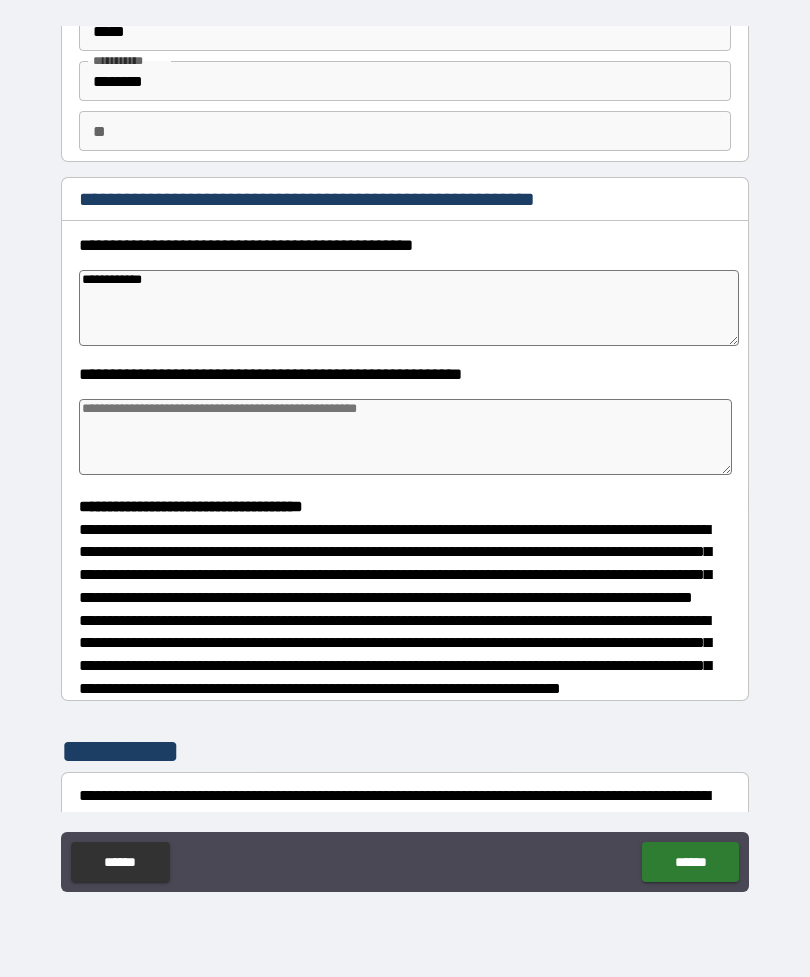 type on "*" 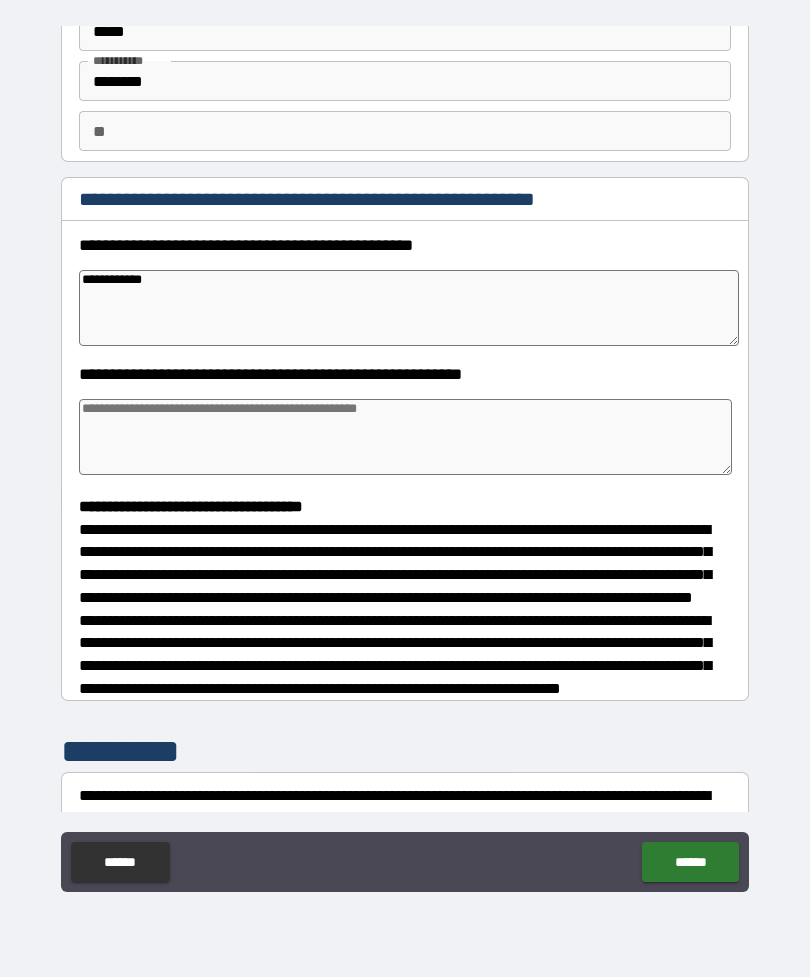 type on "**********" 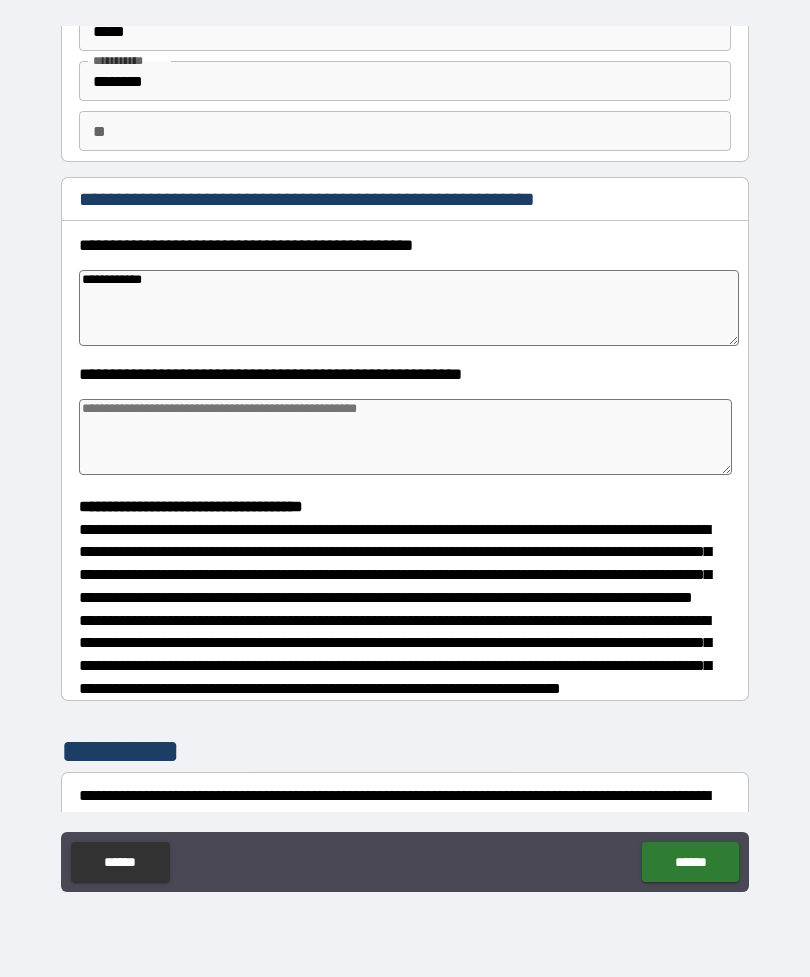 type on "*" 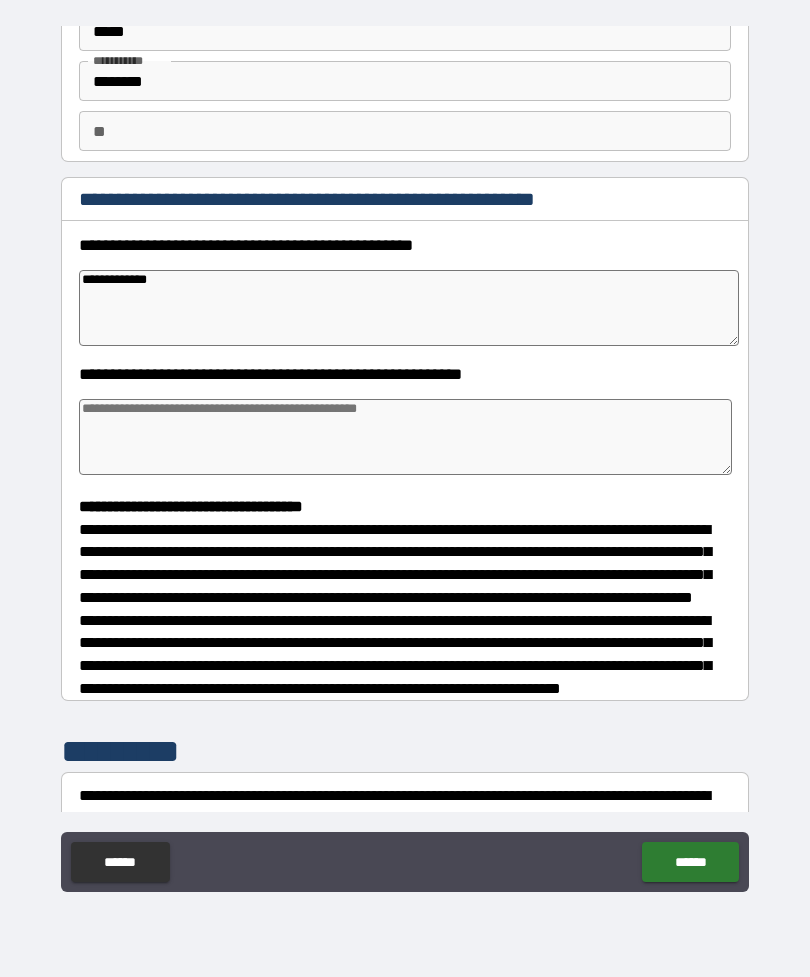type on "*" 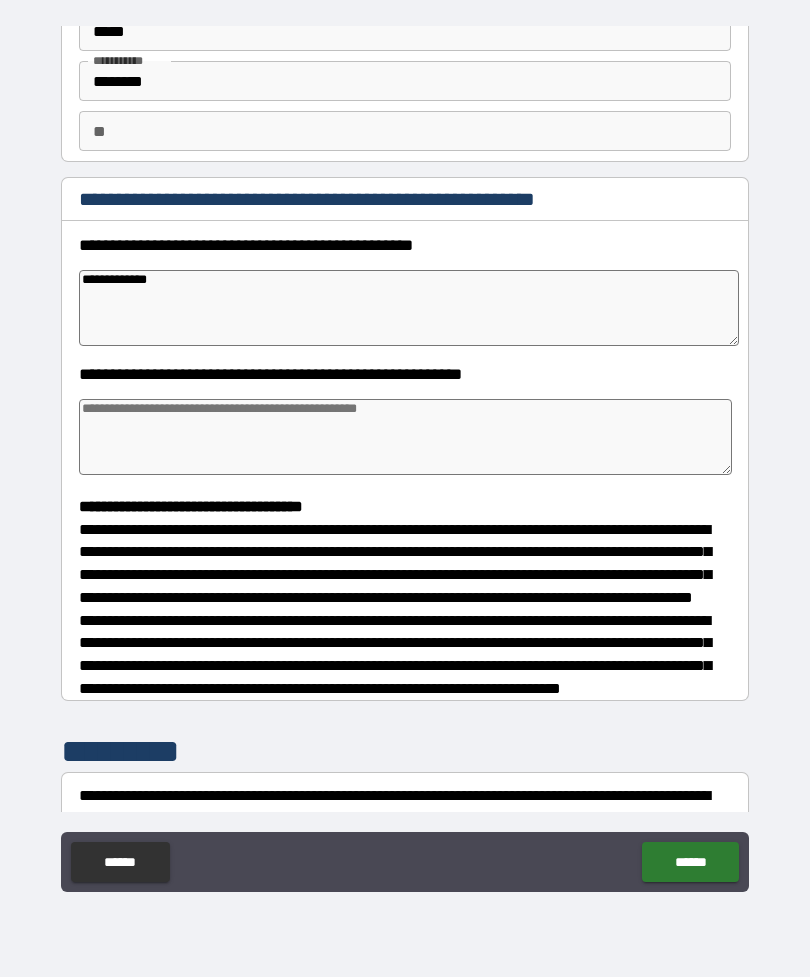 type on "*" 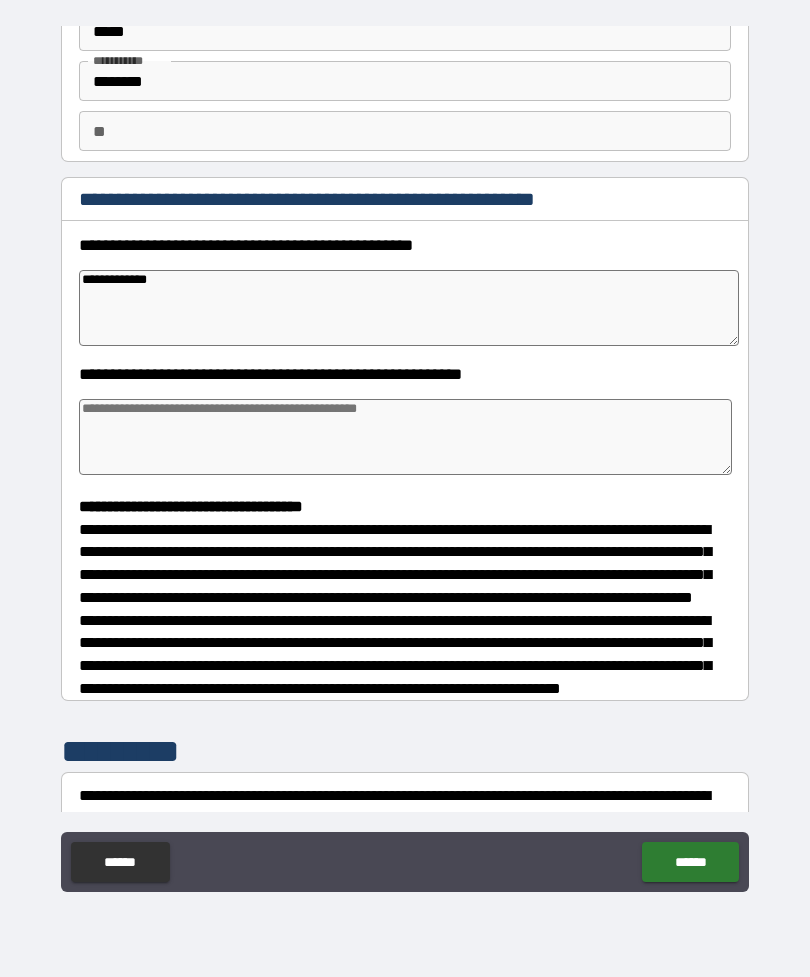 type on "**********" 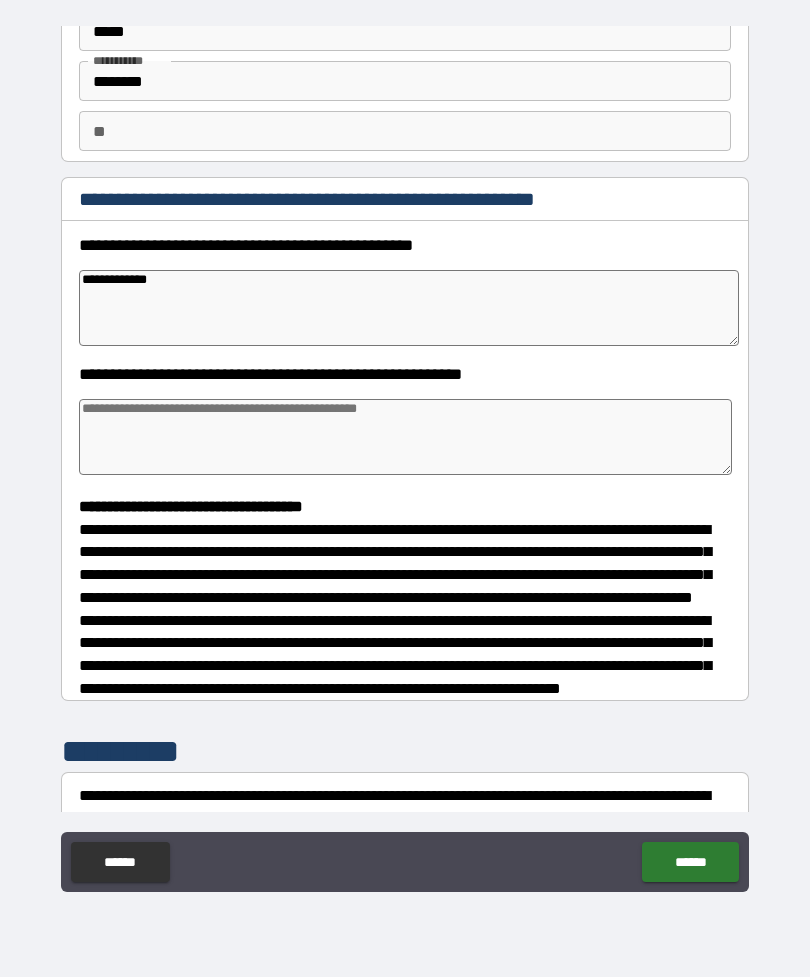 type on "*" 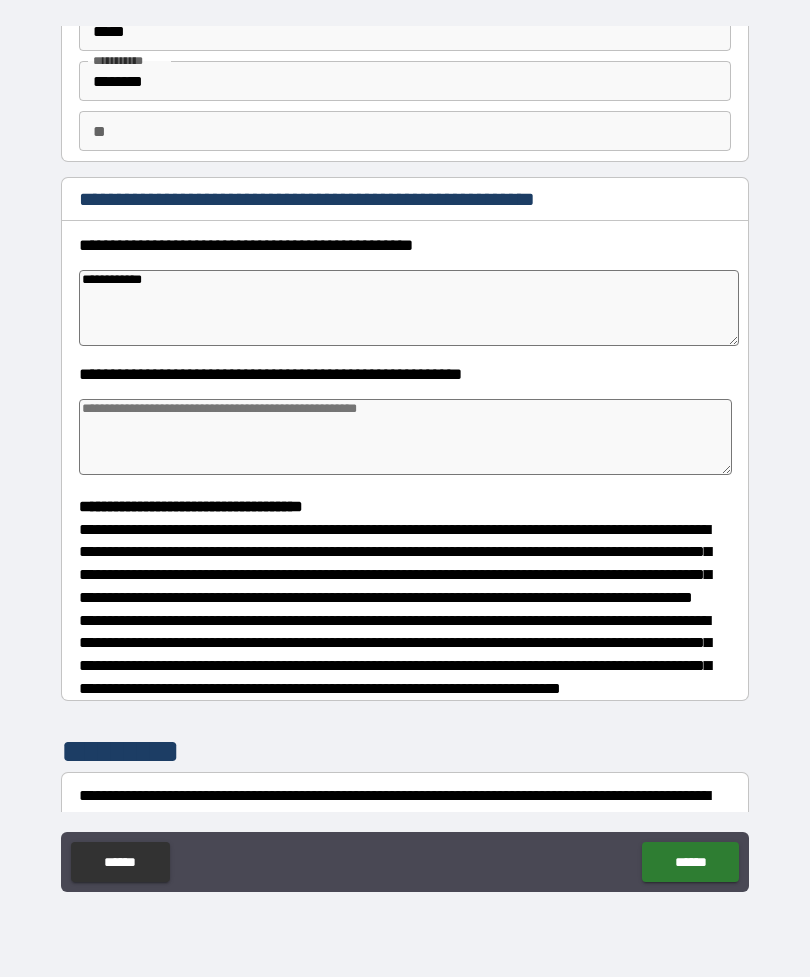 type on "**********" 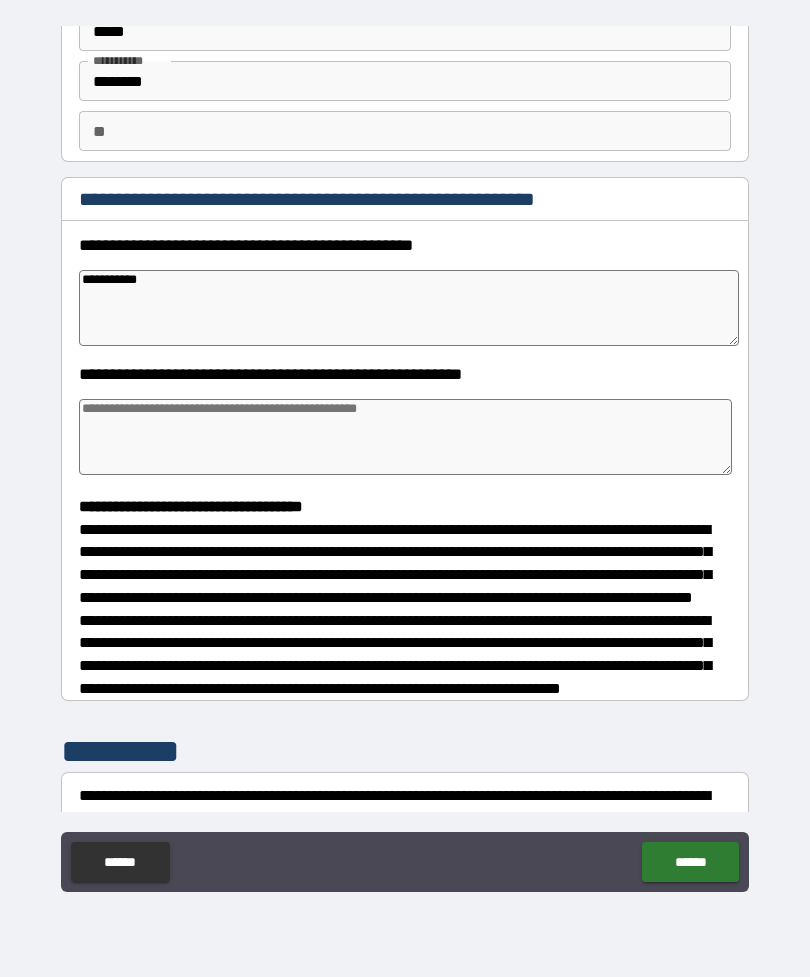 type on "*" 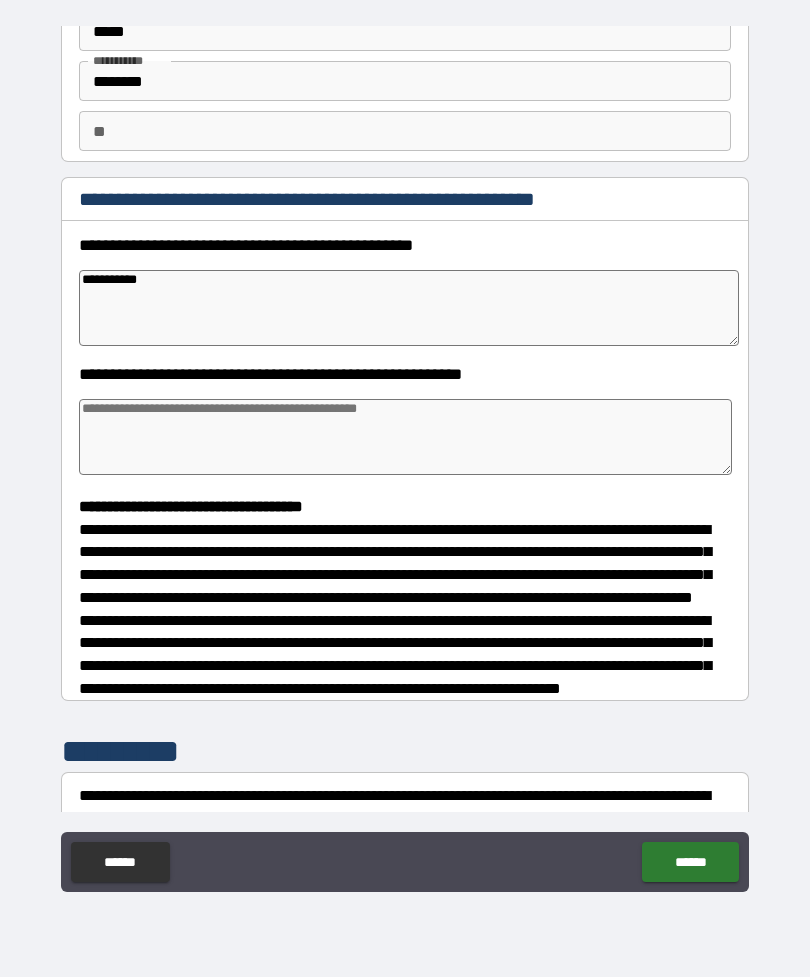type on "**********" 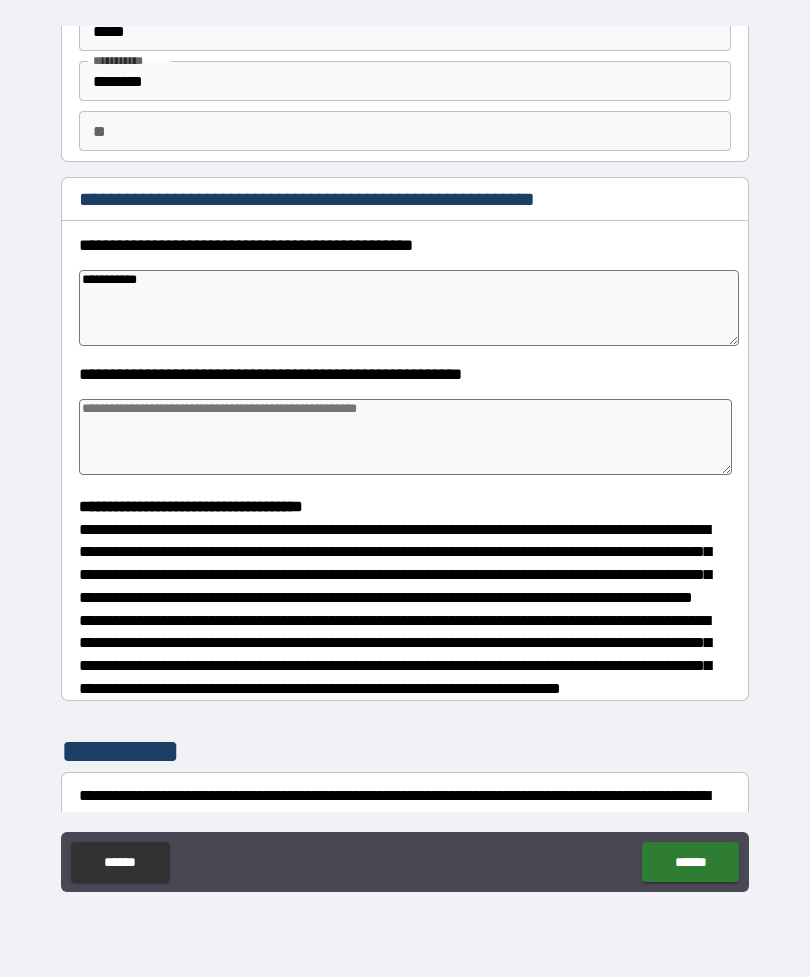 type on "*" 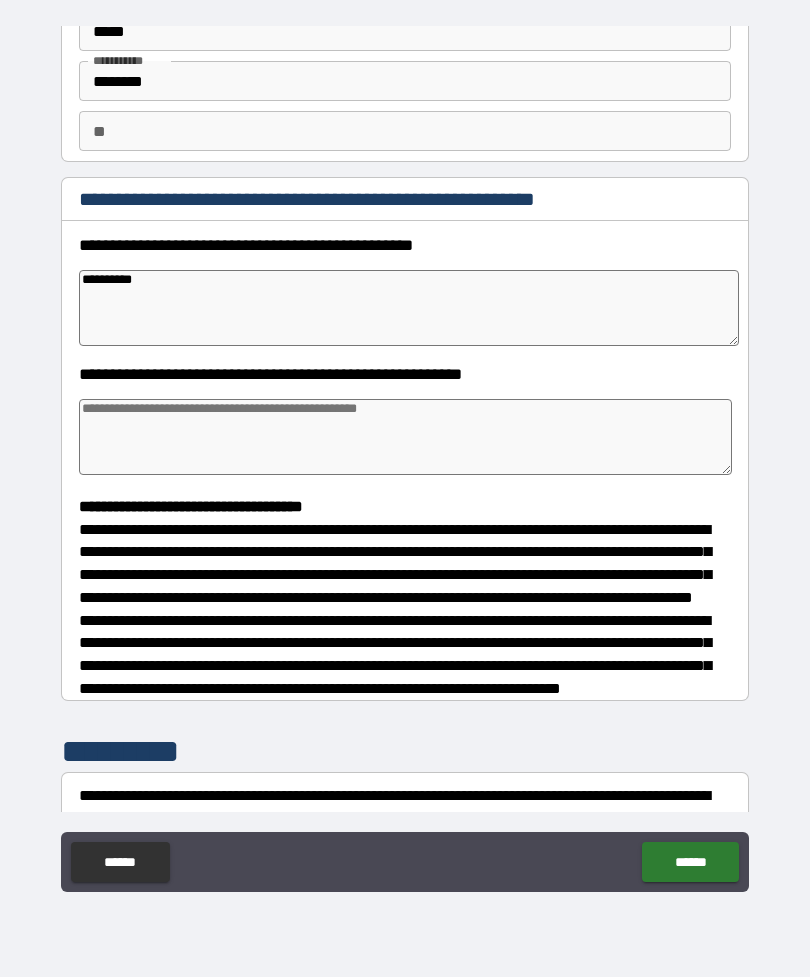 type on "*" 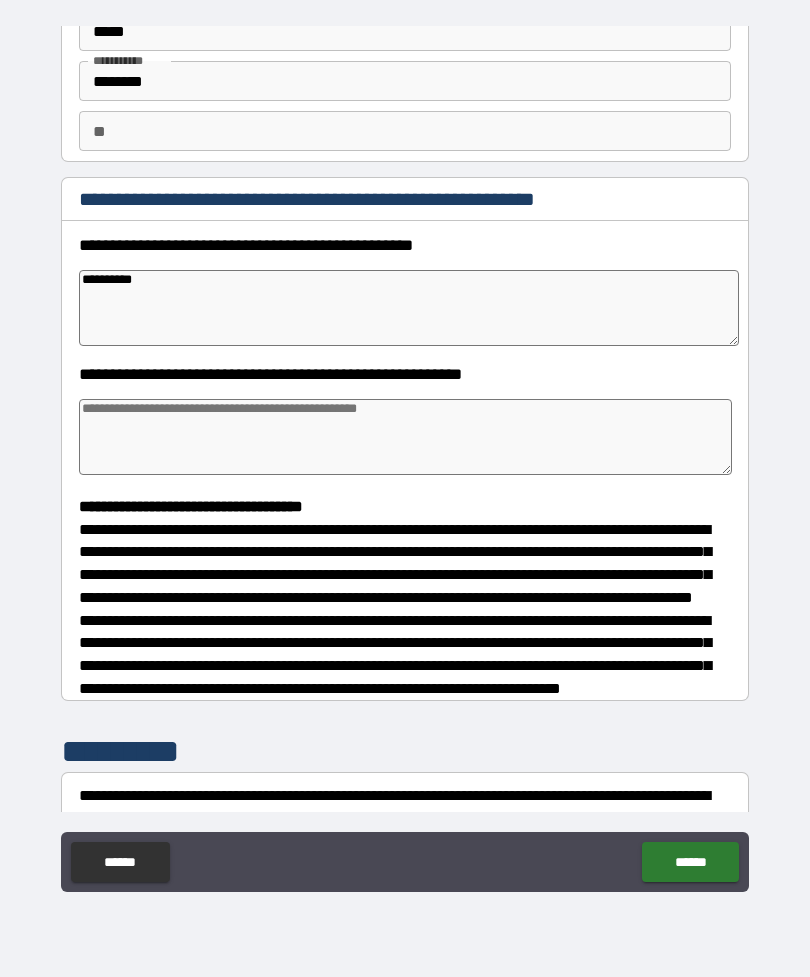 type on "*" 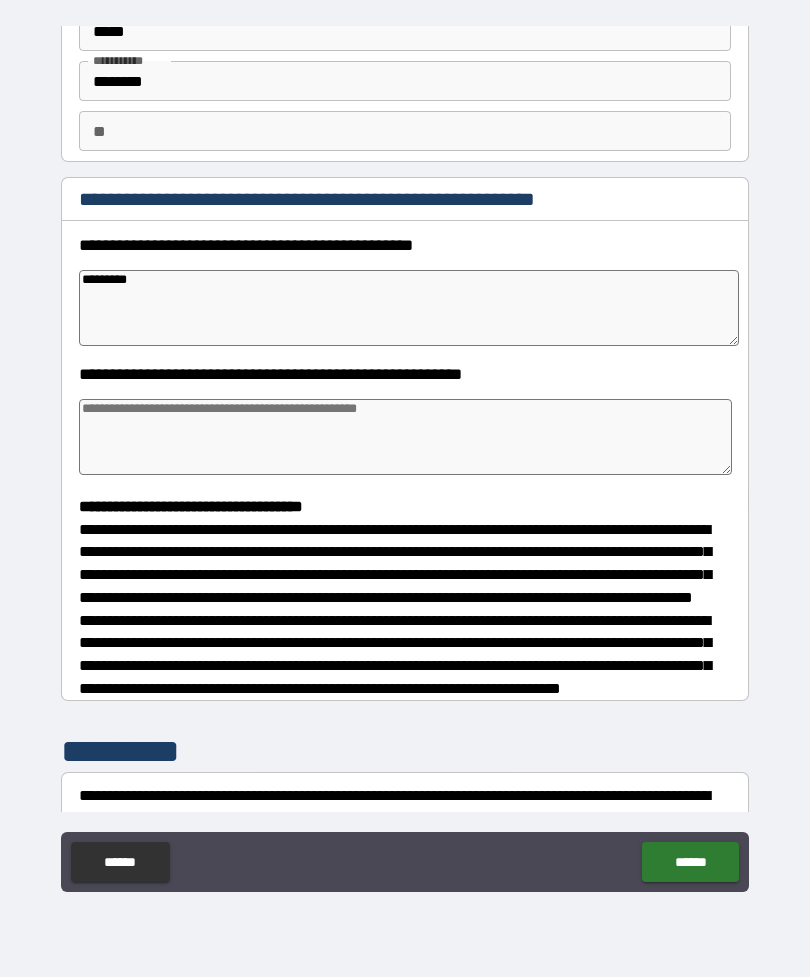 type on "*" 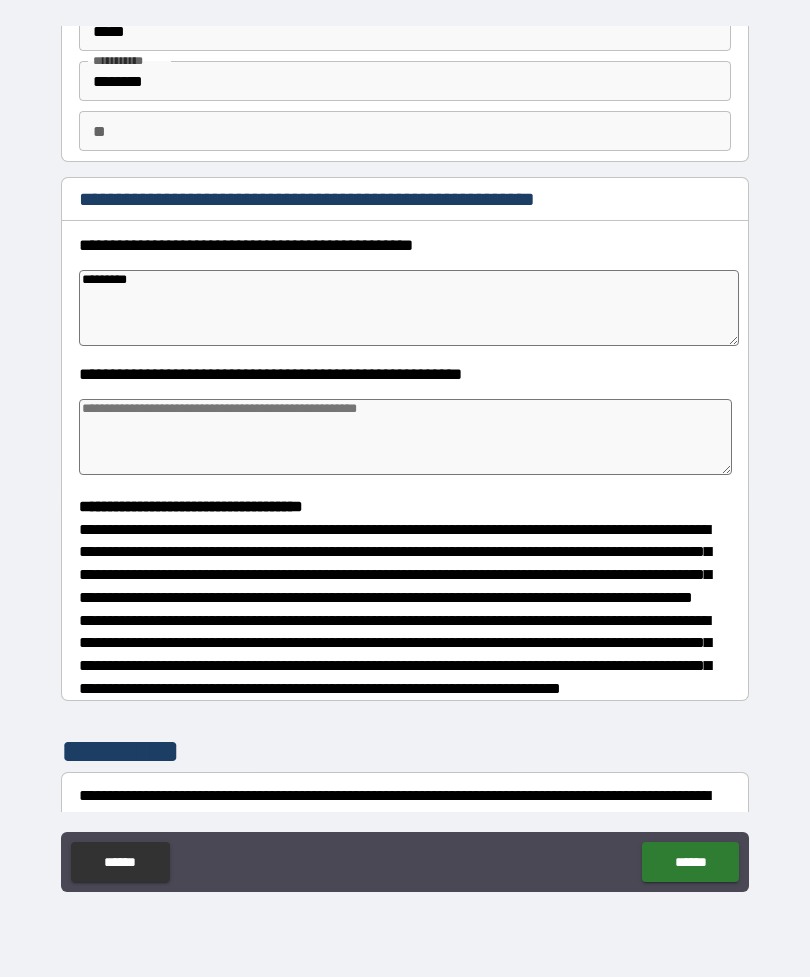 type on "**********" 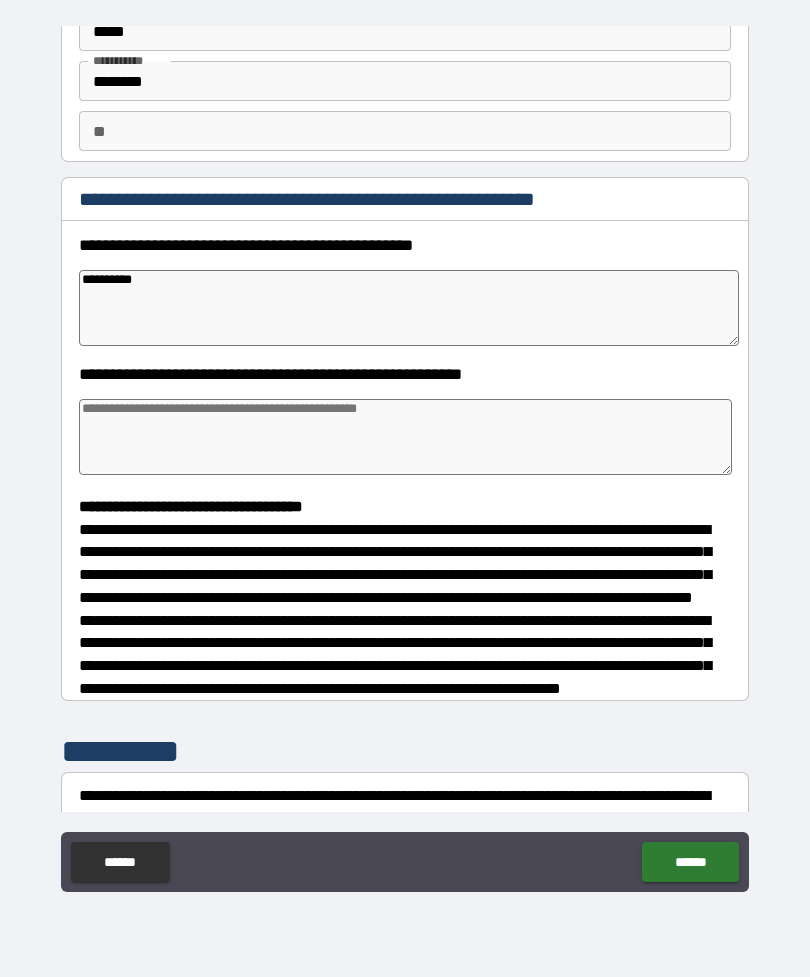 type on "*" 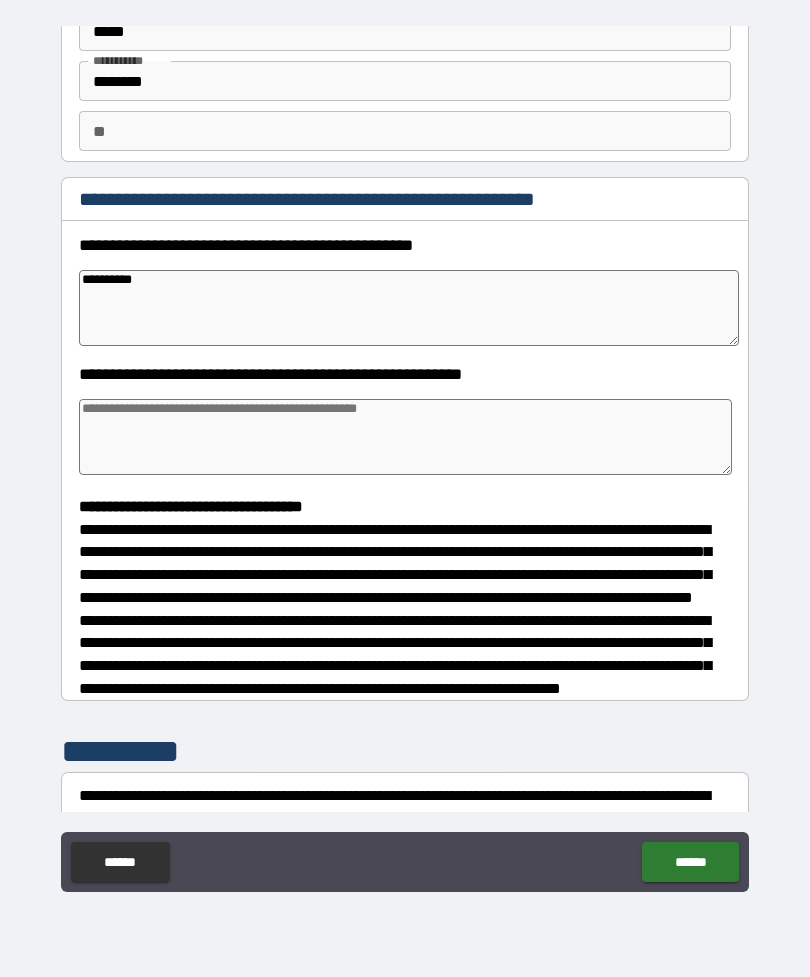 type on "*" 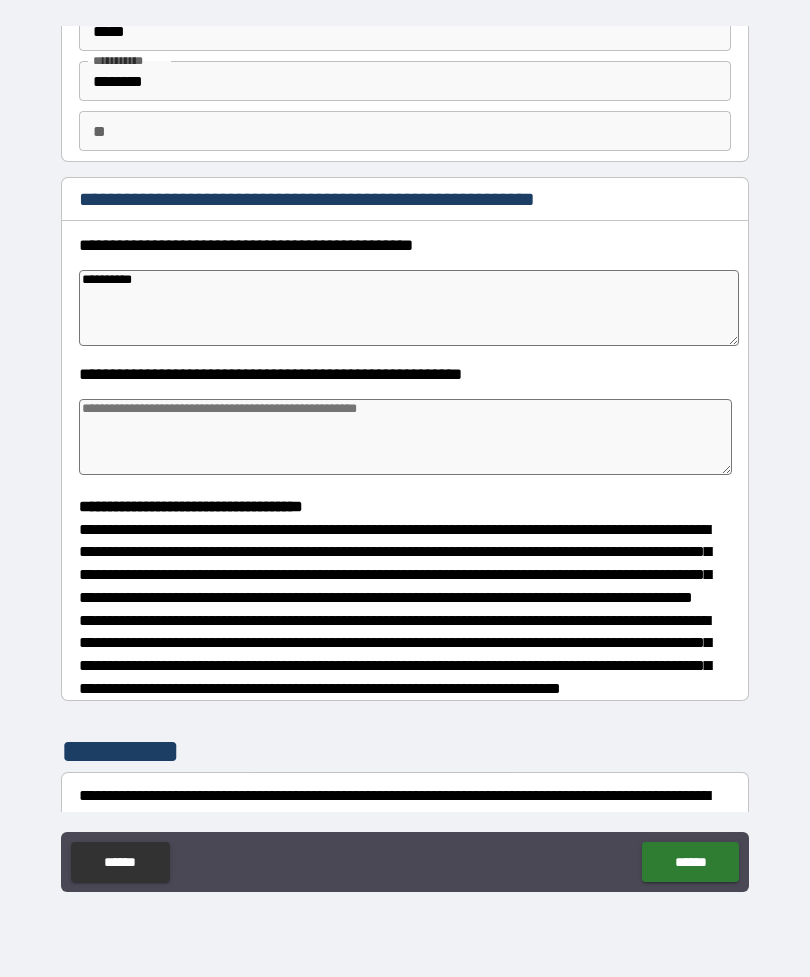 type on "*" 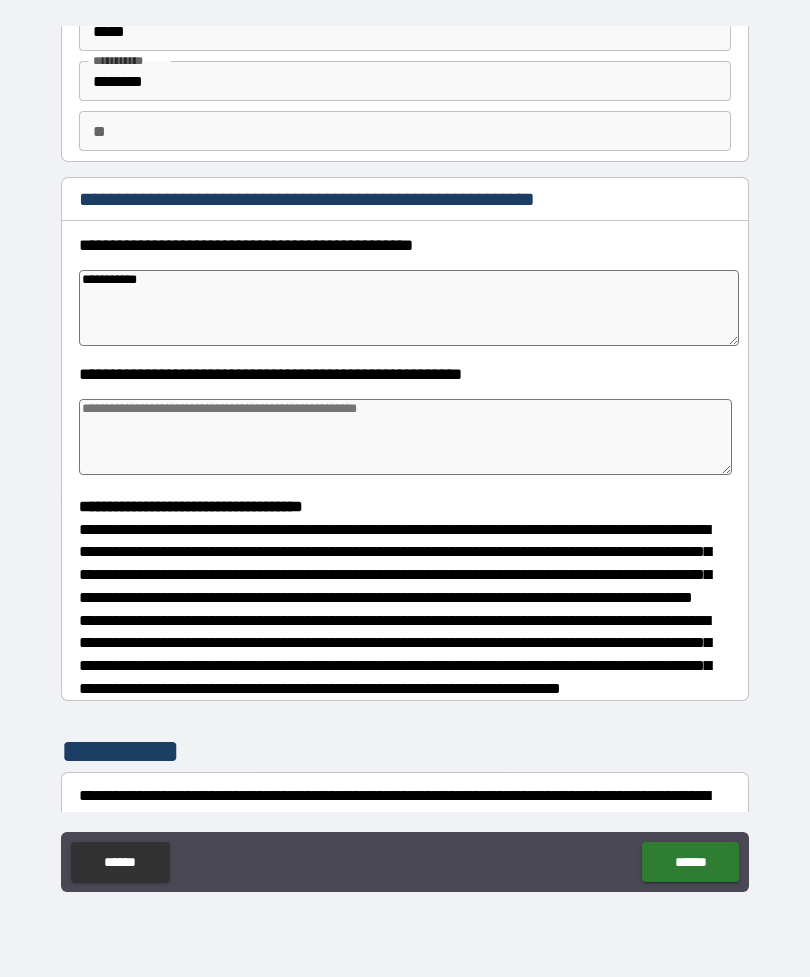 type on "*" 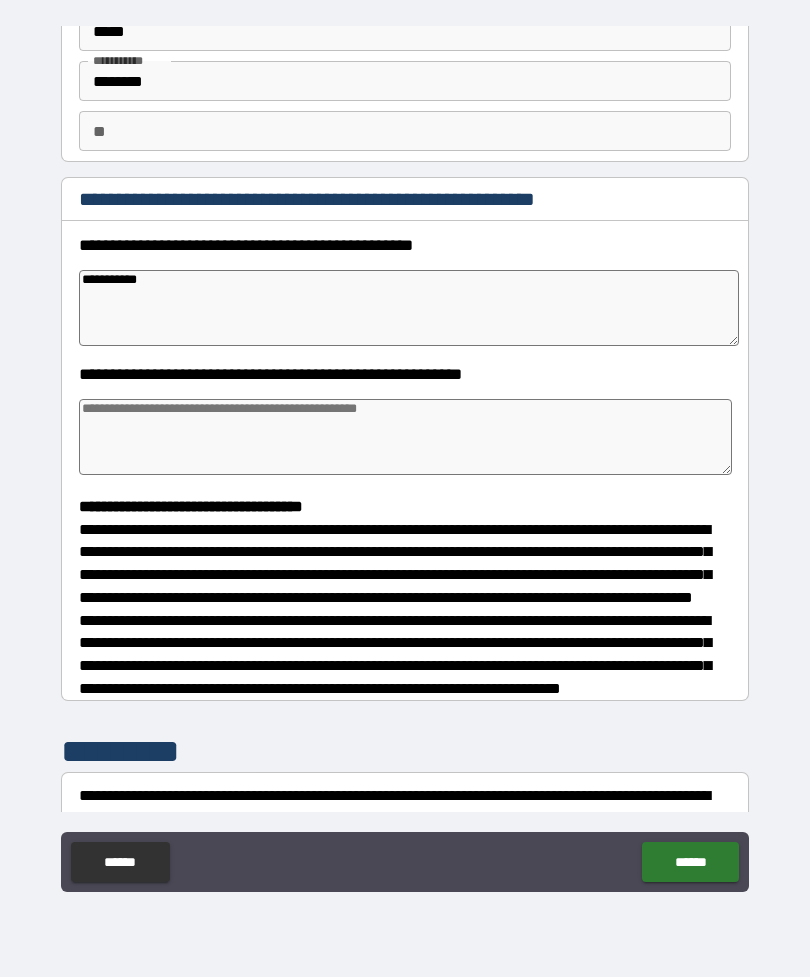 type on "*" 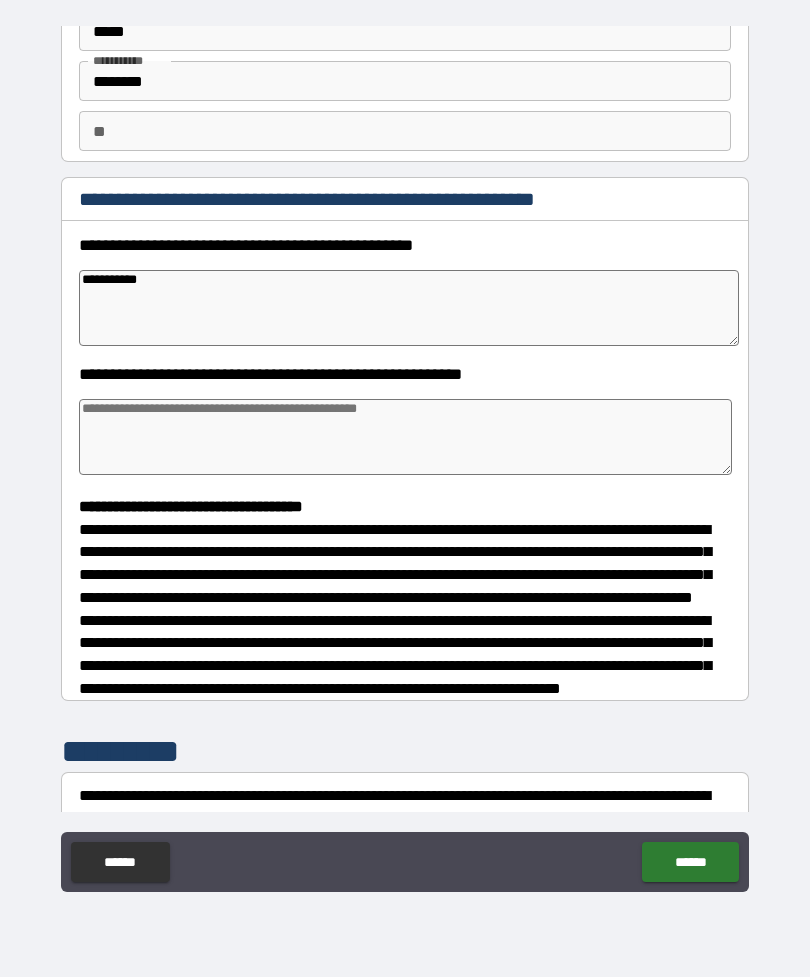 type on "*" 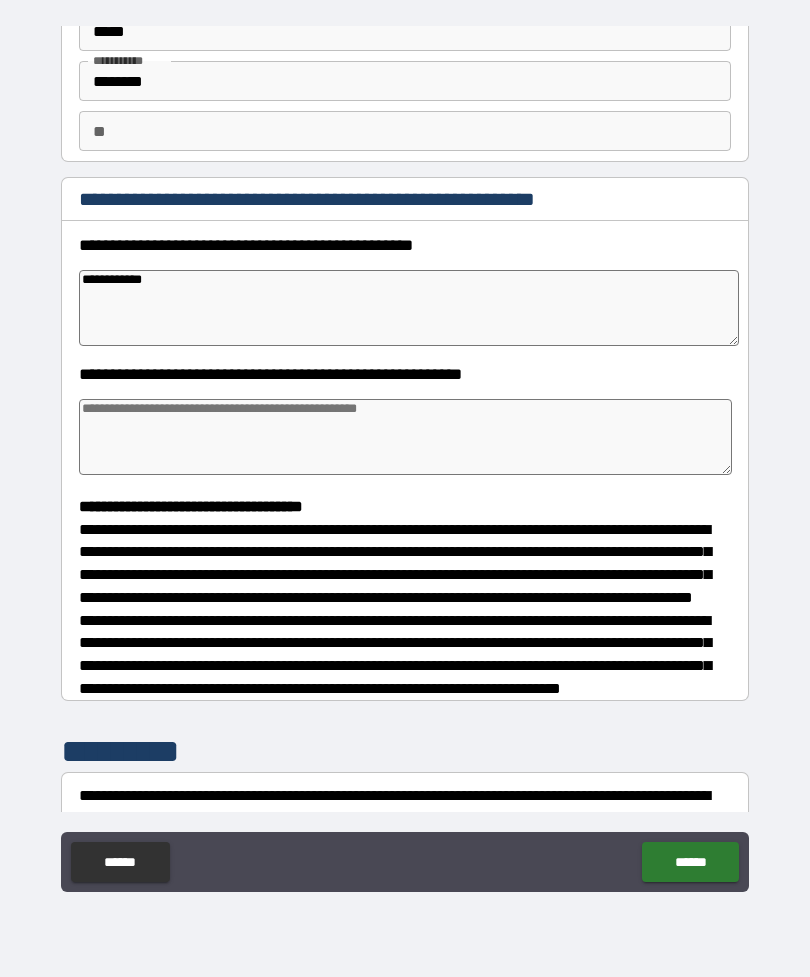 type on "*" 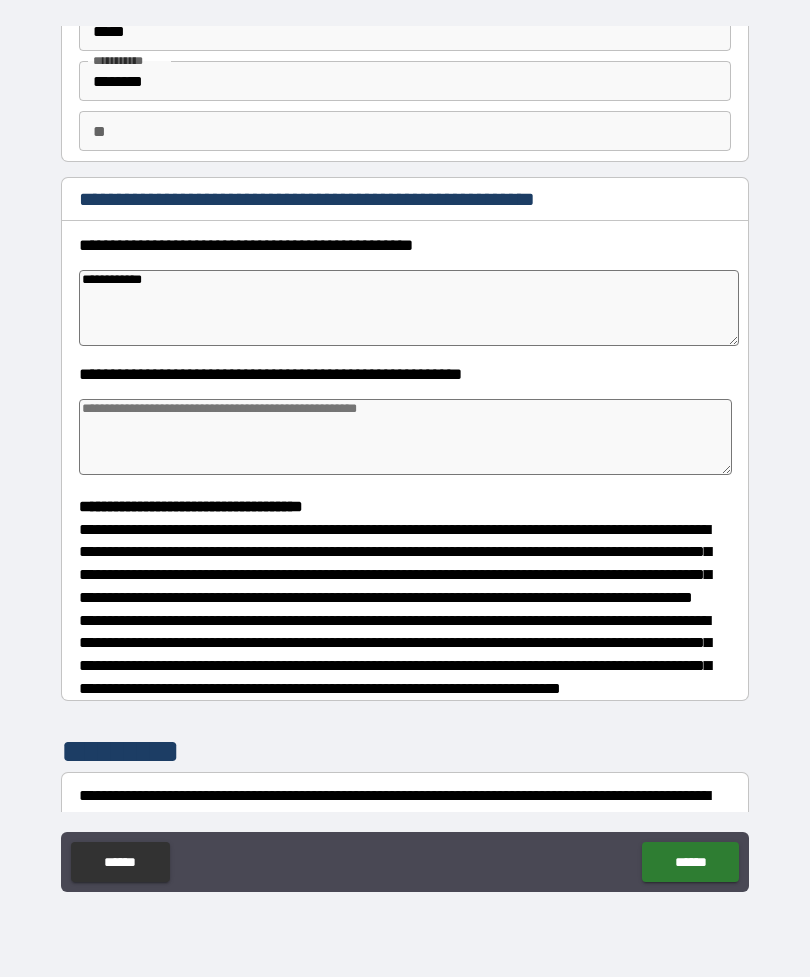 type on "*" 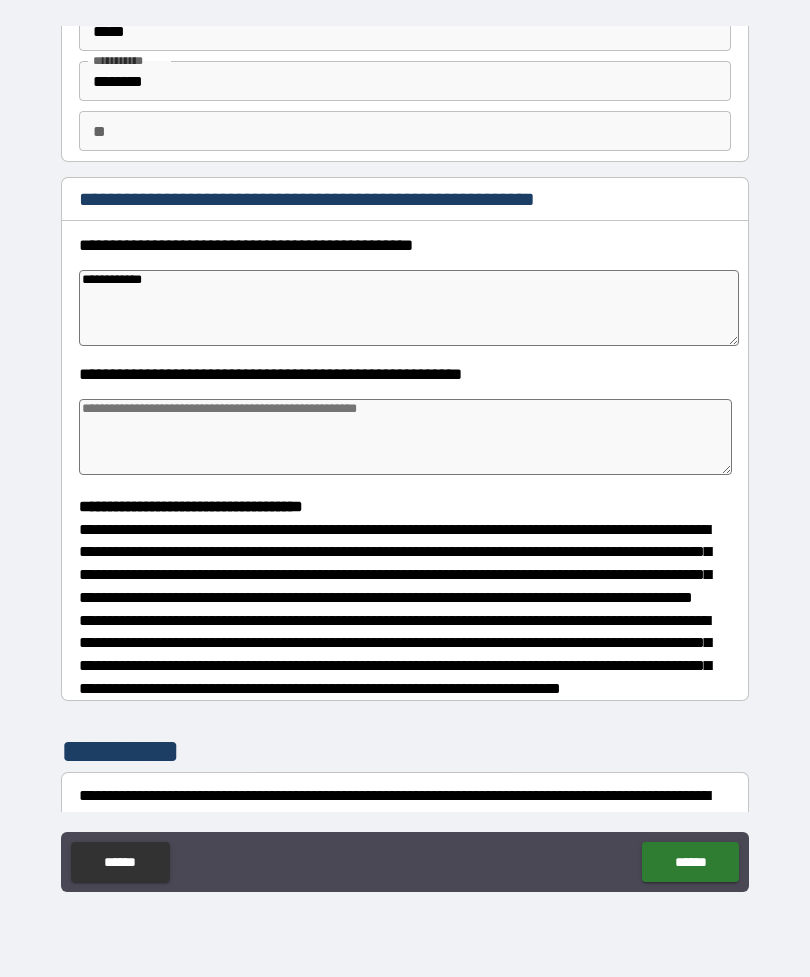 type on "**********" 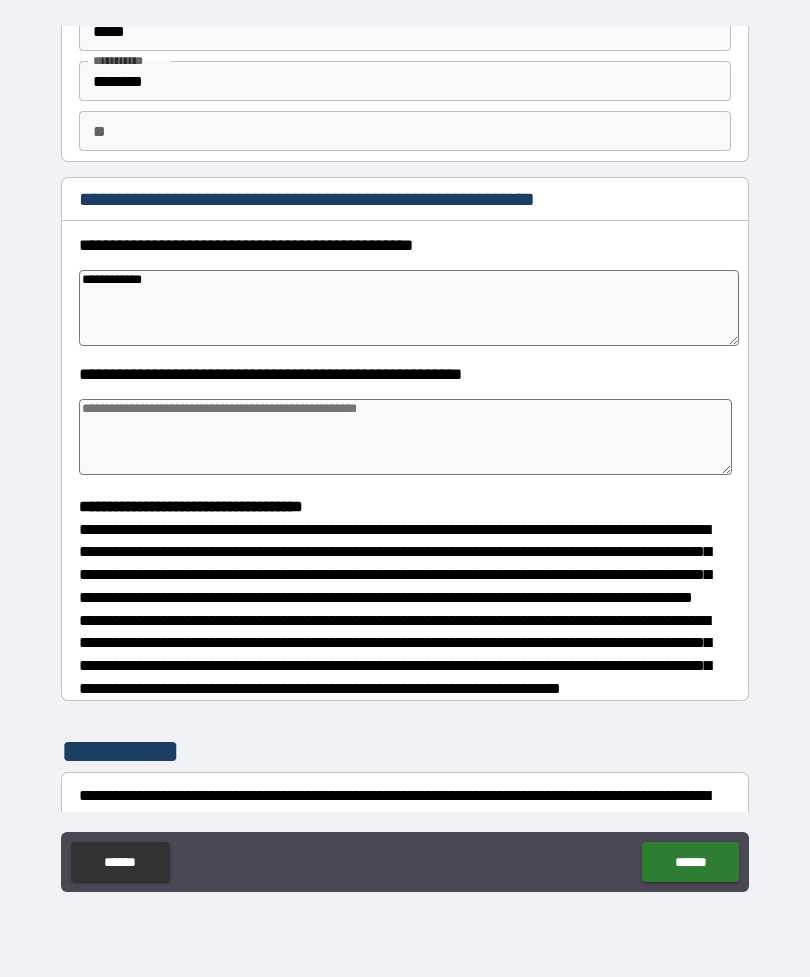type on "*" 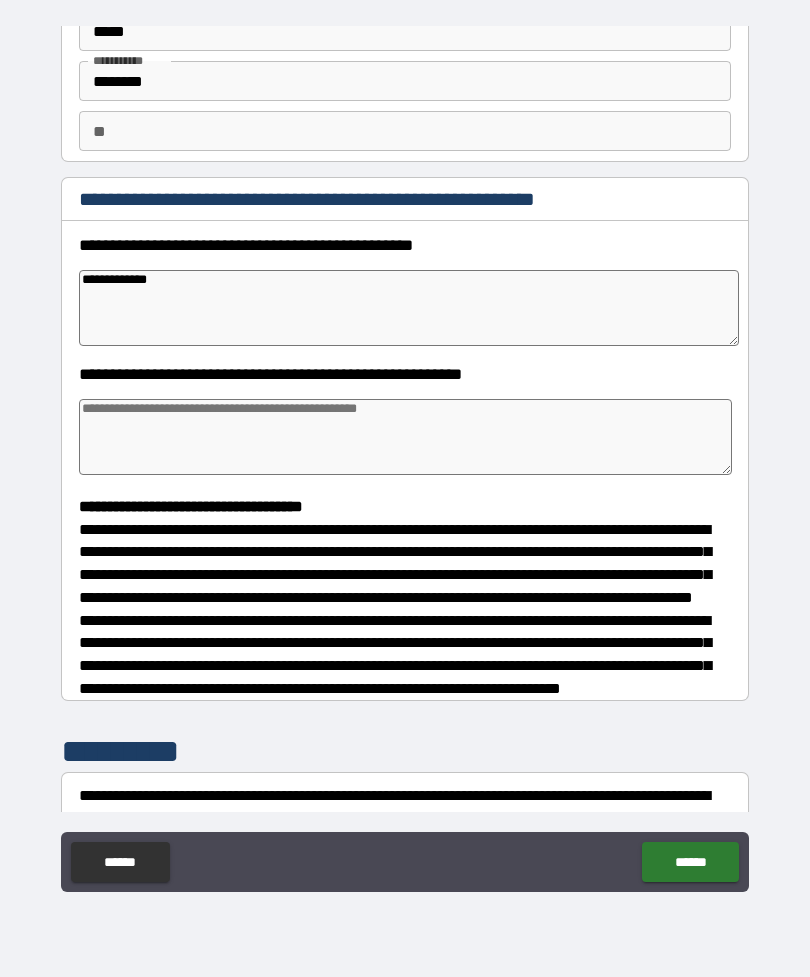 type on "*" 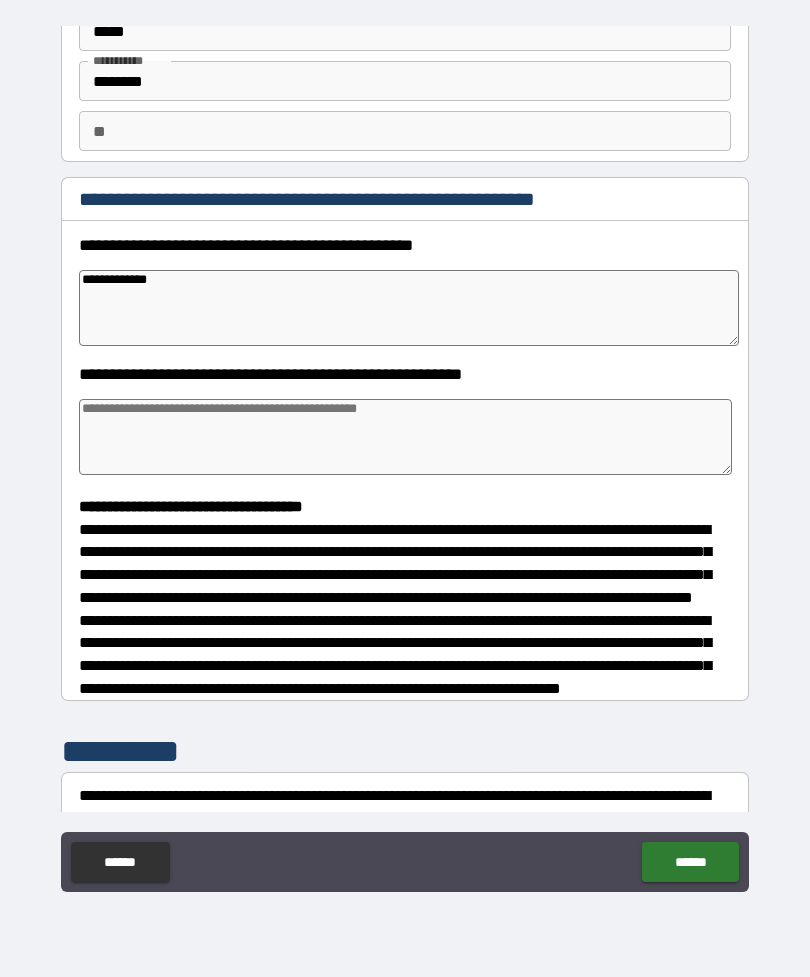 type on "*" 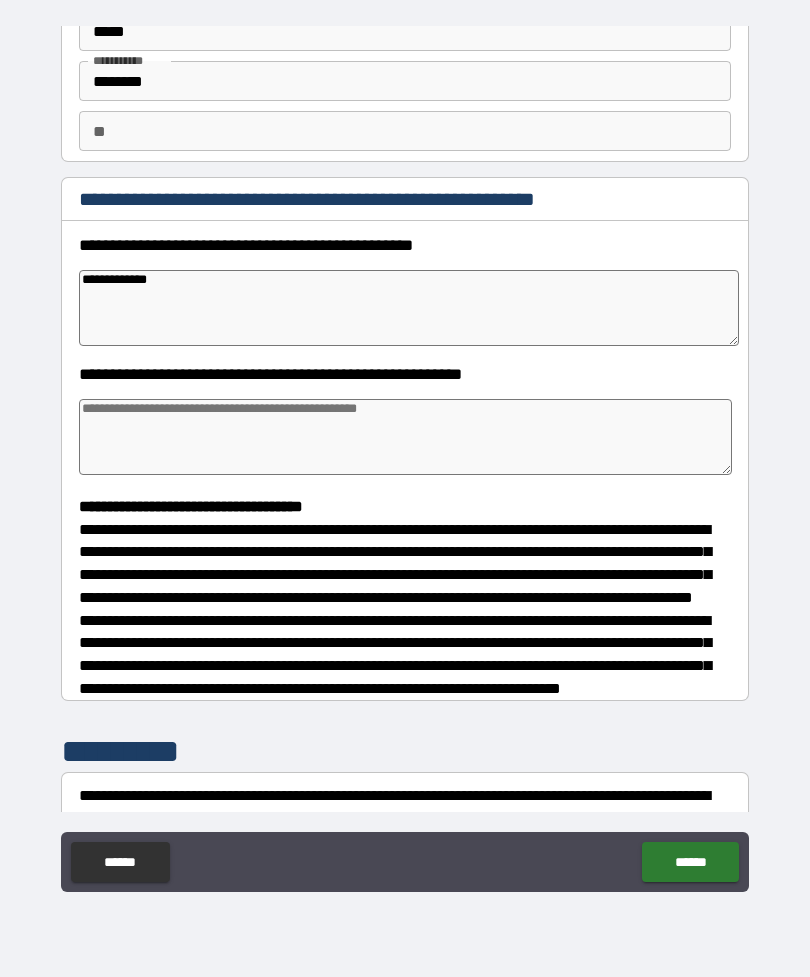 type on "**********" 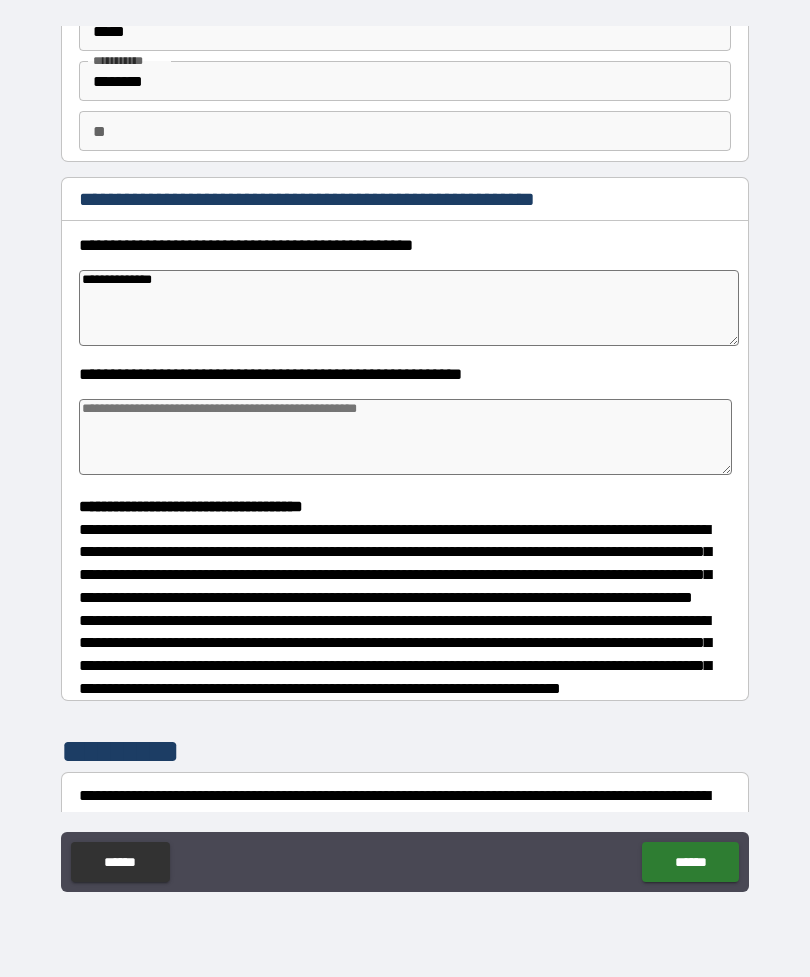 type on "*" 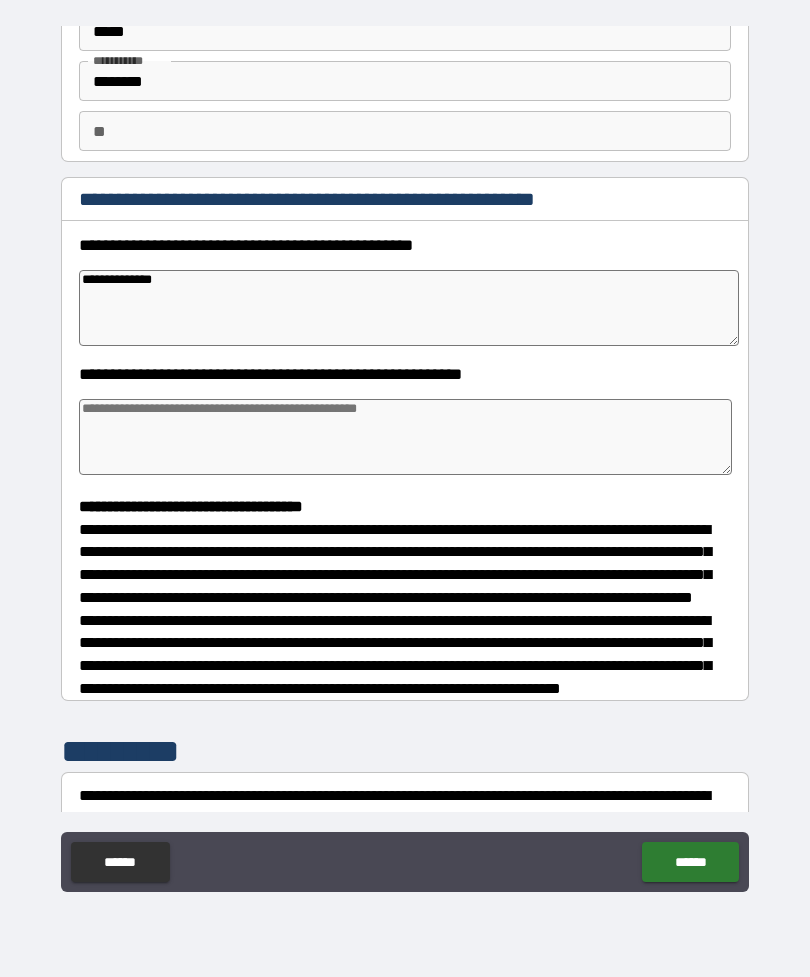 type on "*" 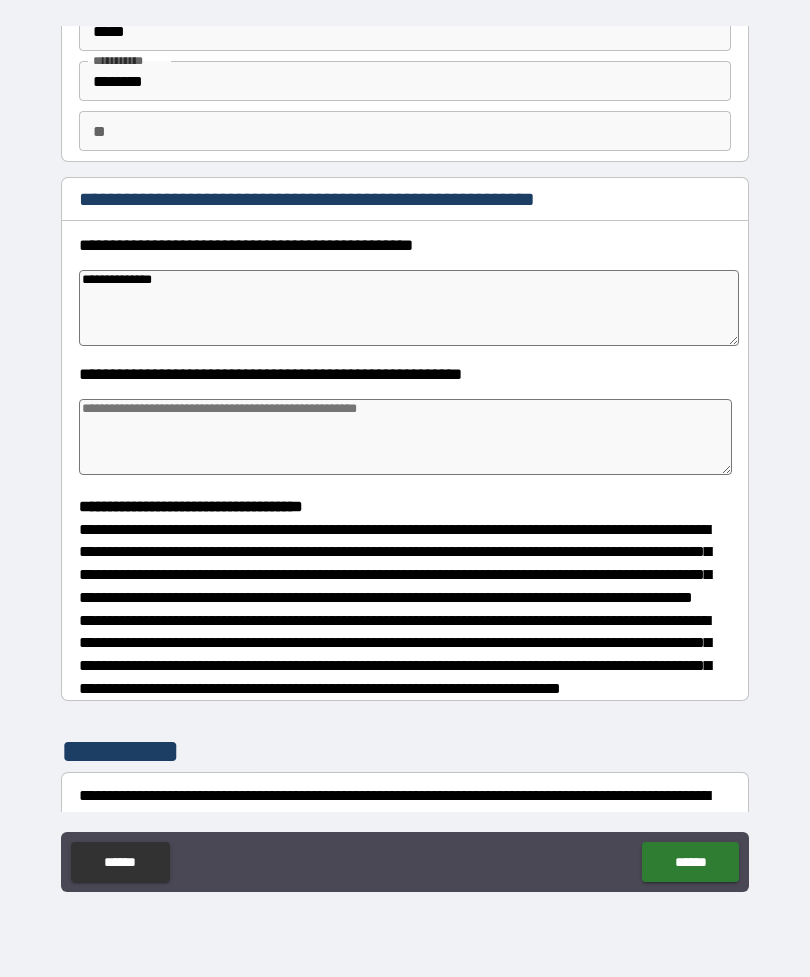 type on "*" 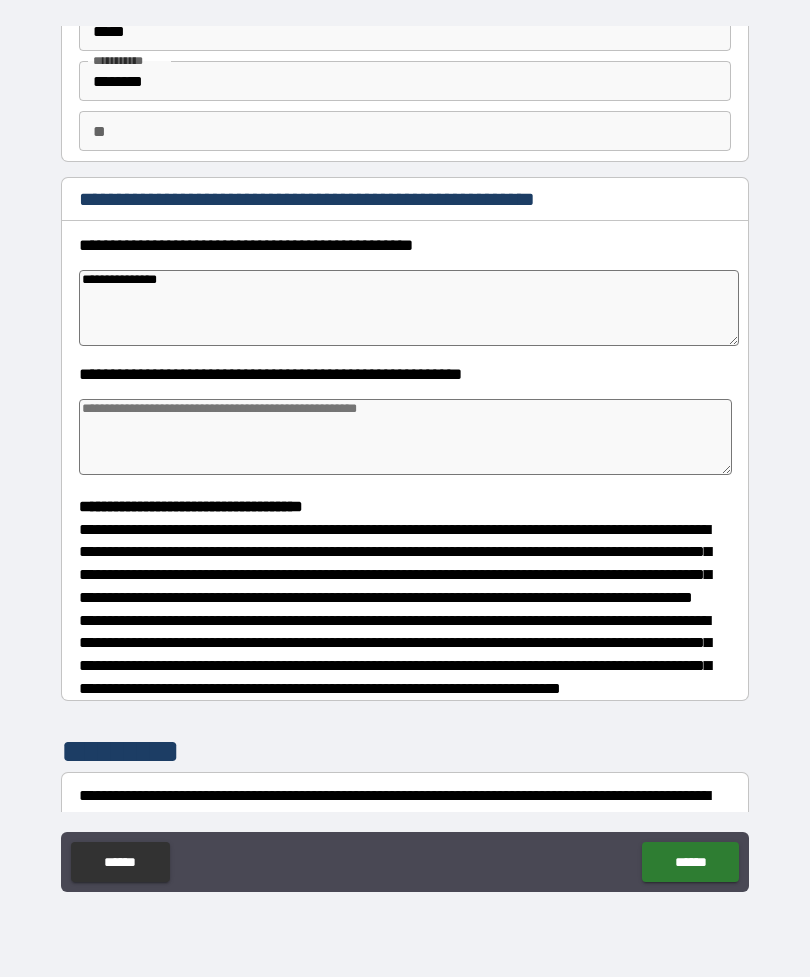 type on "*" 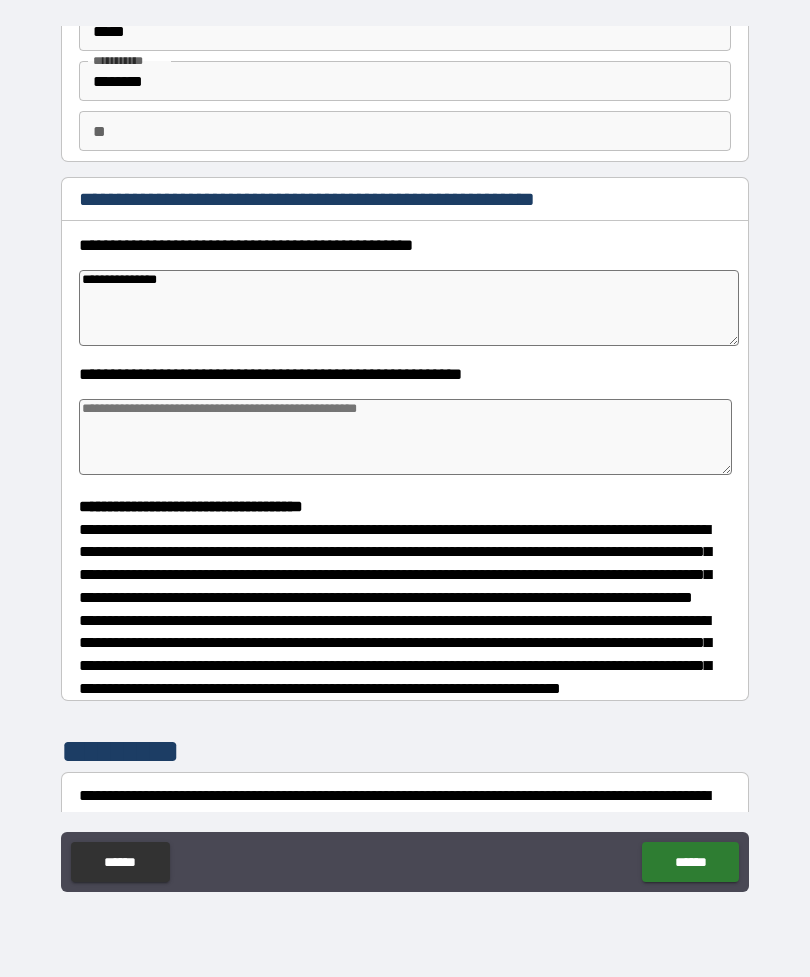 type on "**********" 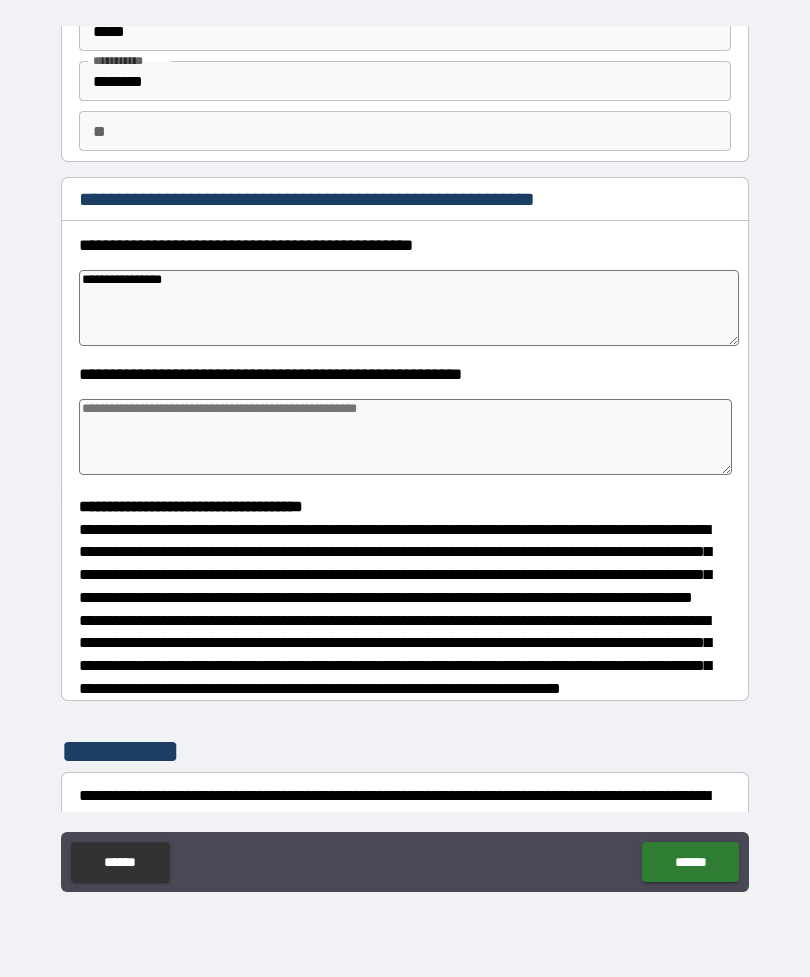 type on "*" 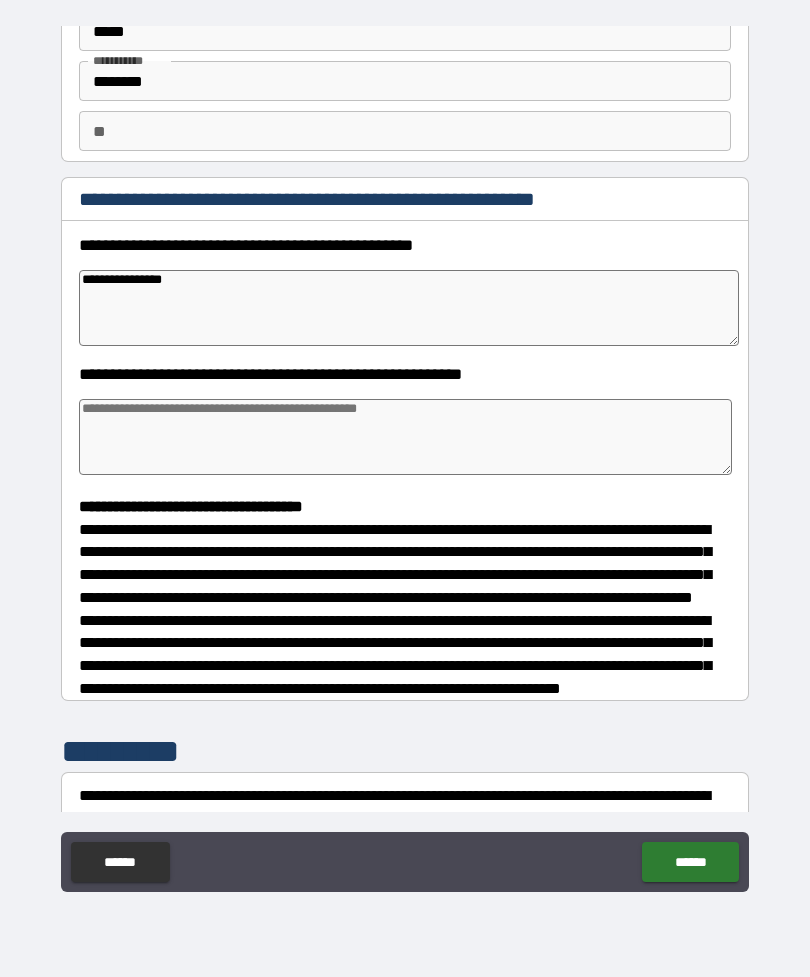 type on "*" 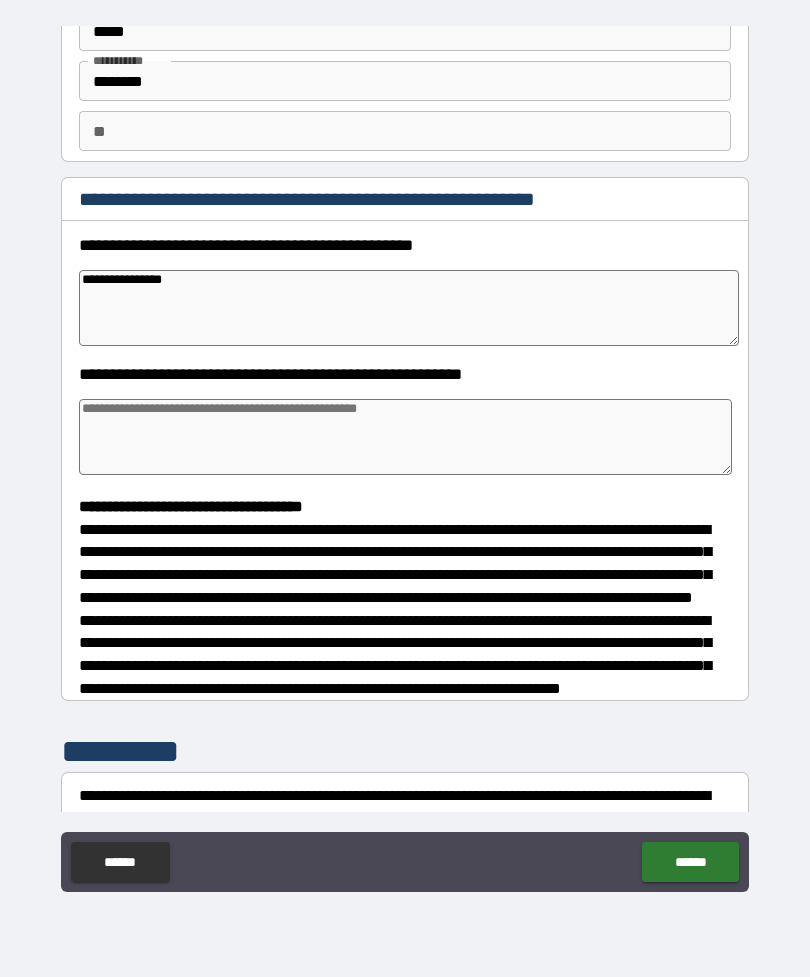 type on "*" 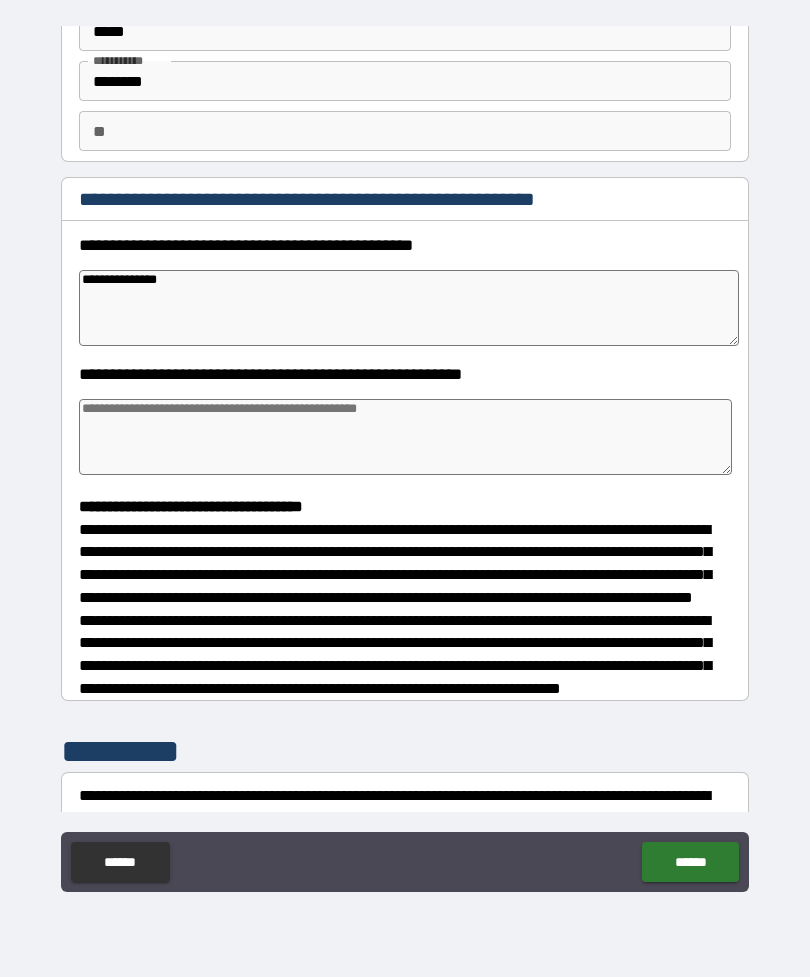 type on "*" 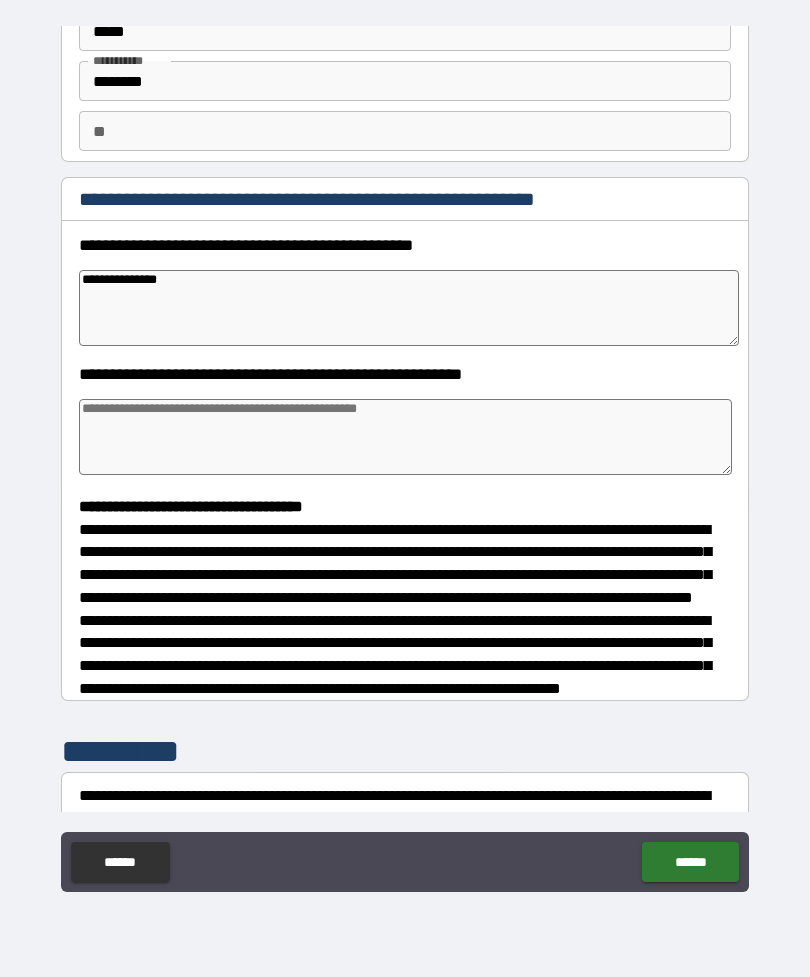 type on "*" 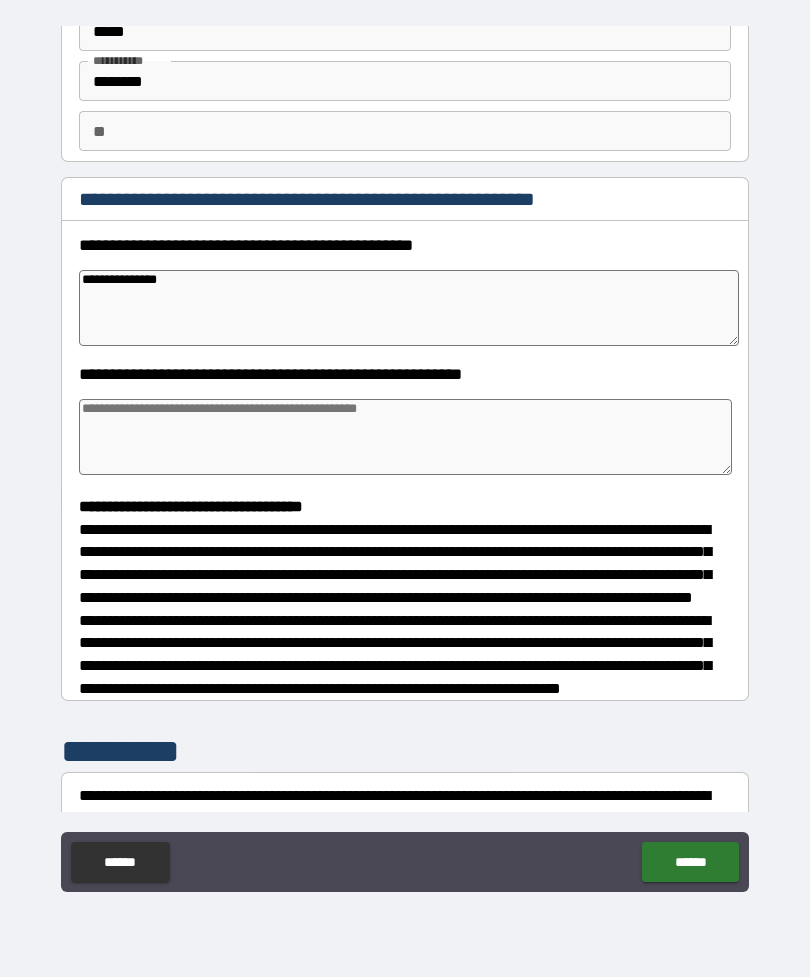 type on "*" 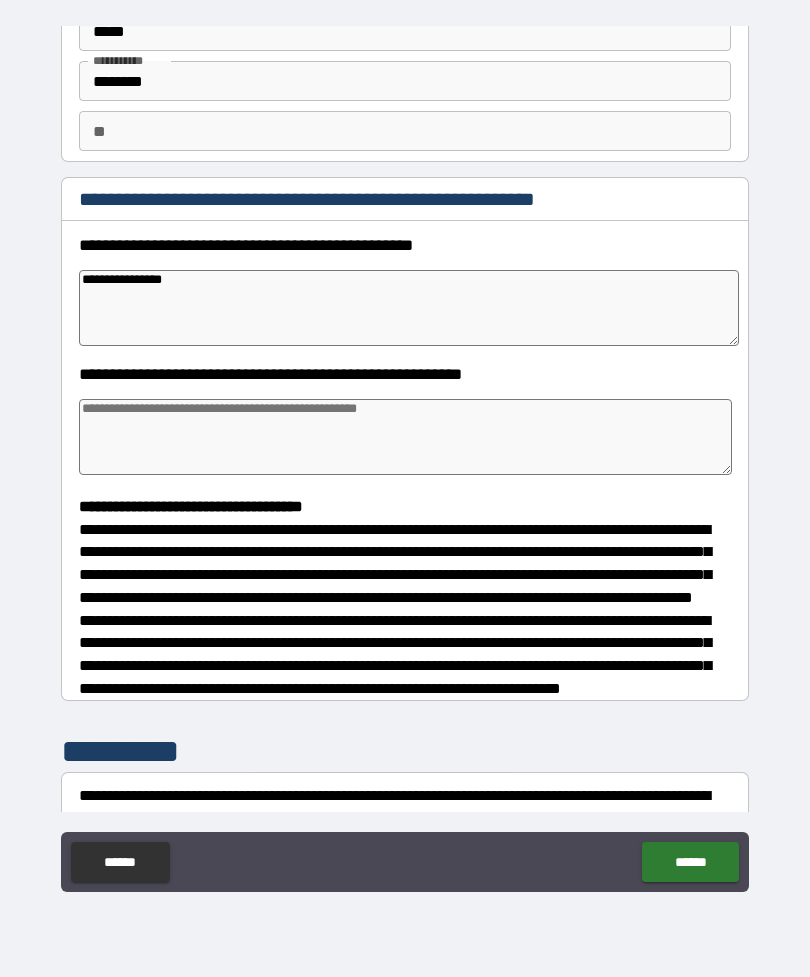 type on "*" 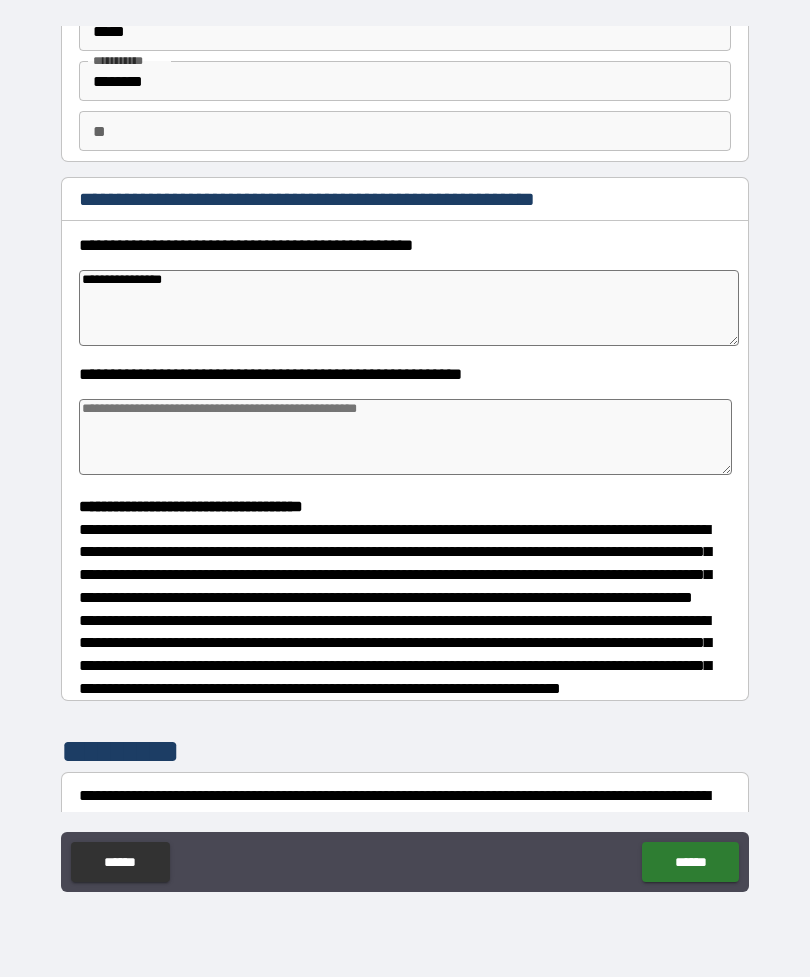 type on "*" 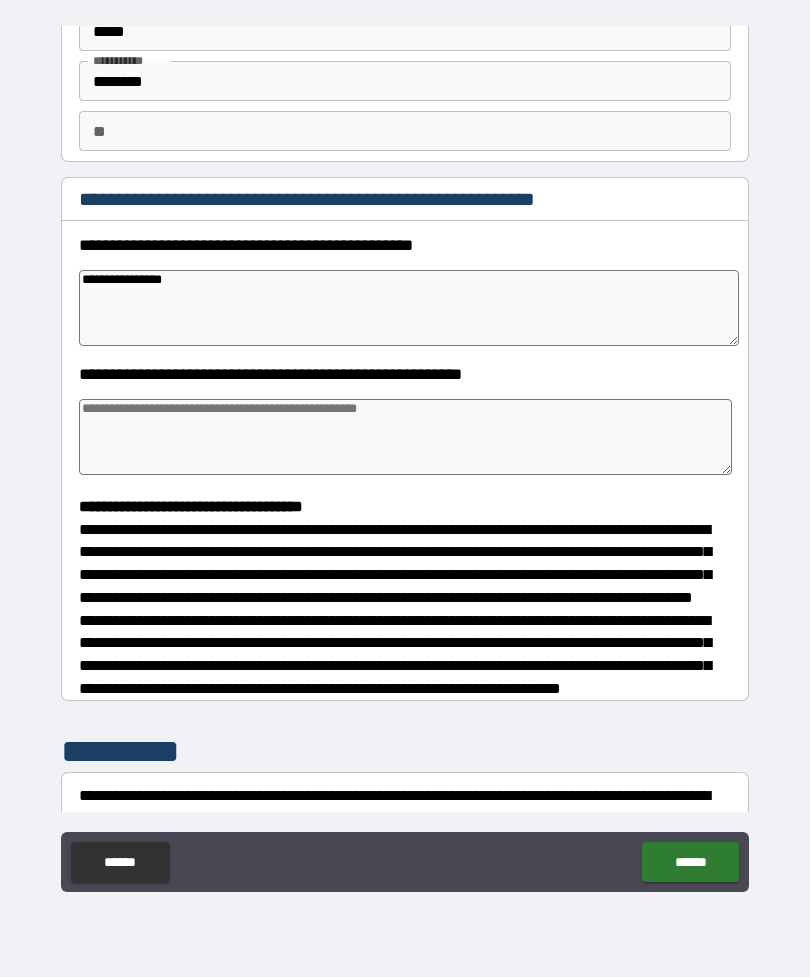 type on "*" 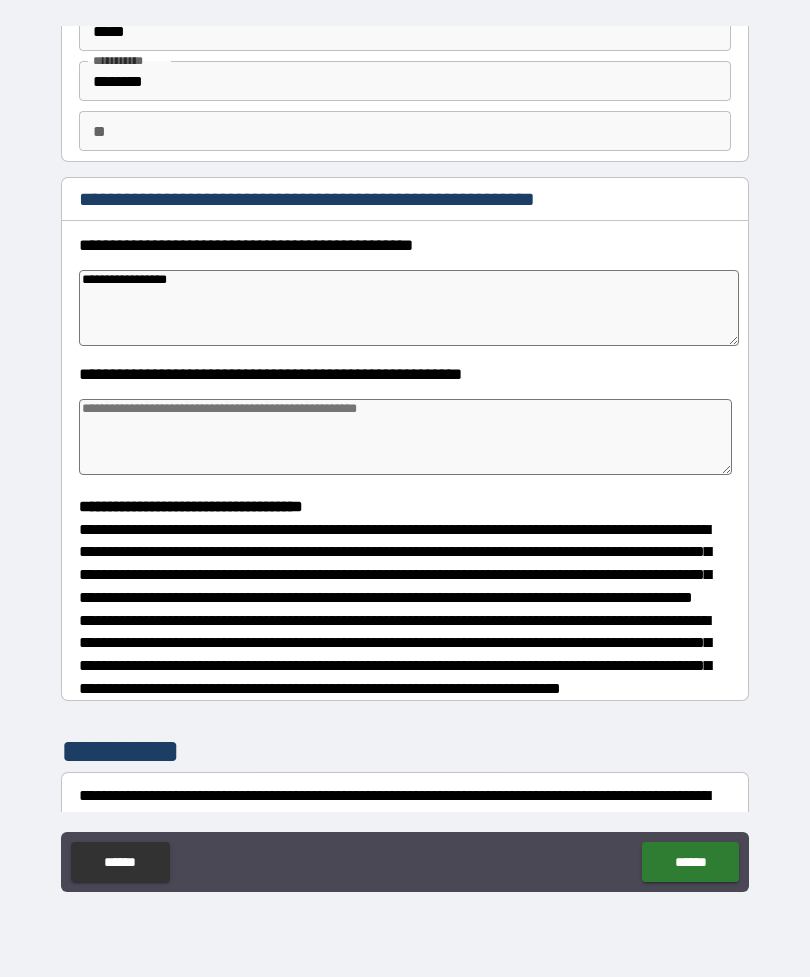 type on "*" 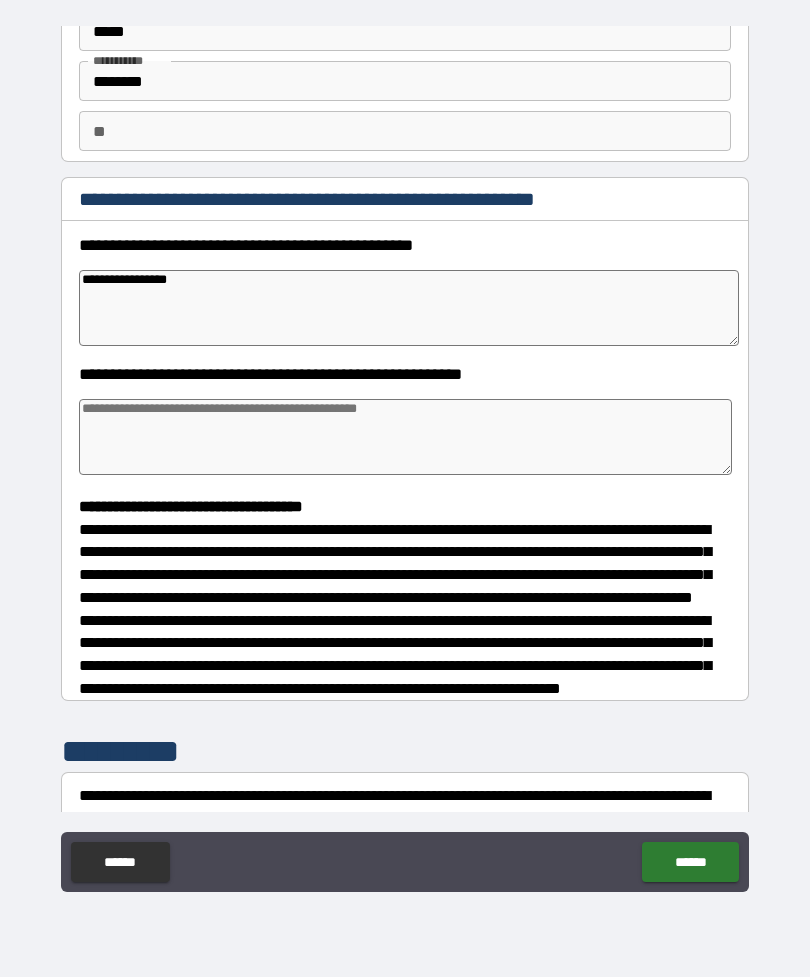 type on "*" 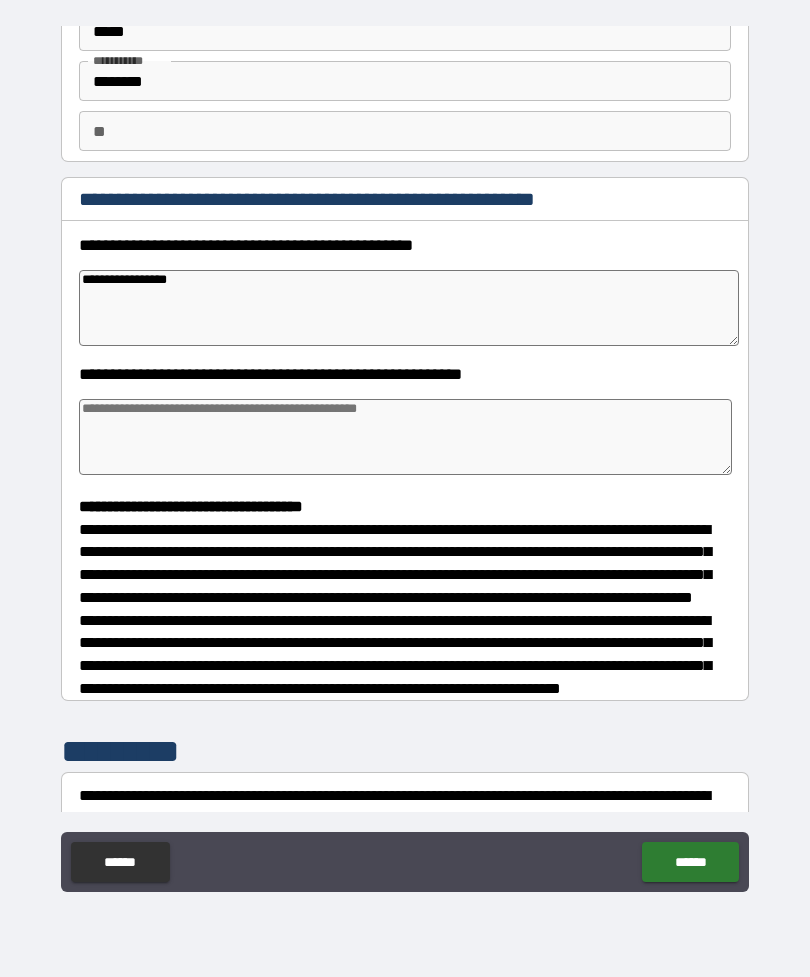 type on "*" 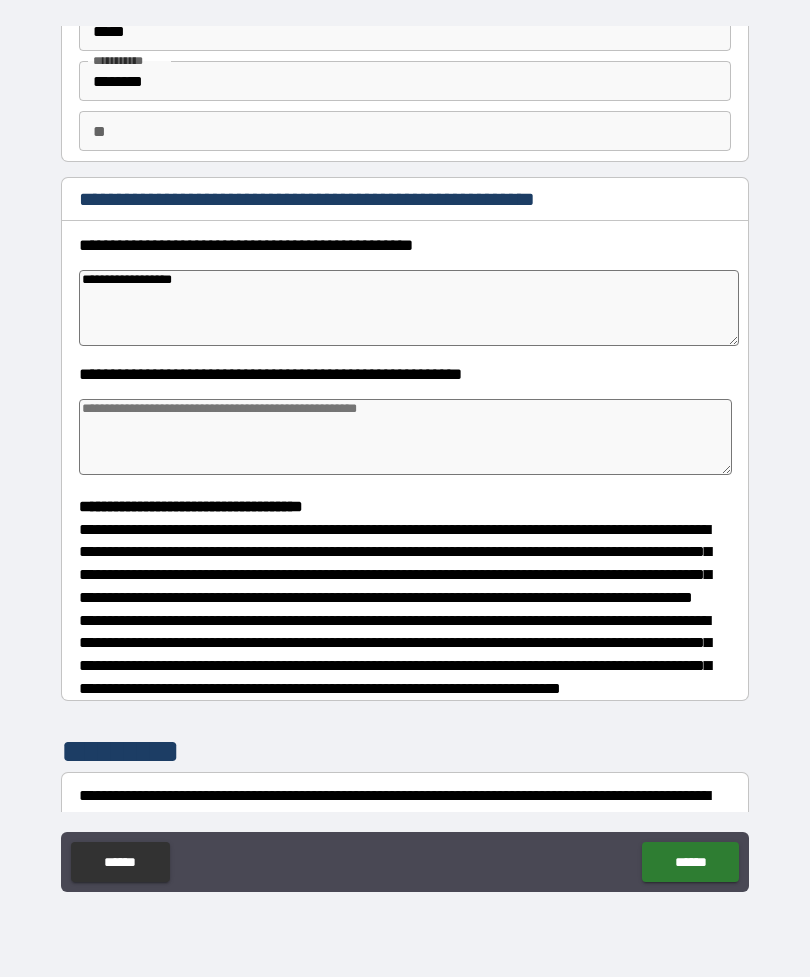 type on "*" 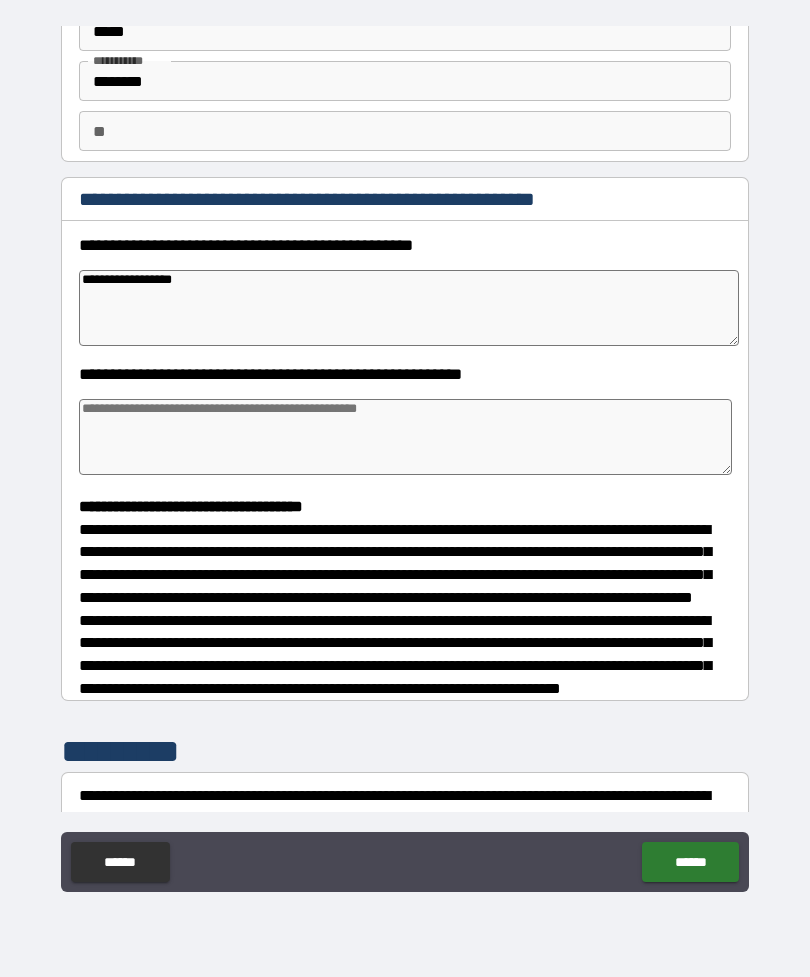 type on "*" 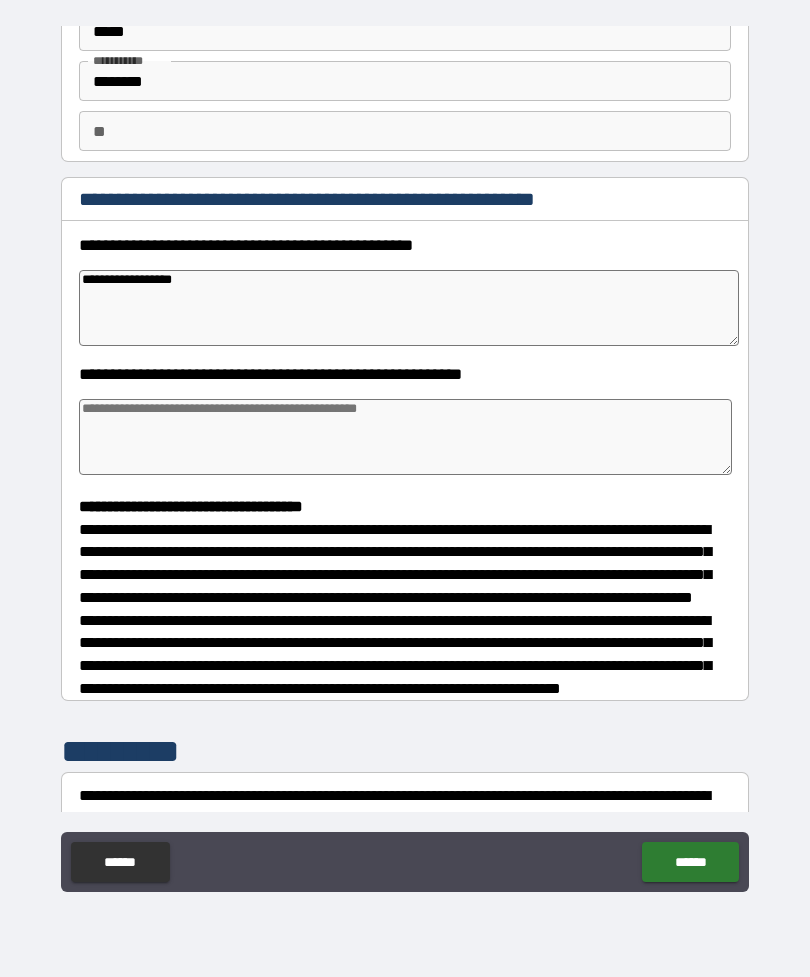type on "*" 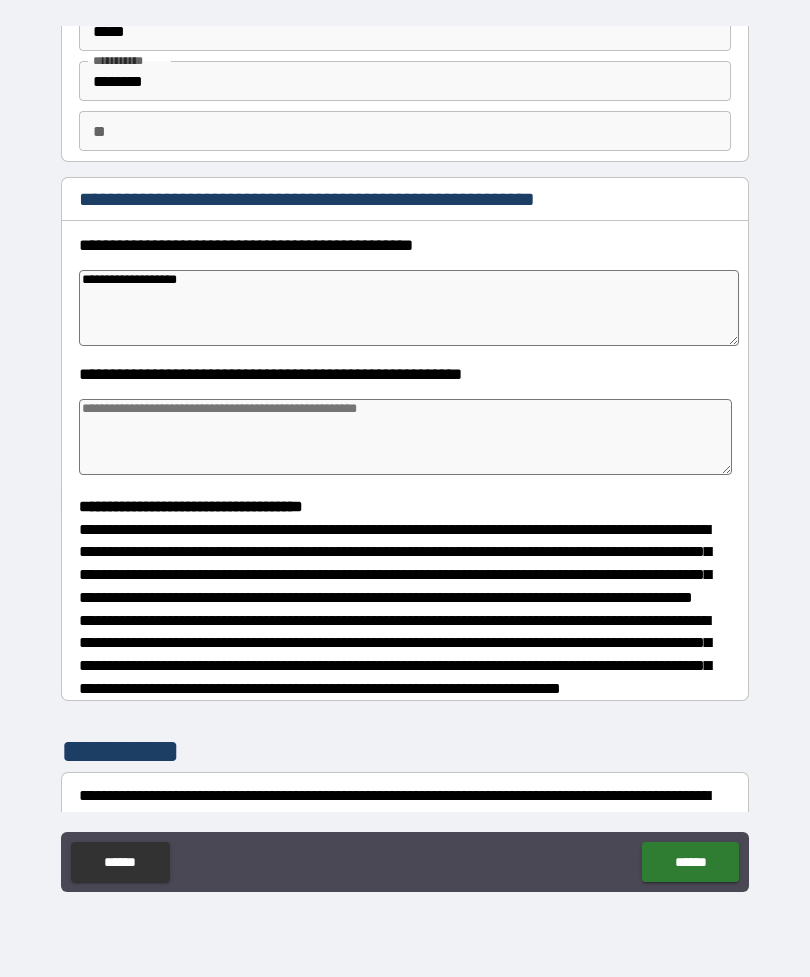 type on "*" 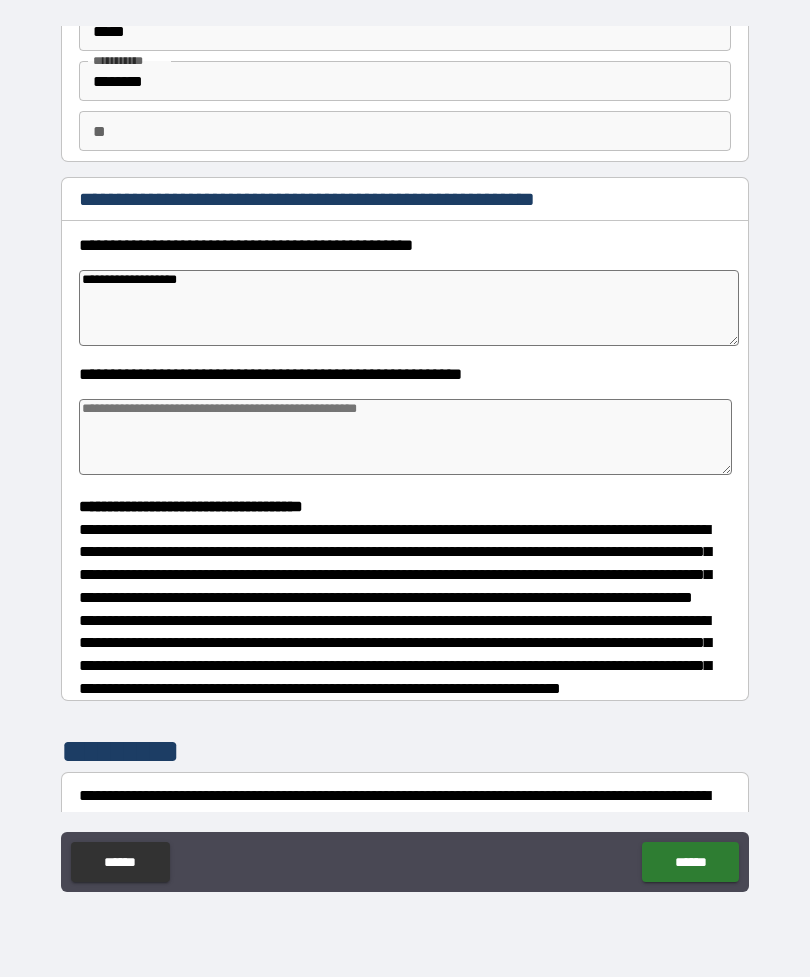 type on "*" 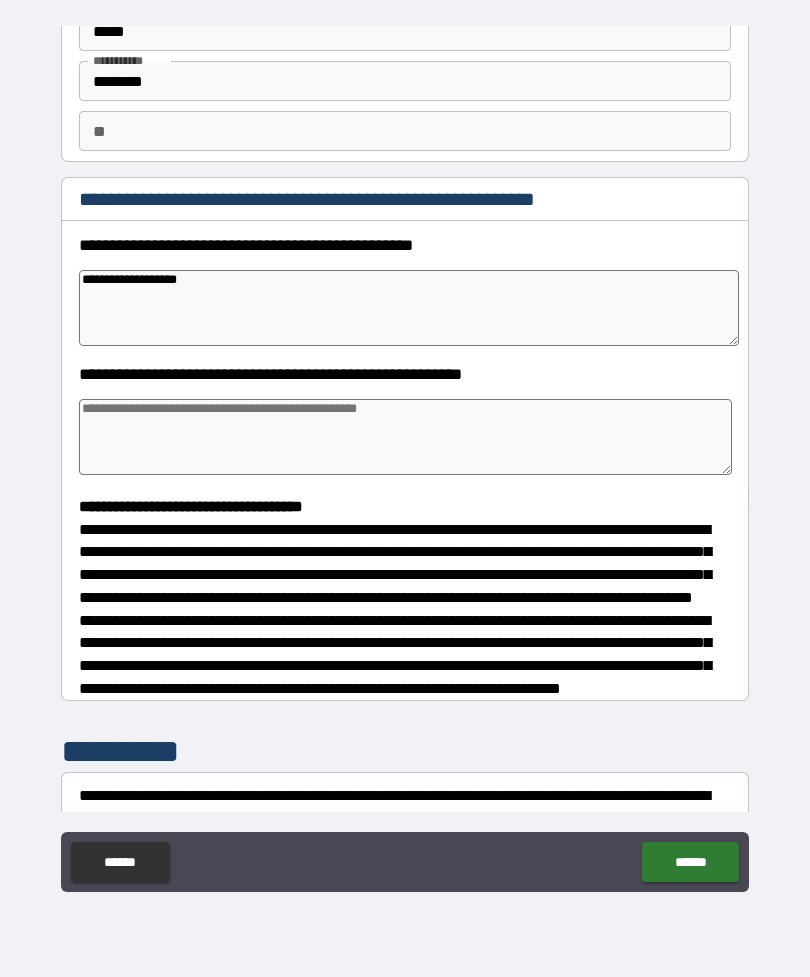 type on "*" 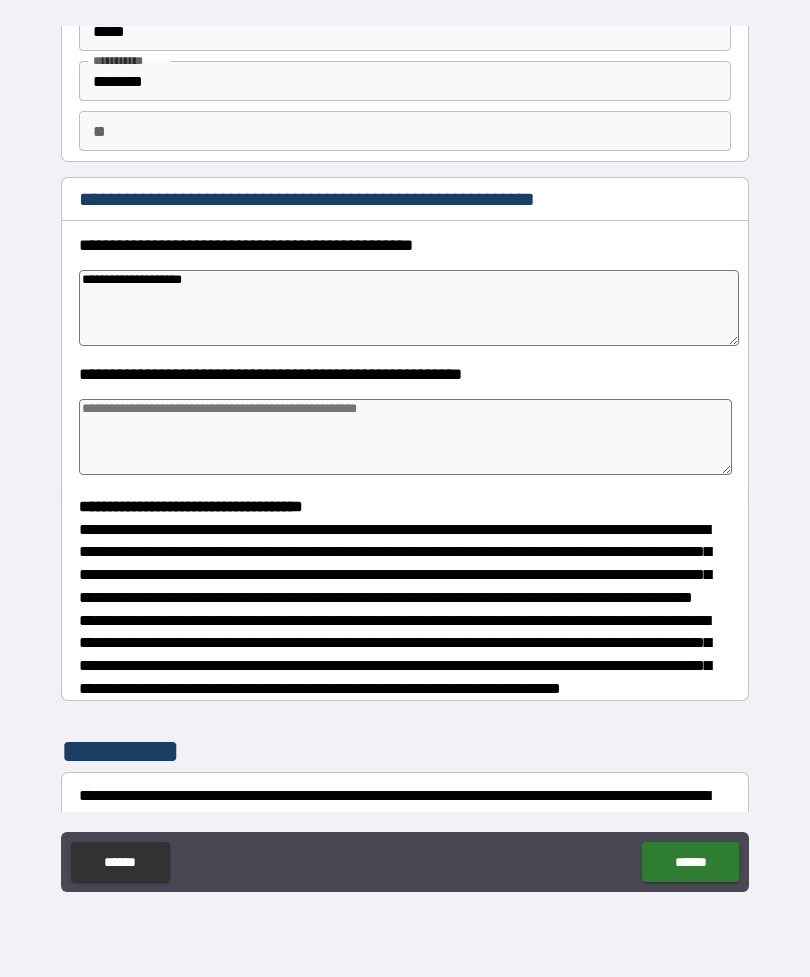 type on "*" 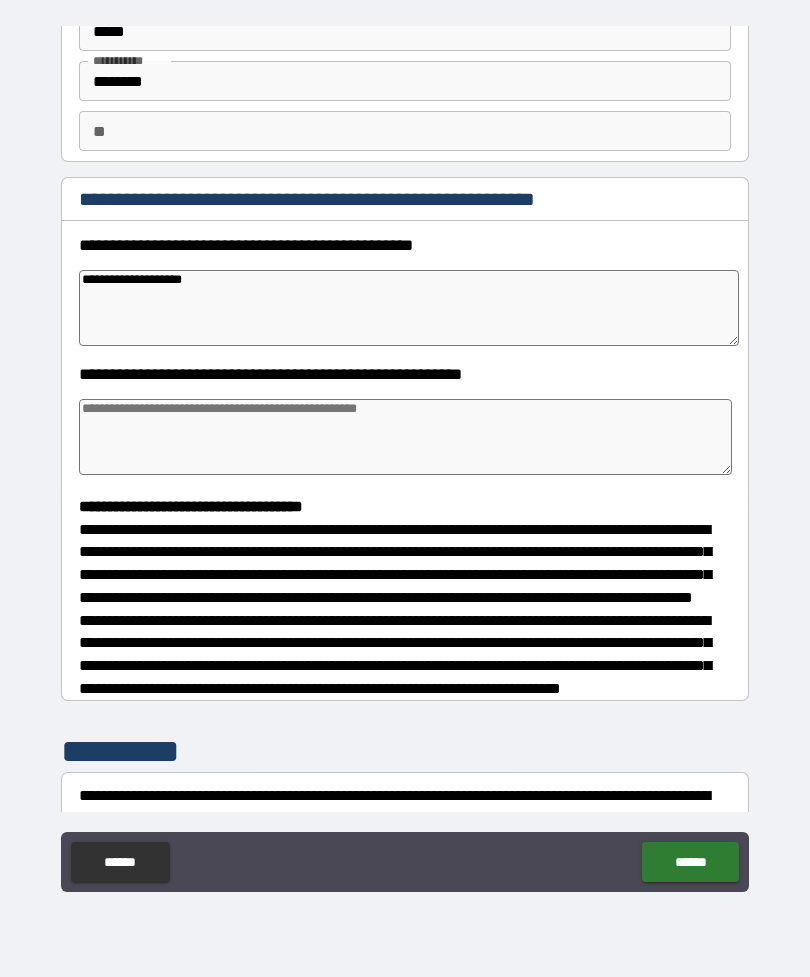 type on "*" 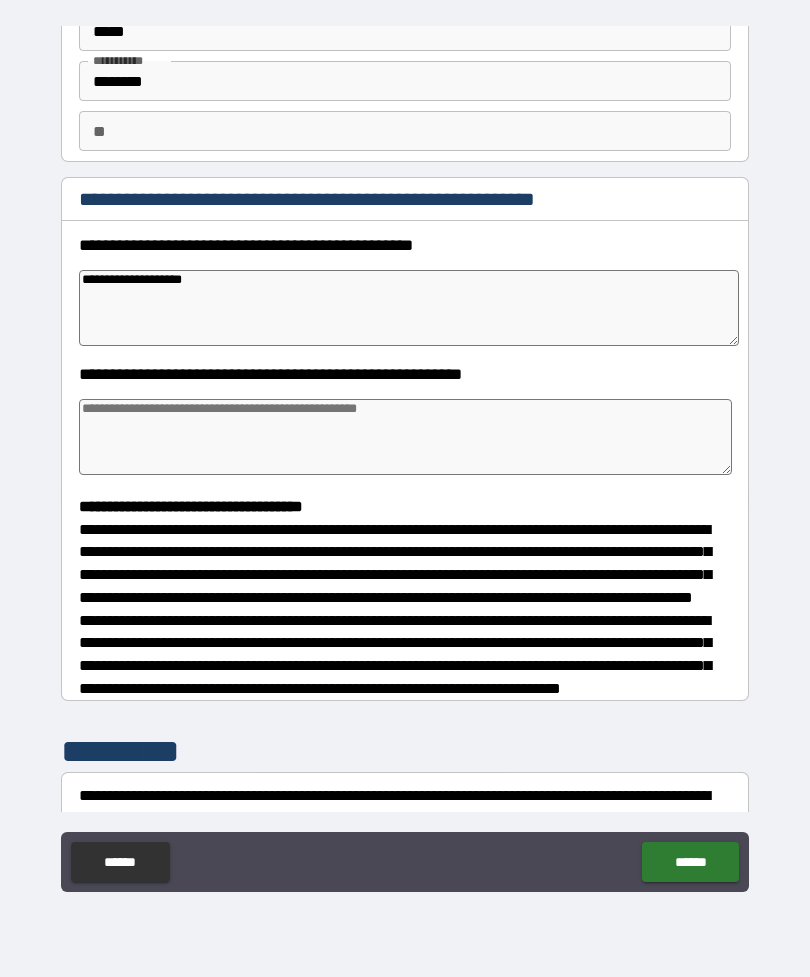 type on "*" 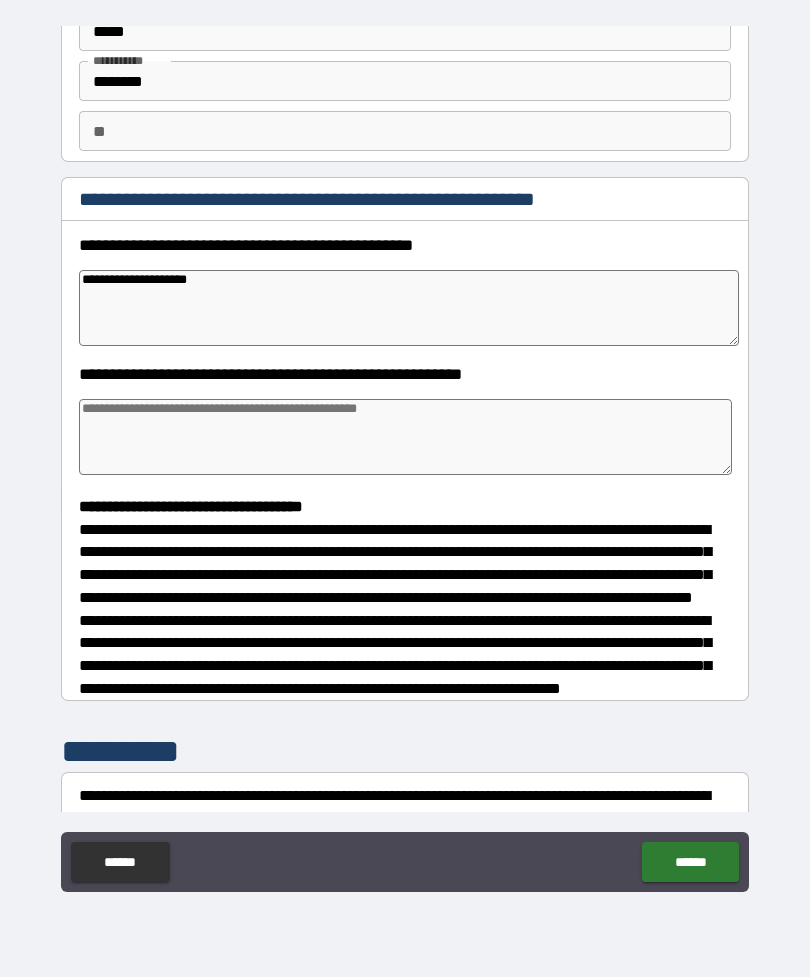 type on "*" 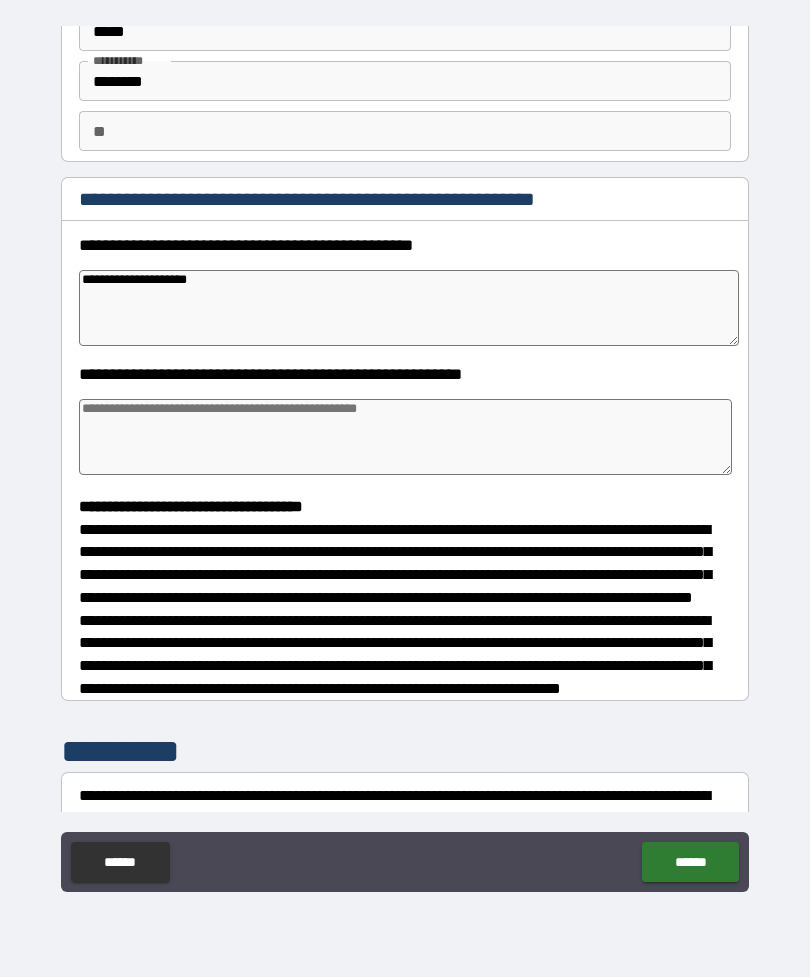 type on "*" 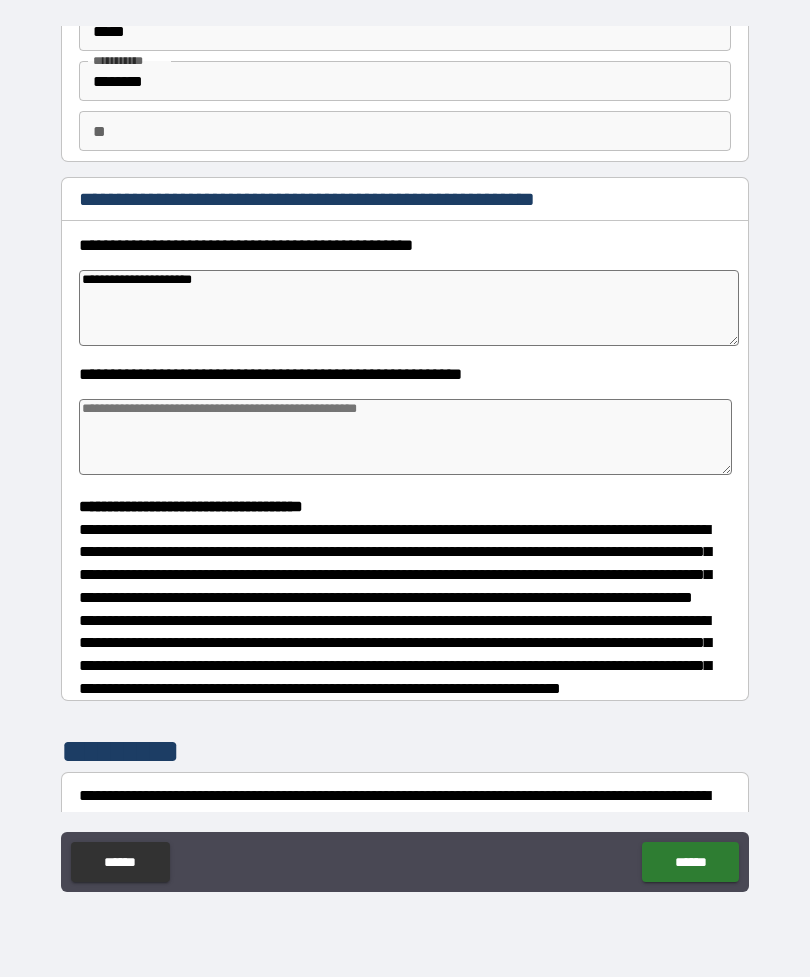 type on "*" 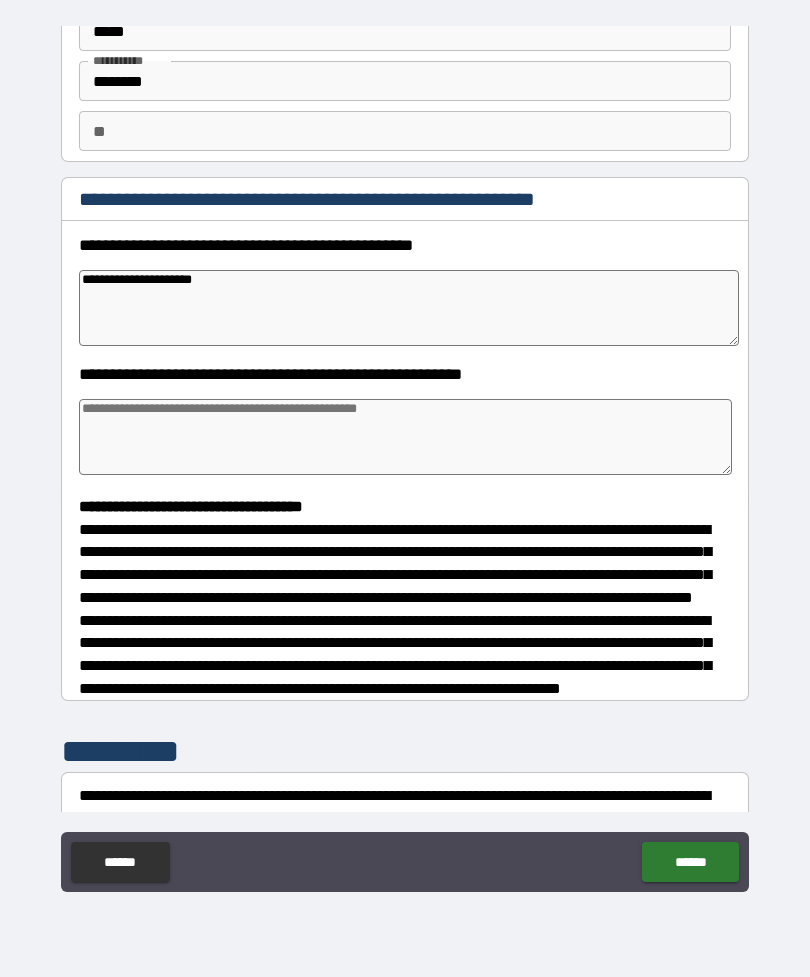 type on "**********" 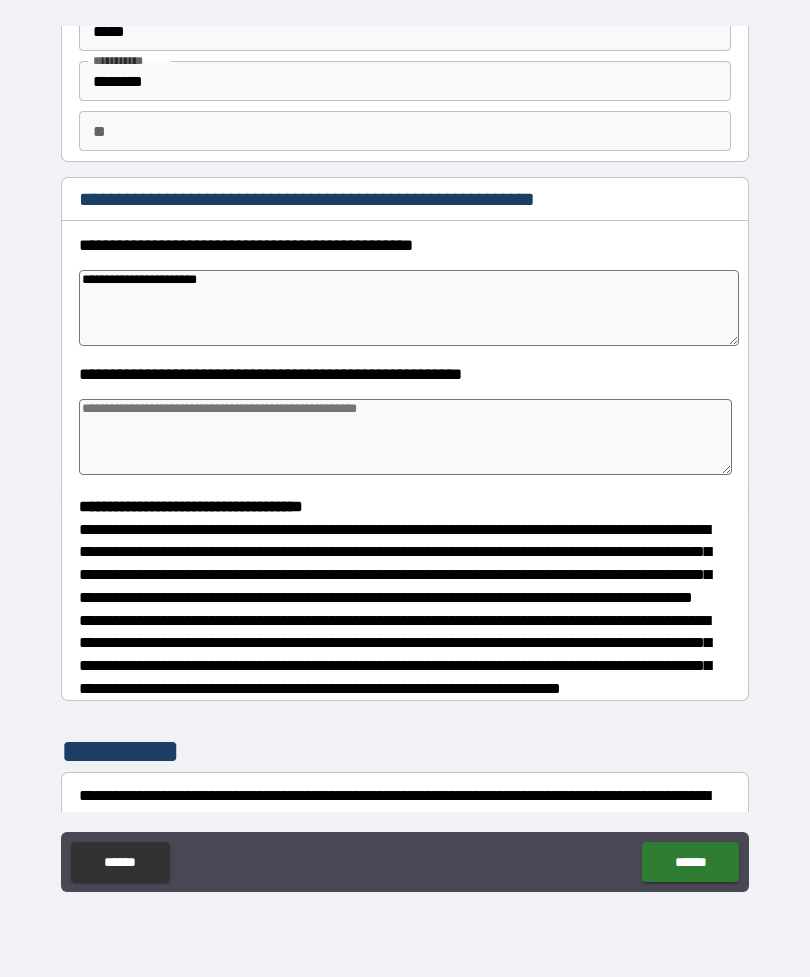 type on "*" 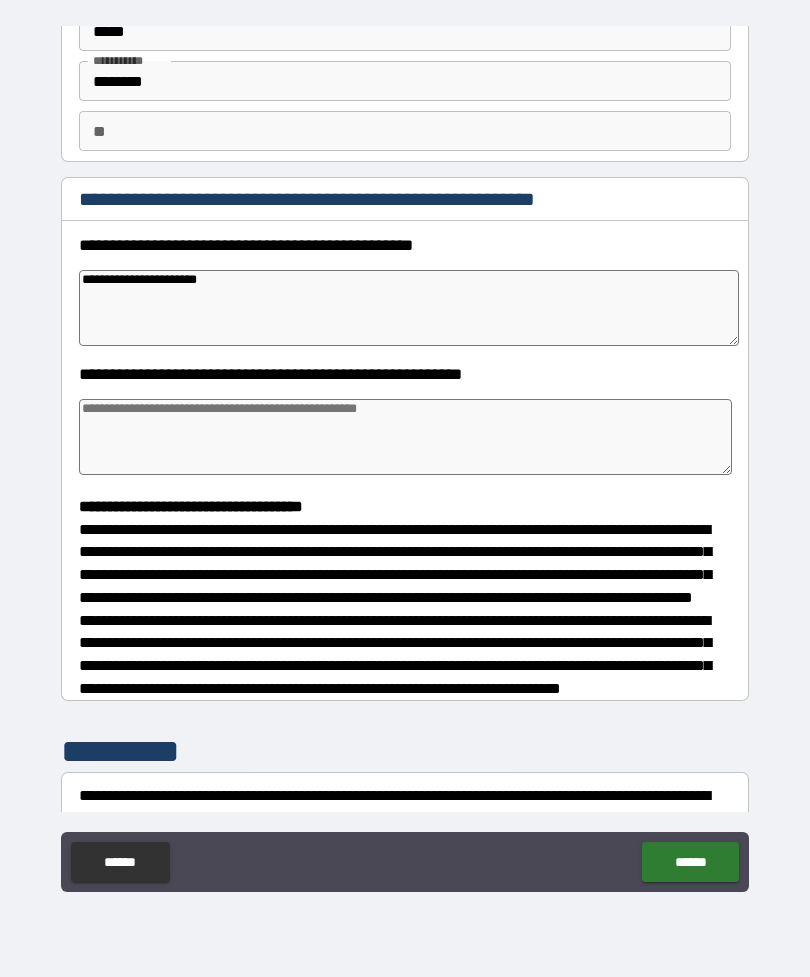 type on "*" 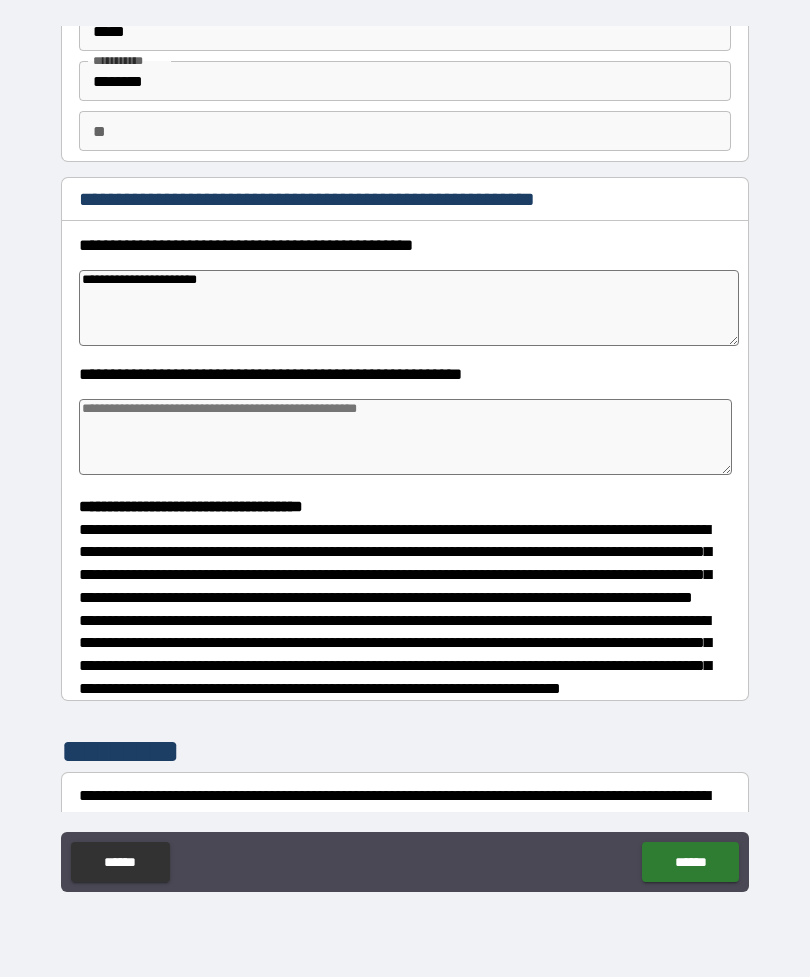 type on "*" 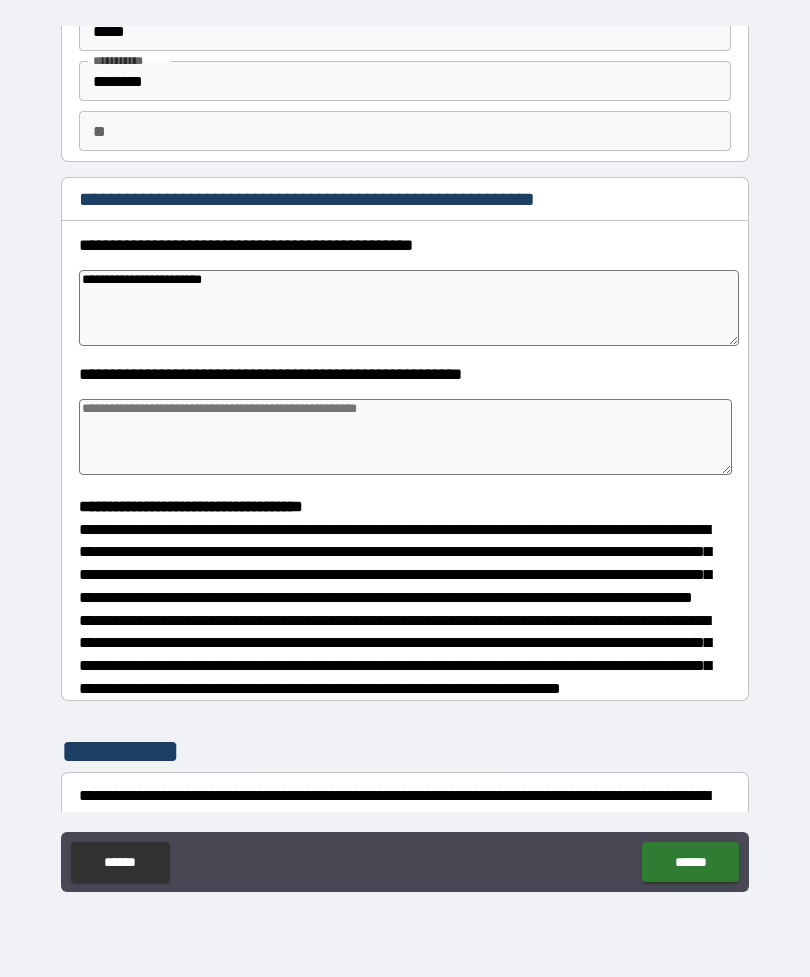 type on "*" 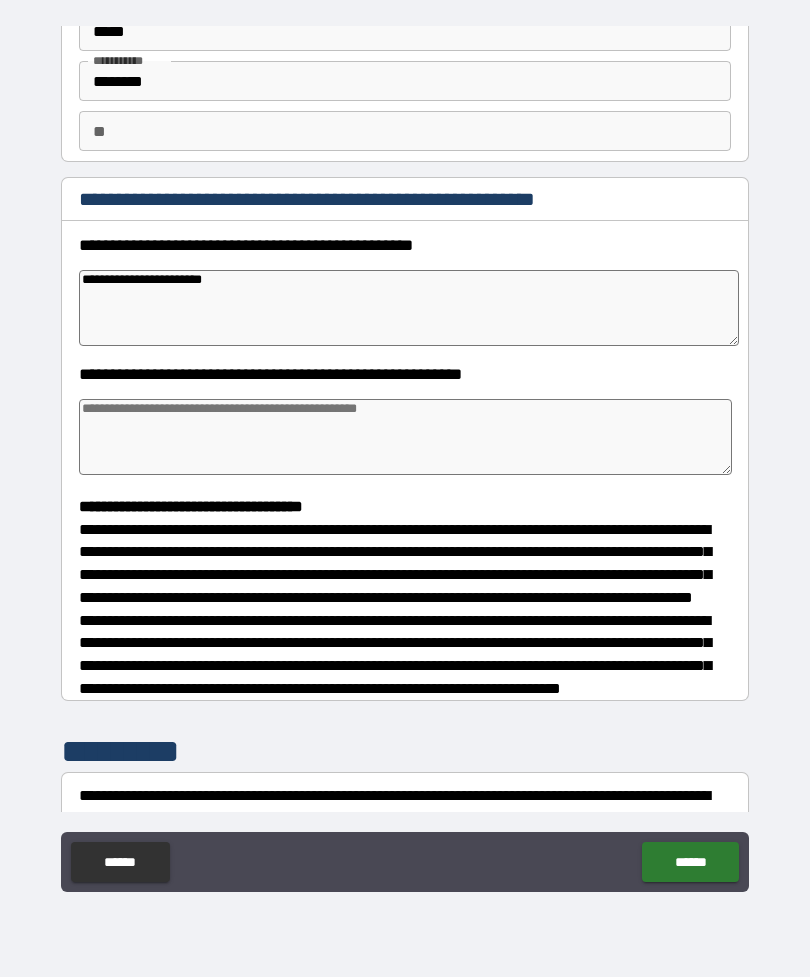 type on "**********" 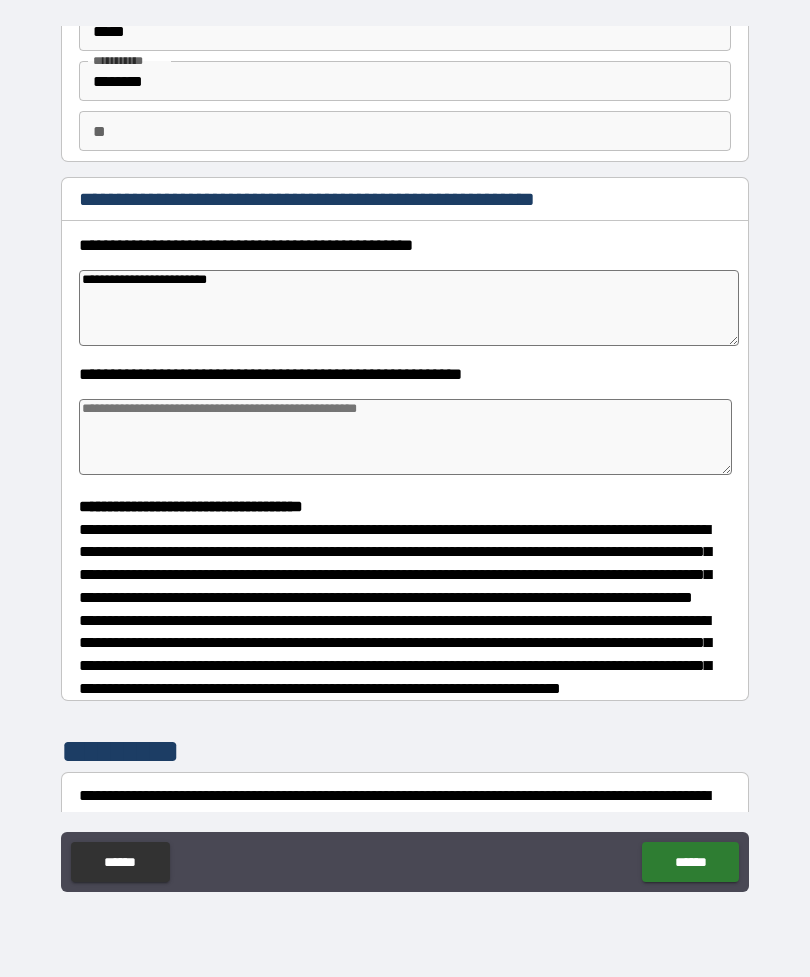 type on "*" 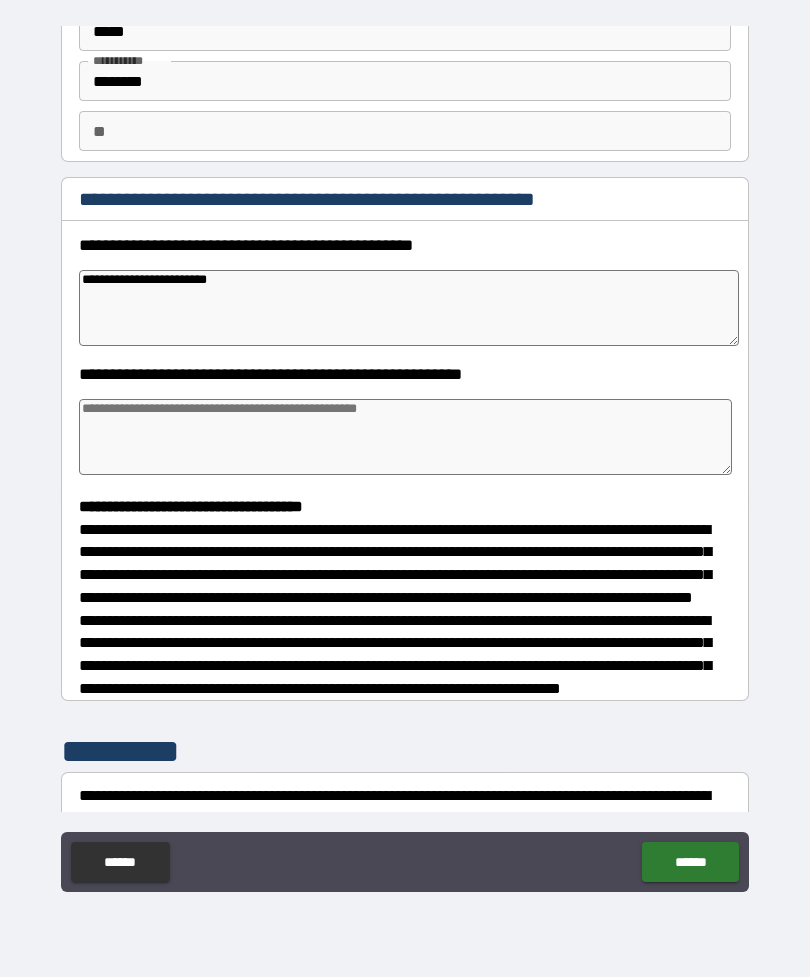 type on "*" 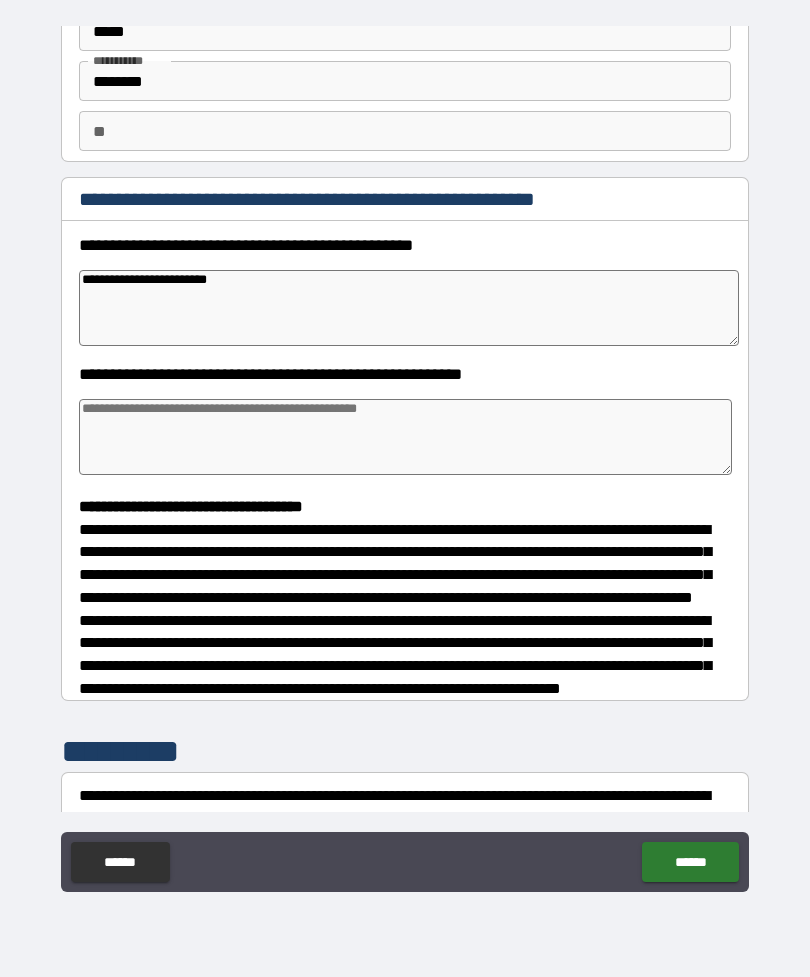 type on "*" 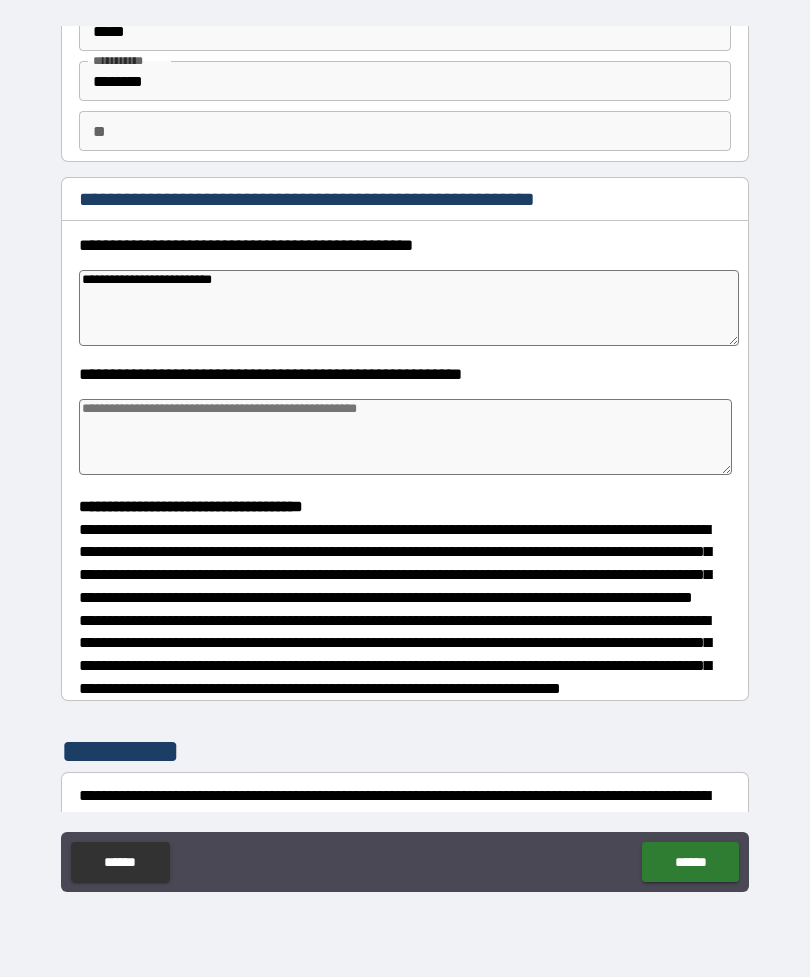 type on "*" 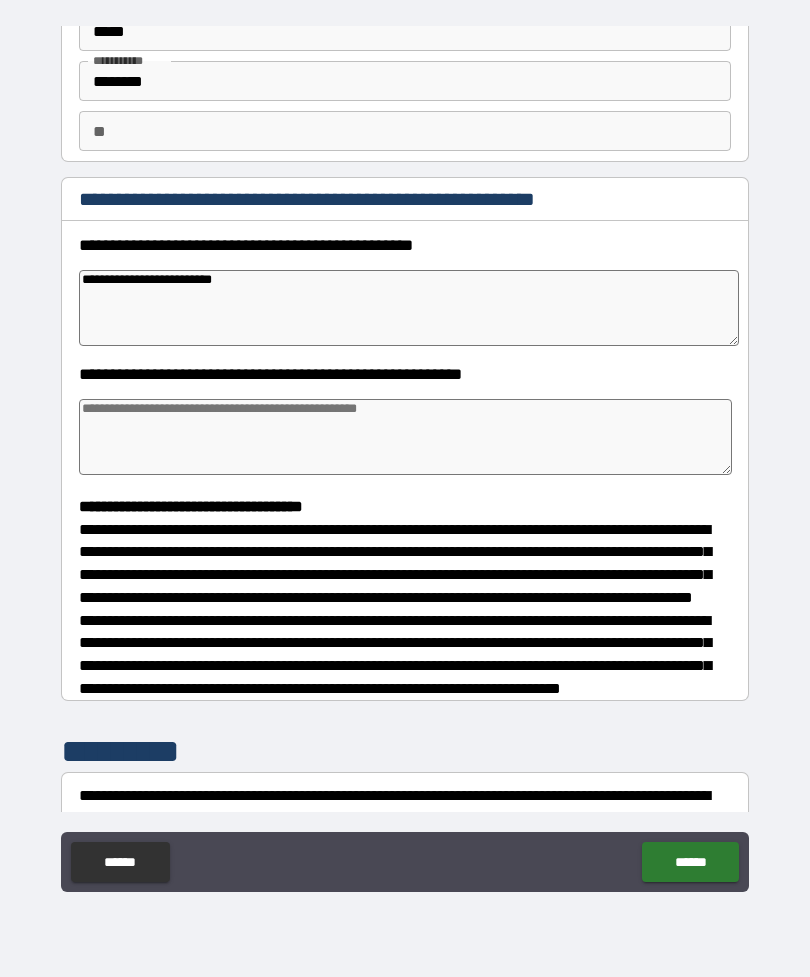 type on "*" 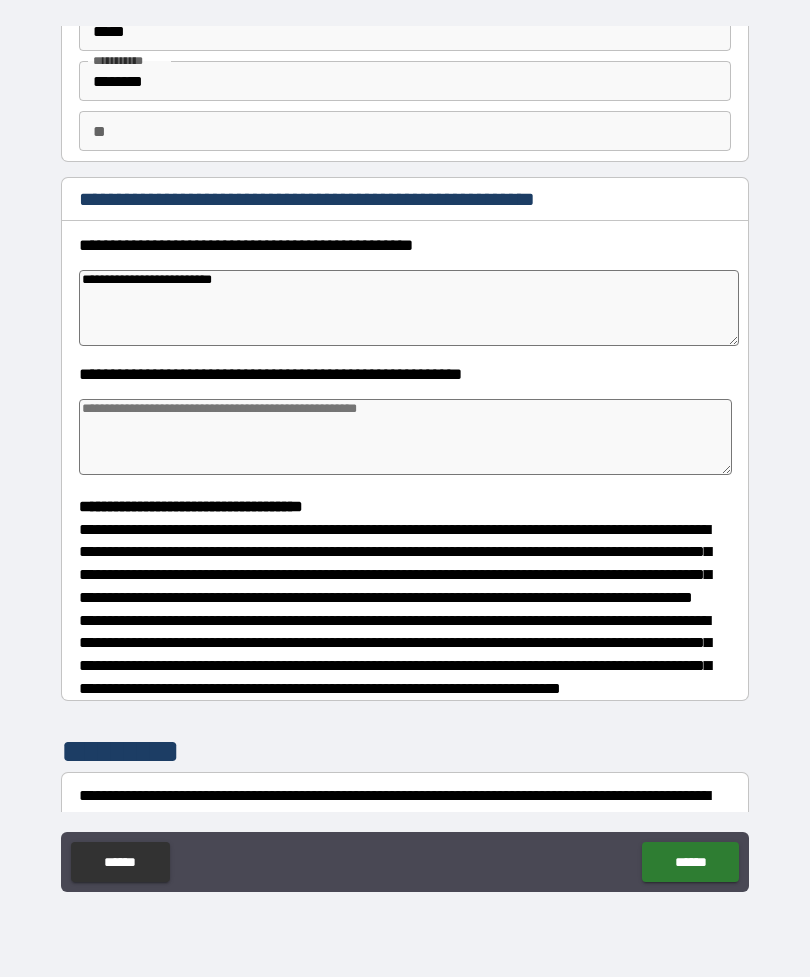 type on "*" 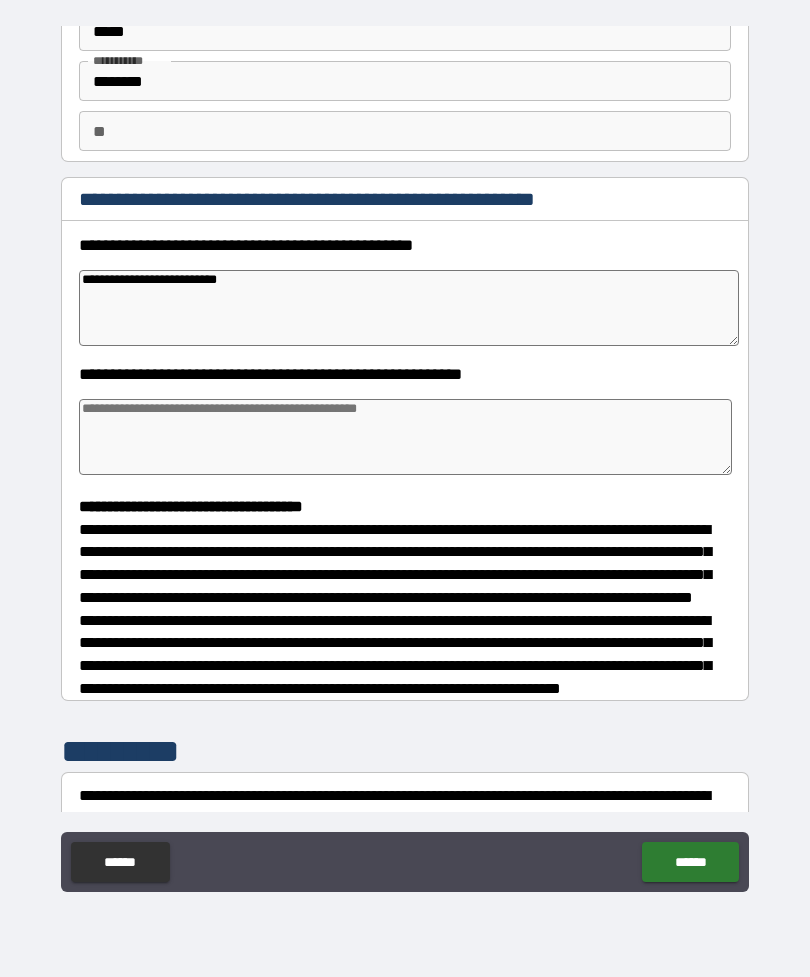 type on "*" 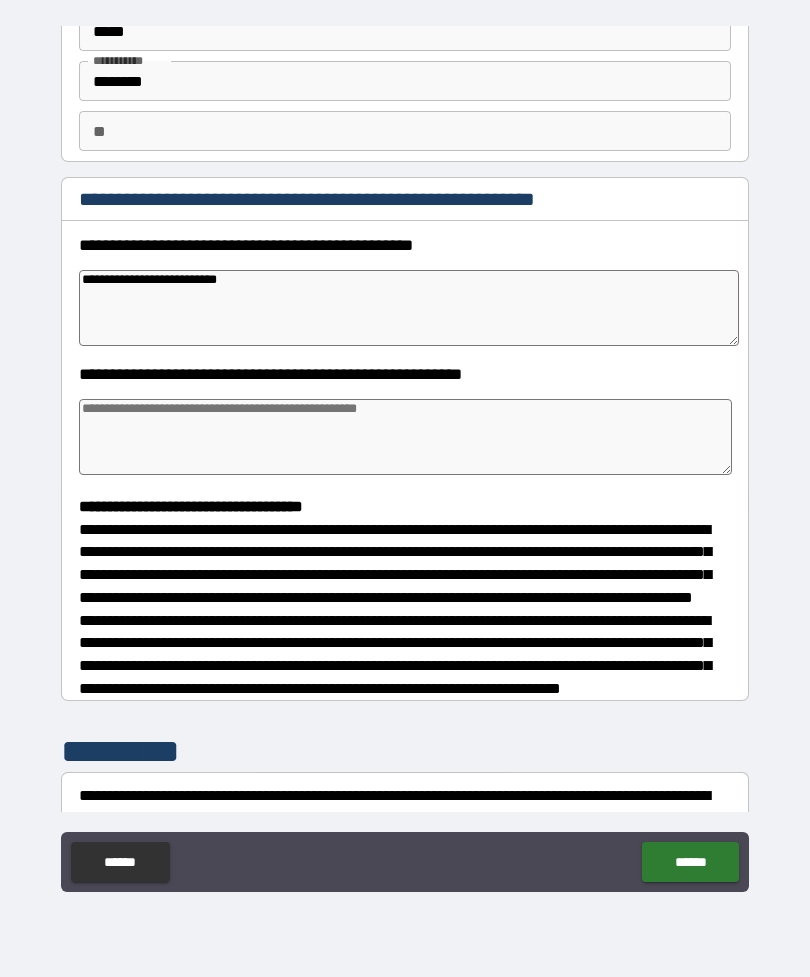 type on "**********" 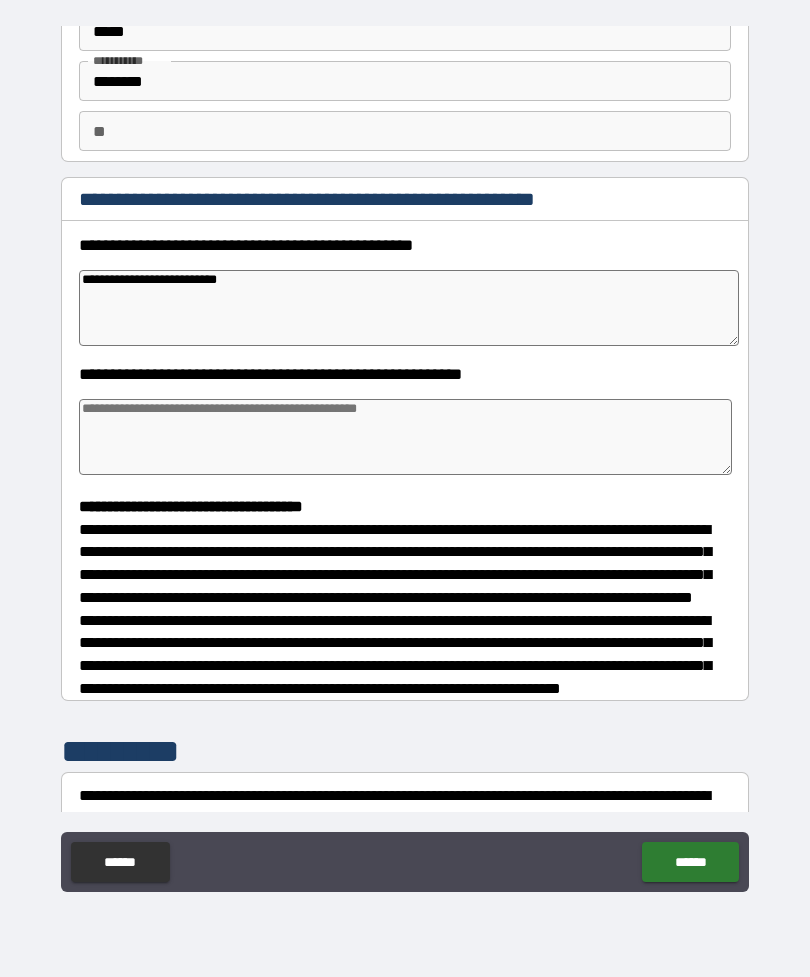 type on "*" 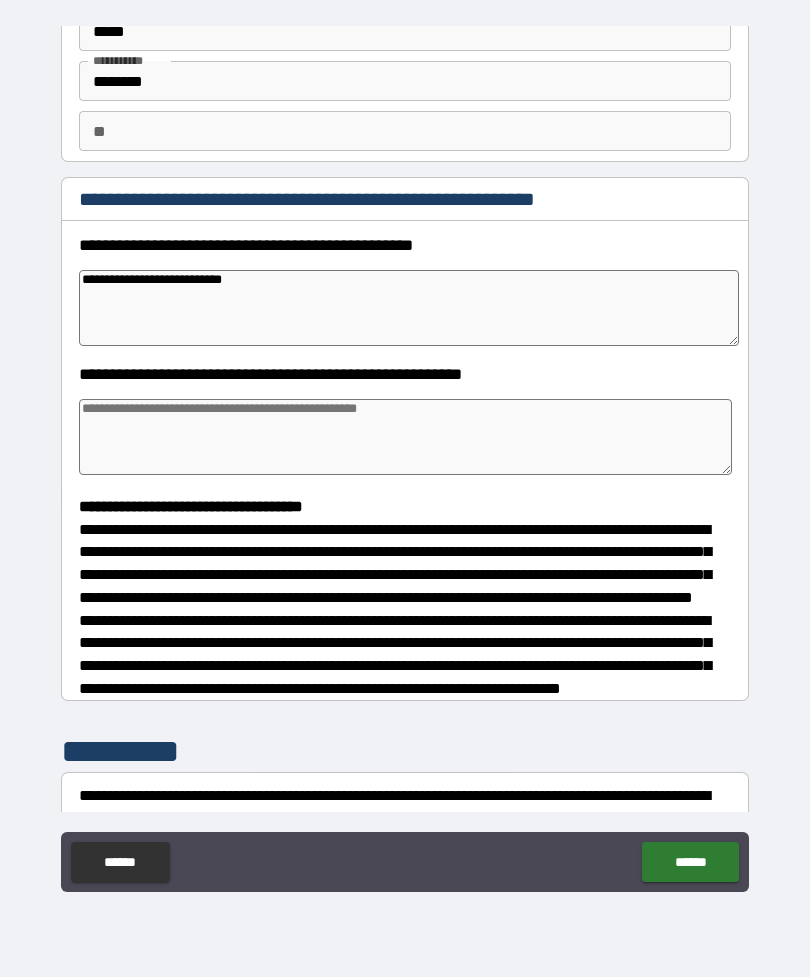 type on "*" 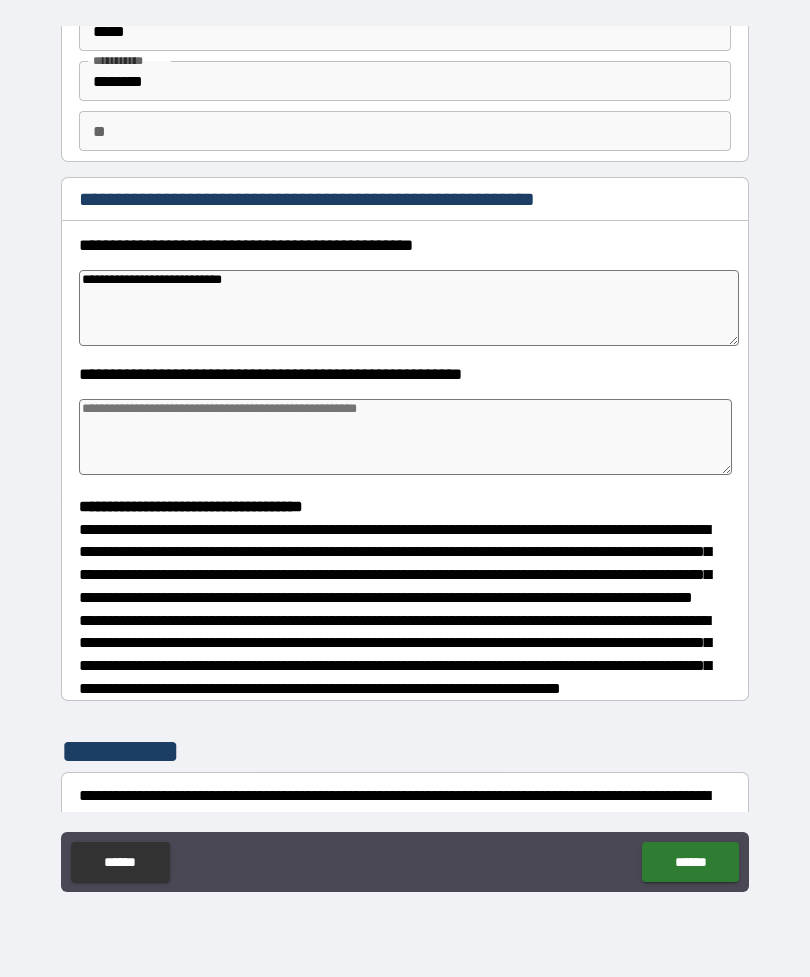type on "**********" 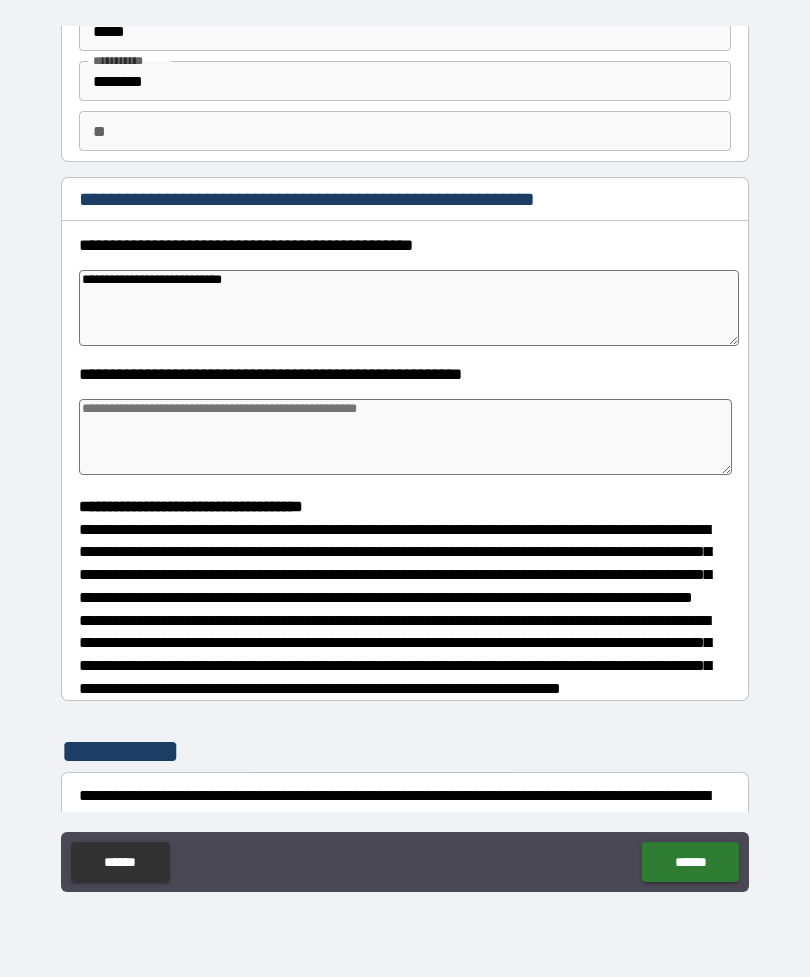 type on "*" 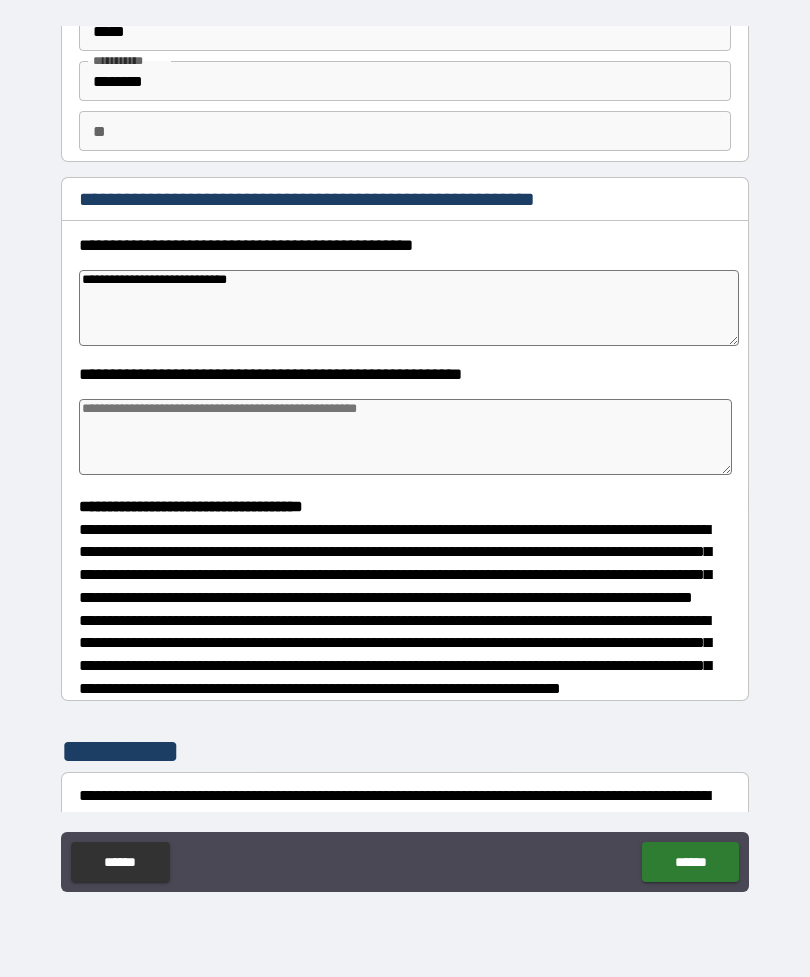 type on "**********" 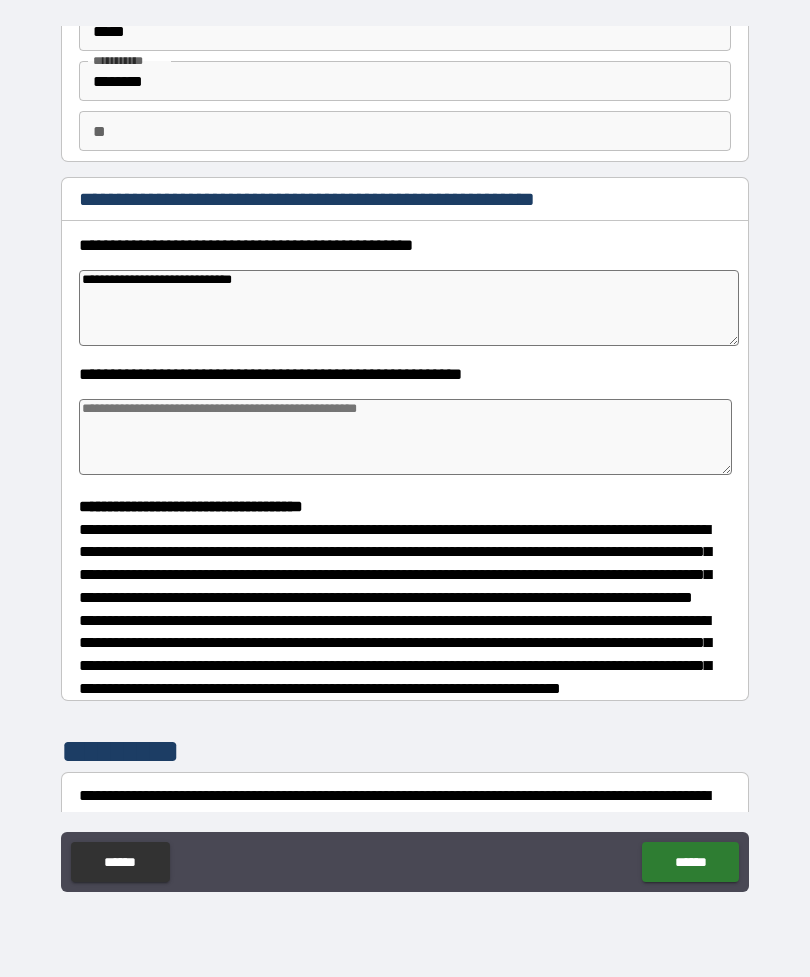 type on "*" 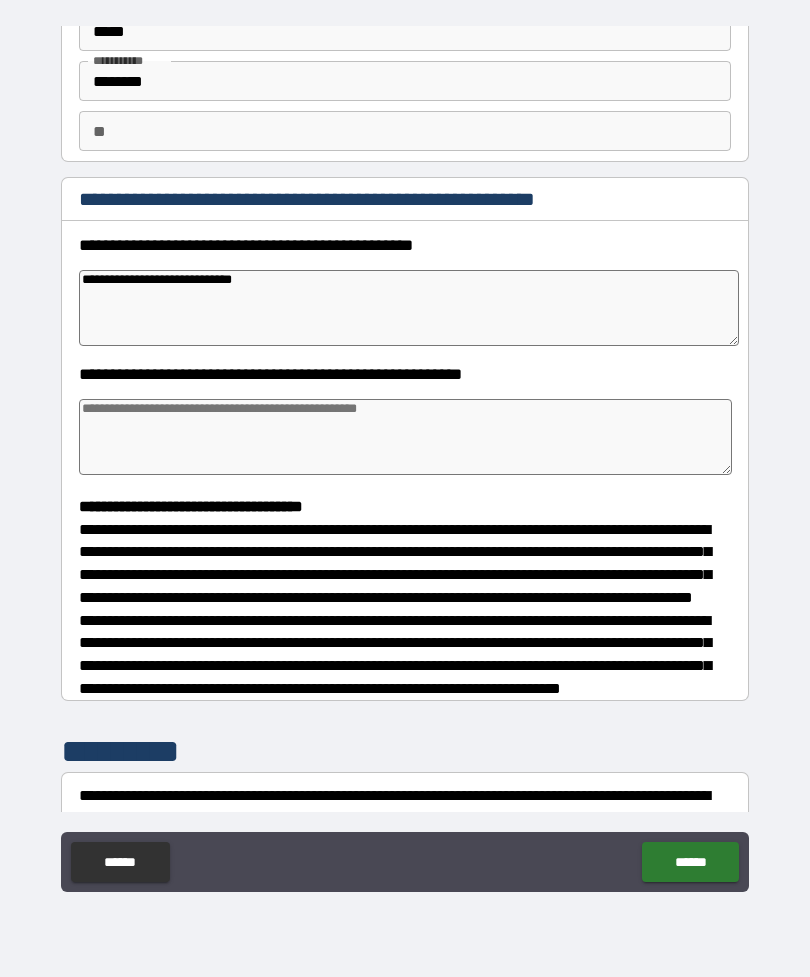 type on "**********" 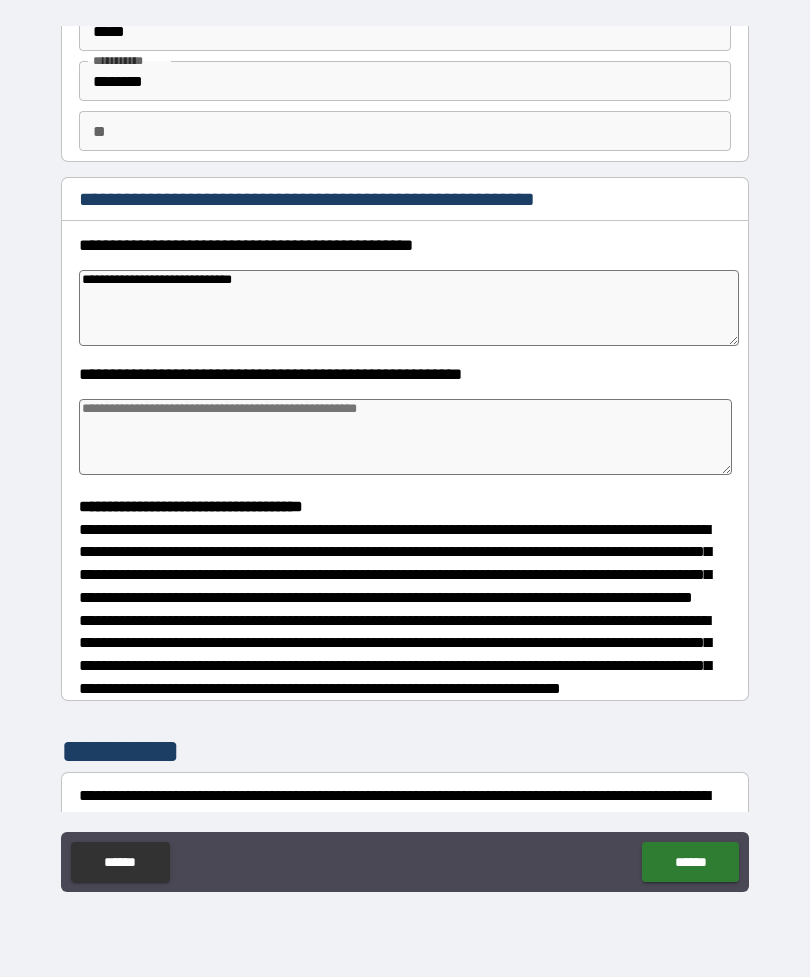 type on "*" 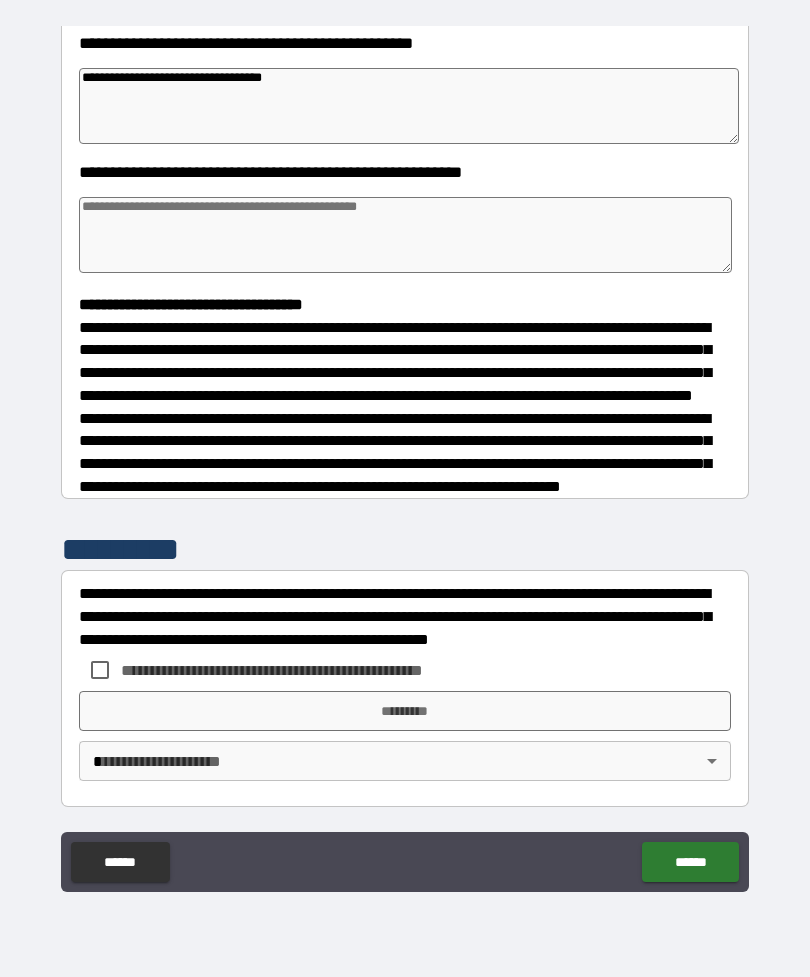 scroll, scrollTop: 348, scrollLeft: 0, axis: vertical 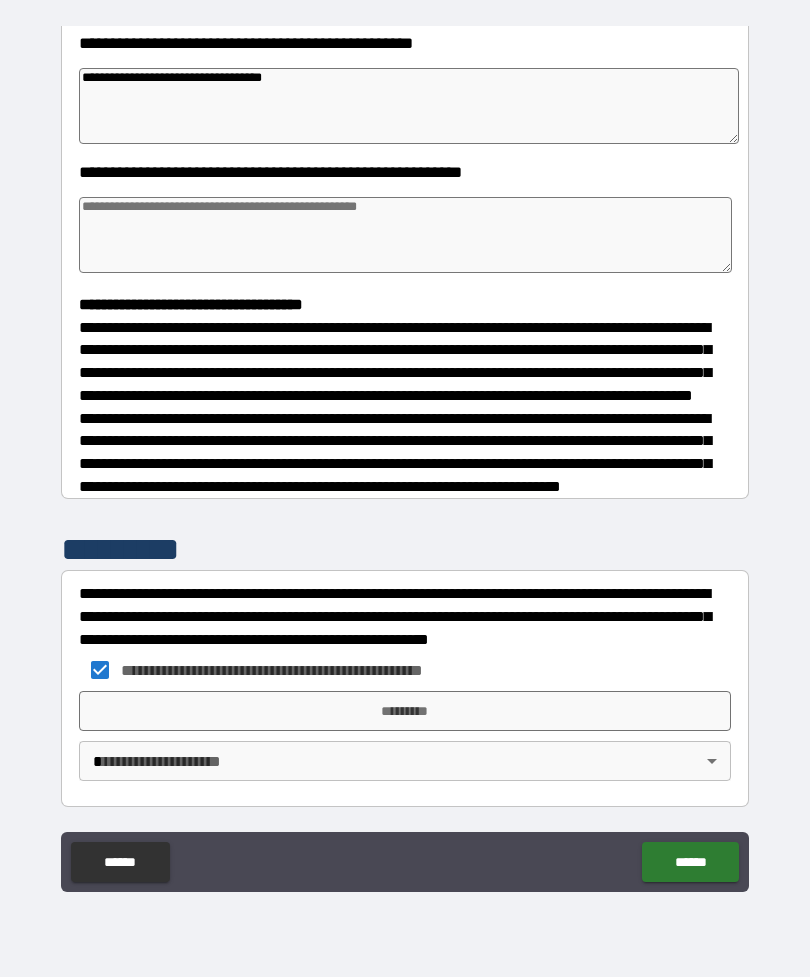click on "*********" at bounding box center (405, 711) 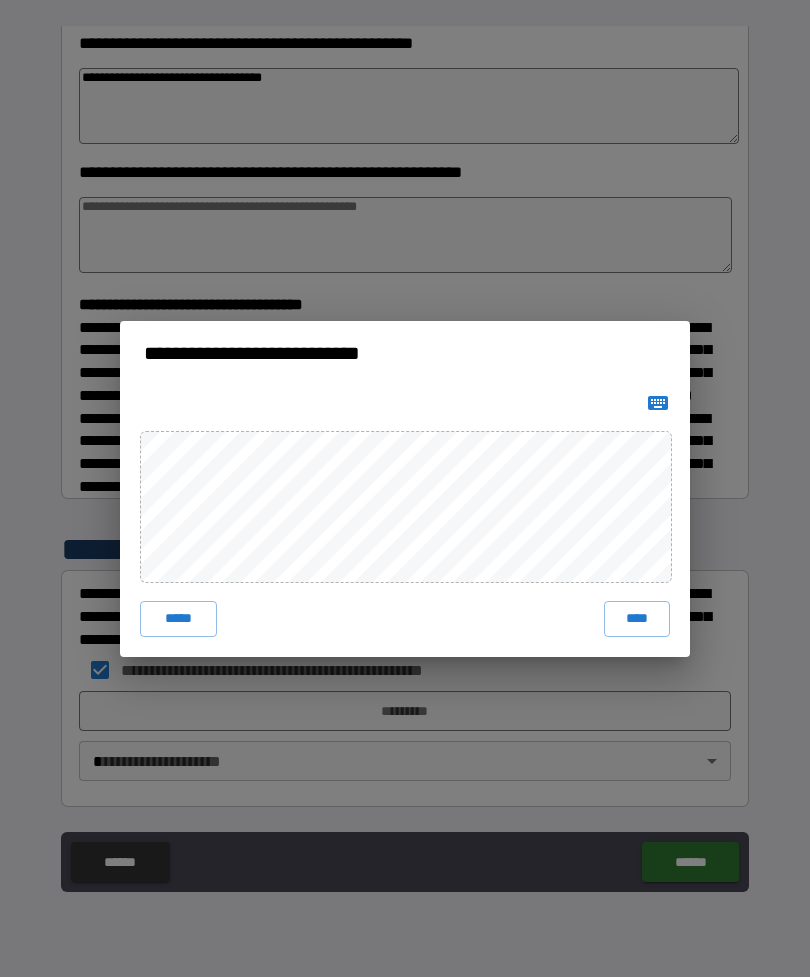 click on "****" at bounding box center [637, 619] 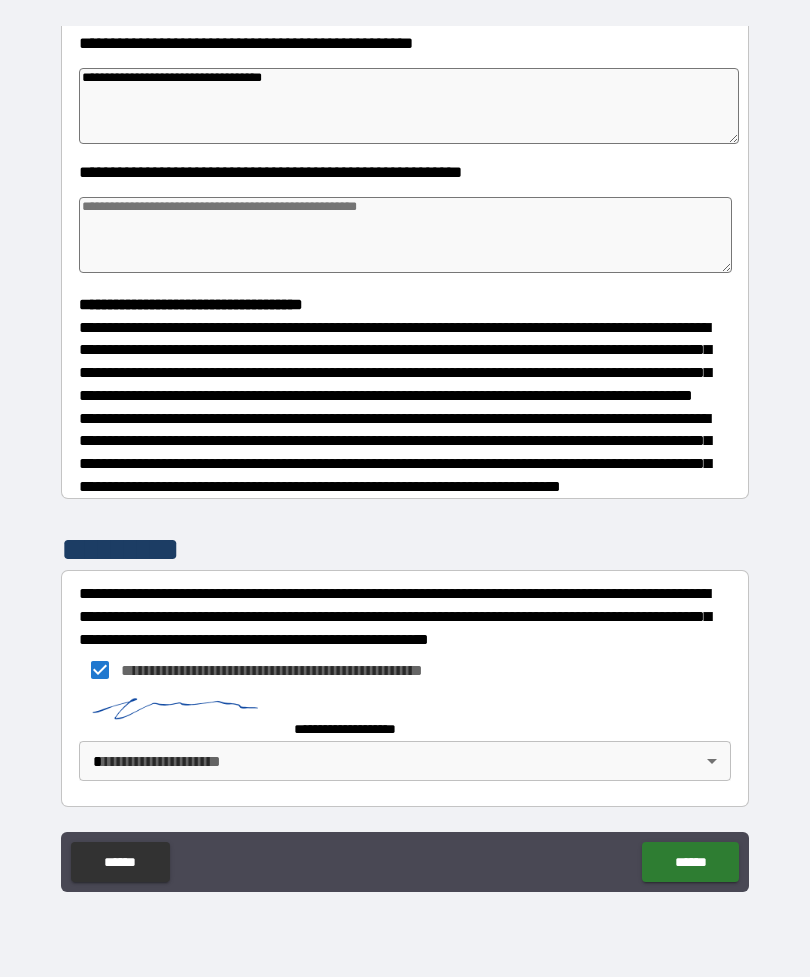 scroll, scrollTop: 338, scrollLeft: 0, axis: vertical 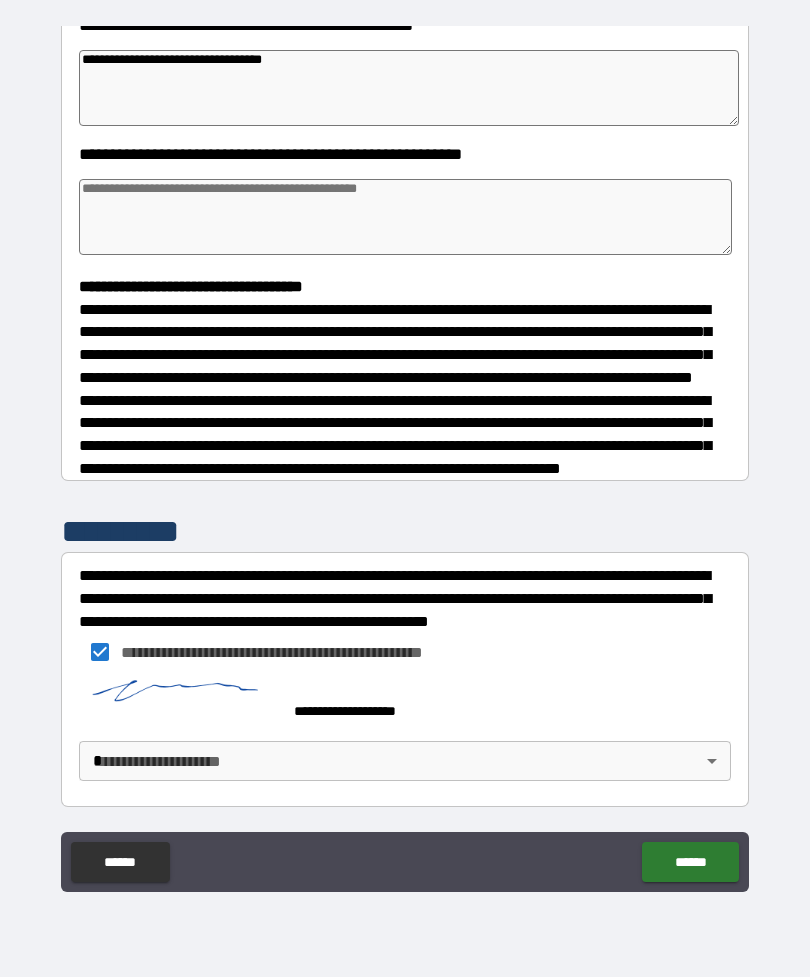 click on "[FIRST] [LAST] [CITY] [STATE] [POSTAL_CODE] [COUNTRY] [STREET_NAME] [APARTMENT_NUMBER] [BUILDING_NUMBER] [UNIT_NUMBER] [PHONE] [EMAIL]" at bounding box center (405, 456) 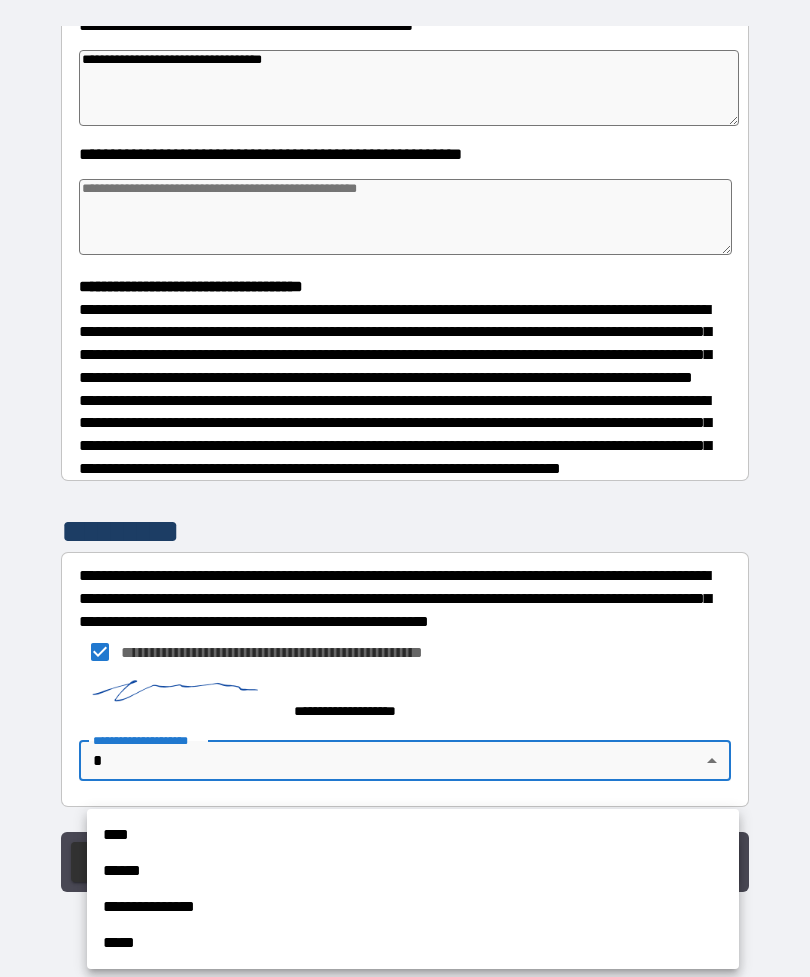 click on "****" at bounding box center [413, 835] 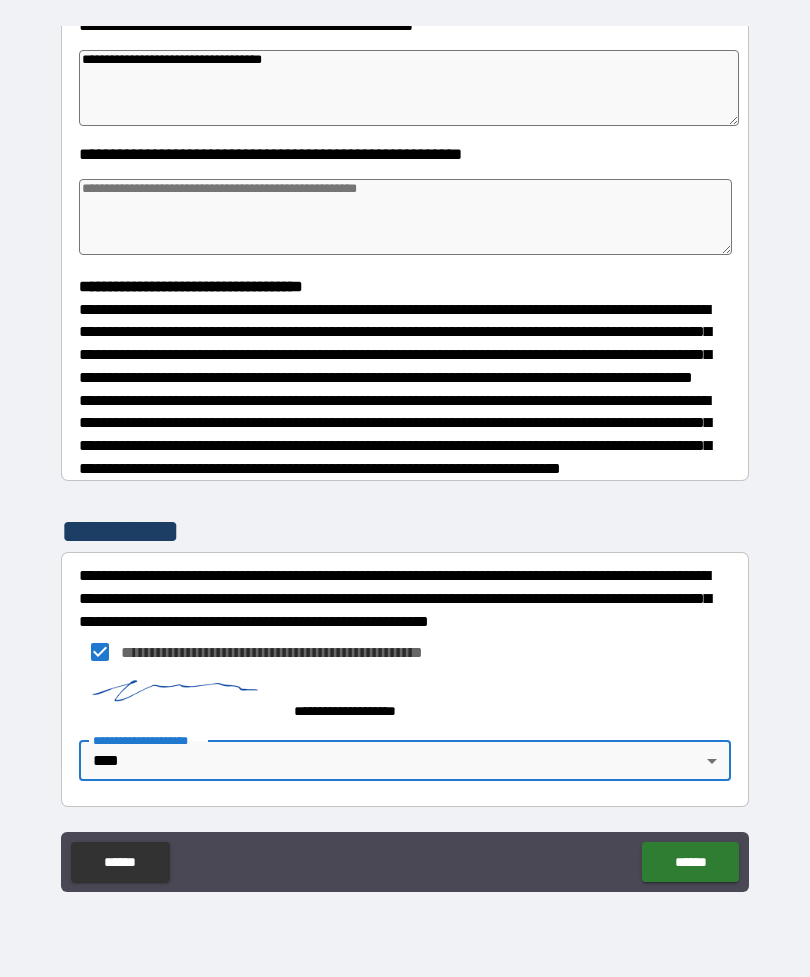 click on "******" at bounding box center [690, 862] 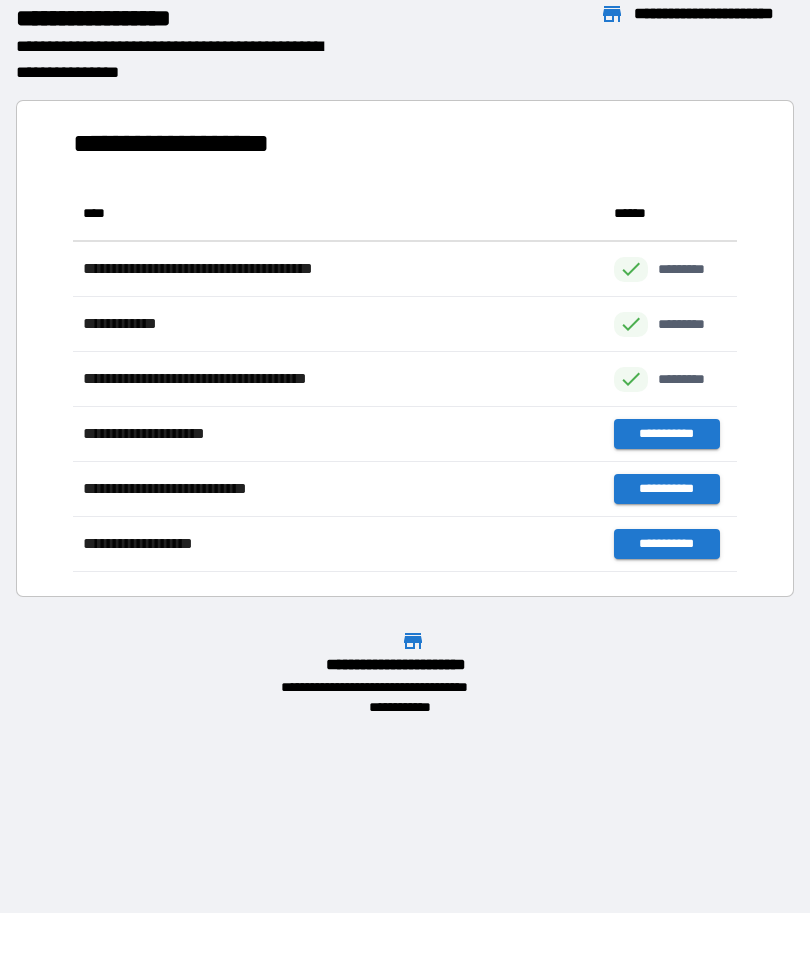 scroll, scrollTop: 1, scrollLeft: 1, axis: both 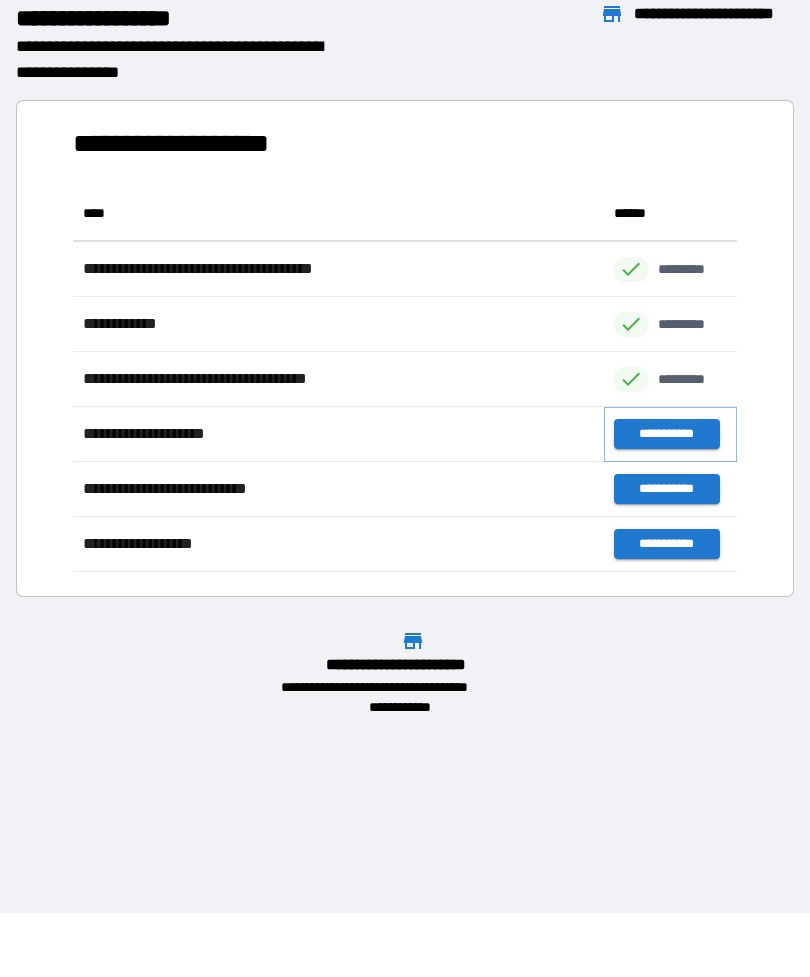 click on "**********" at bounding box center (666, 434) 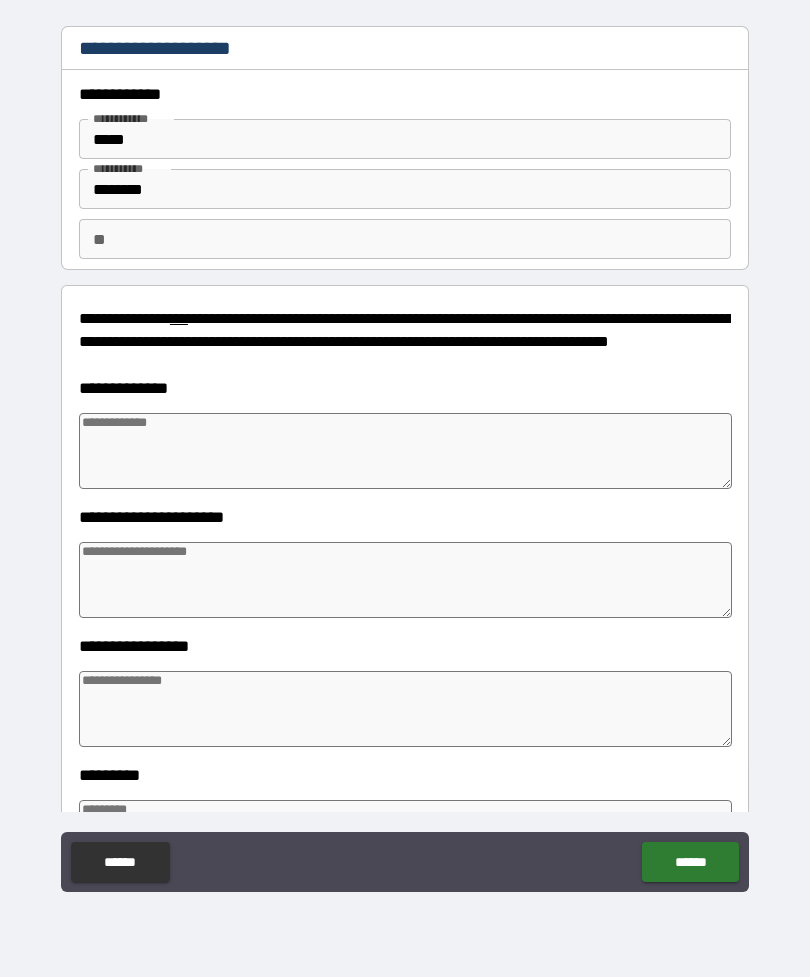 click at bounding box center [405, 451] 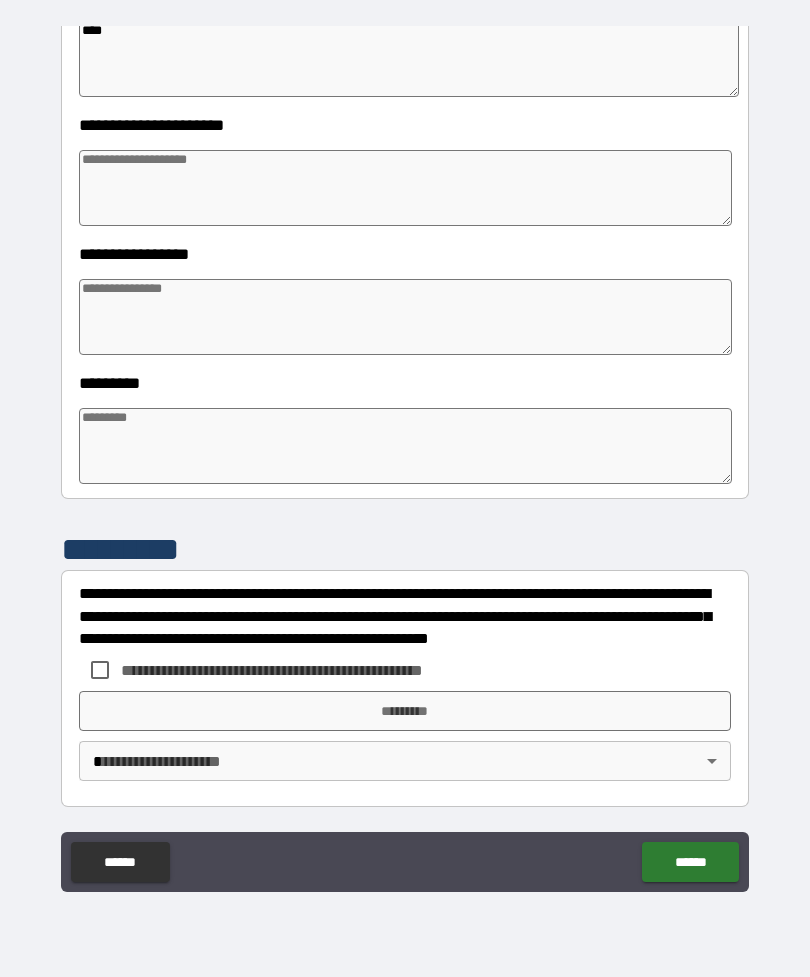 scroll, scrollTop: 392, scrollLeft: 0, axis: vertical 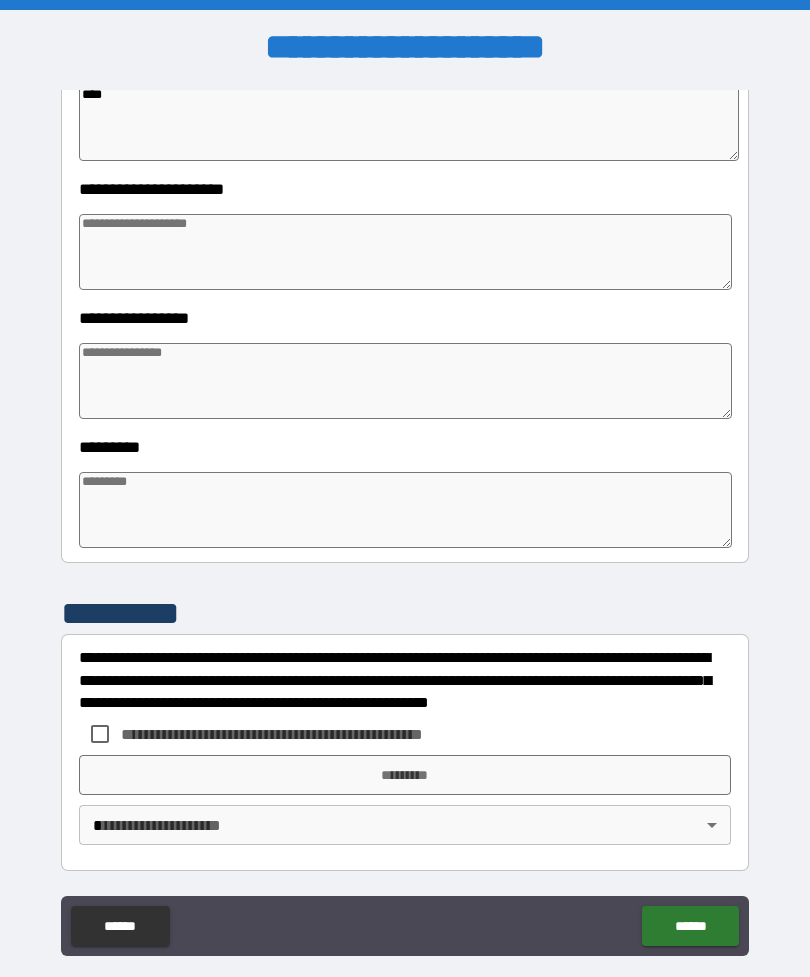 click at bounding box center (405, 252) 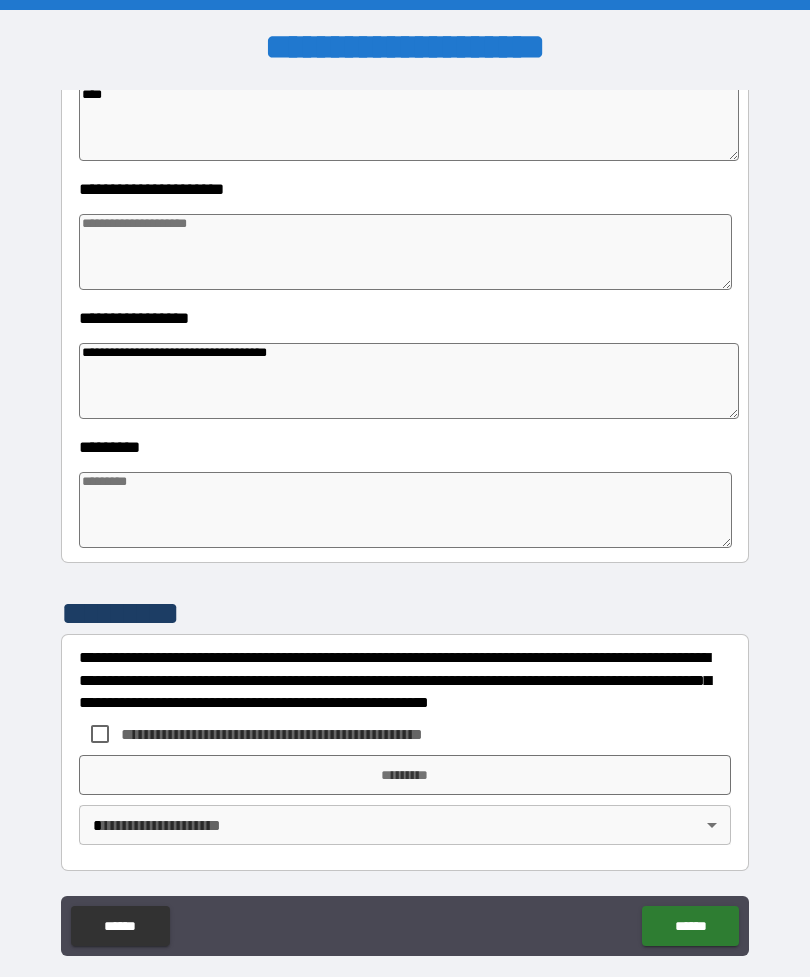 click at bounding box center [405, 252] 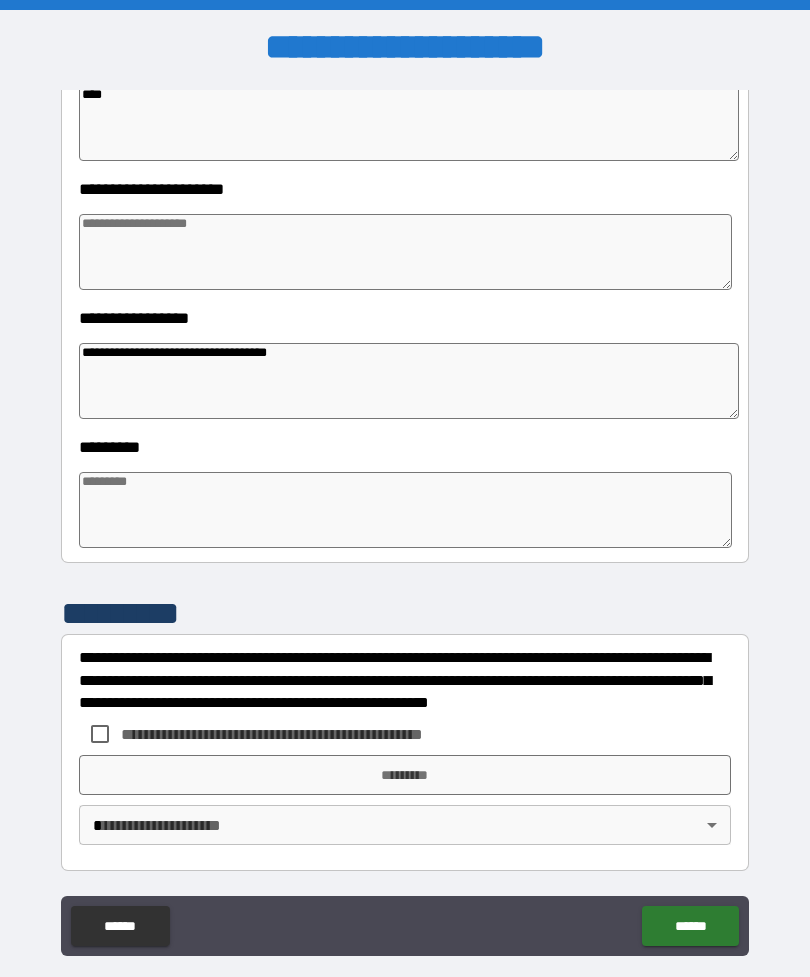 scroll, scrollTop: 392, scrollLeft: 0, axis: vertical 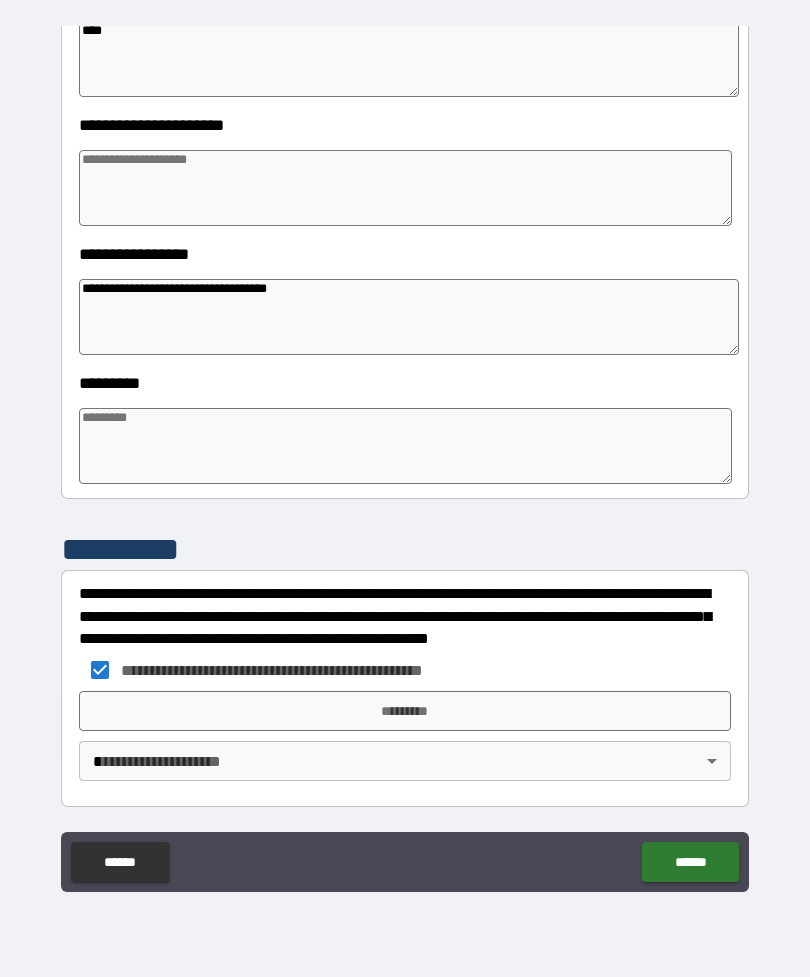 click on "*********" at bounding box center [405, 711] 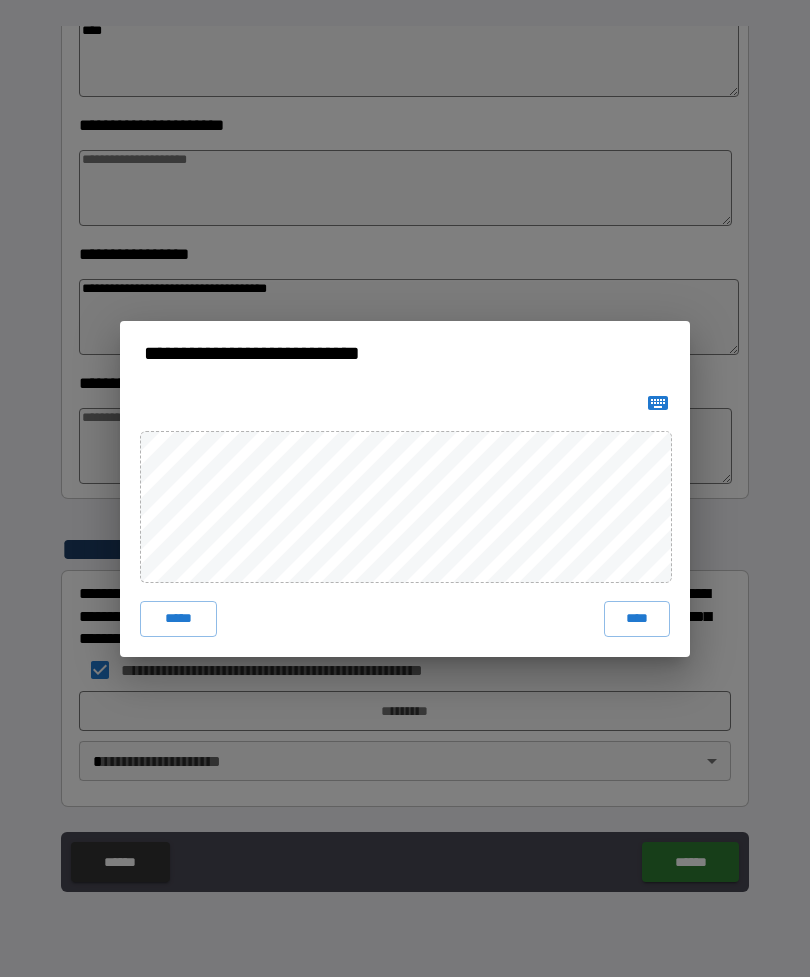 click on "****" at bounding box center [637, 619] 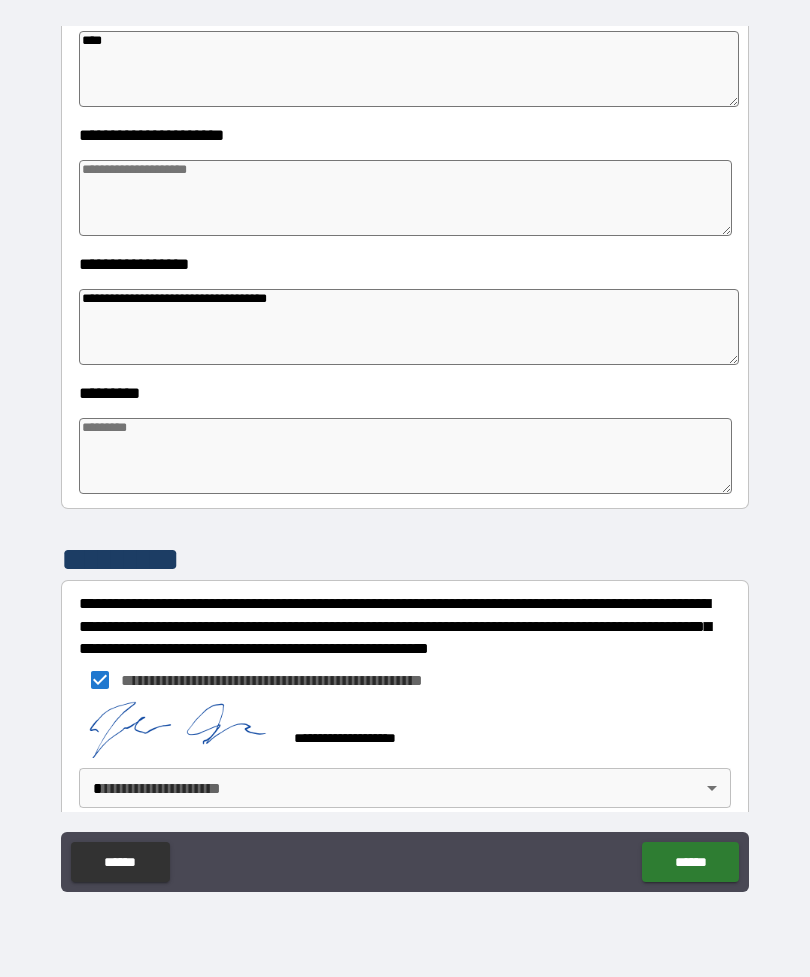click on "[FIRST] [LAST] [CITY] [STATE] [POSTAL_CODE] [COUNTRY] [STREET_NAME] [APARTMENT_NUMBER] [BUILDING_NUMBER] [UNIT_NUMBER] [PHONE] [EMAIL]" at bounding box center [405, 456] 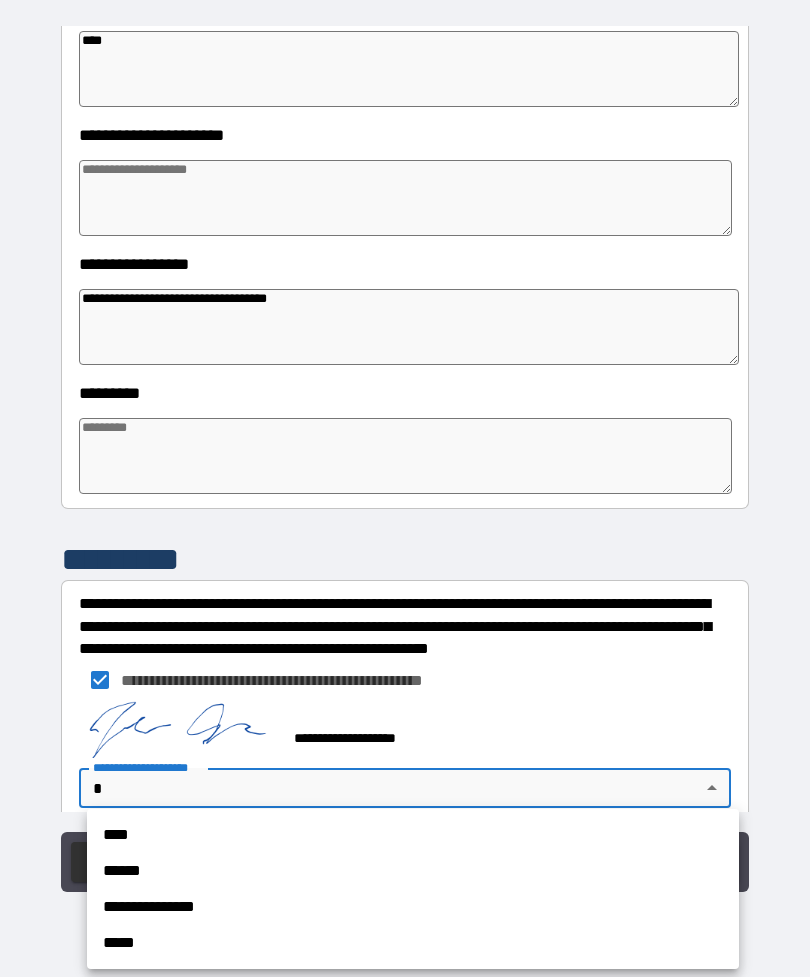click on "****" at bounding box center [413, 835] 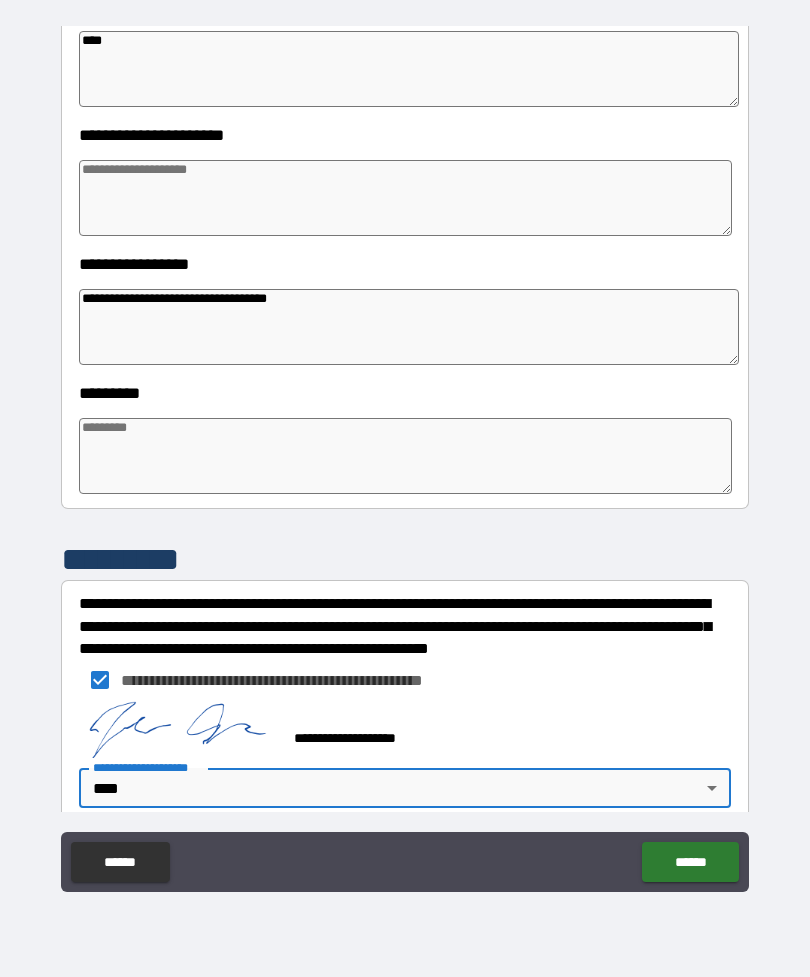 click on "******" at bounding box center (690, 862) 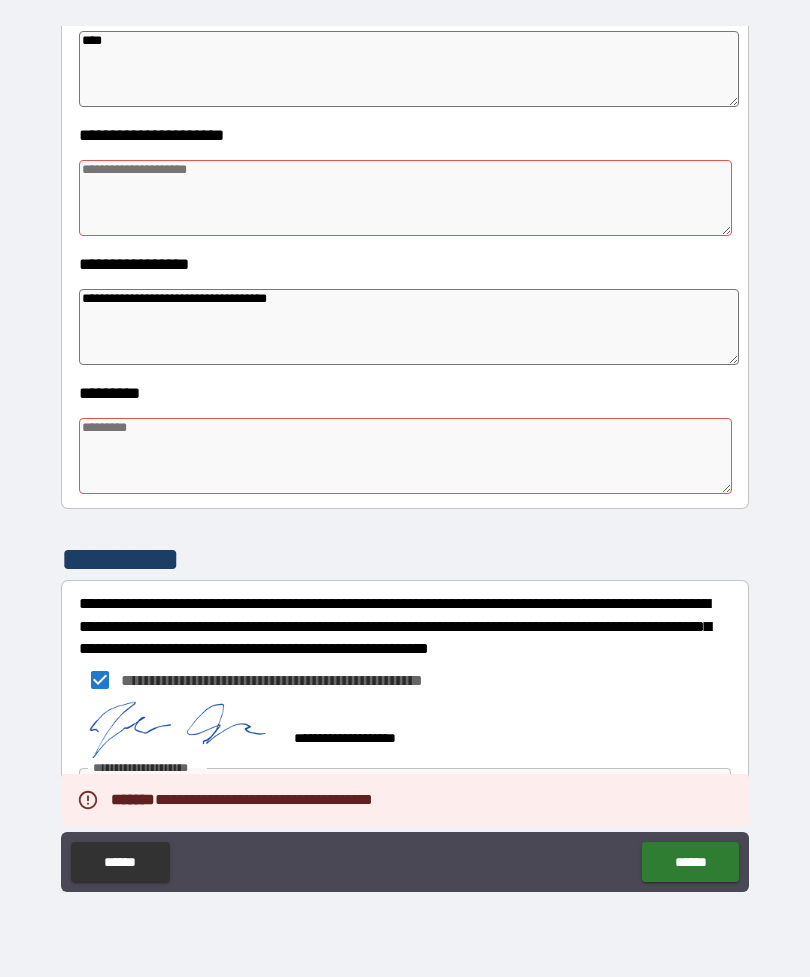 click at bounding box center (405, 198) 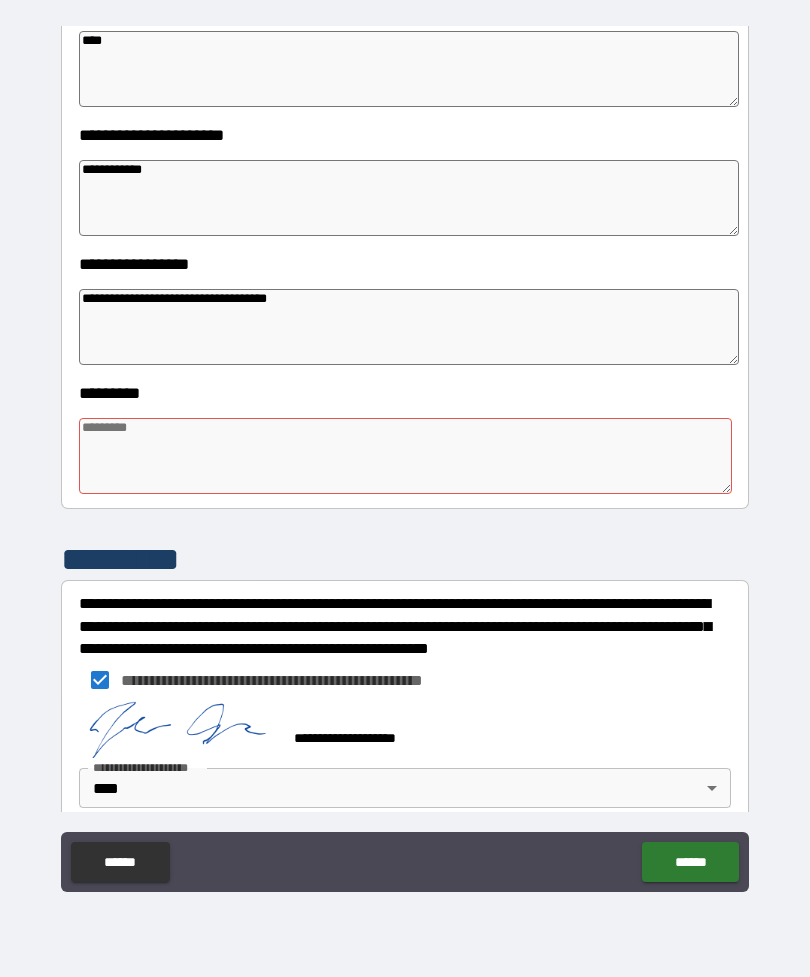 click at bounding box center [405, 456] 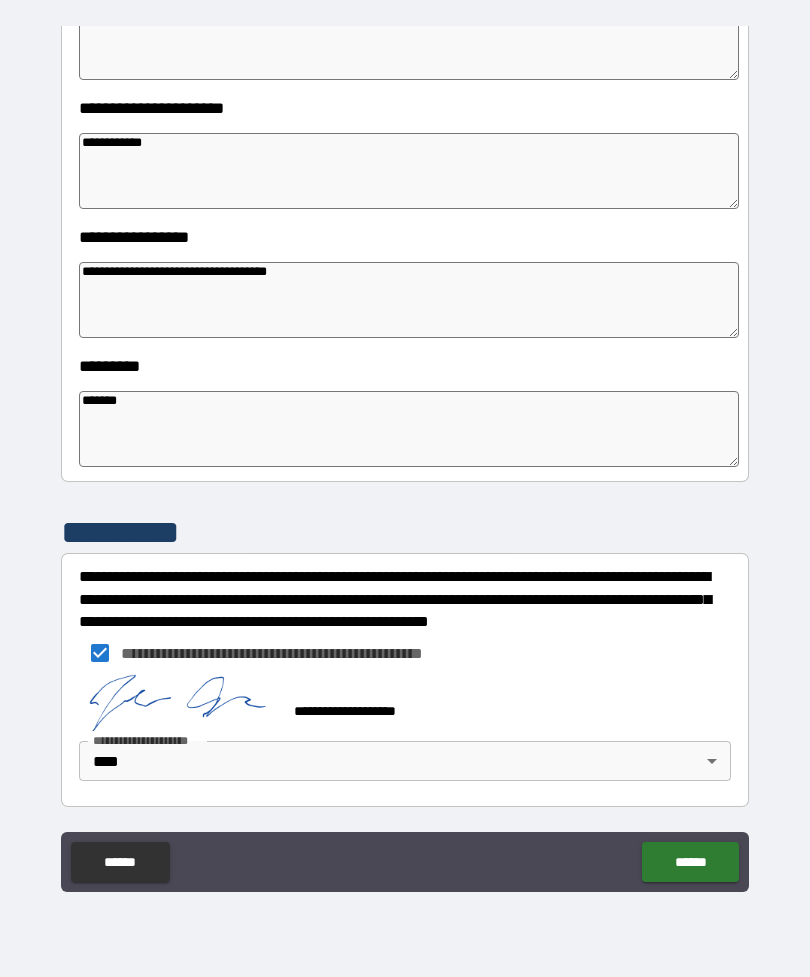 scroll, scrollTop: 409, scrollLeft: 0, axis: vertical 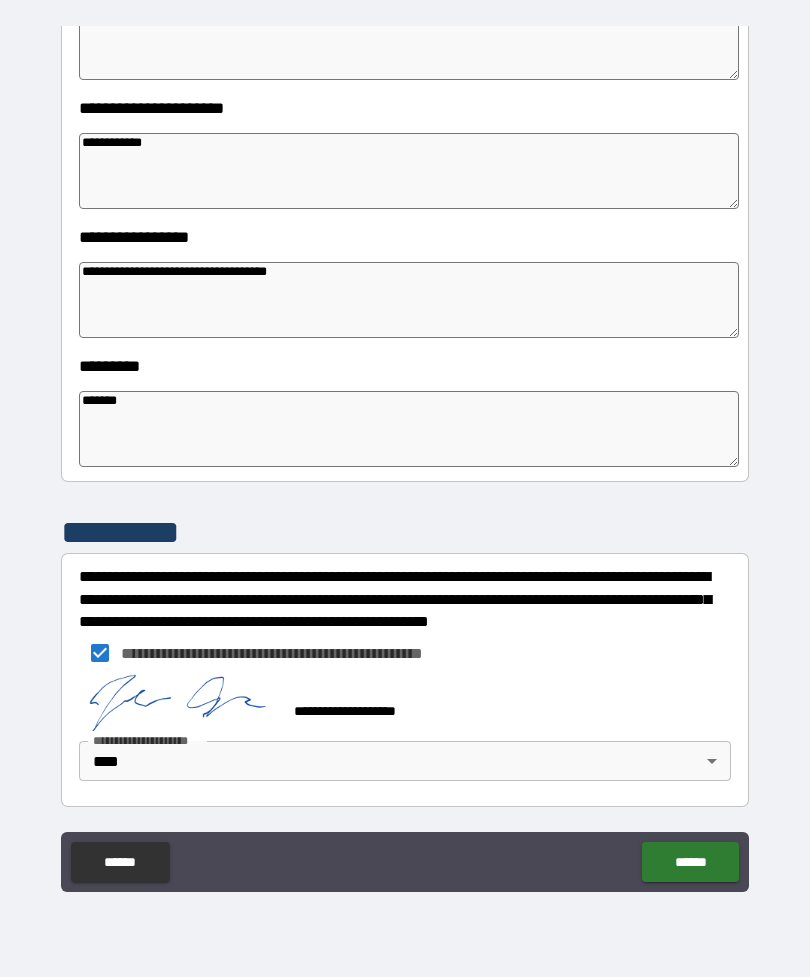 click on "******" at bounding box center (690, 862) 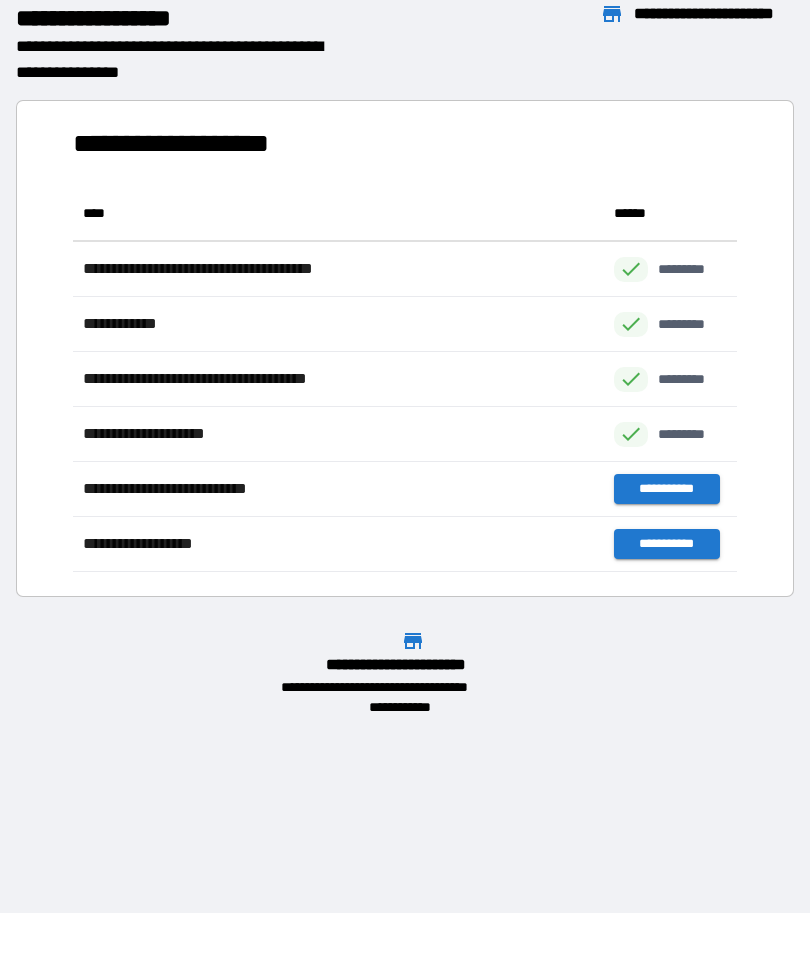 scroll, scrollTop: 1, scrollLeft: 1, axis: both 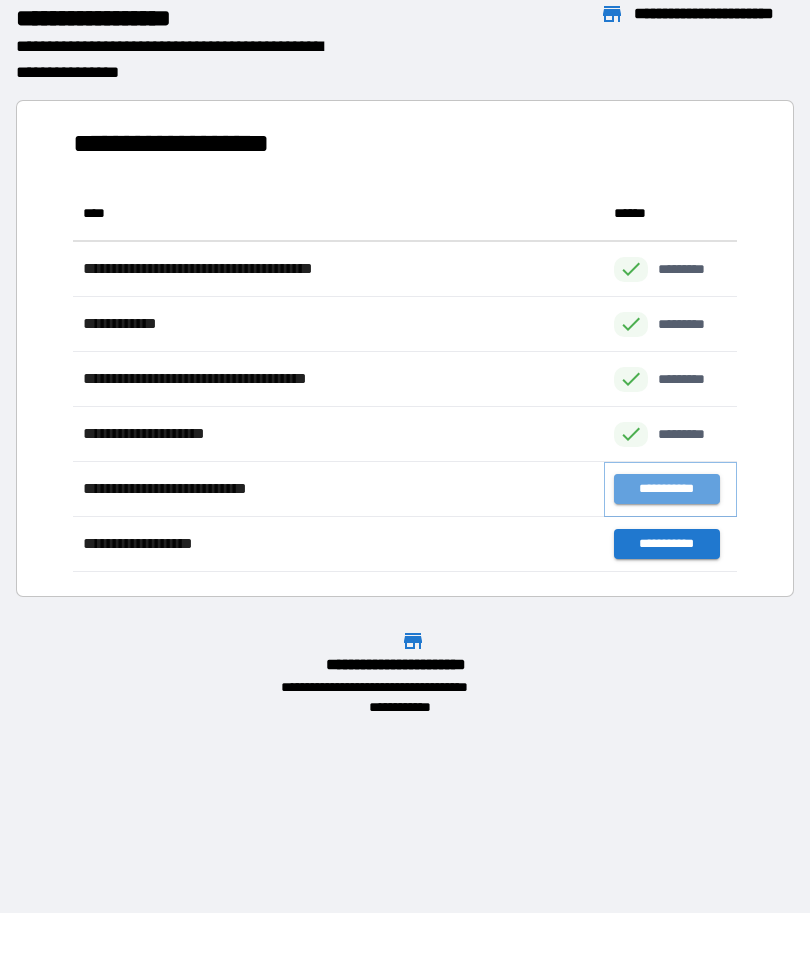 click on "**********" at bounding box center (666, 489) 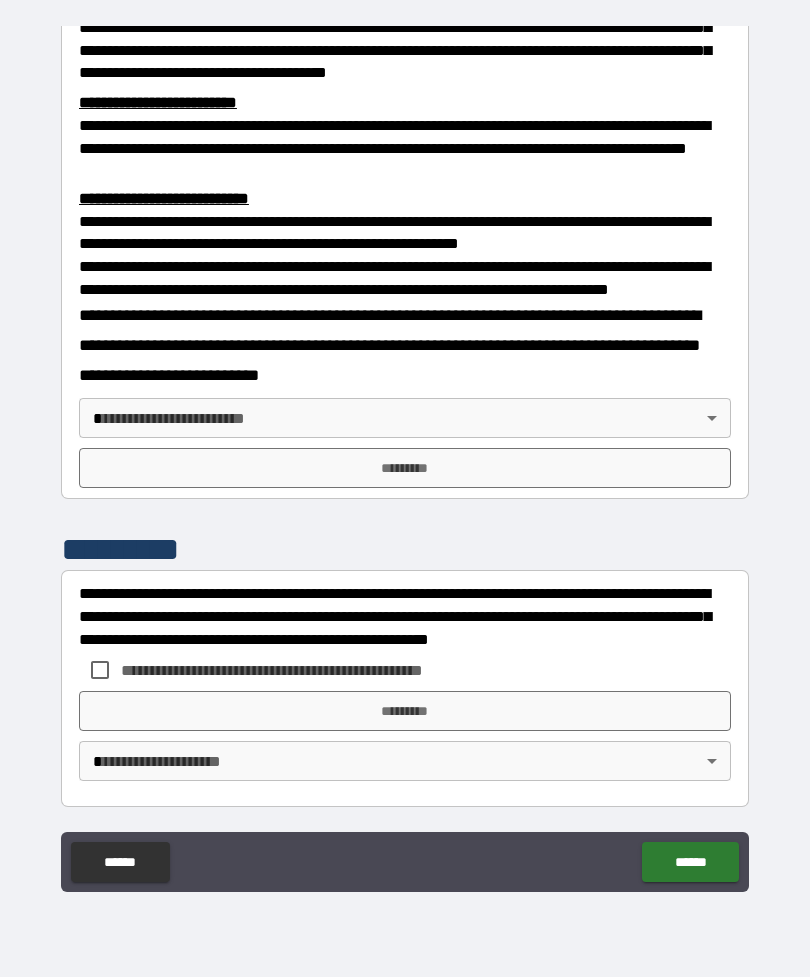 scroll, scrollTop: 660, scrollLeft: 0, axis: vertical 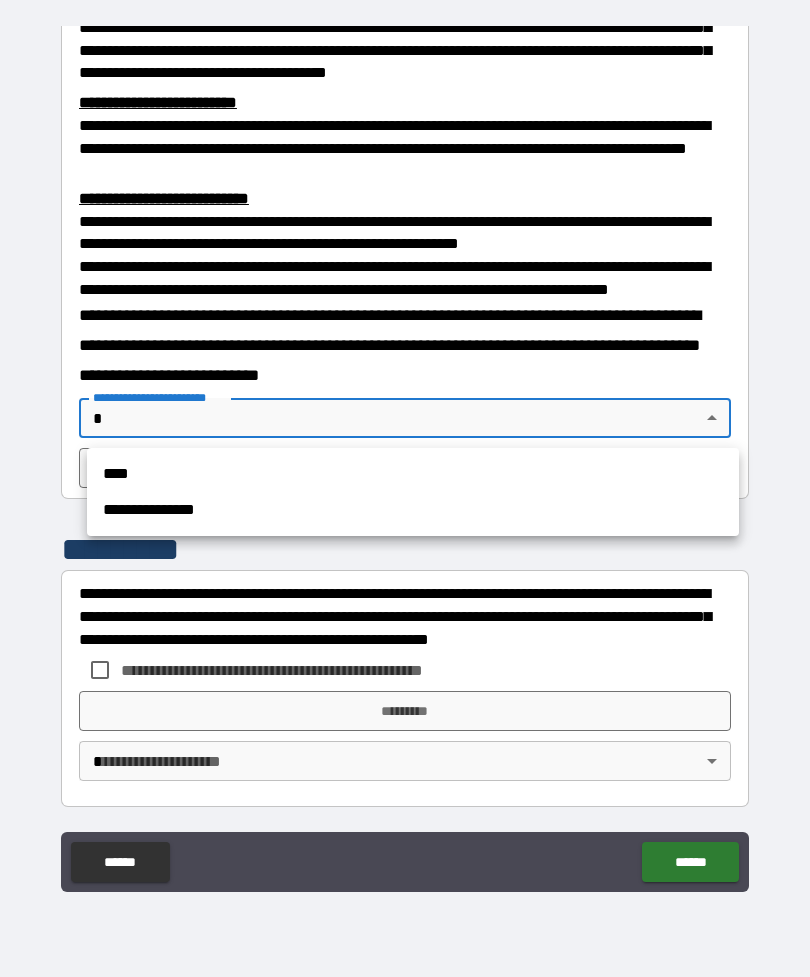 click at bounding box center [405, 488] 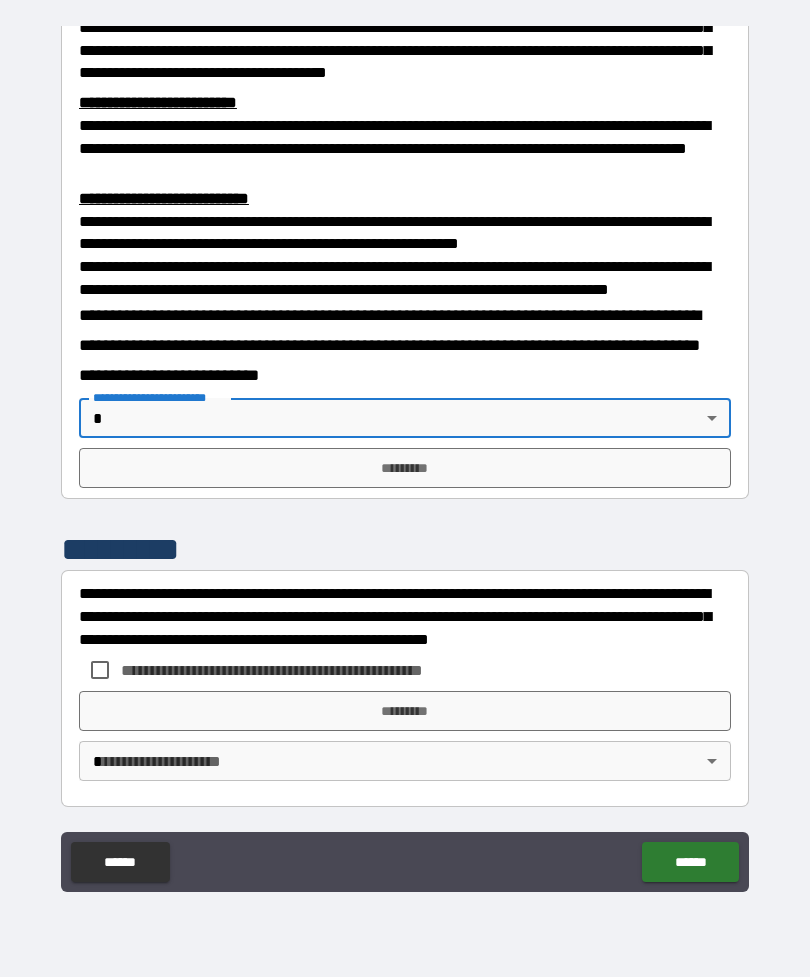 click on "*********" at bounding box center [405, 468] 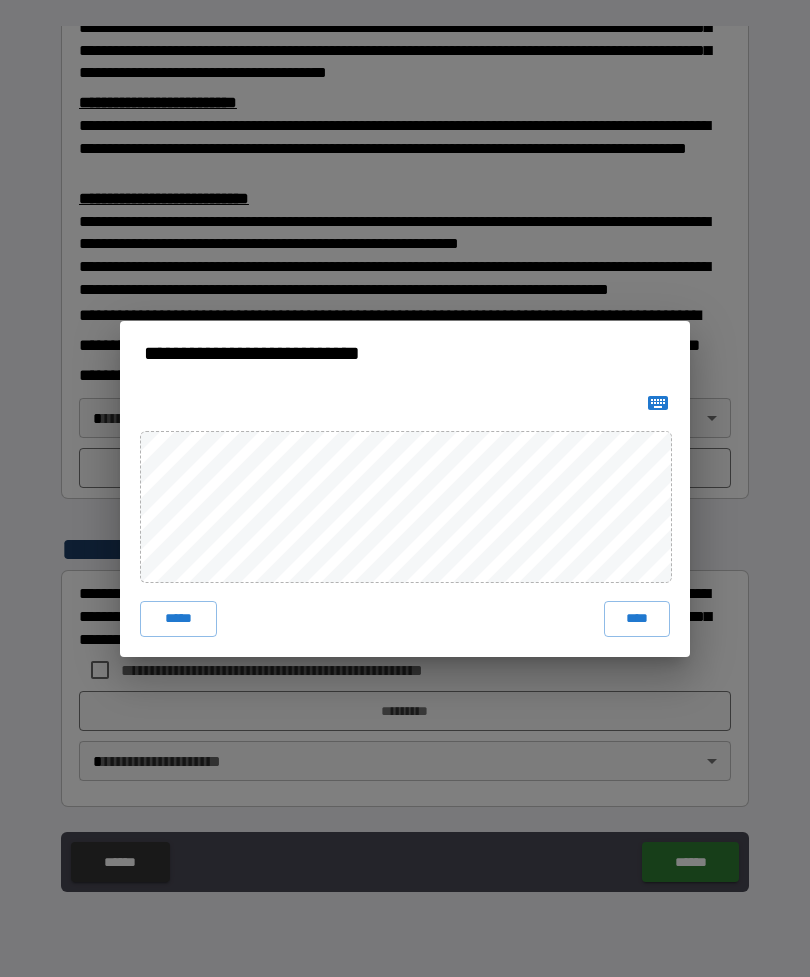 click on "****" at bounding box center (637, 619) 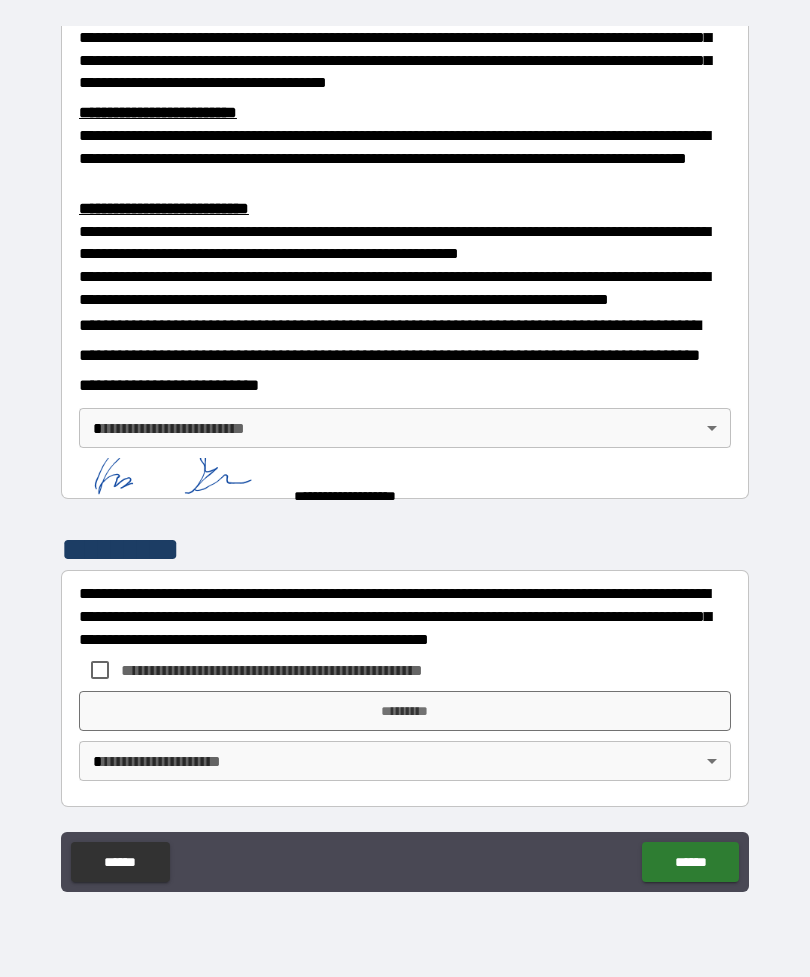 scroll, scrollTop: 650, scrollLeft: 0, axis: vertical 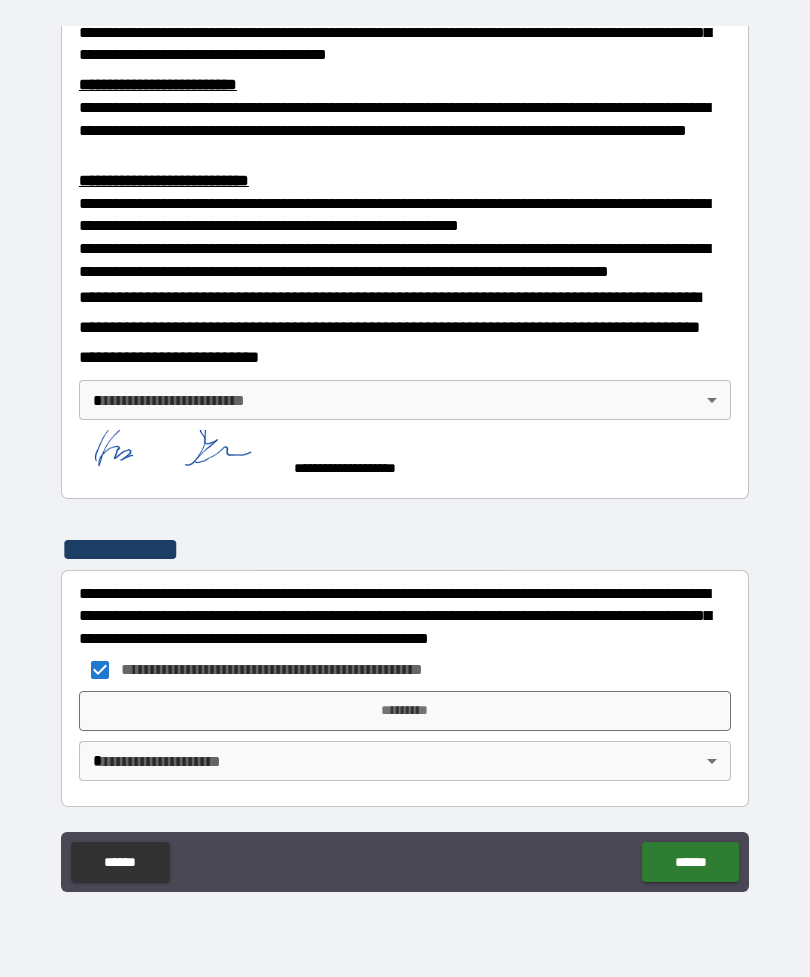 click on "*********" at bounding box center (405, 711) 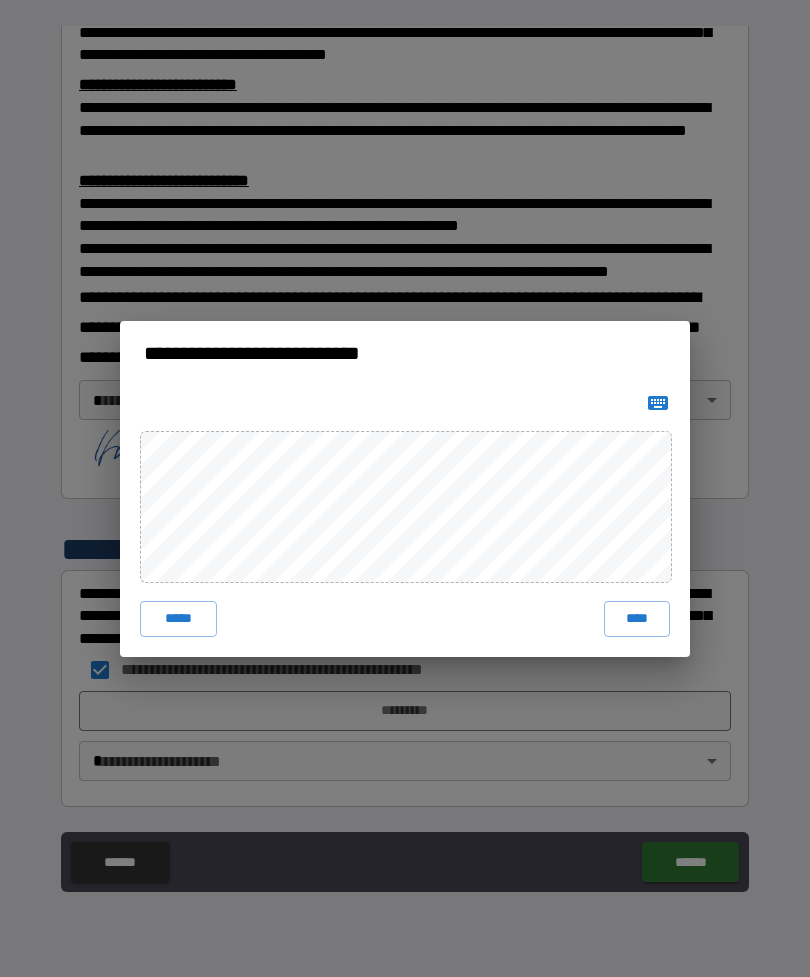 click on "****" at bounding box center (637, 619) 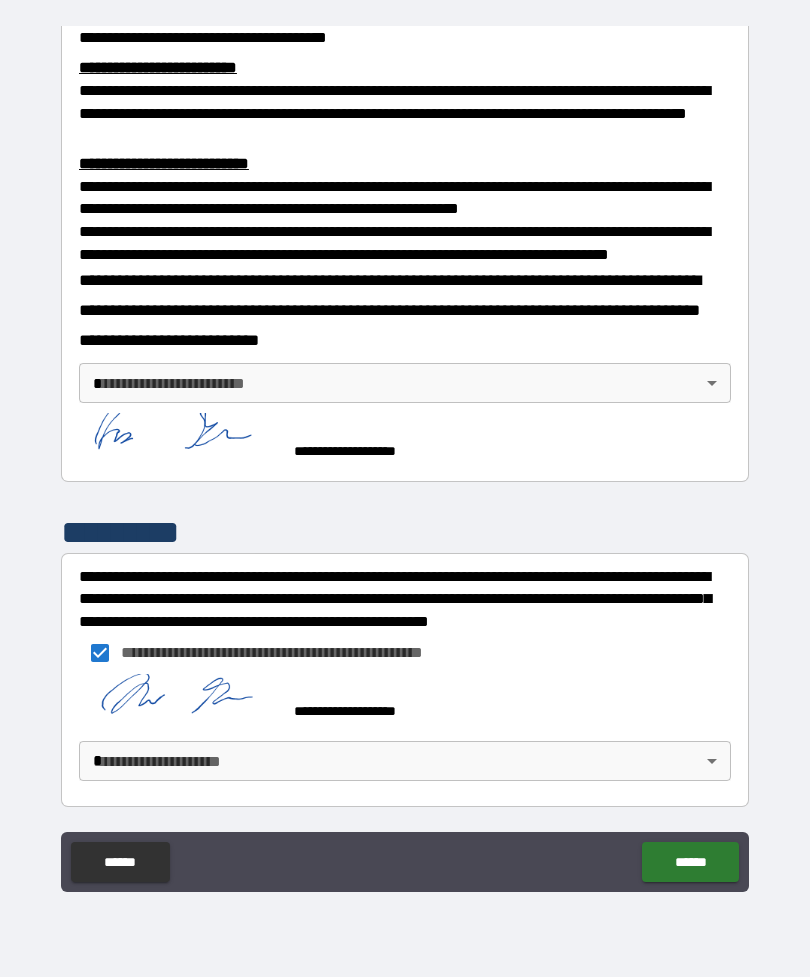 click on "[FIRST] [LAST] [CITY] [STATE] [POSTAL_CODE] [COUNTRY] [STREET_NAME] [APARTMENT_NUMBER] [BUILDING_NUMBER] [UNIT_NUMBER] [PHONE] [EMAIL]" at bounding box center (405, 456) 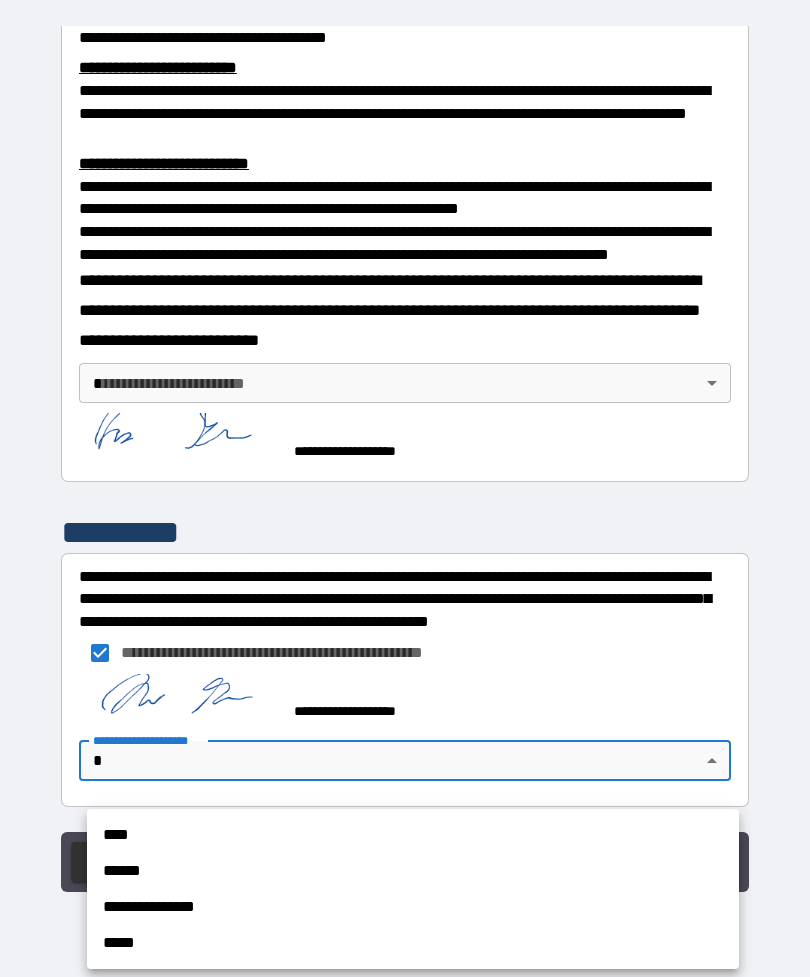 click on "****" at bounding box center [413, 835] 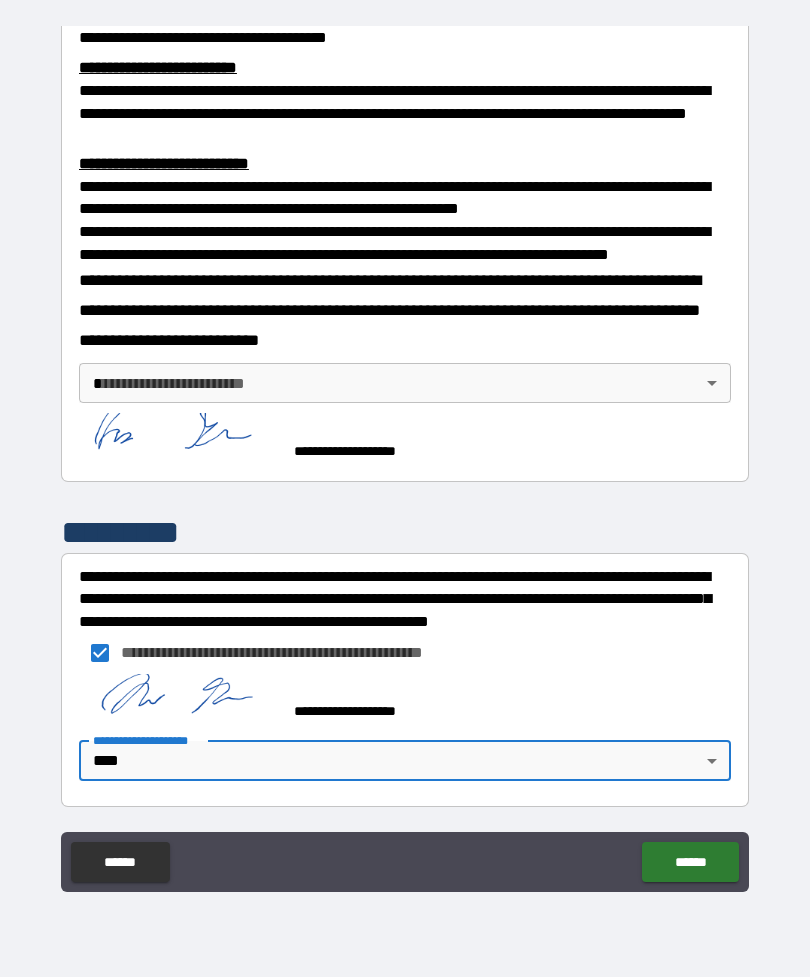 scroll, scrollTop: 663, scrollLeft: 0, axis: vertical 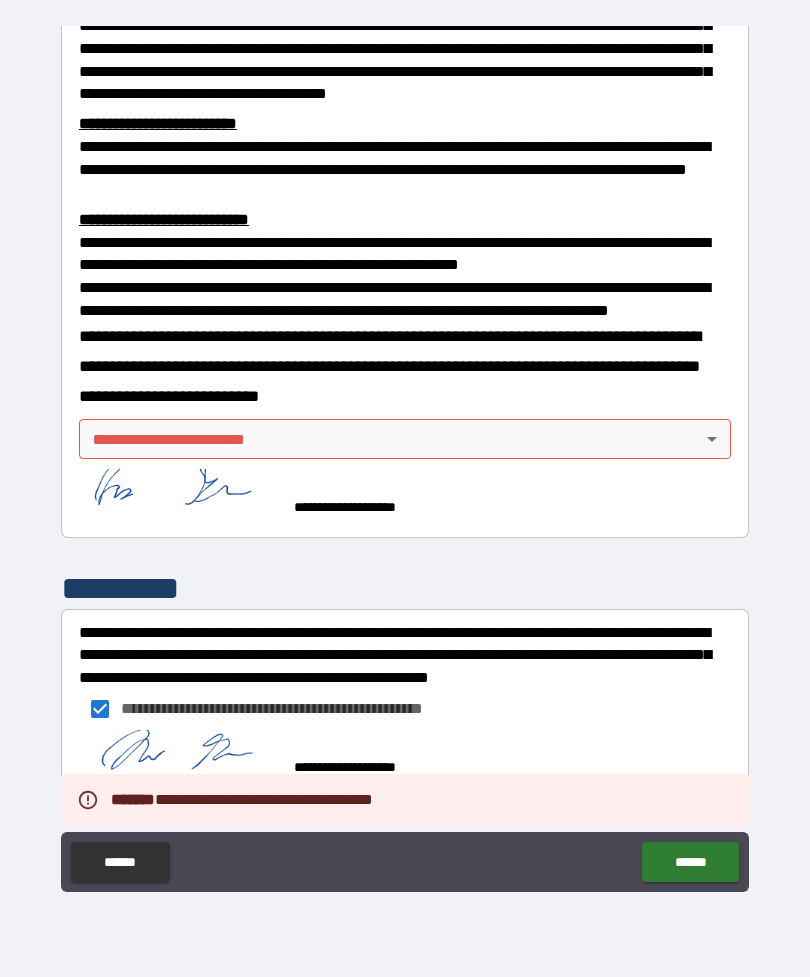 click on "[FIRST] [LAST] [CITY] [STATE] [POSTAL_CODE] [COUNTRY] [STREET_NAME] [APARTMENT_NUMBER] [BUILDING_NUMBER] [UNIT_NUMBER] [PHONE] [EMAIL]" at bounding box center [405, 456] 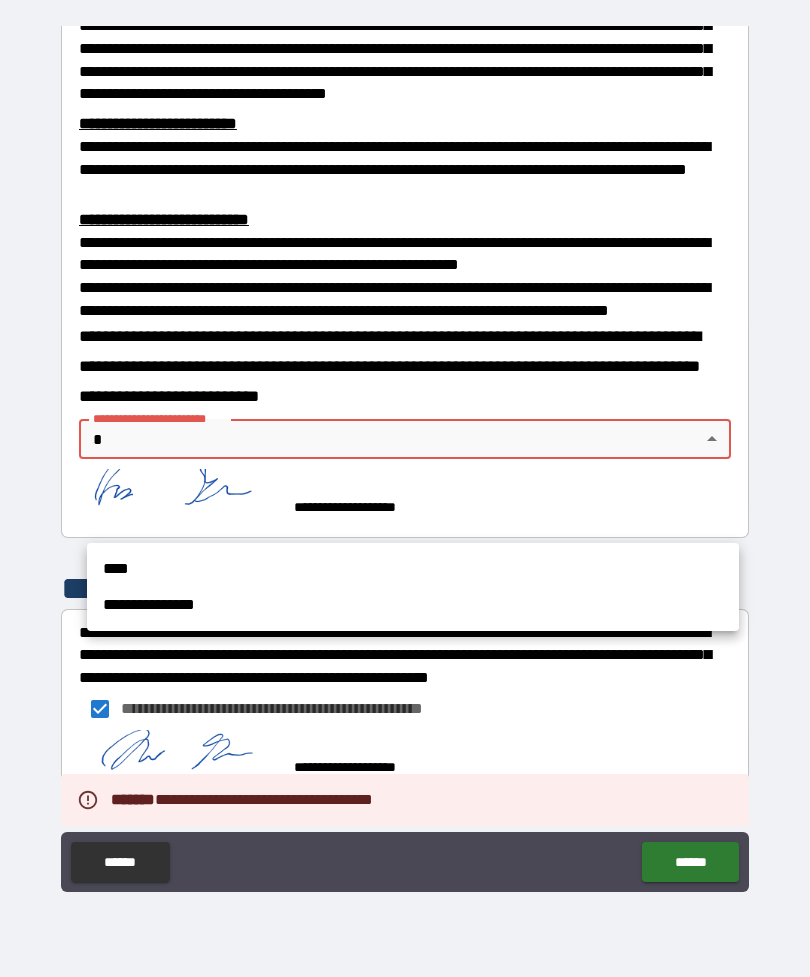 click on "****" at bounding box center (413, 569) 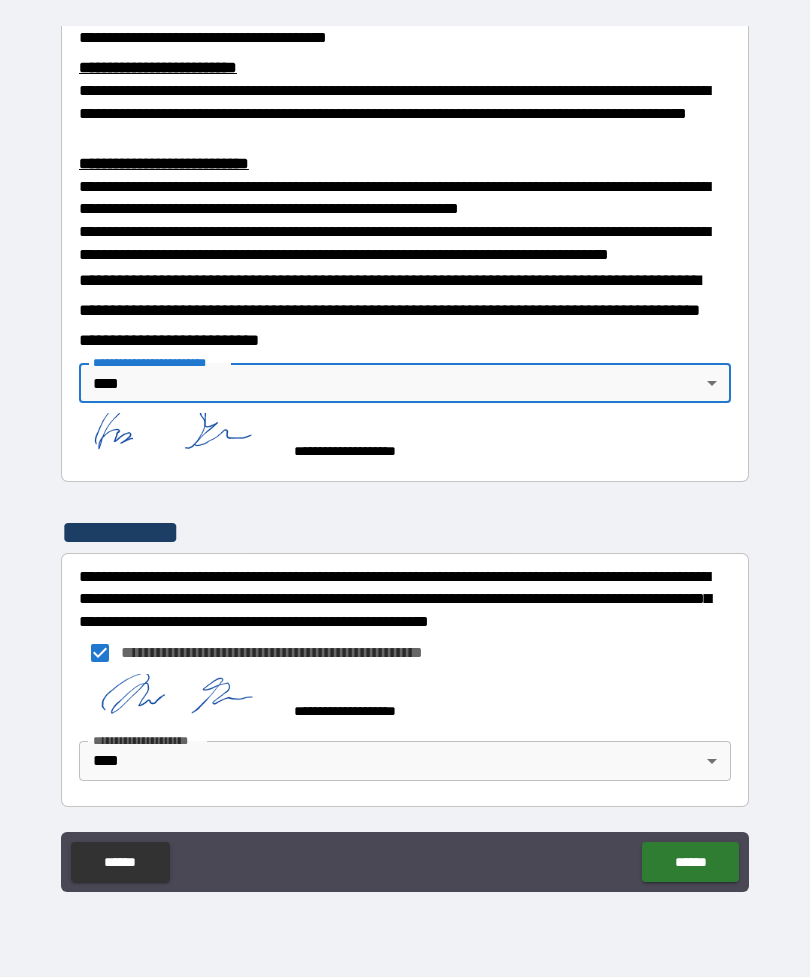 scroll, scrollTop: 694, scrollLeft: 0, axis: vertical 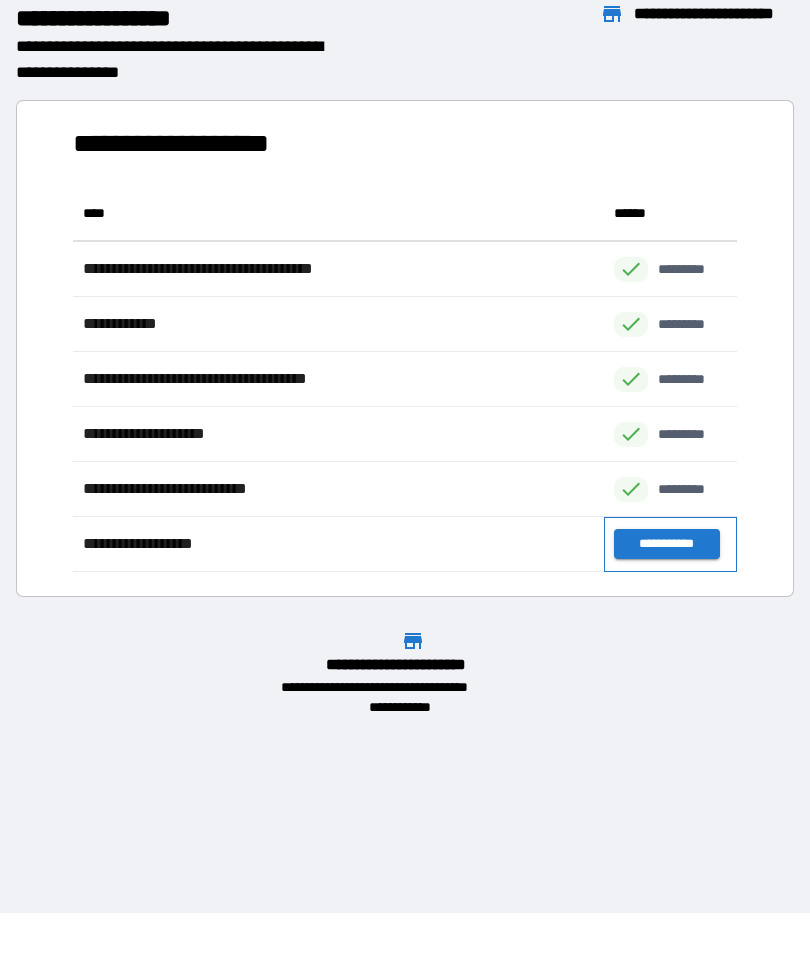click on "**********" at bounding box center (670, 544) 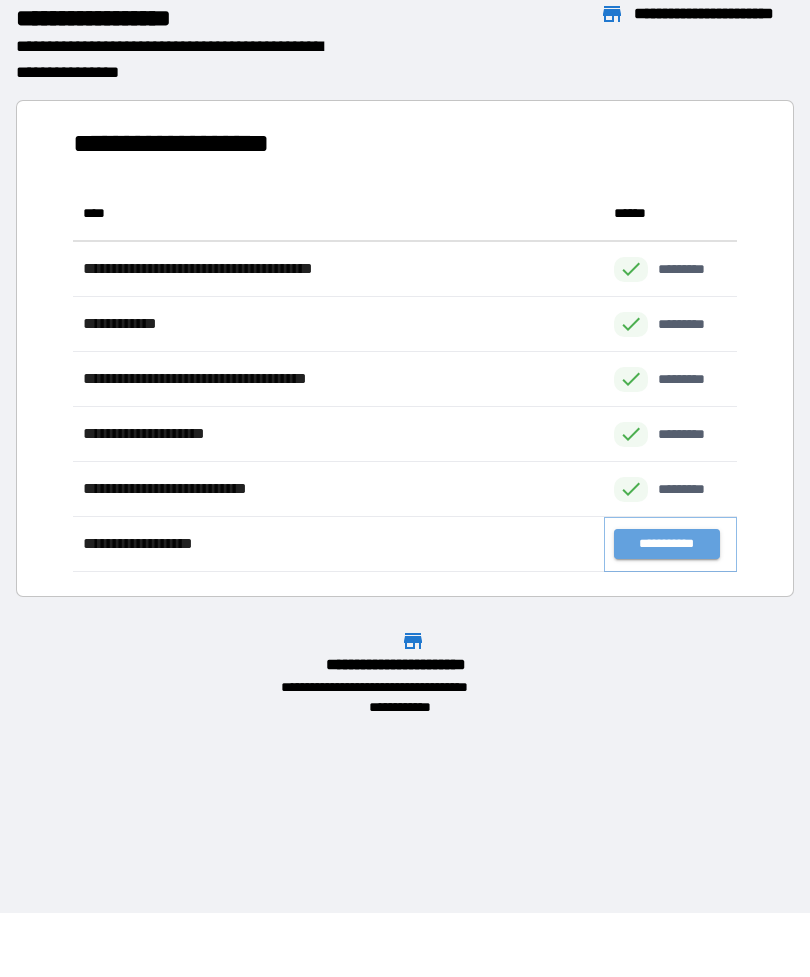 click on "**********" at bounding box center (666, 544) 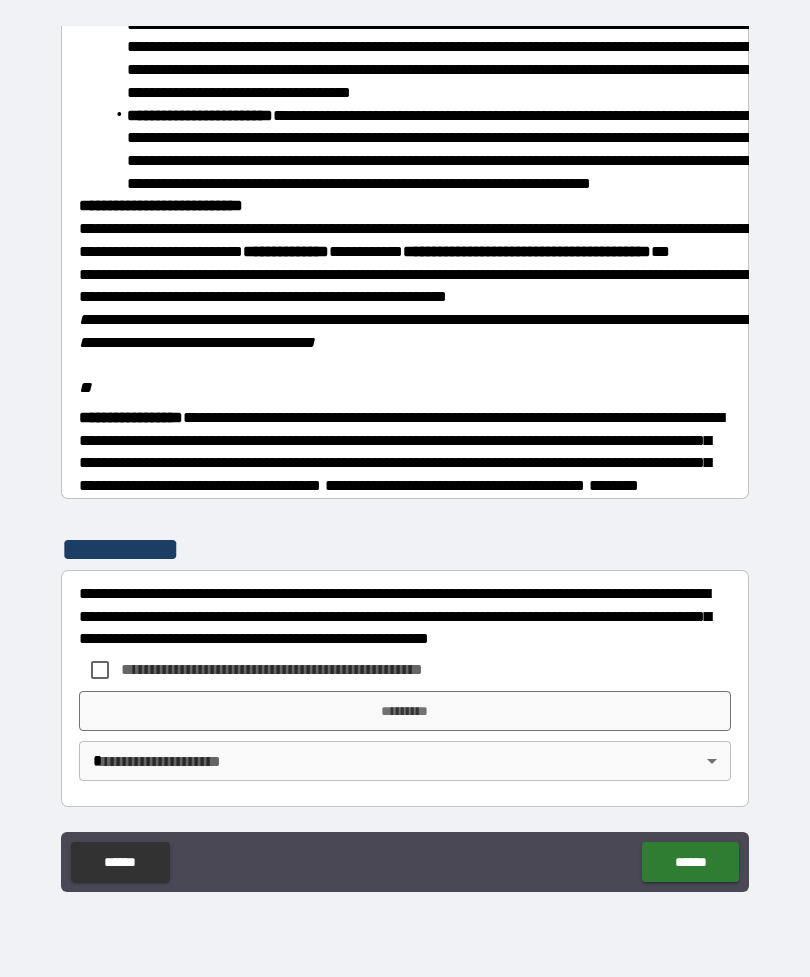 scroll, scrollTop: 2206, scrollLeft: 0, axis: vertical 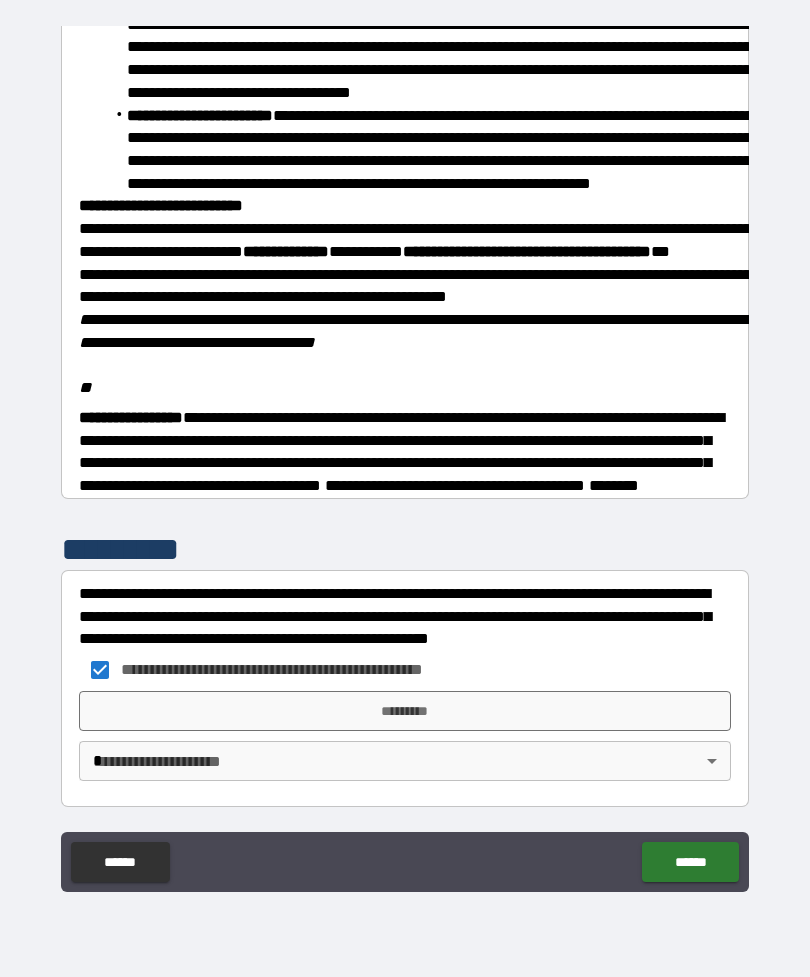 click on "*********" at bounding box center (405, 711) 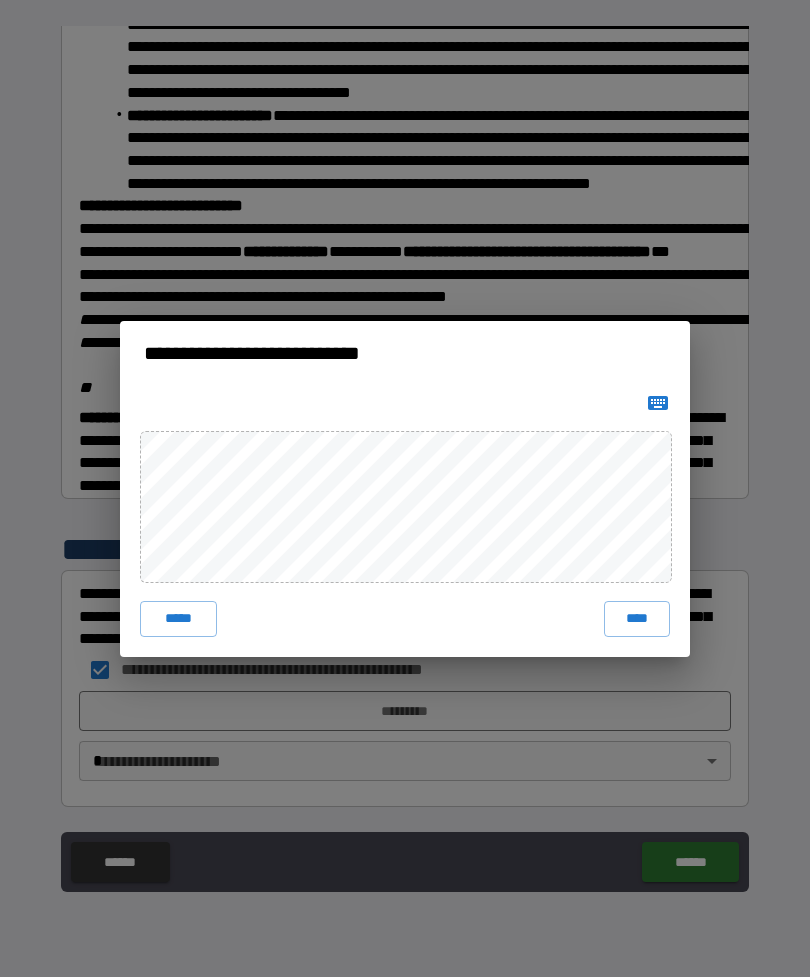 click on "****" at bounding box center (637, 619) 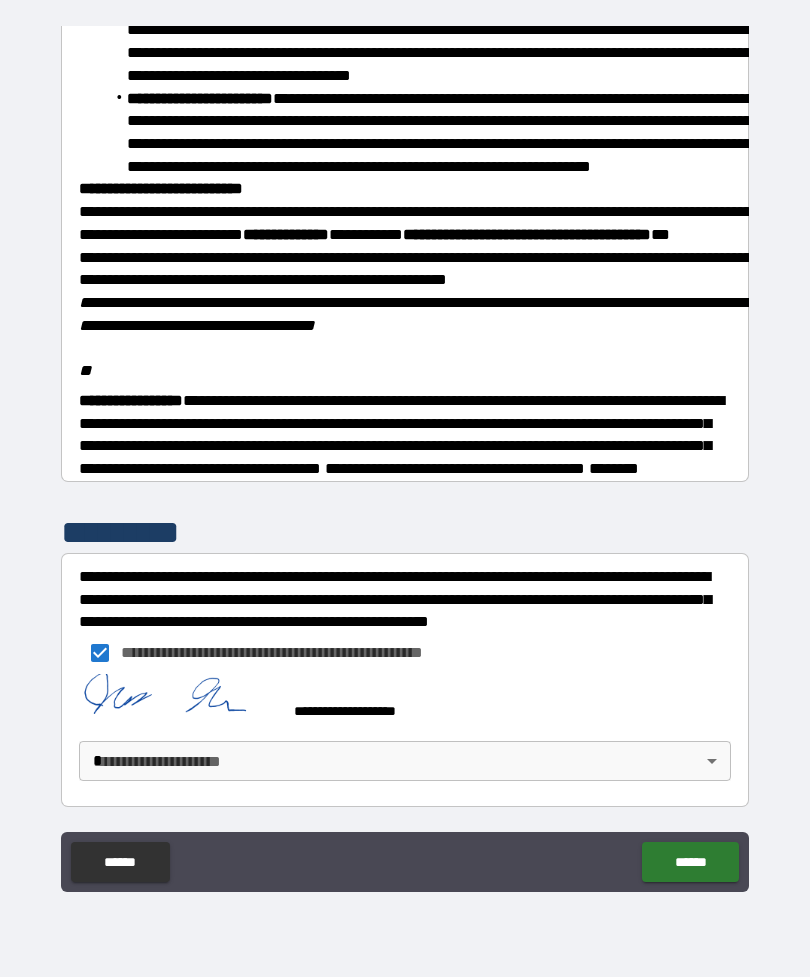 scroll, scrollTop: 2196, scrollLeft: 0, axis: vertical 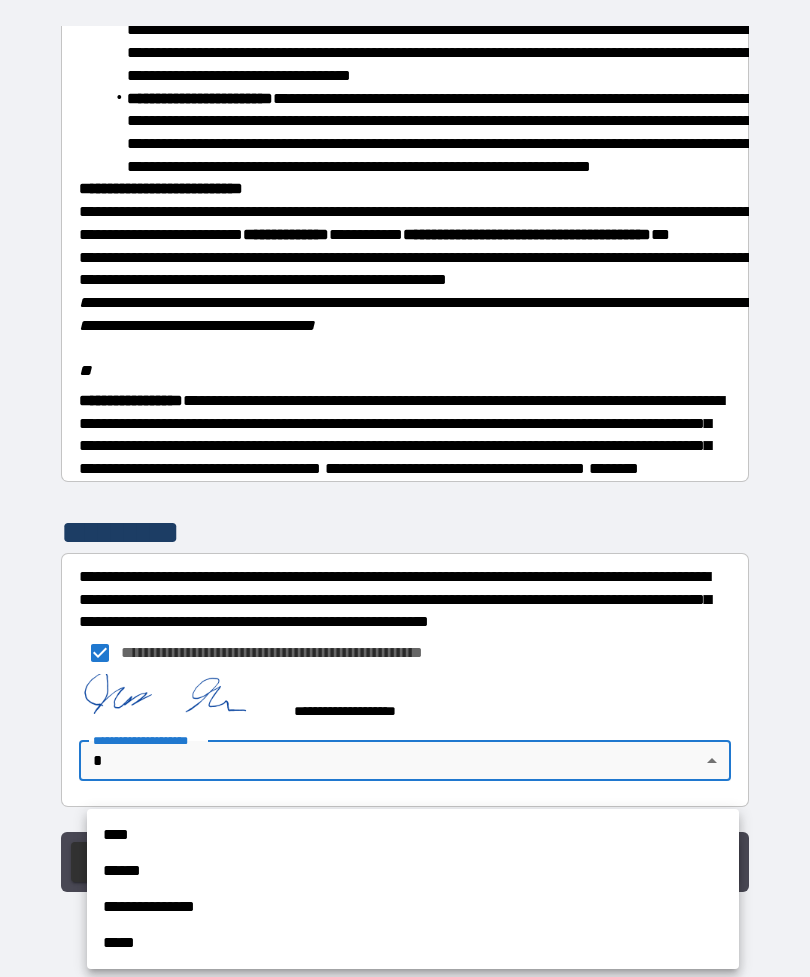 click on "****" at bounding box center [413, 835] 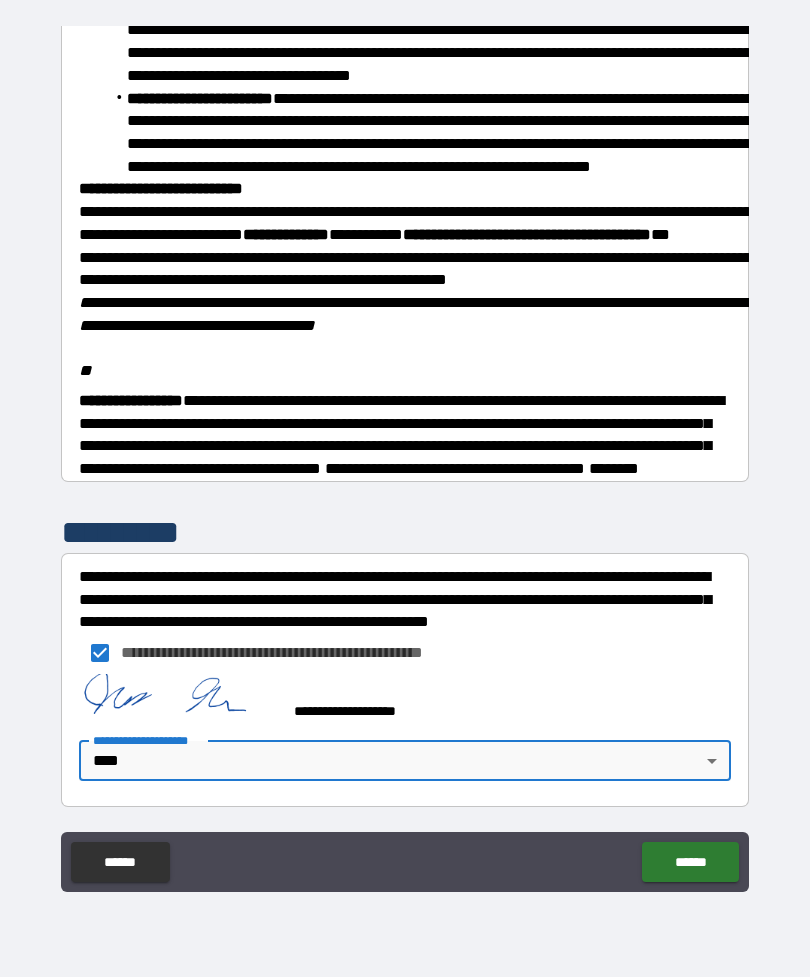 click on "******" at bounding box center (690, 862) 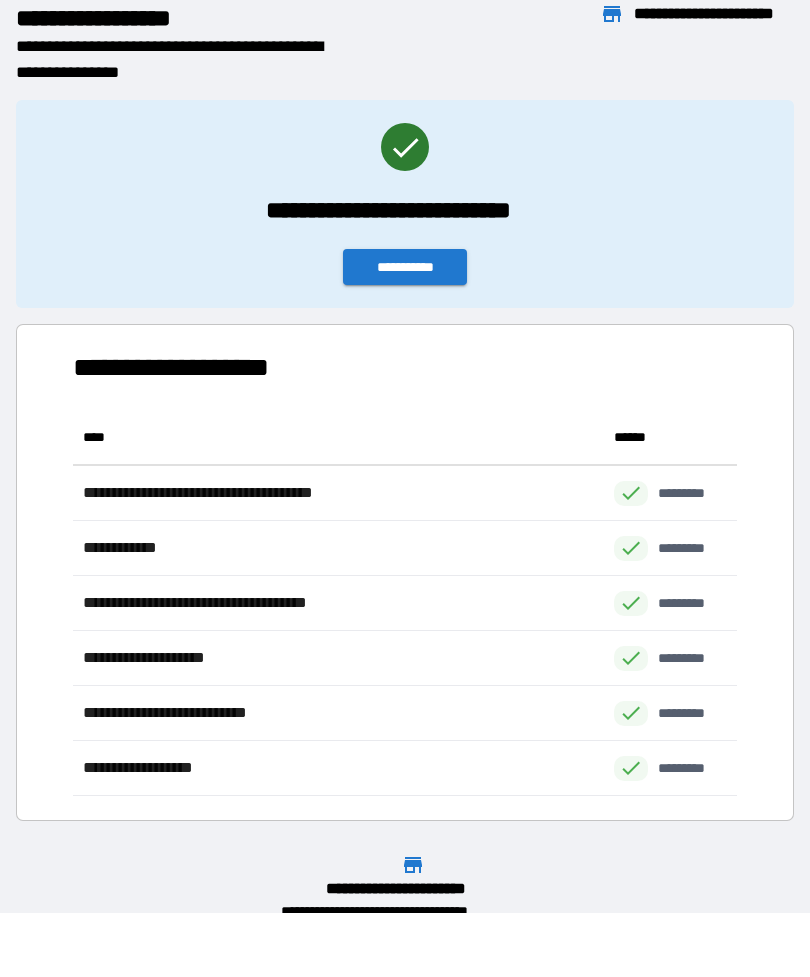 scroll, scrollTop: 1, scrollLeft: 1, axis: both 